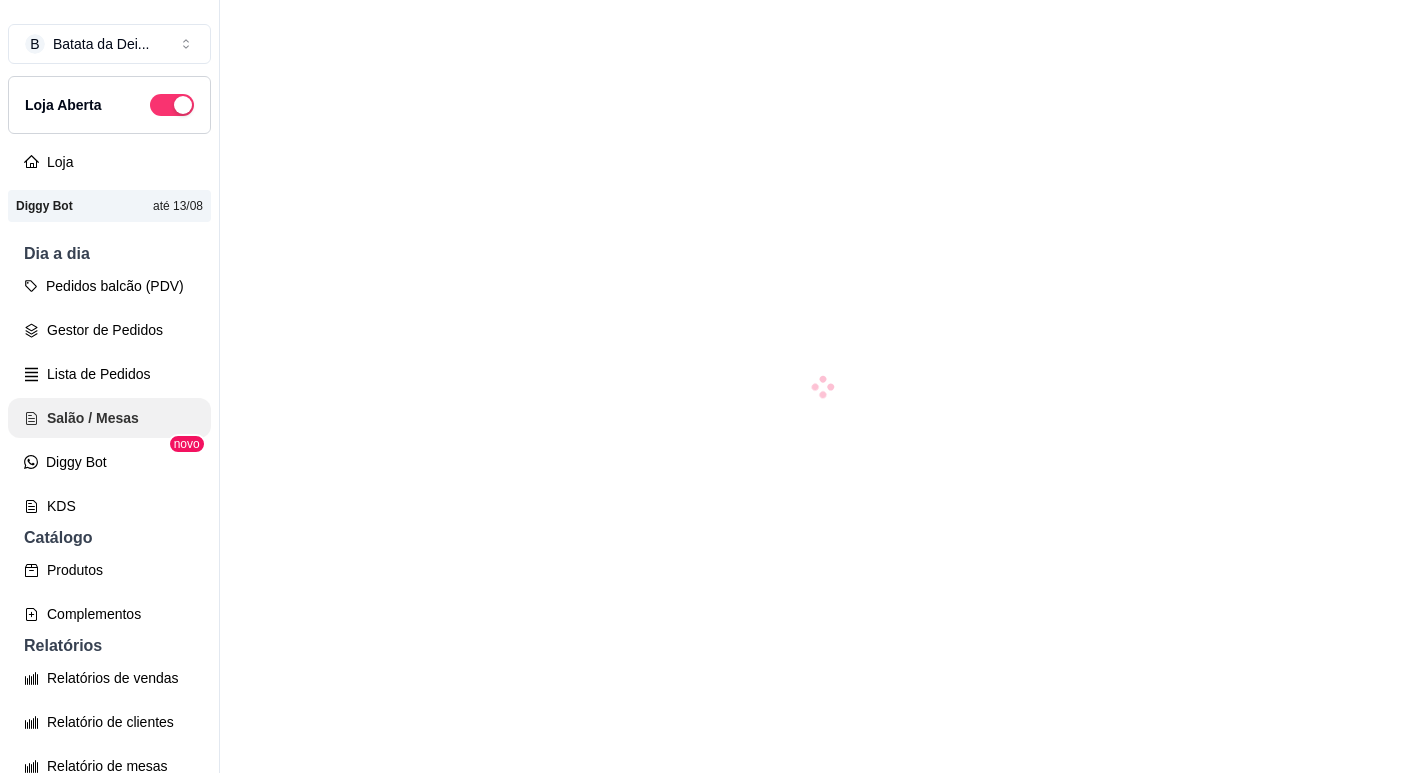 scroll, scrollTop: 0, scrollLeft: 0, axis: both 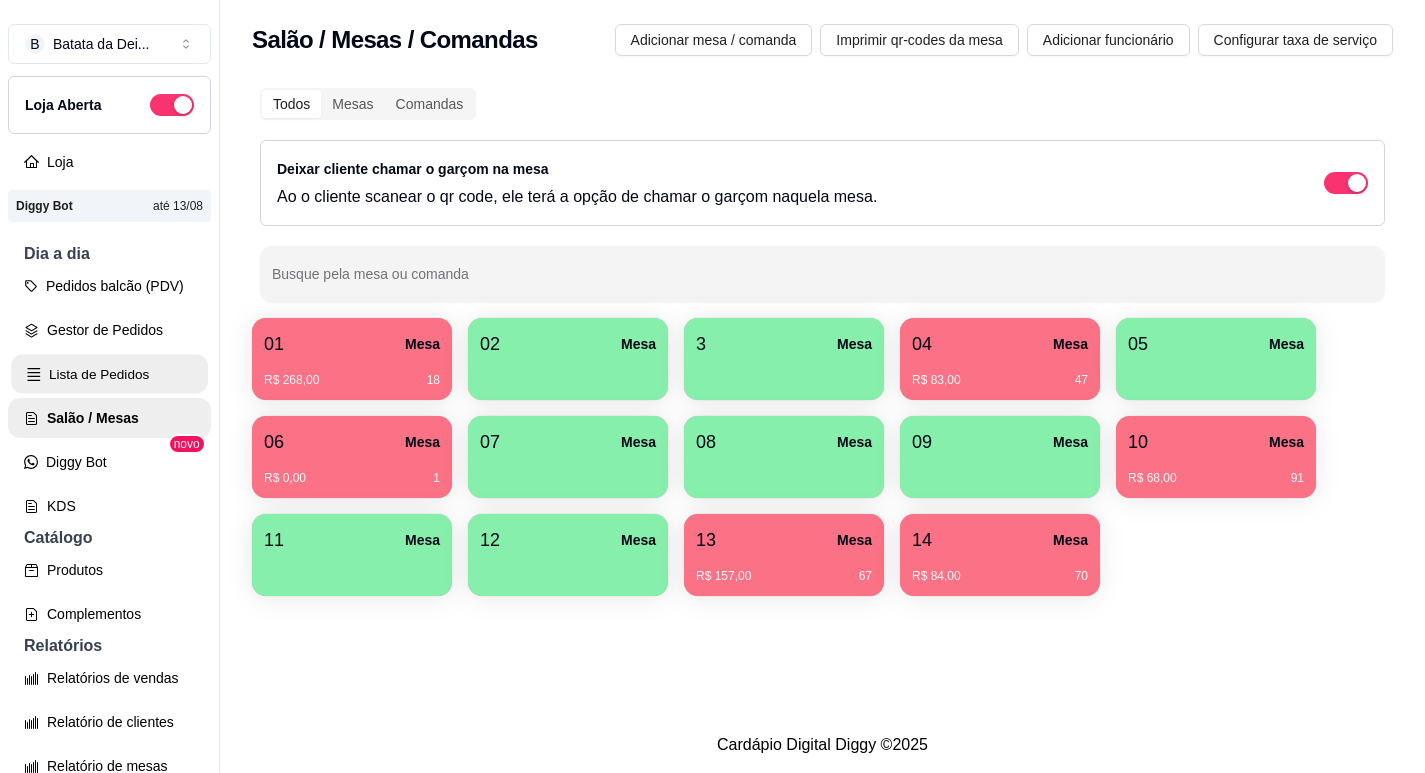 click on "Lista de Pedidos" at bounding box center [109, 374] 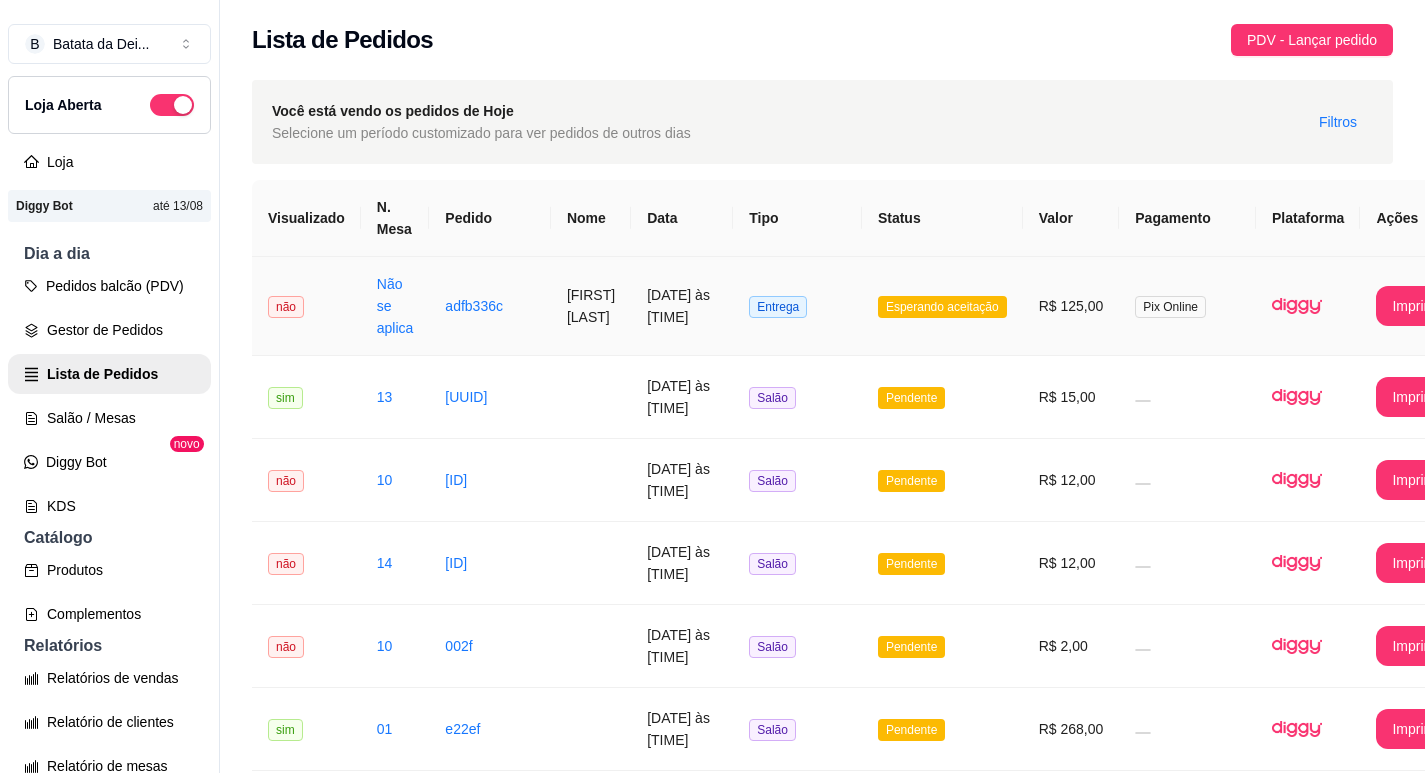 click on "adfb336c" at bounding box center (490, 306) 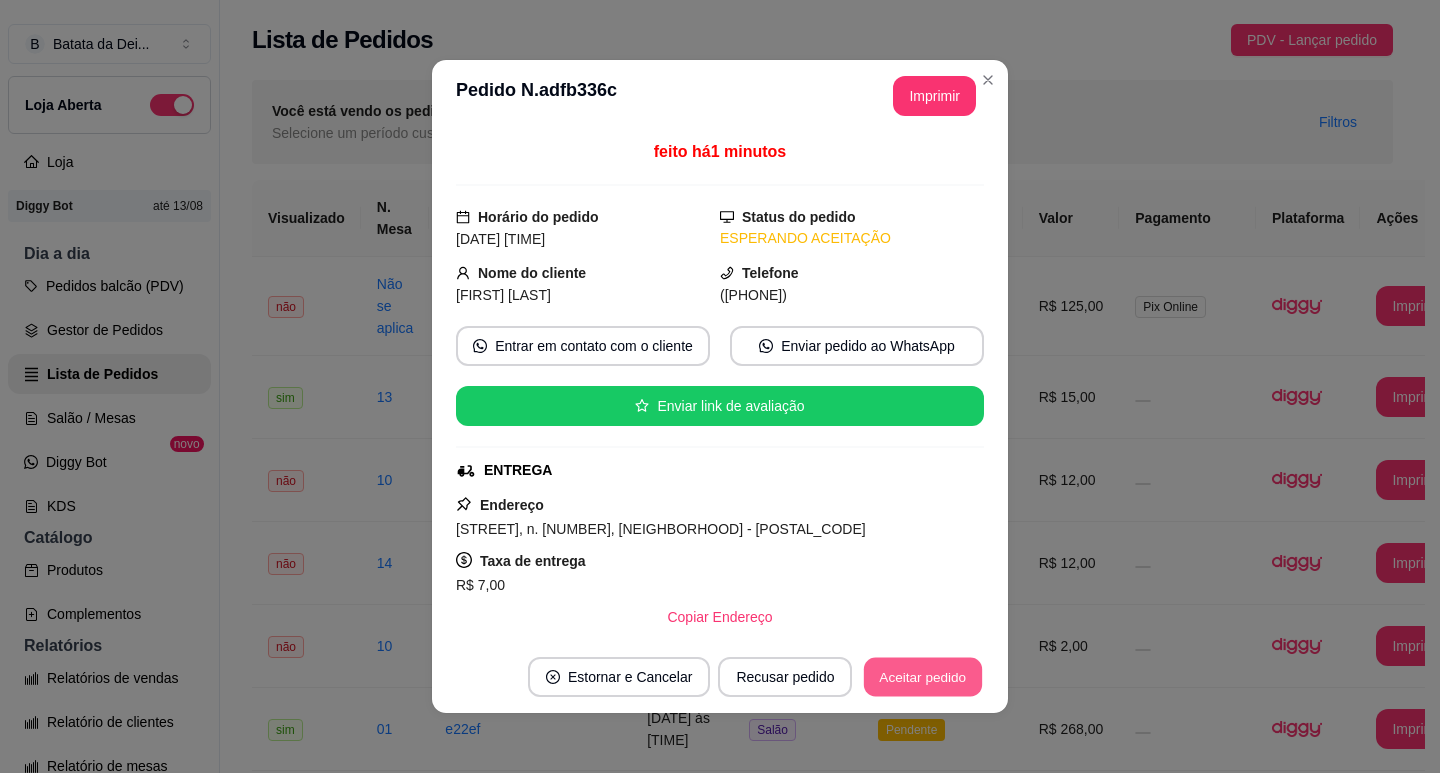 click on "Aceitar pedido" at bounding box center [923, 677] 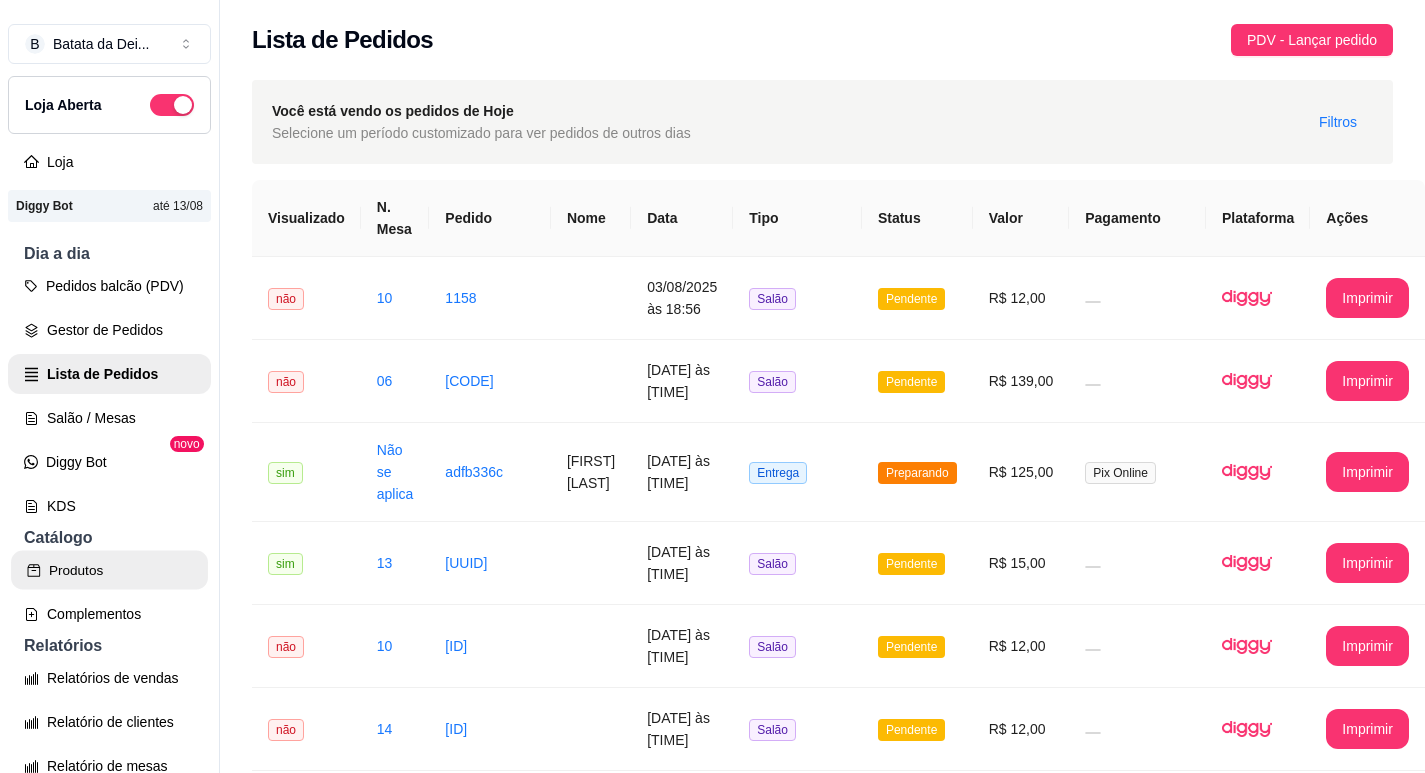 click on "Produtos" at bounding box center [109, 570] 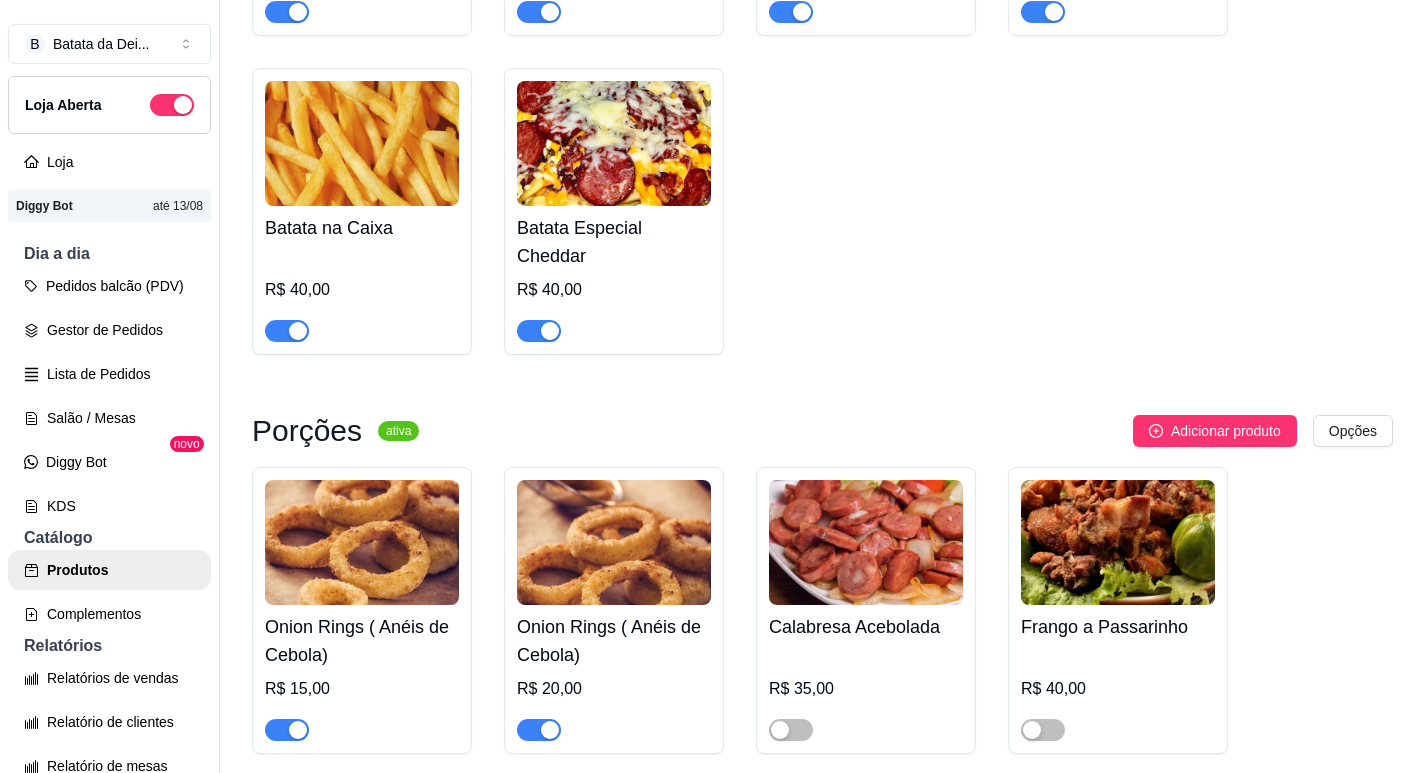 scroll, scrollTop: 3500, scrollLeft: 0, axis: vertical 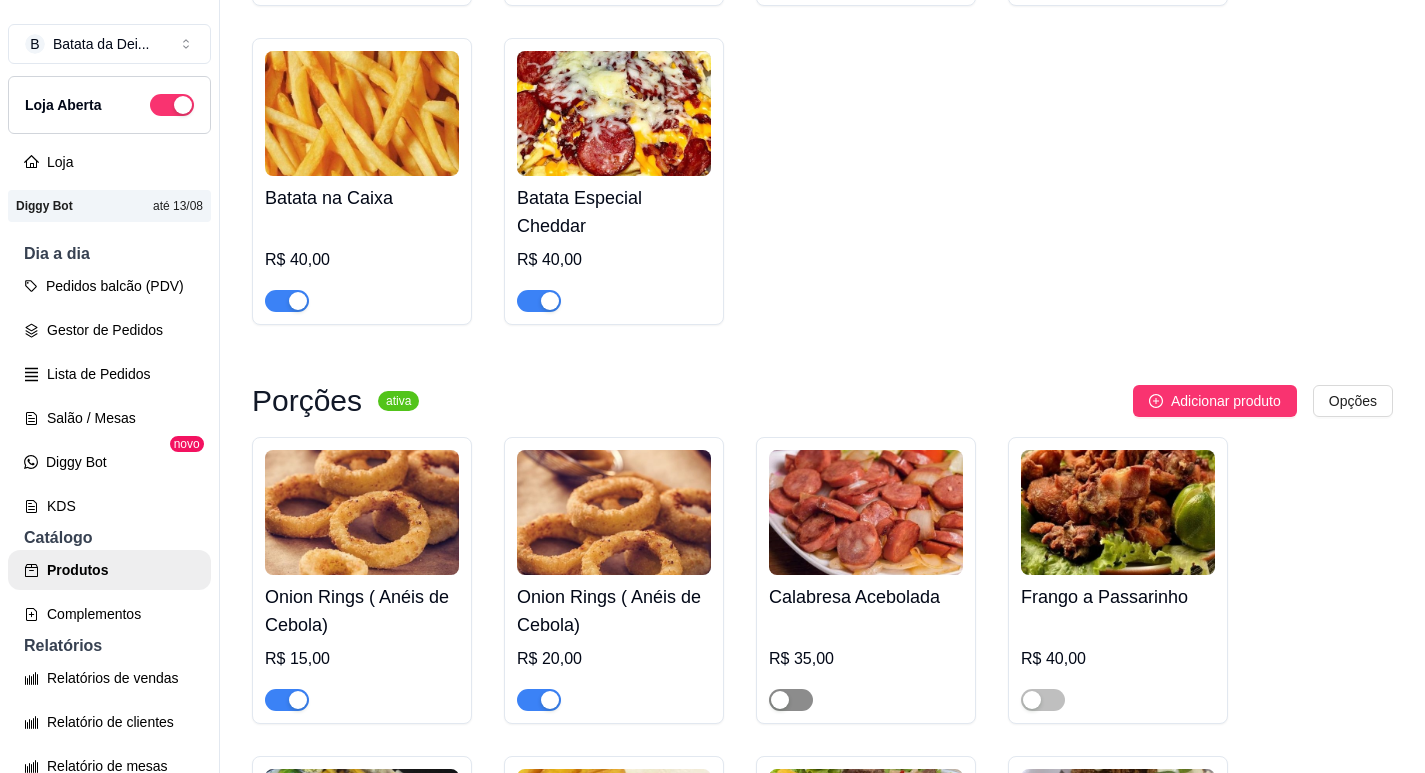 click at bounding box center [791, 700] 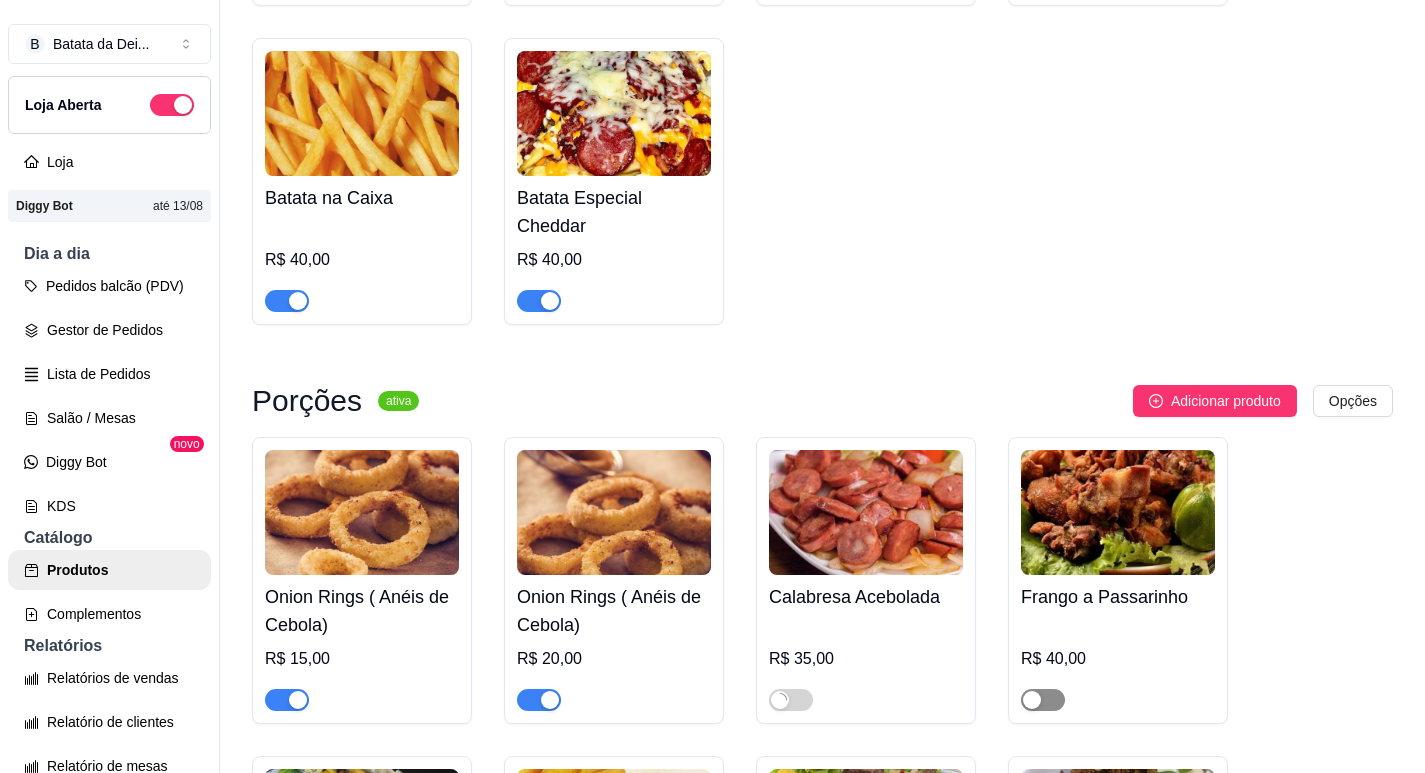click at bounding box center [1043, 700] 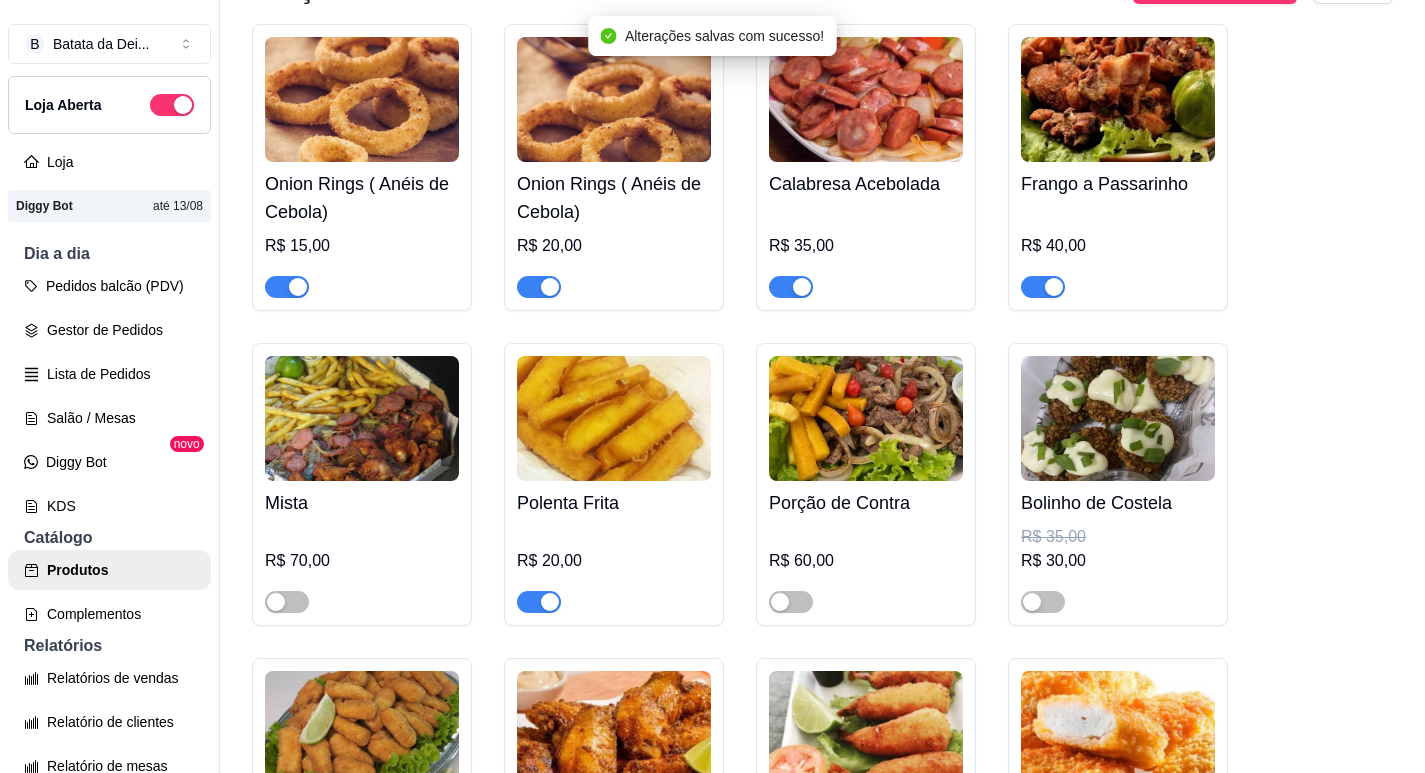 scroll, scrollTop: 3900, scrollLeft: 0, axis: vertical 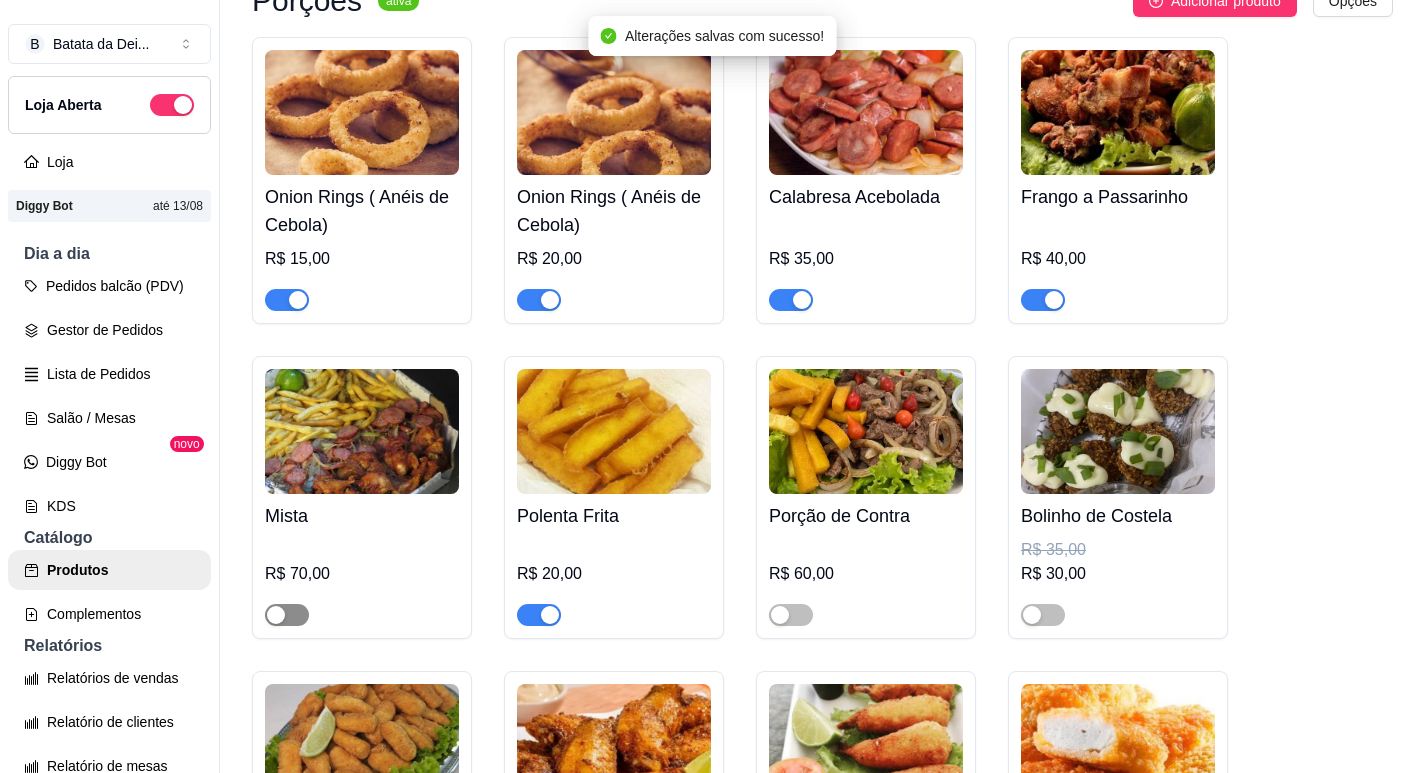 click at bounding box center (276, 615) 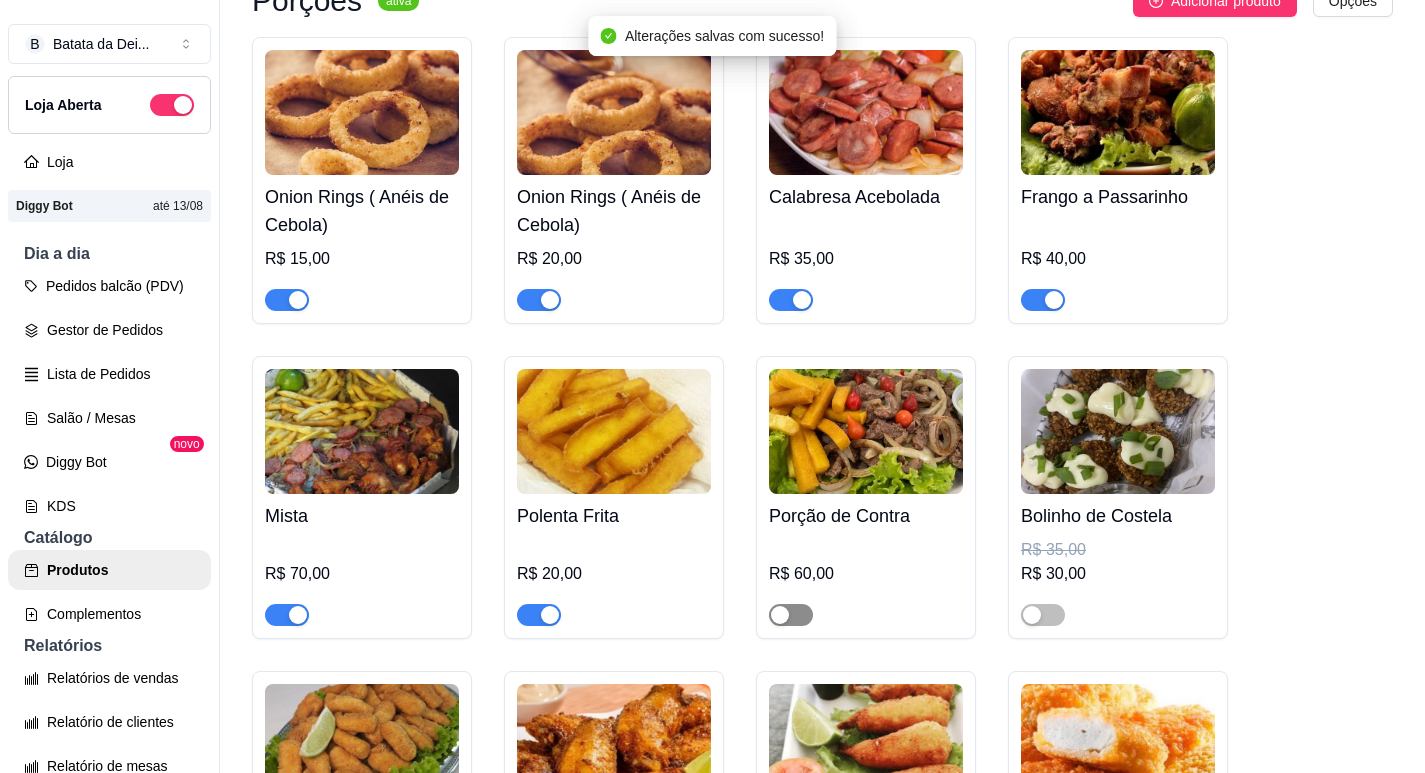 click at bounding box center [780, 615] 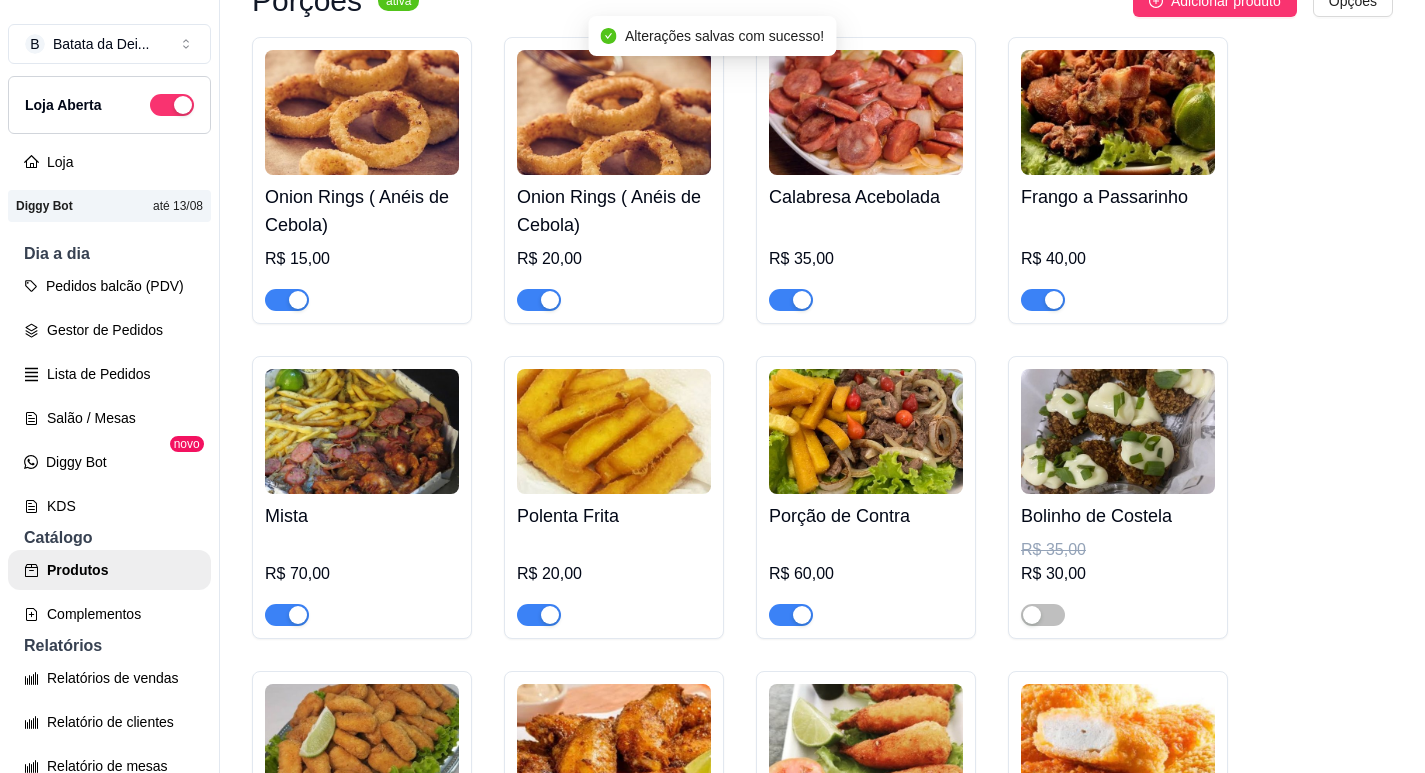 click at bounding box center [791, 615] 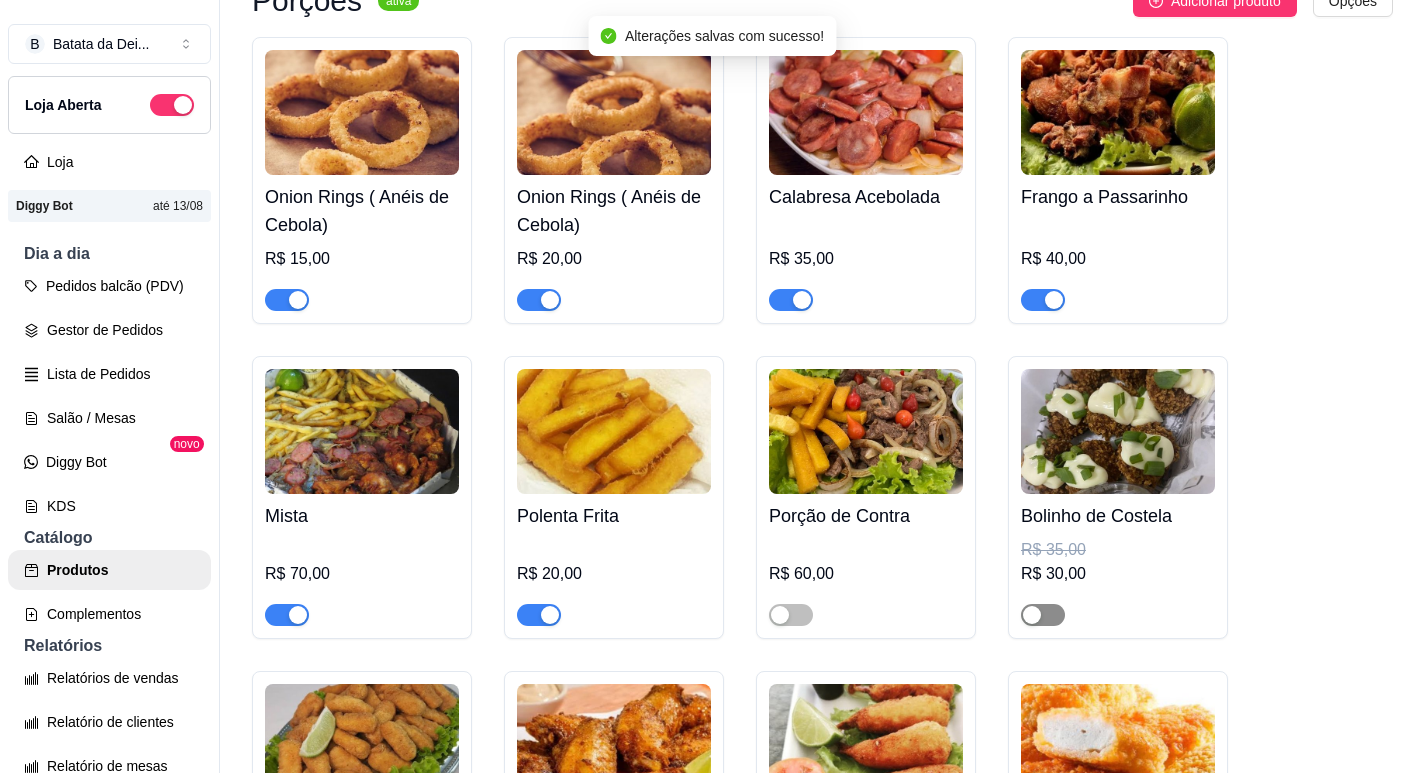 click at bounding box center (1043, 615) 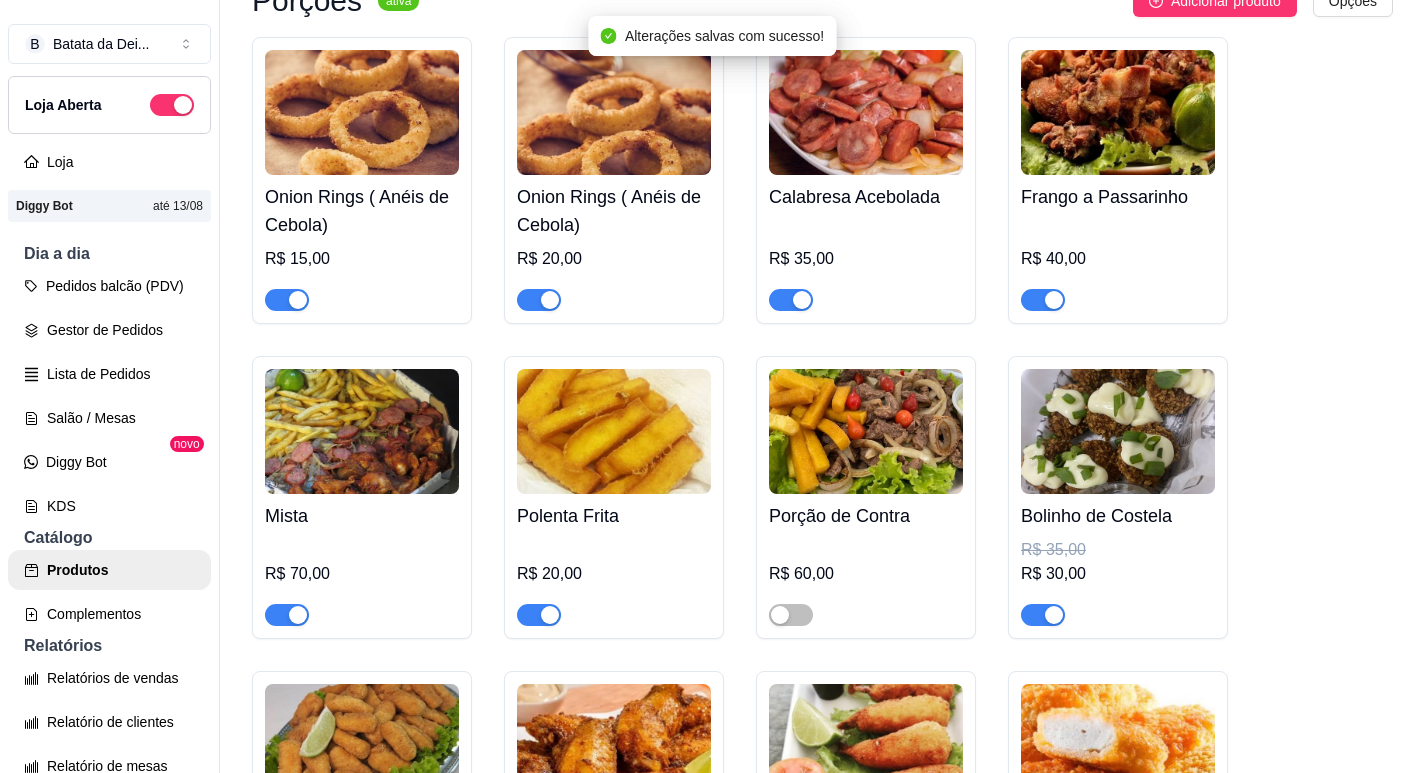 click at bounding box center [1043, 615] 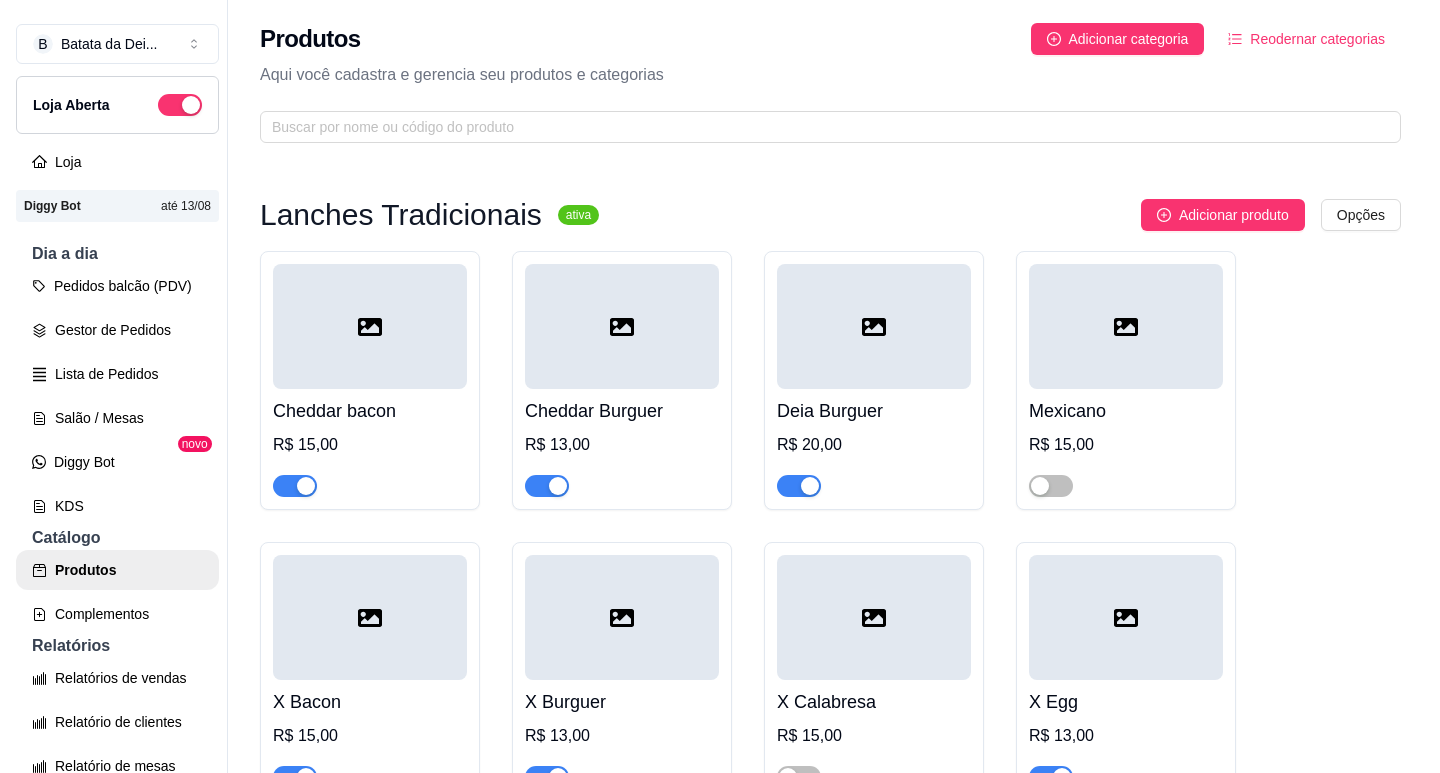 scroll, scrollTop: 0, scrollLeft: 0, axis: both 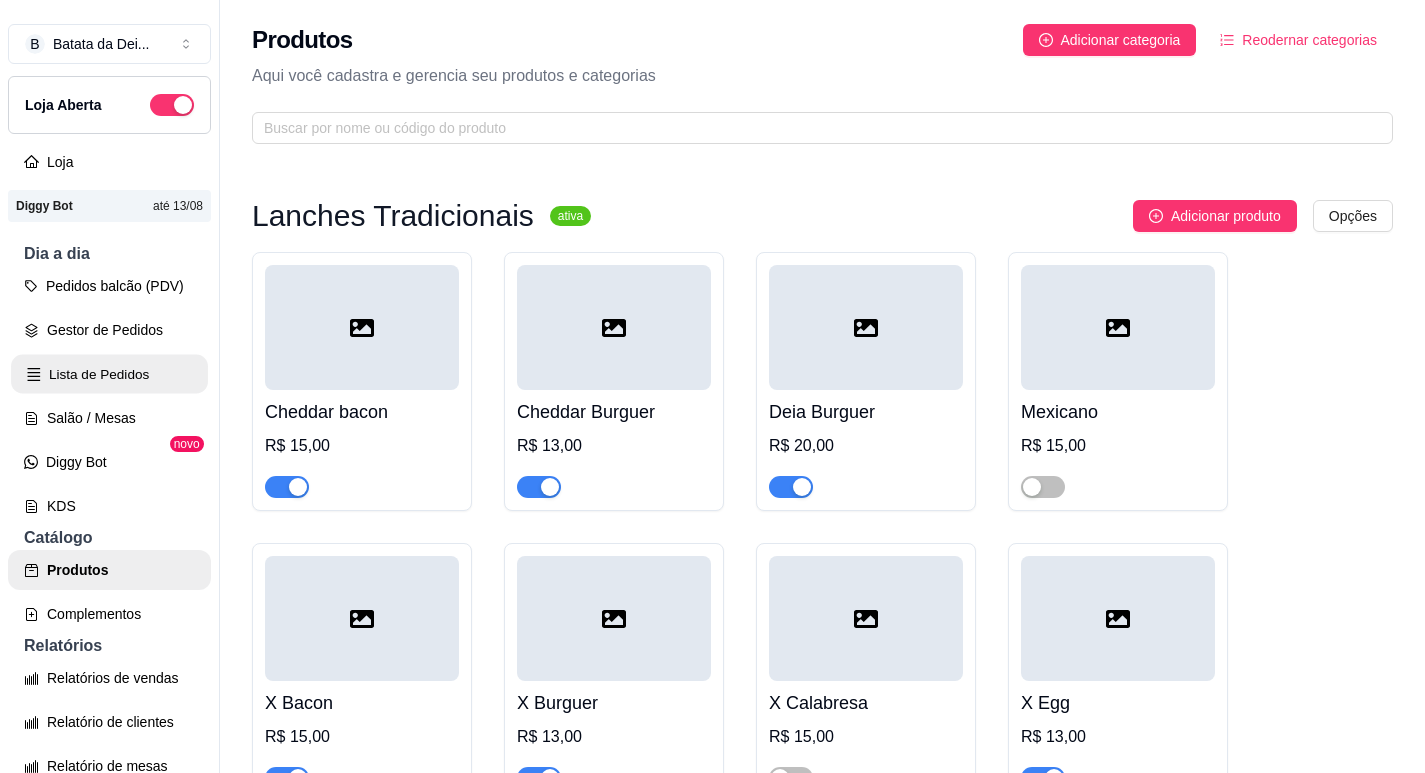 click on "Lista de Pedidos" at bounding box center [109, 374] 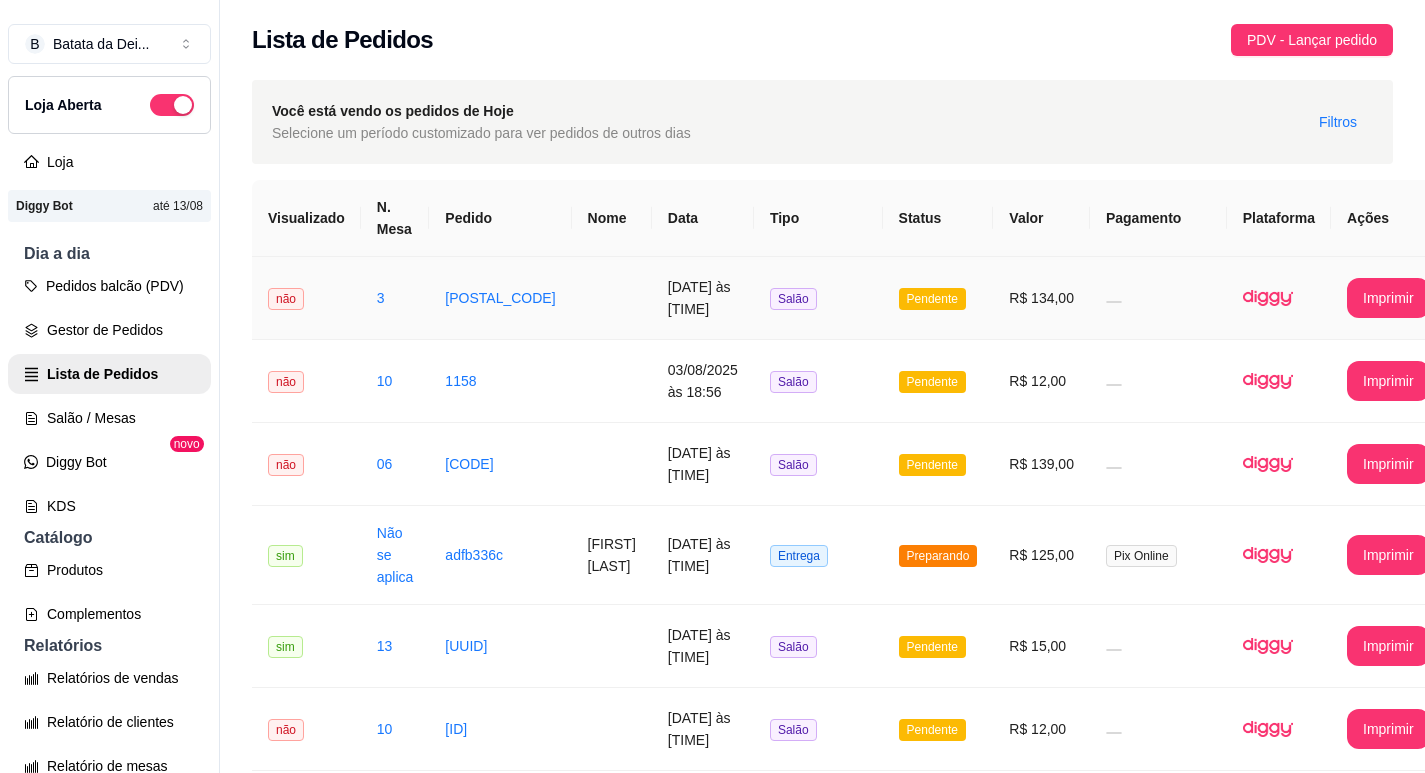 click at bounding box center (612, 298) 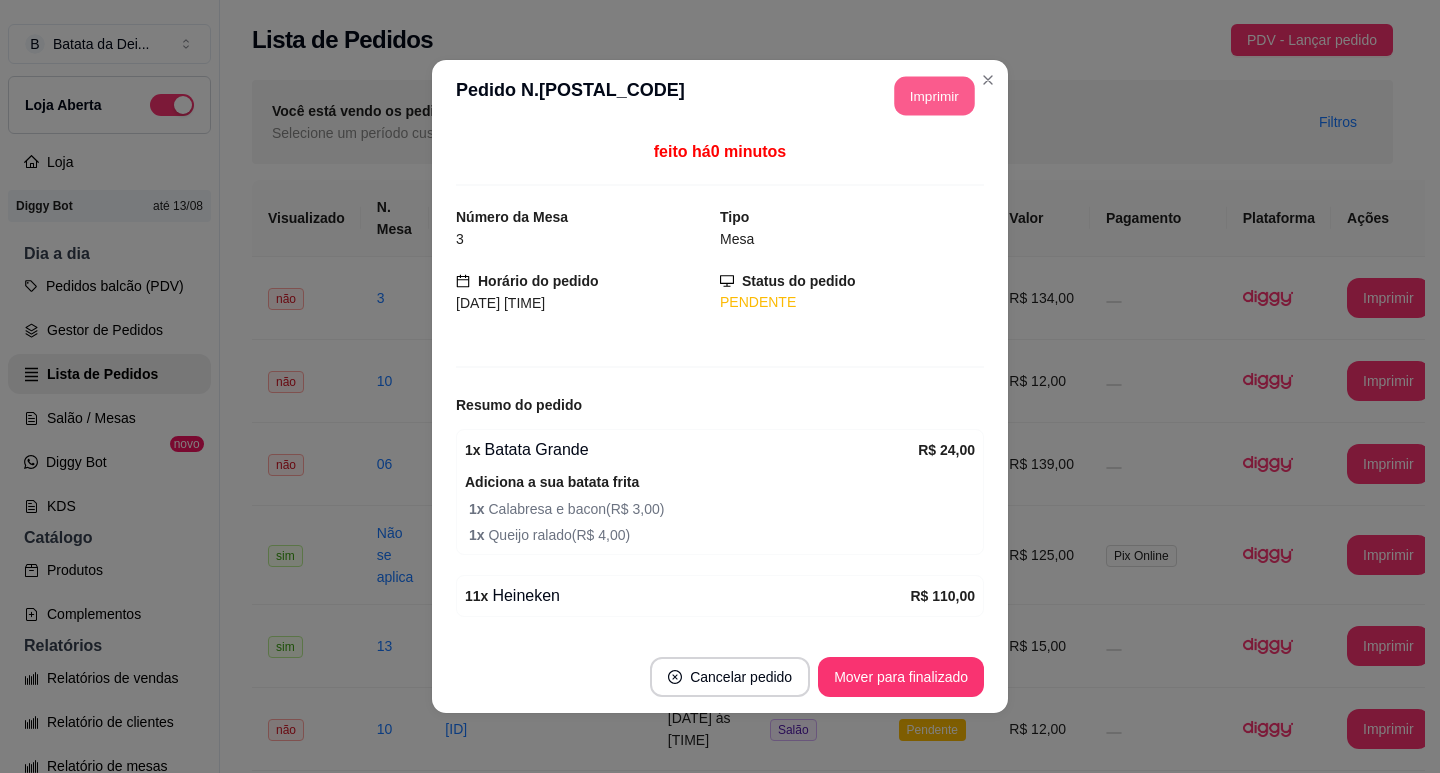 click on "Imprimir" at bounding box center (935, 96) 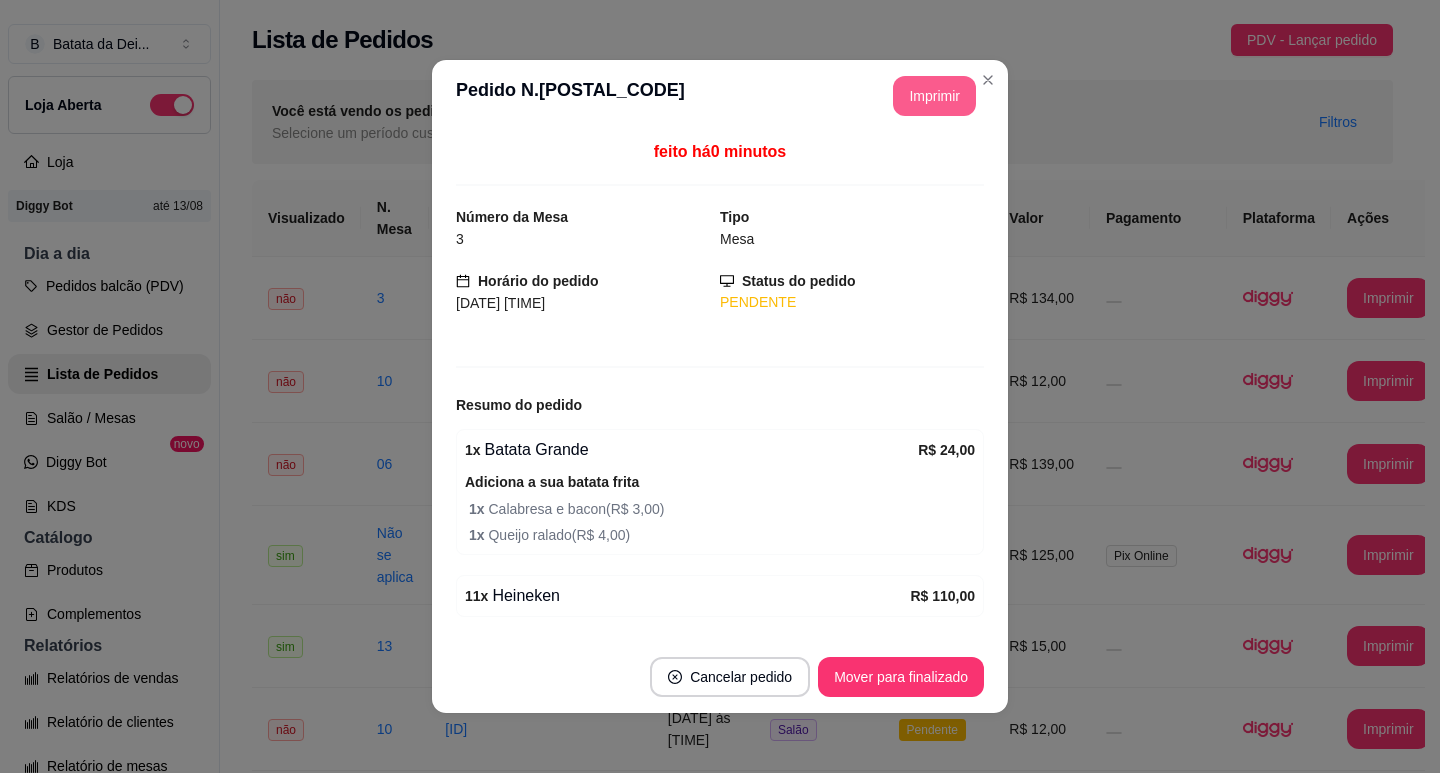 scroll, scrollTop: 0, scrollLeft: 0, axis: both 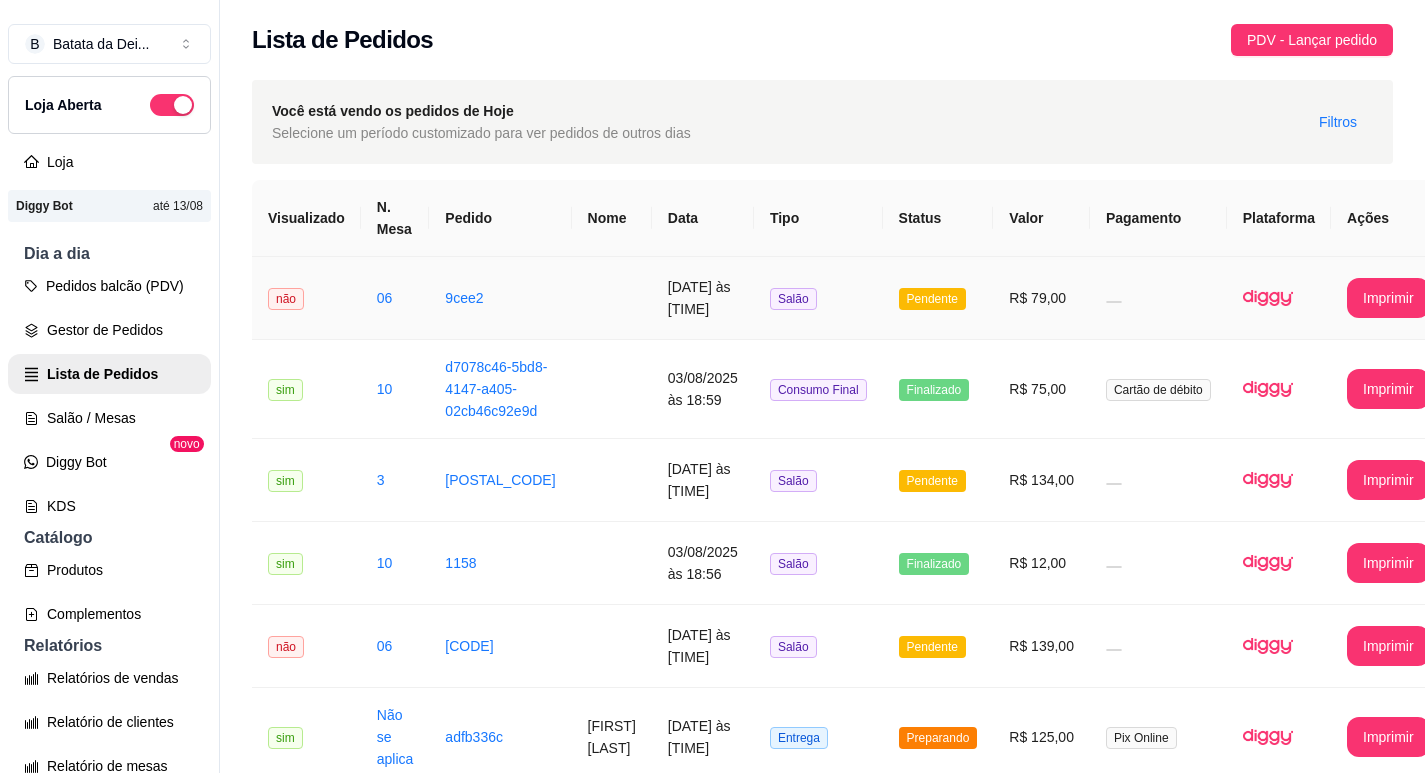 click on "[DATE] às [TIME]" at bounding box center [703, 298] 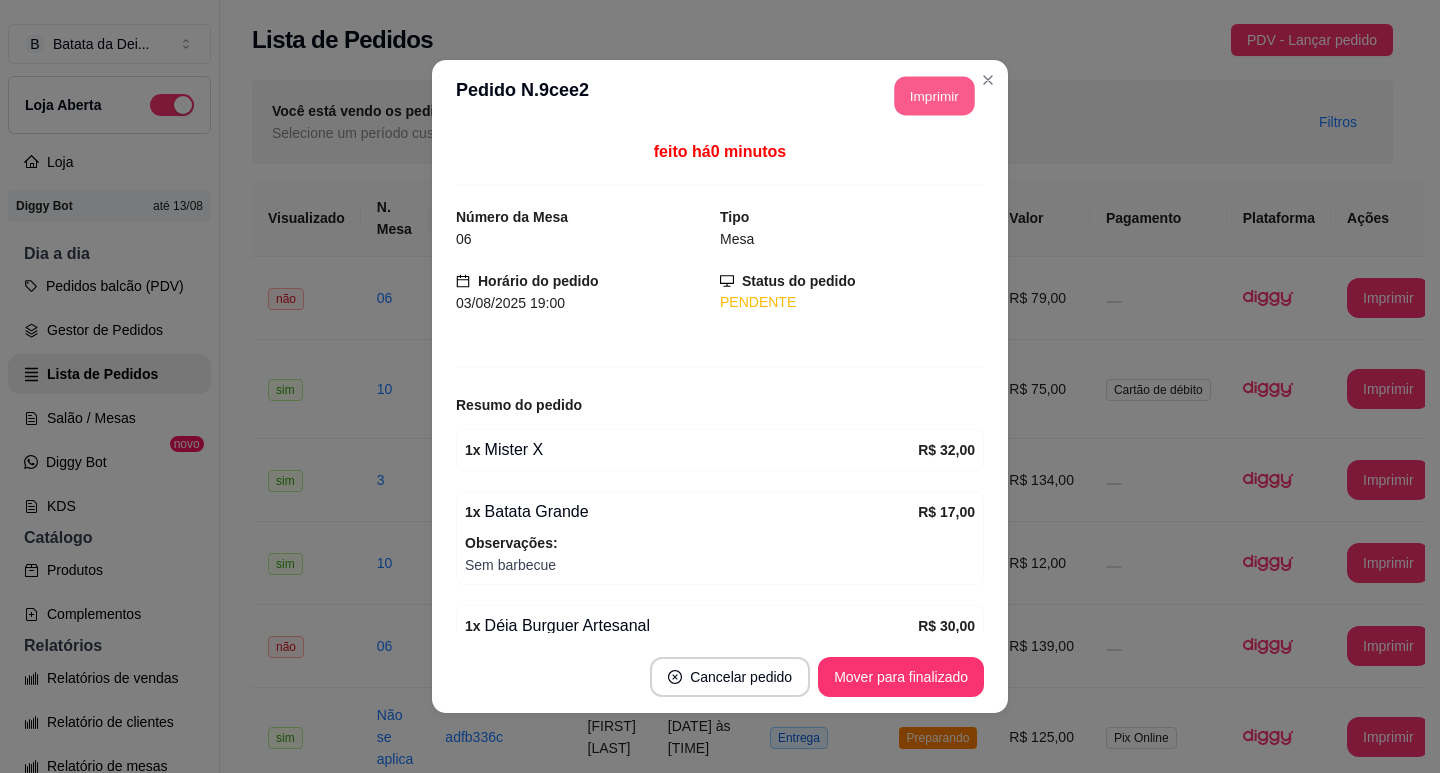 click on "Imprimir" at bounding box center [935, 96] 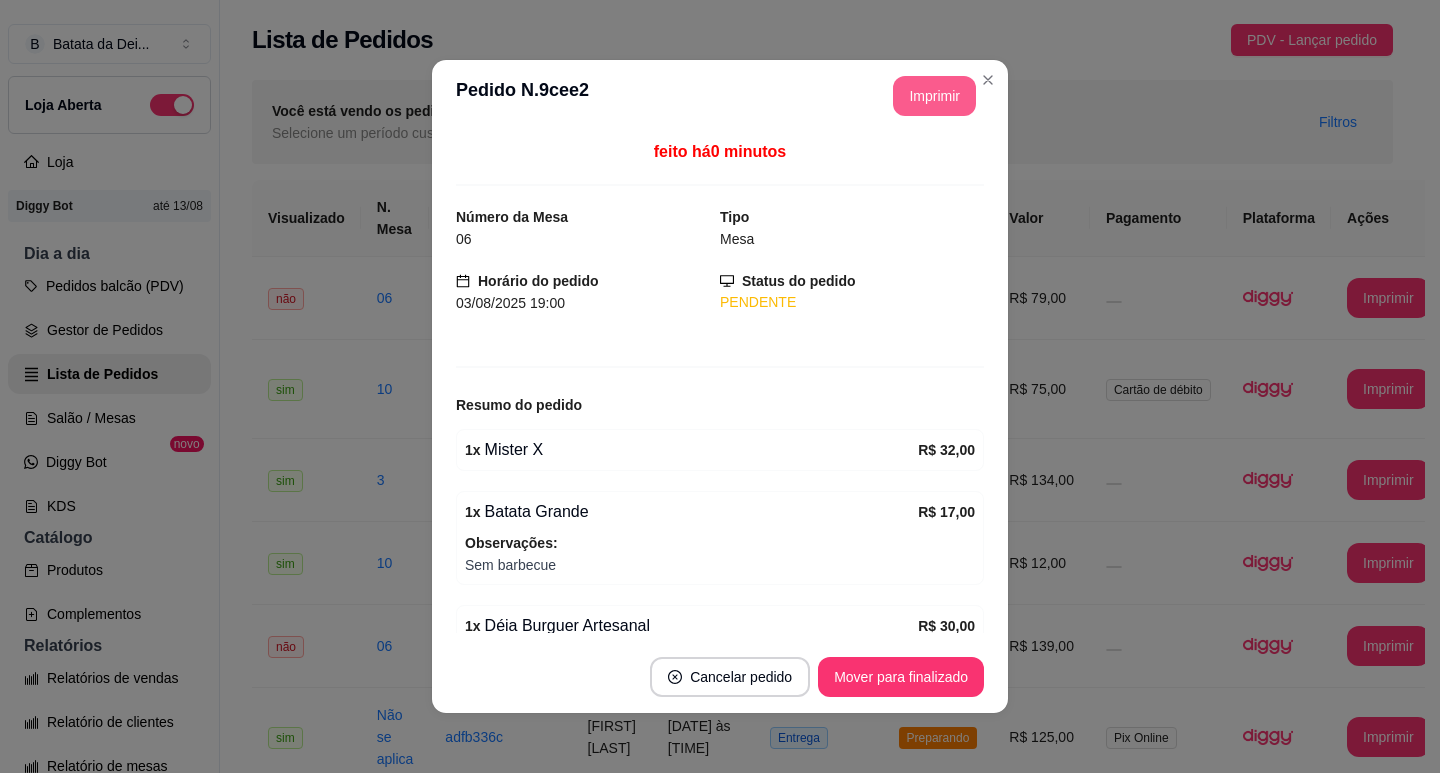 scroll, scrollTop: 0, scrollLeft: 0, axis: both 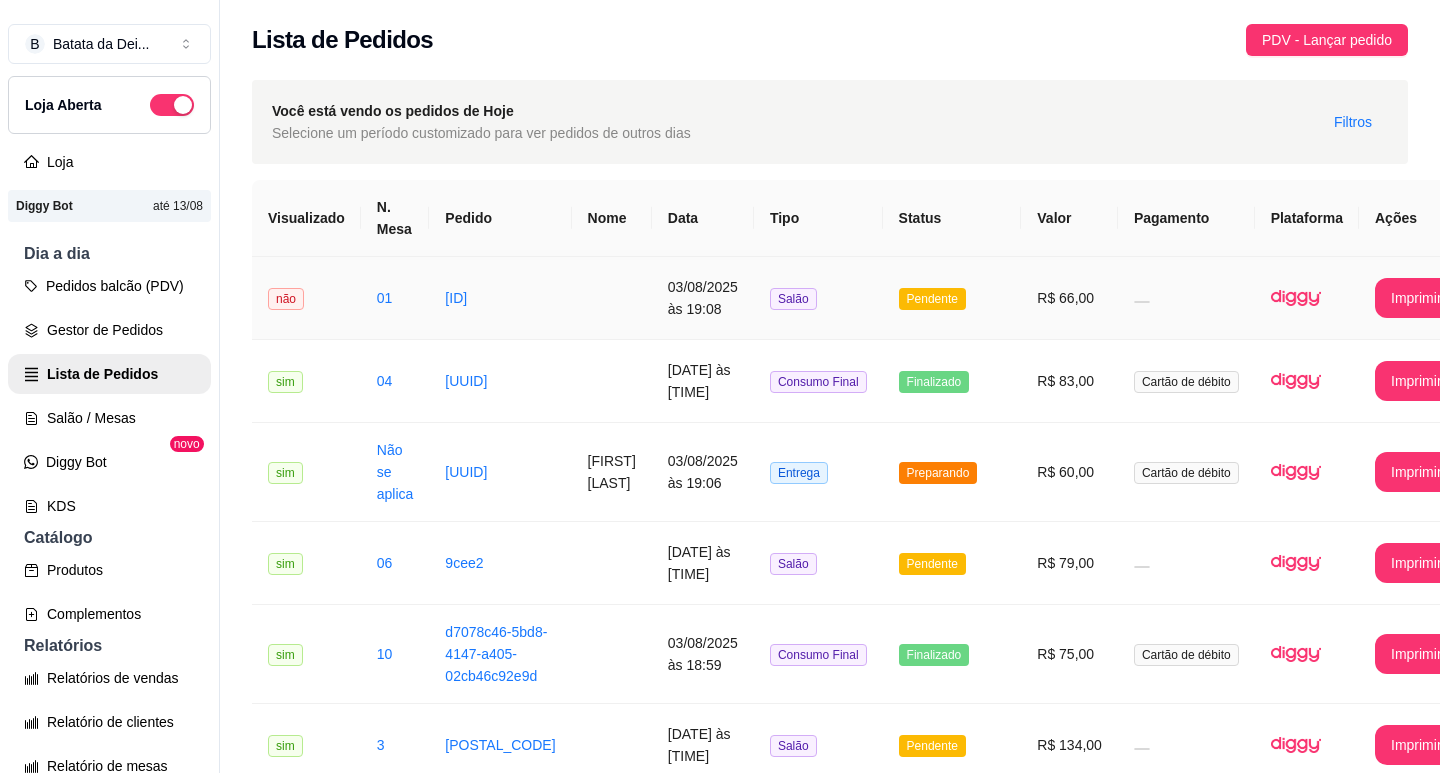 click at bounding box center (612, 298) 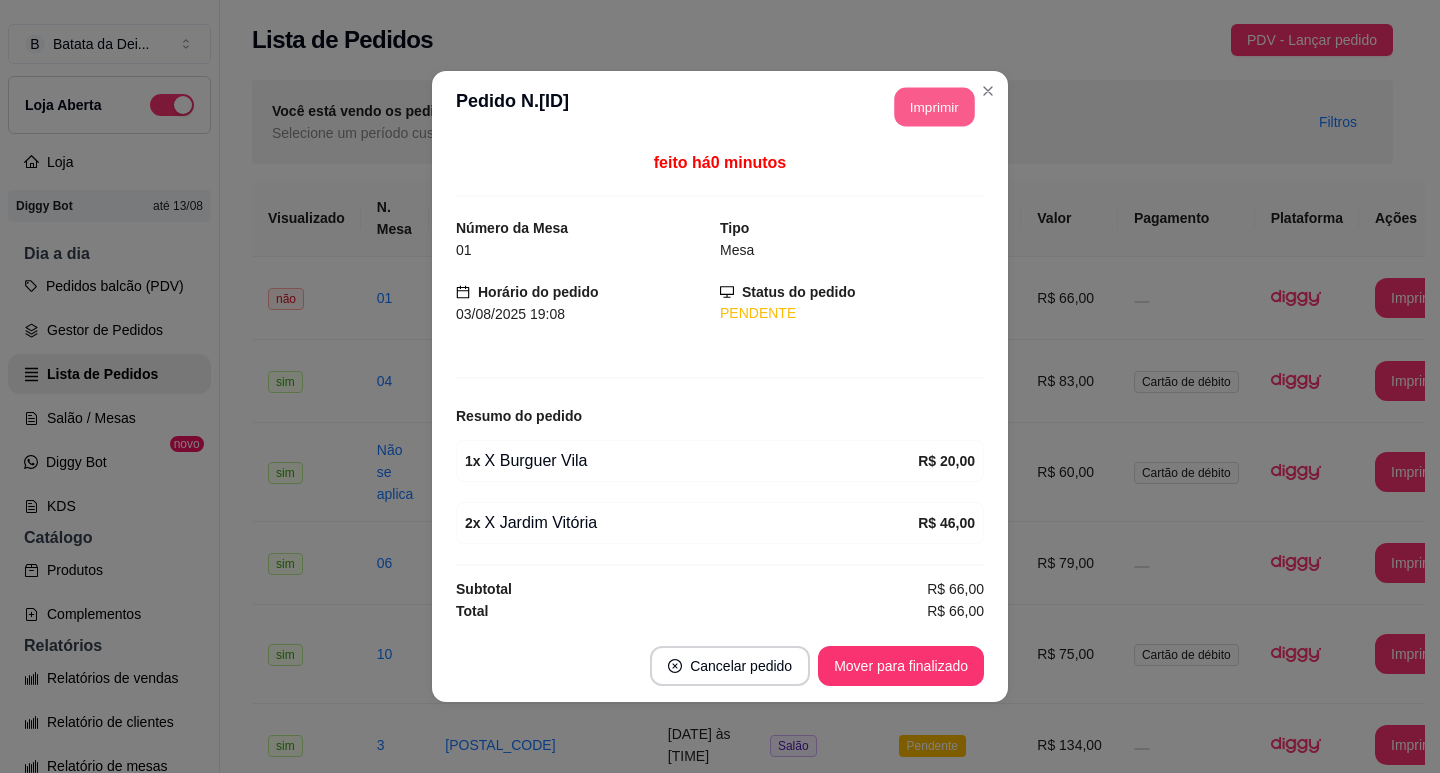 click on "Imprimir" at bounding box center (935, 107) 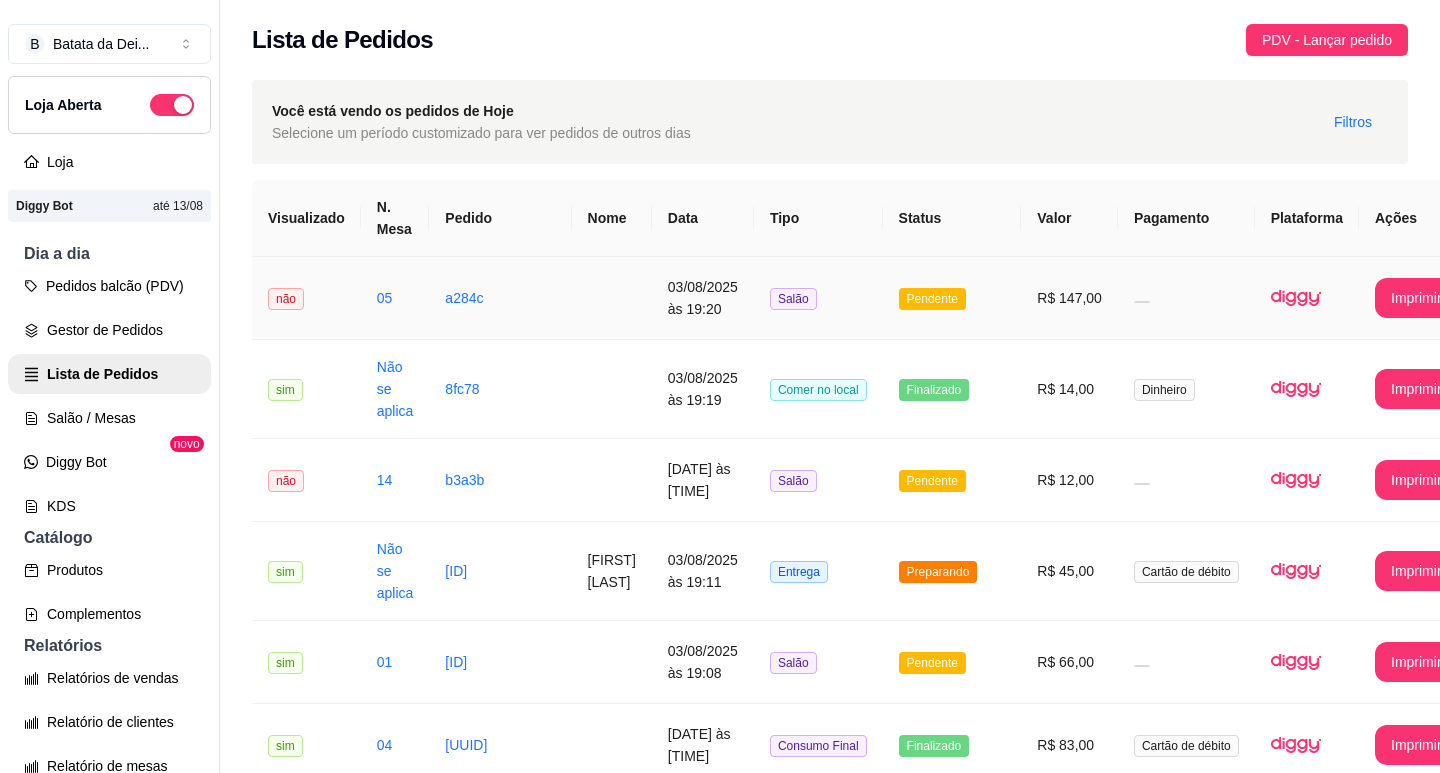 click on "03/08/2025 às 19:20" at bounding box center (703, 298) 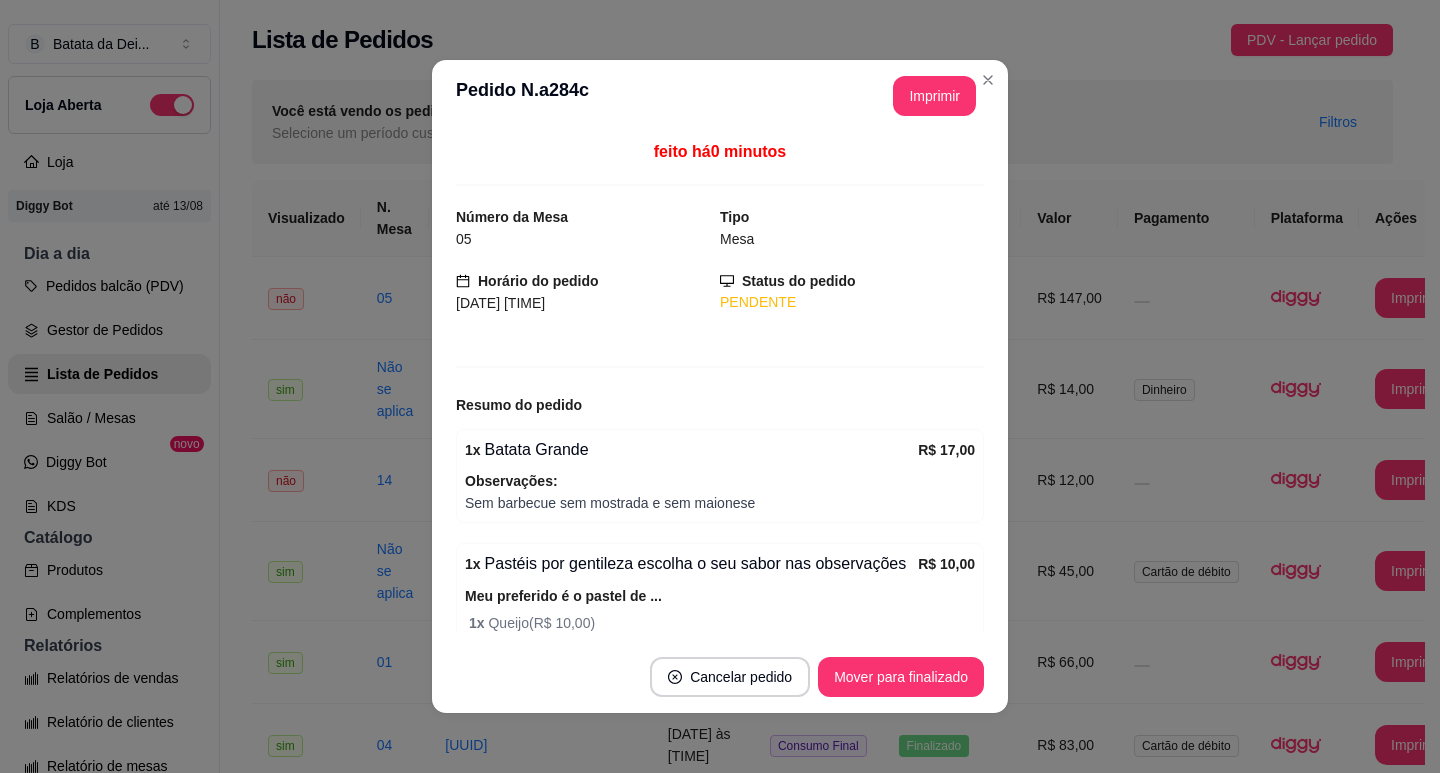 click on "**********" at bounding box center (720, 96) 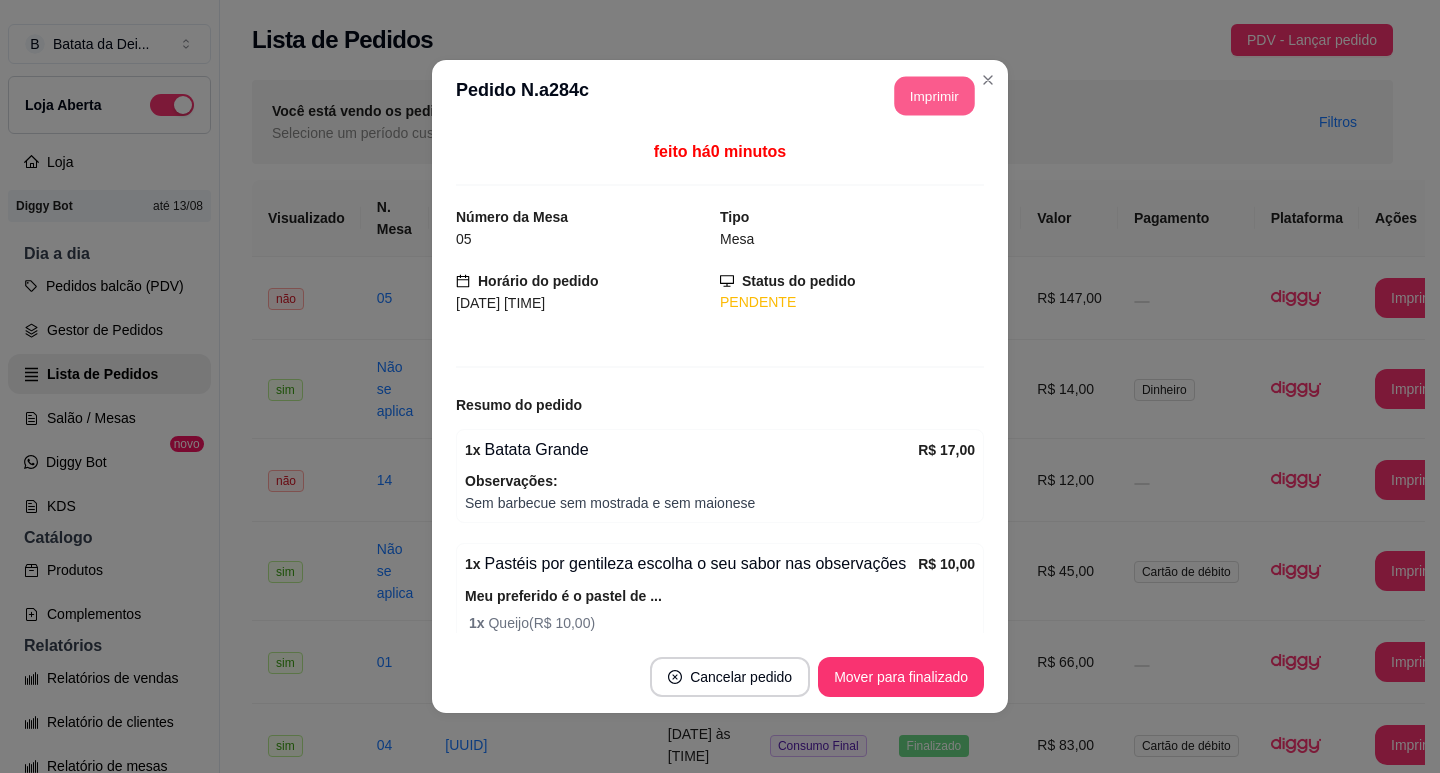 click on "Imprimir" at bounding box center (935, 96) 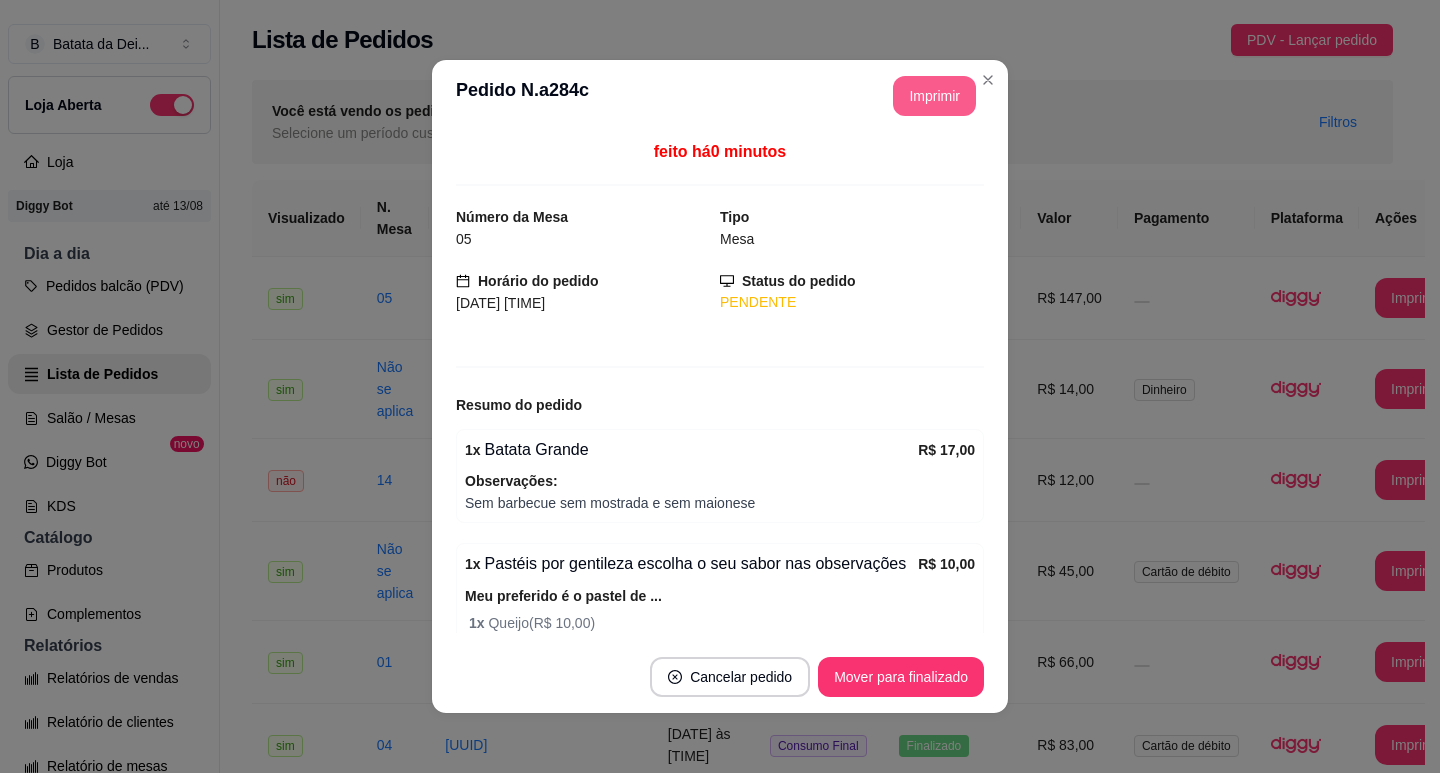 click on "Imprimir" at bounding box center [934, 96] 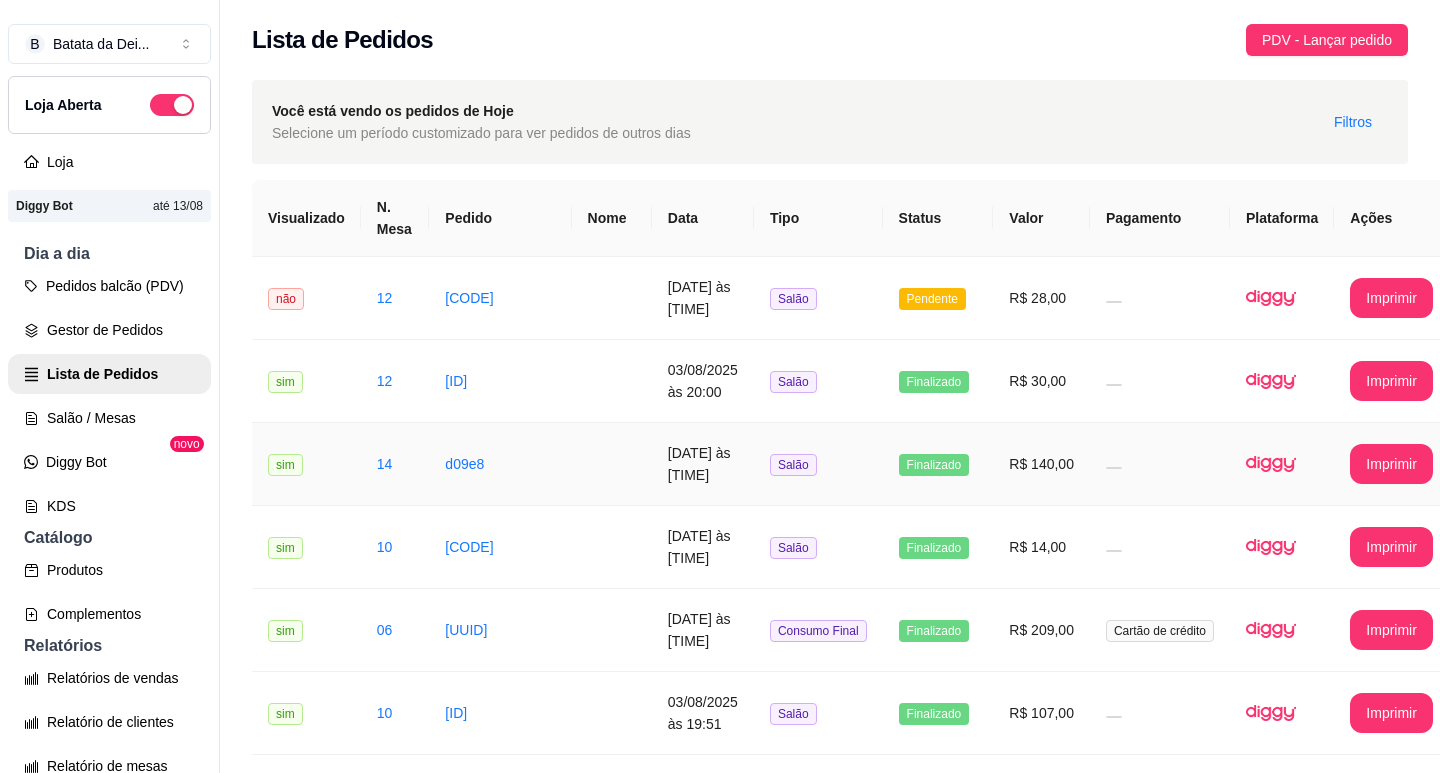 drag, startPoint x: 690, startPoint y: 426, endPoint x: 703, endPoint y: 402, distance: 27.294687 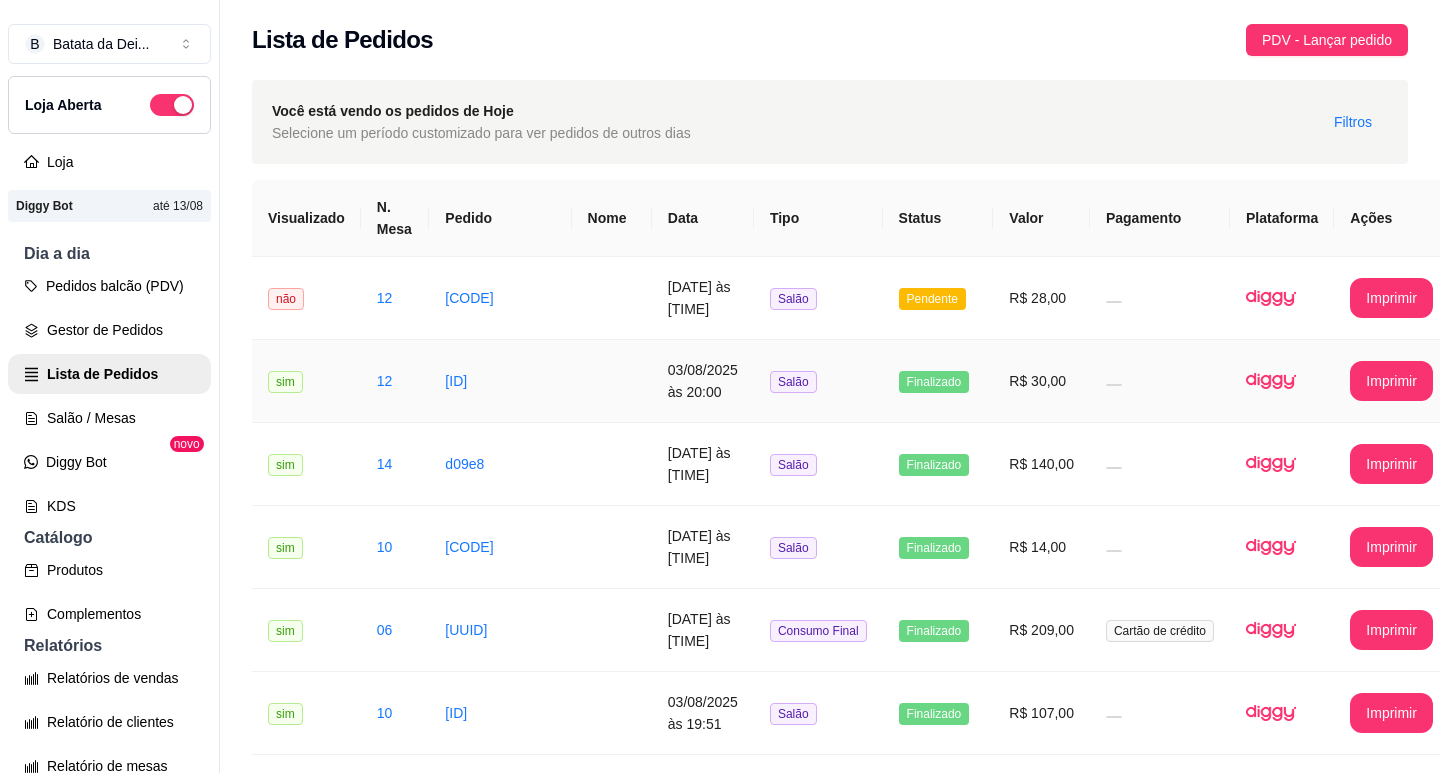 click on "03/08/2025 às 20:00" at bounding box center (703, 381) 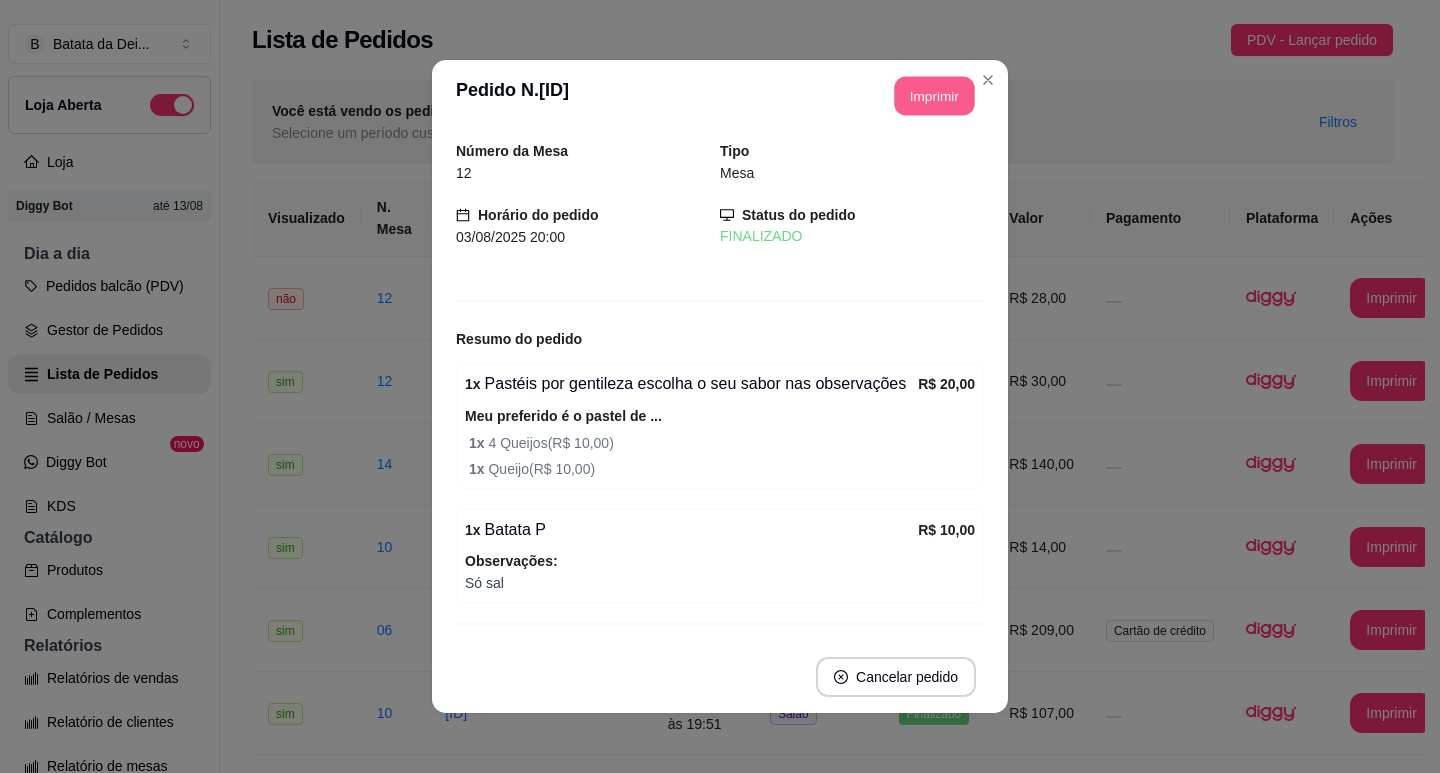 click on "Imprimir" at bounding box center [935, 96] 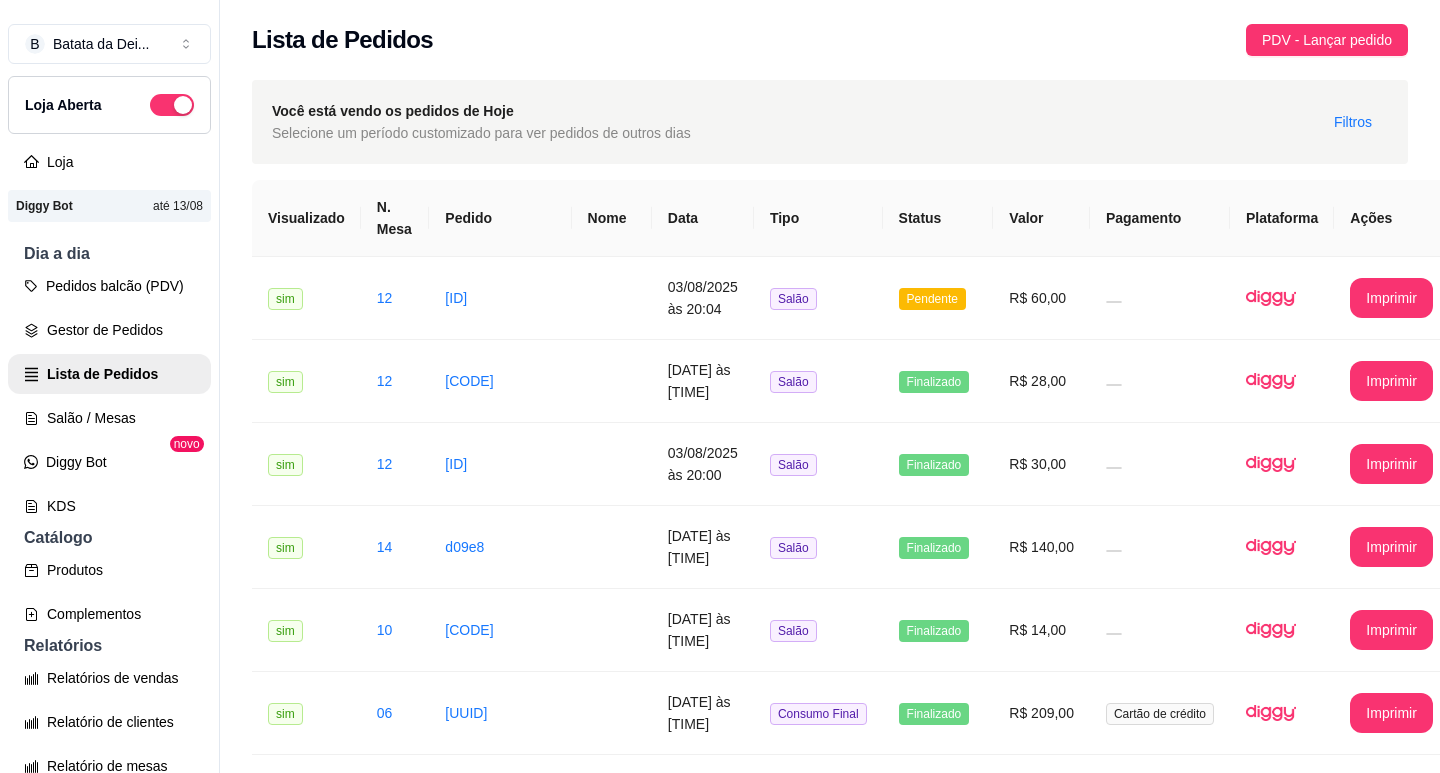 click on "0e1022d2" at bounding box center (456, 1500) 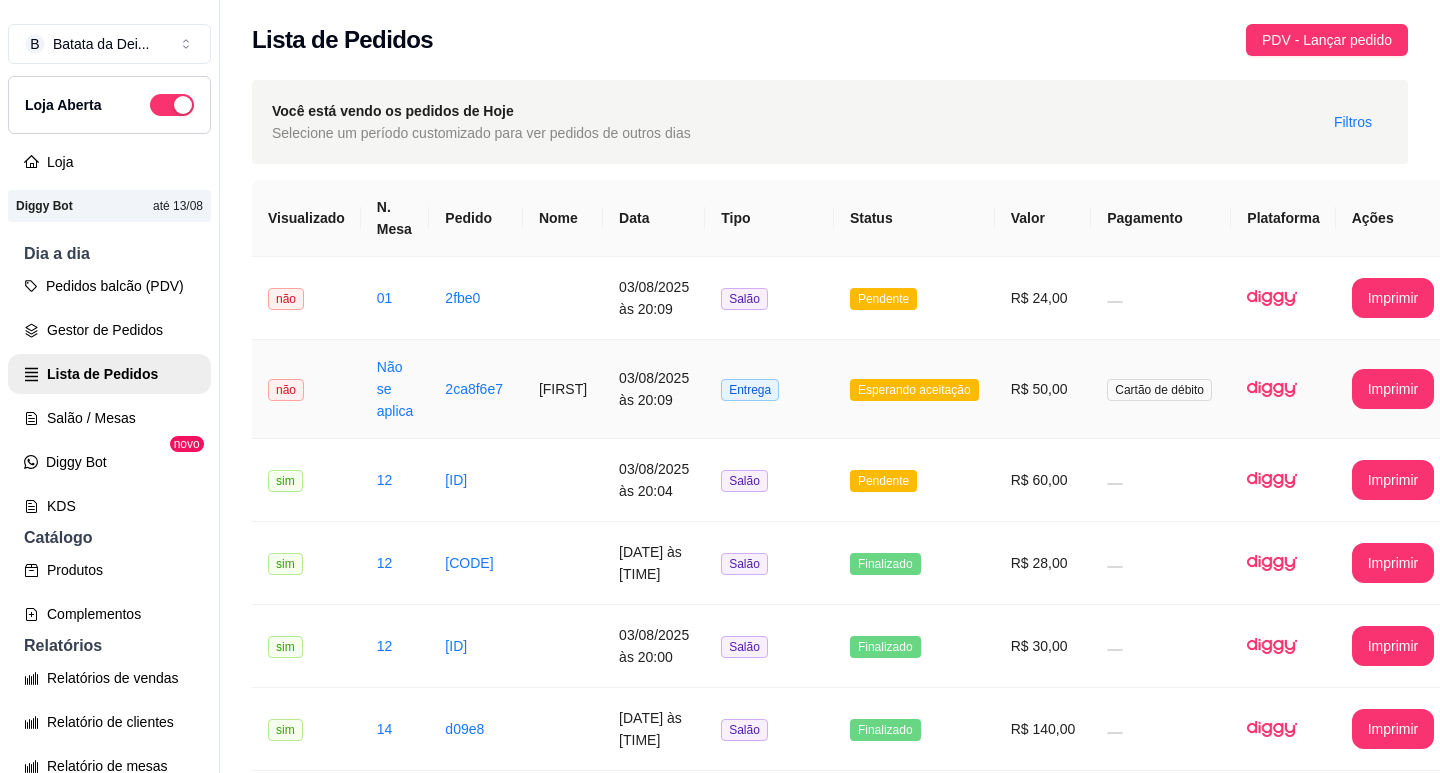 click on "[FIRST]" at bounding box center (563, 389) 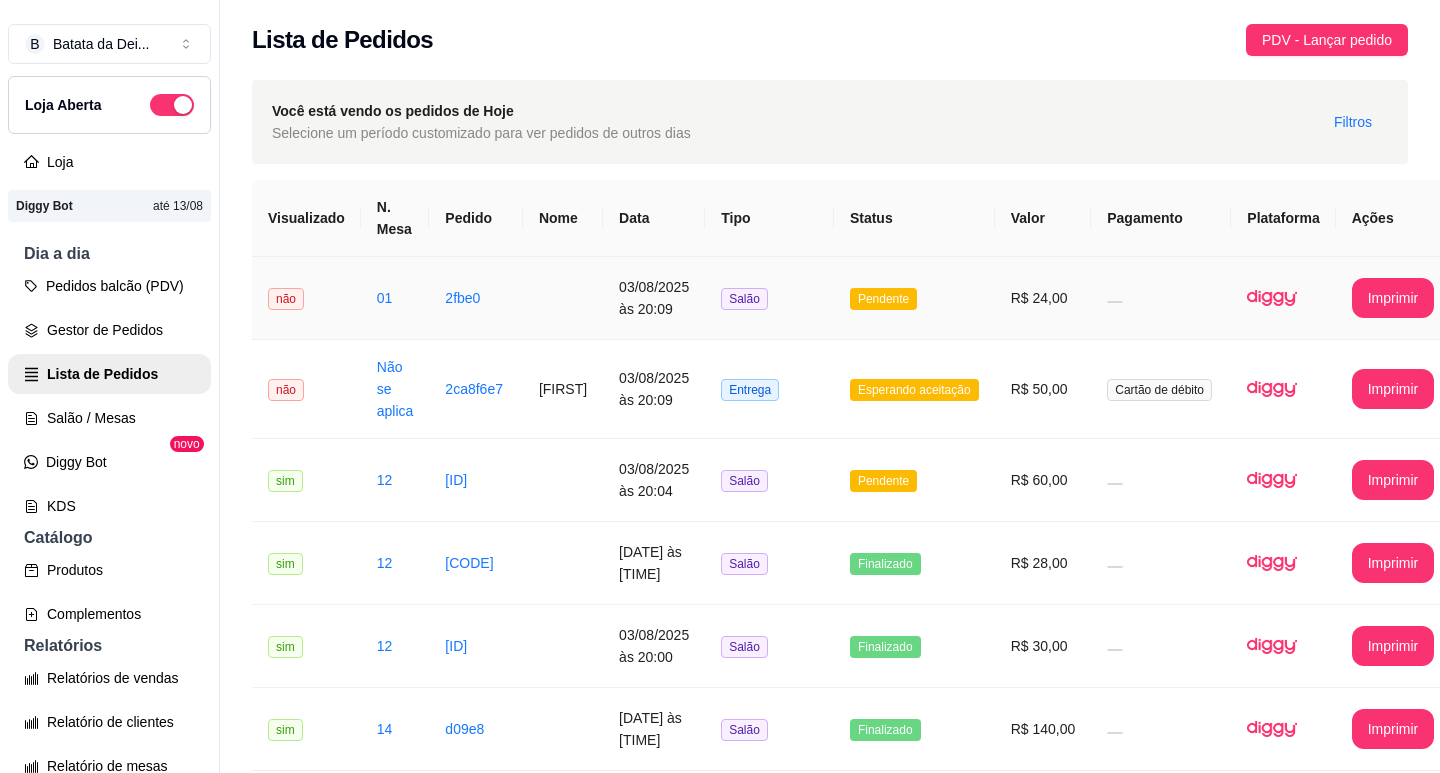 click on "2fbe0" at bounding box center [476, 298] 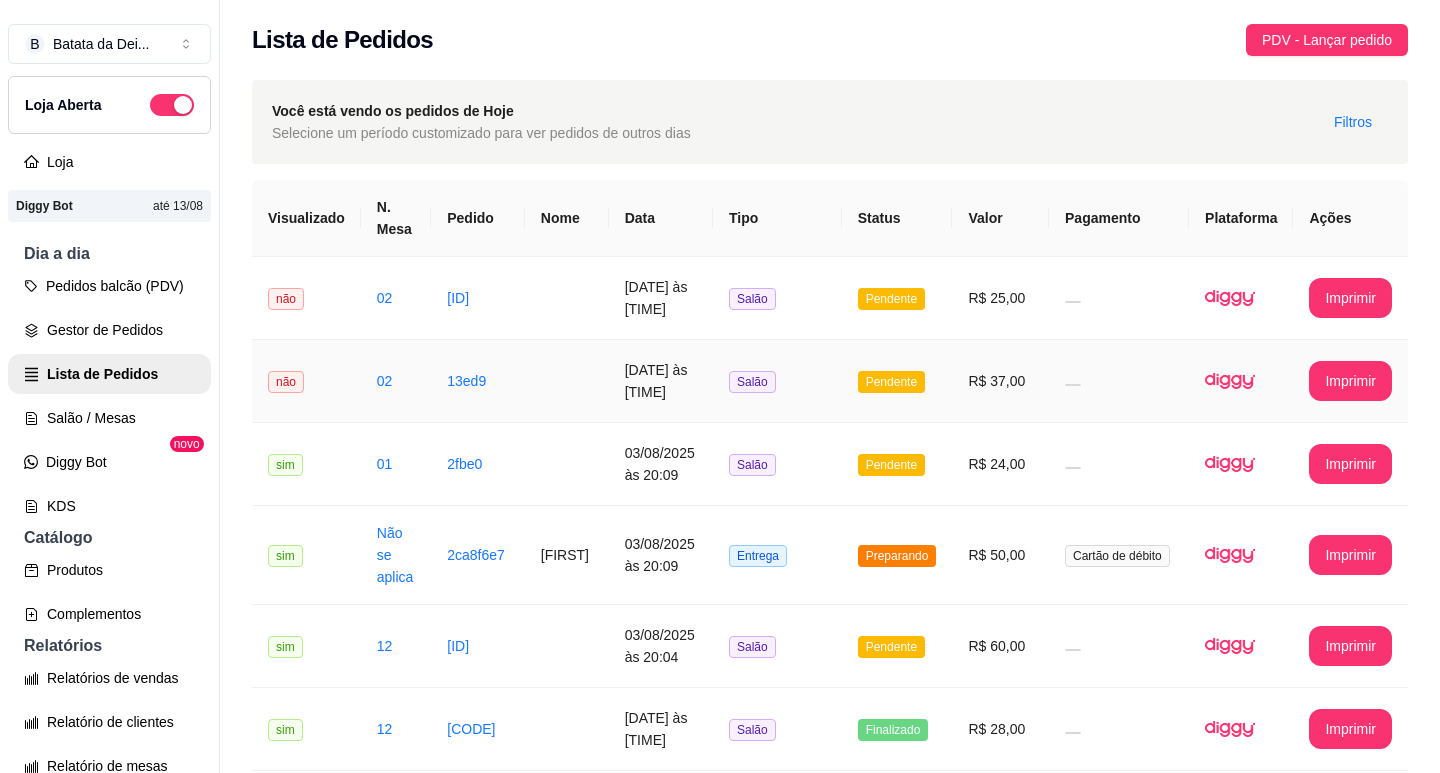 click on "[DATE] às [TIME]" at bounding box center [661, 381] 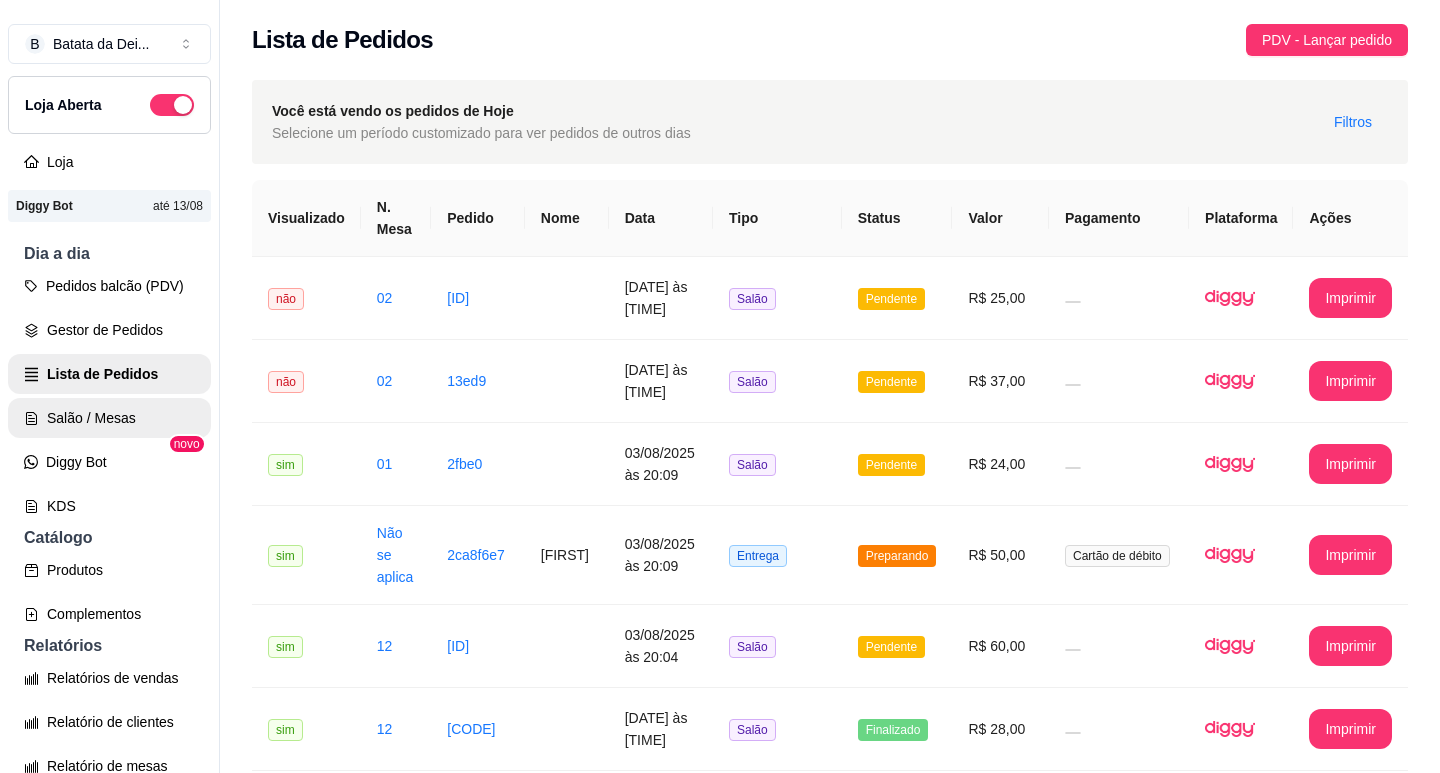 click on "Salão / Mesas" at bounding box center (109, 418) 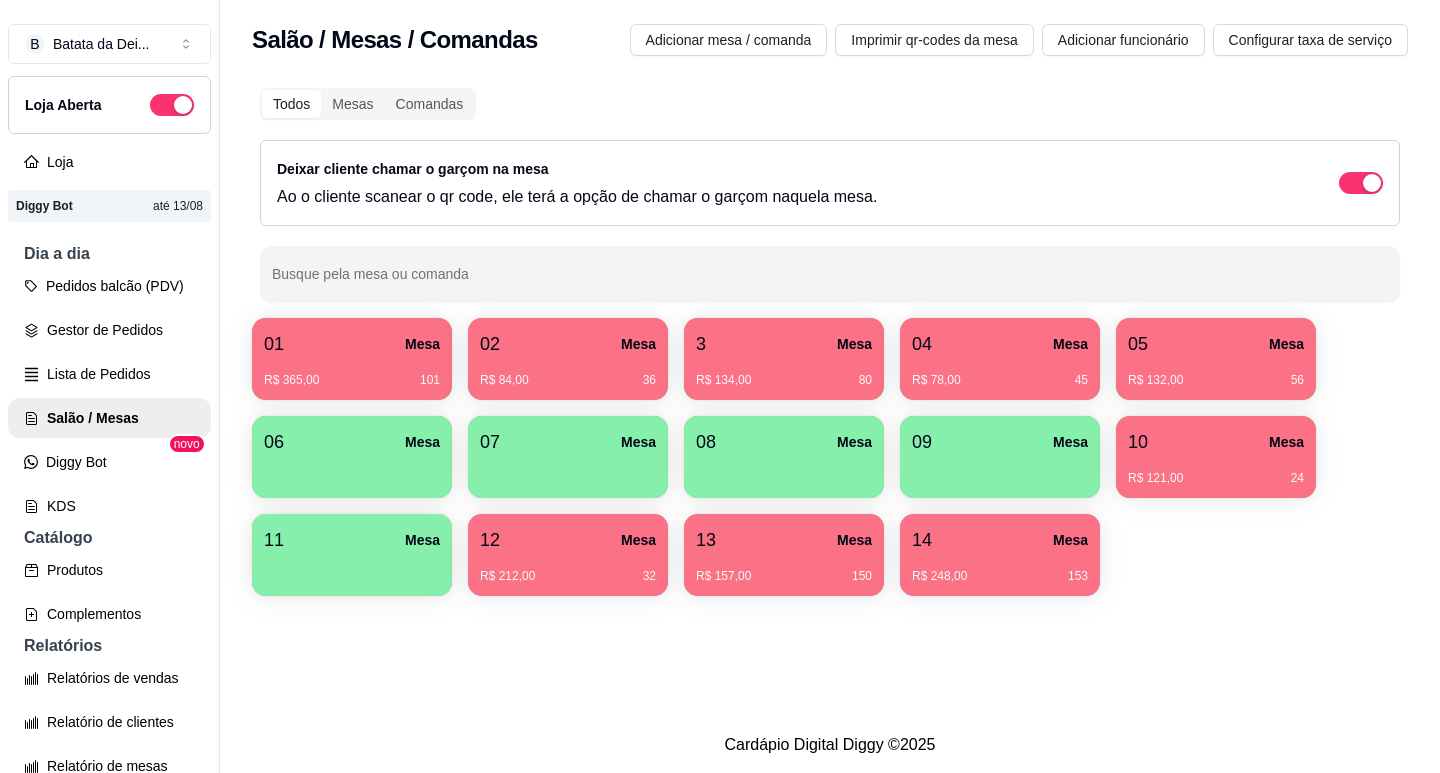 click at bounding box center [1000, 471] 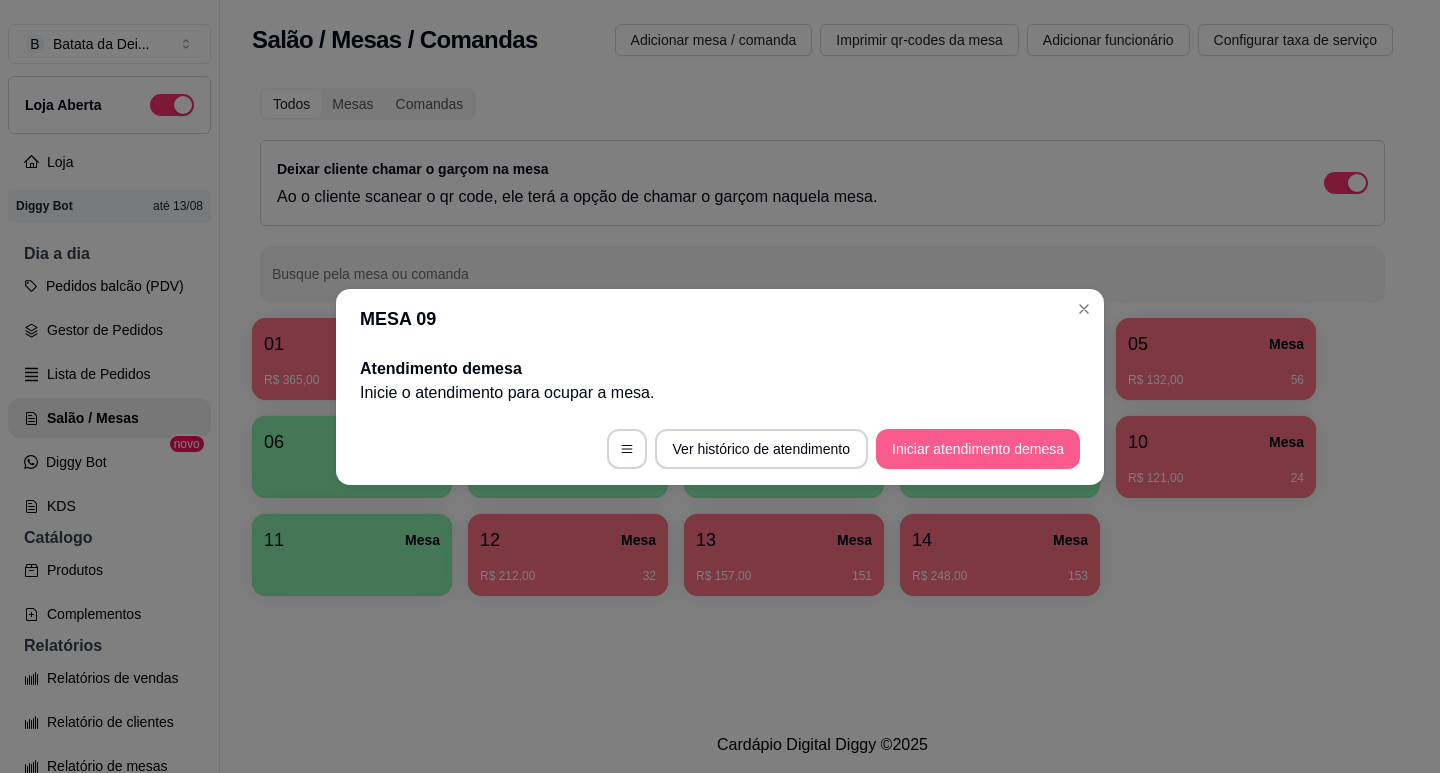 click on "Iniciar atendimento de  mesa" at bounding box center [978, 449] 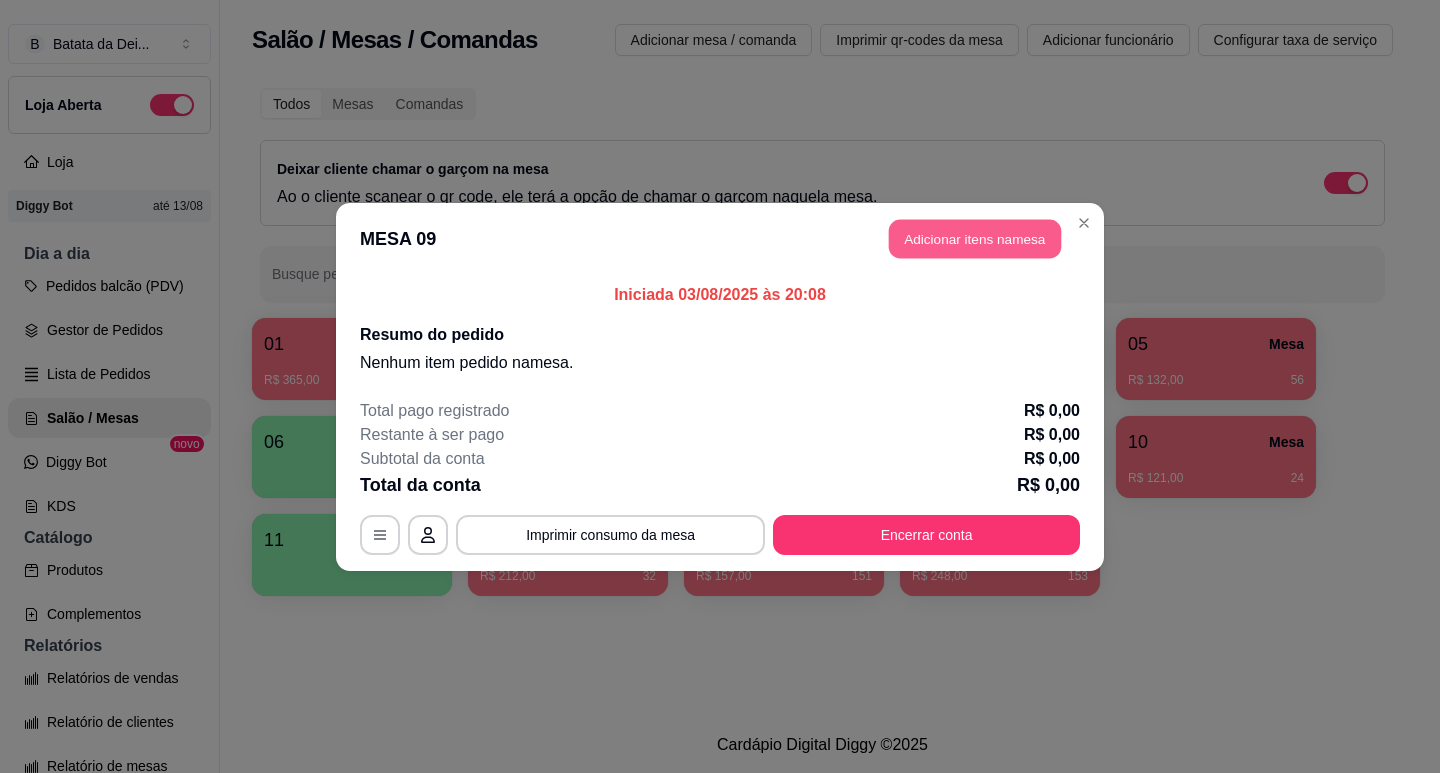 click on "Adicionar itens na  mesa" at bounding box center (975, 238) 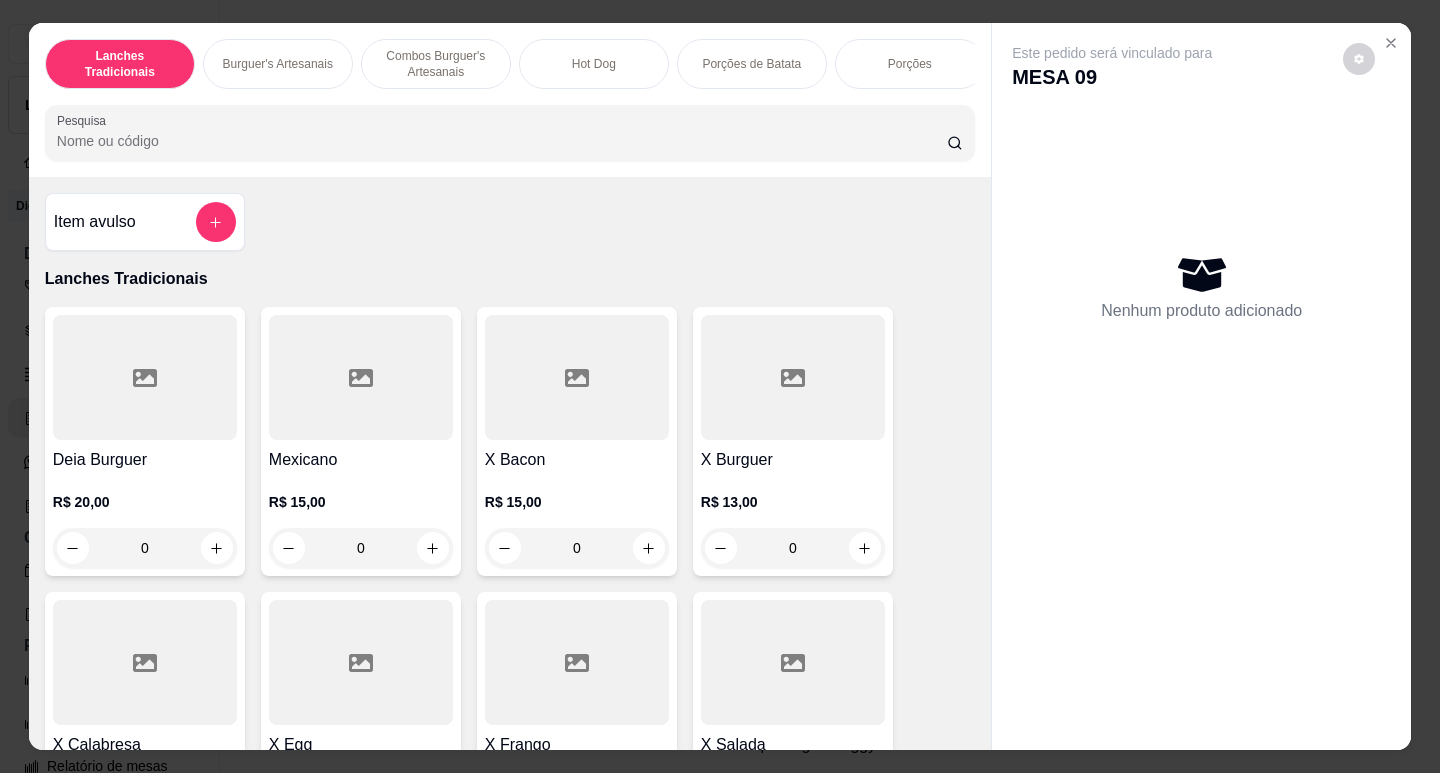 click at bounding box center [433, 3297] 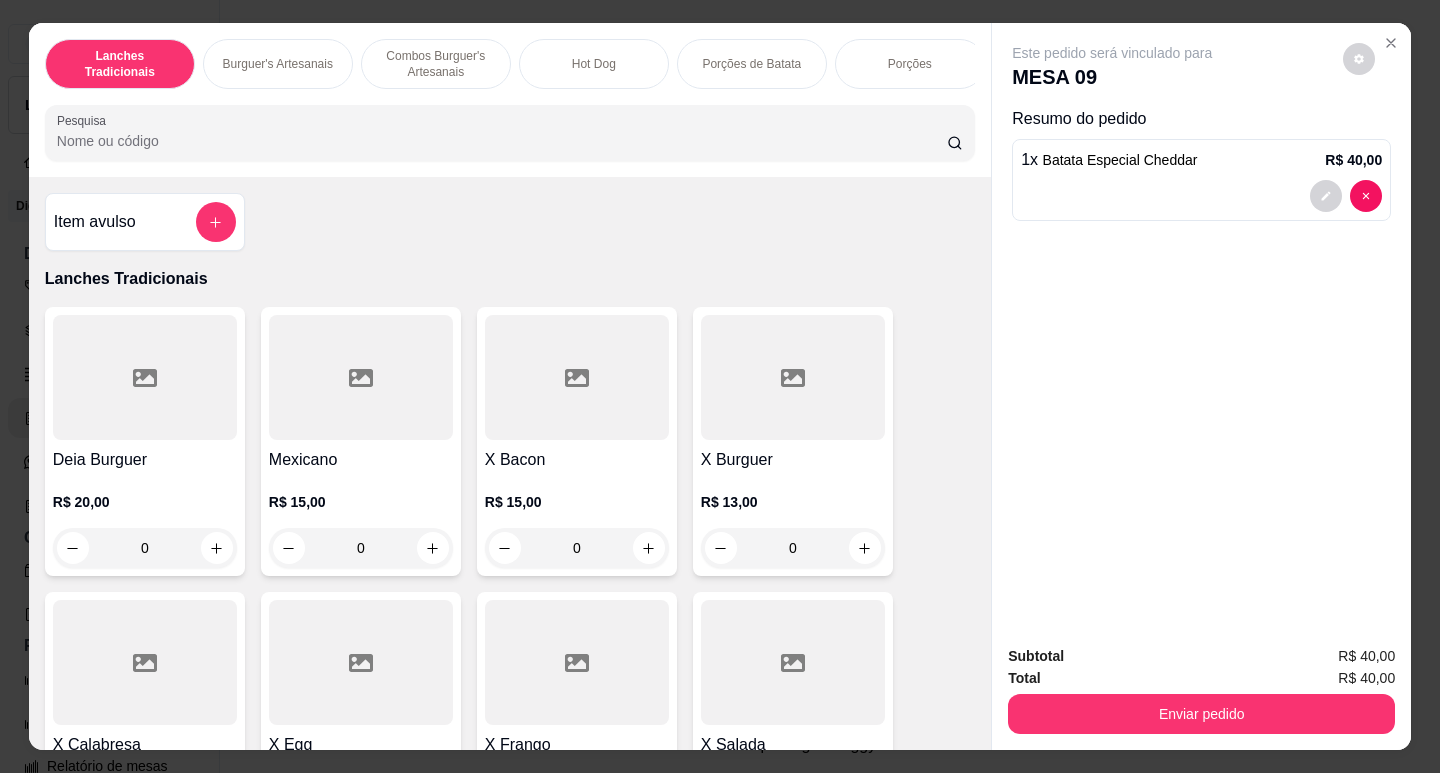 click at bounding box center (1346, 196) 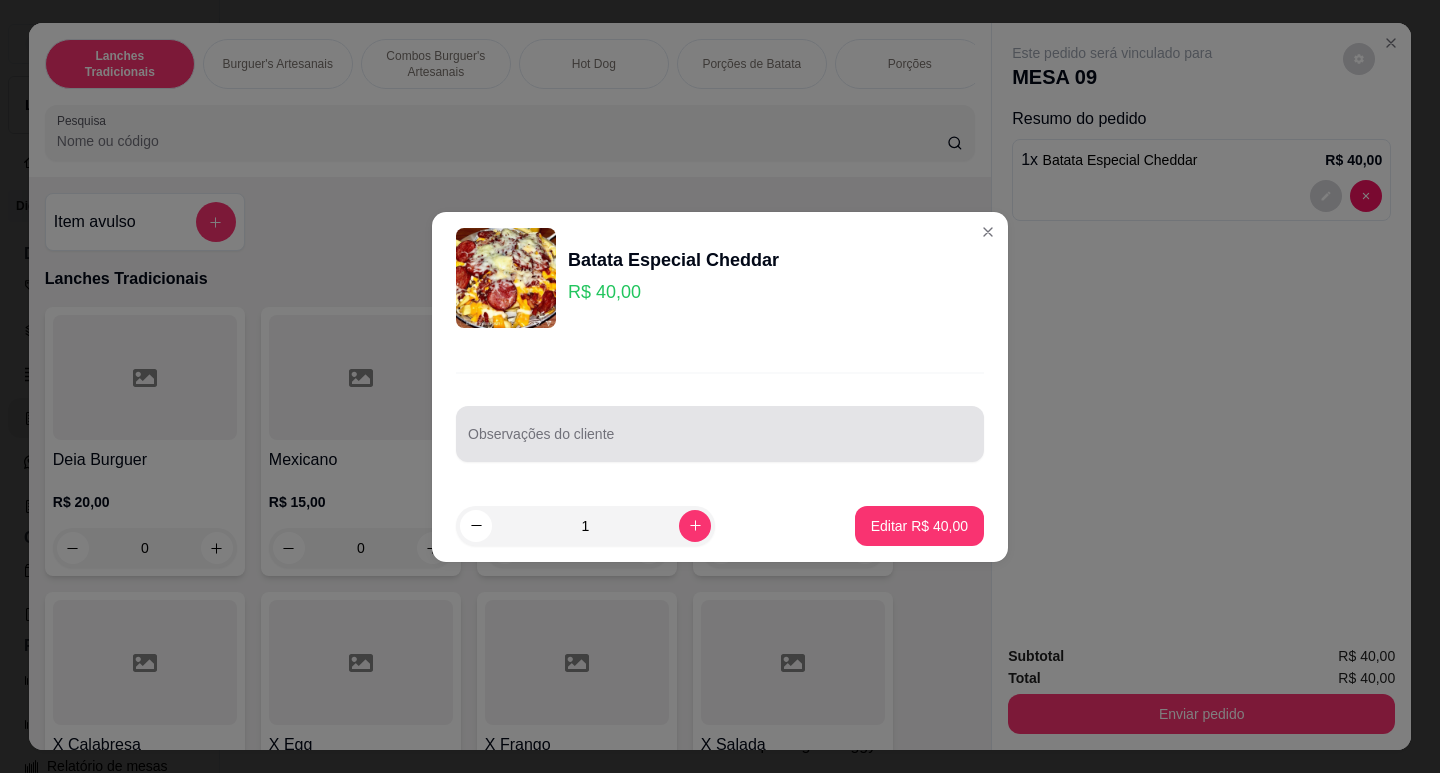 click at bounding box center [720, 434] 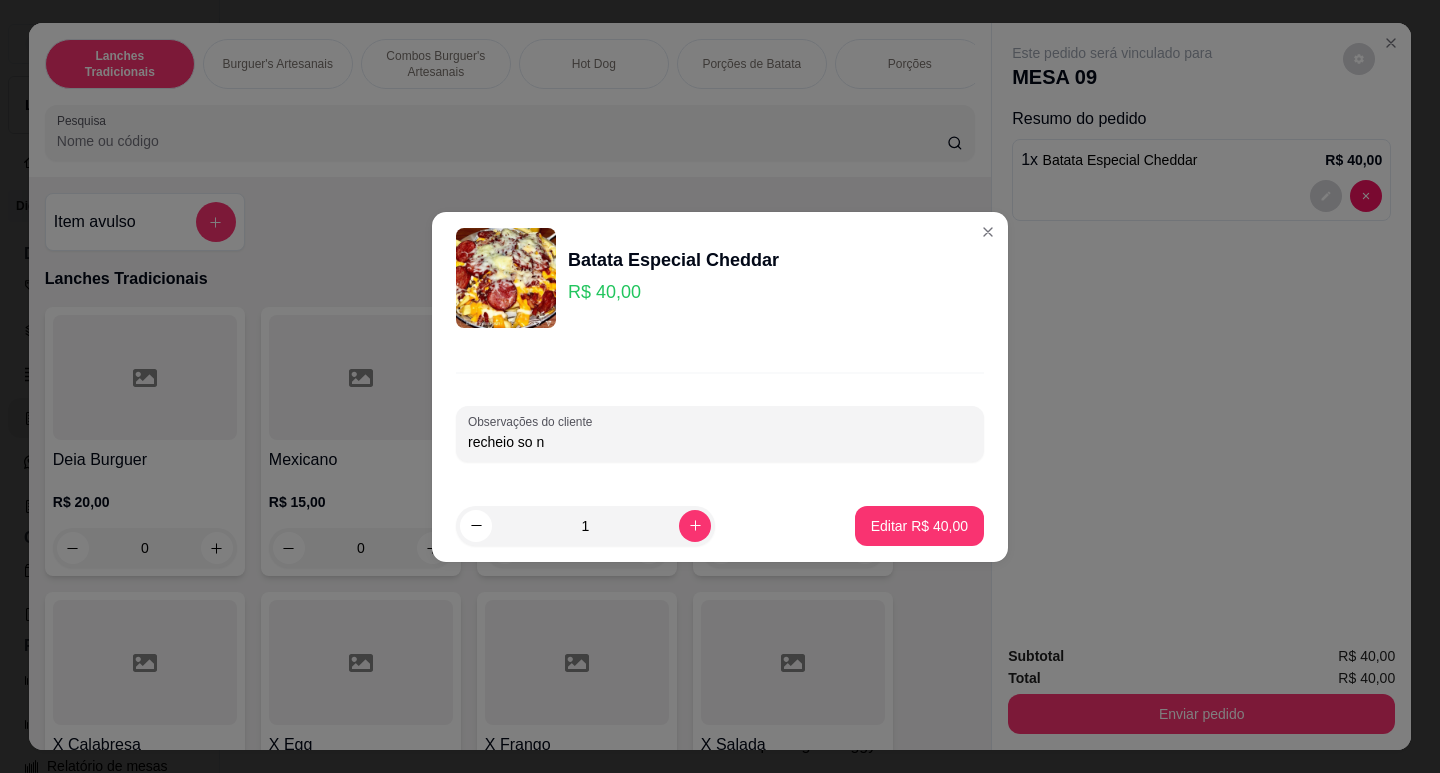 type on "recheio so na" 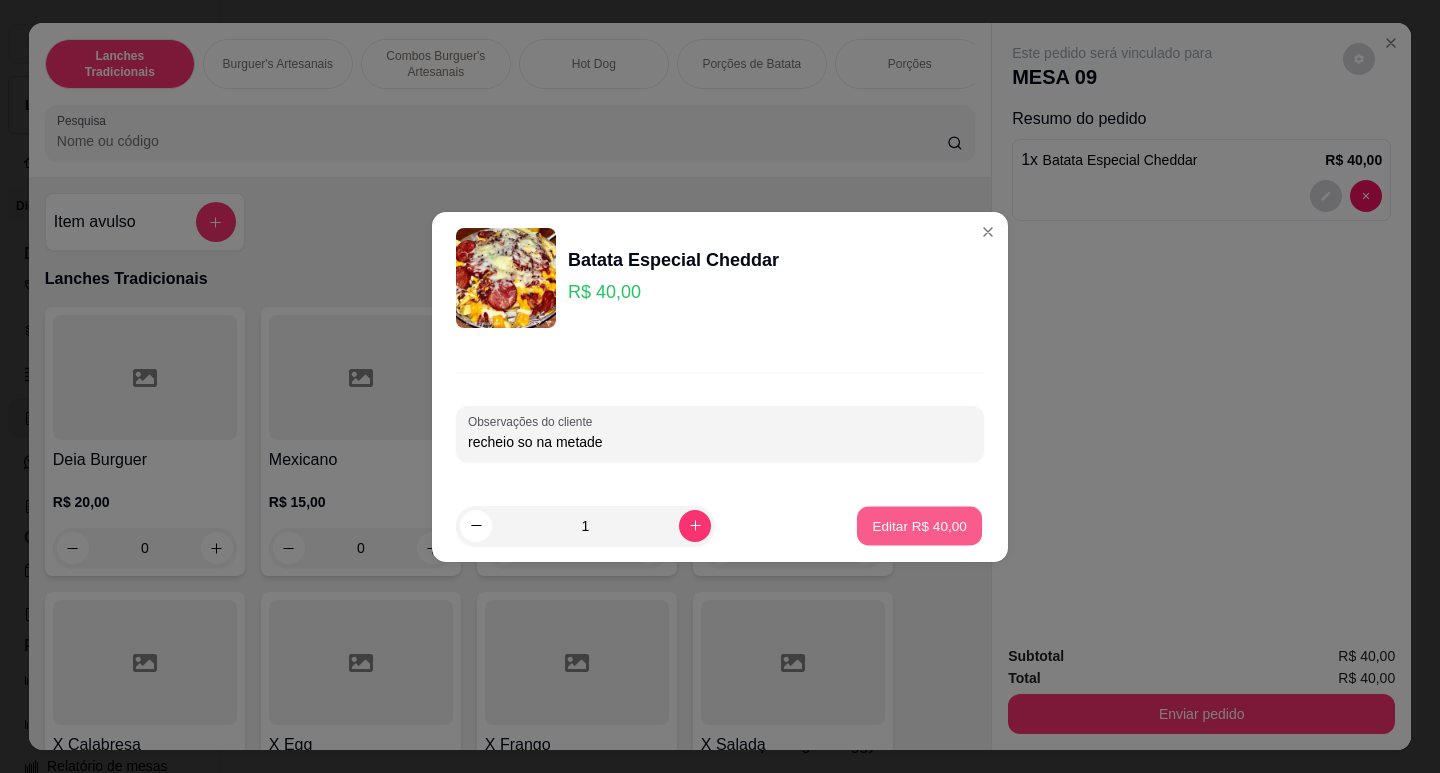 click on "Editar   R$ 40,00" at bounding box center (919, 525) 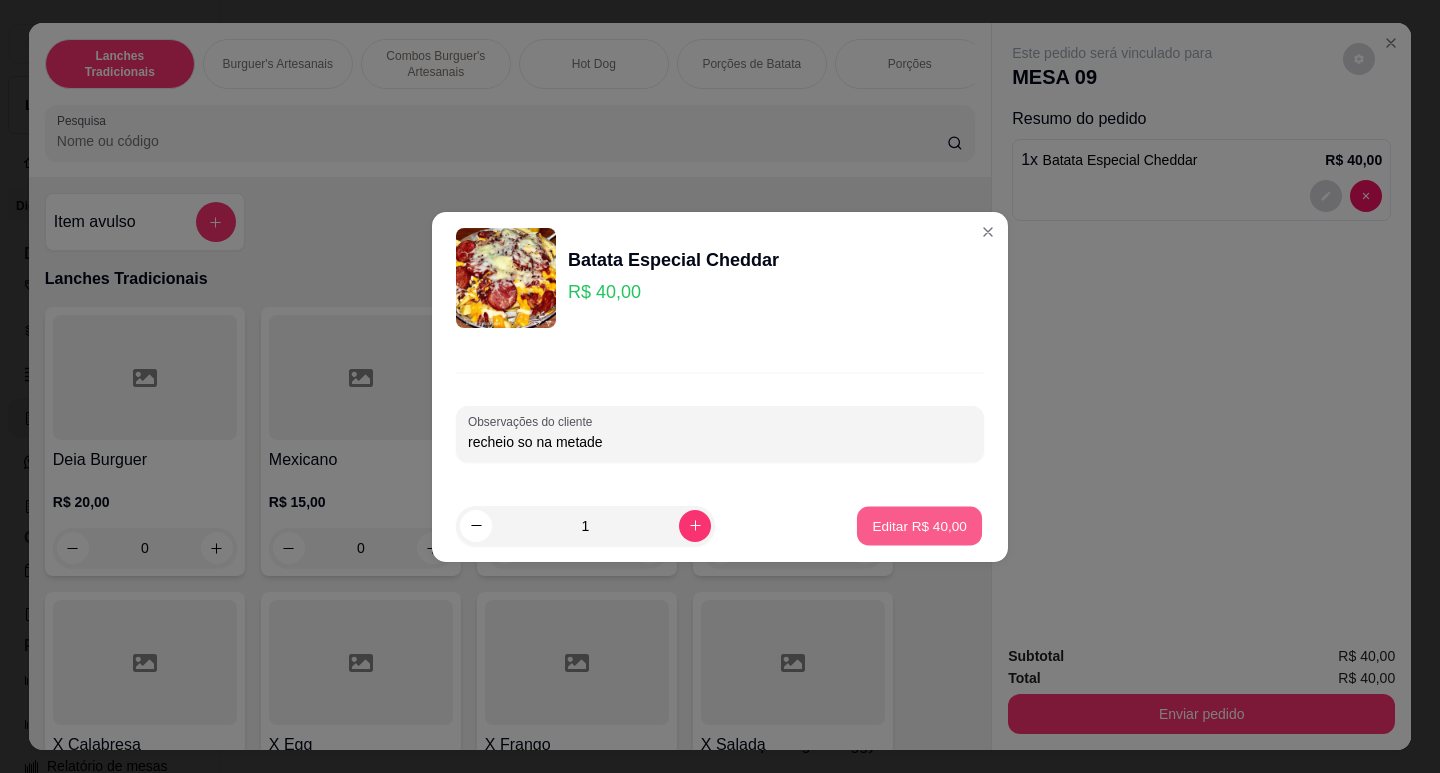 type on "0" 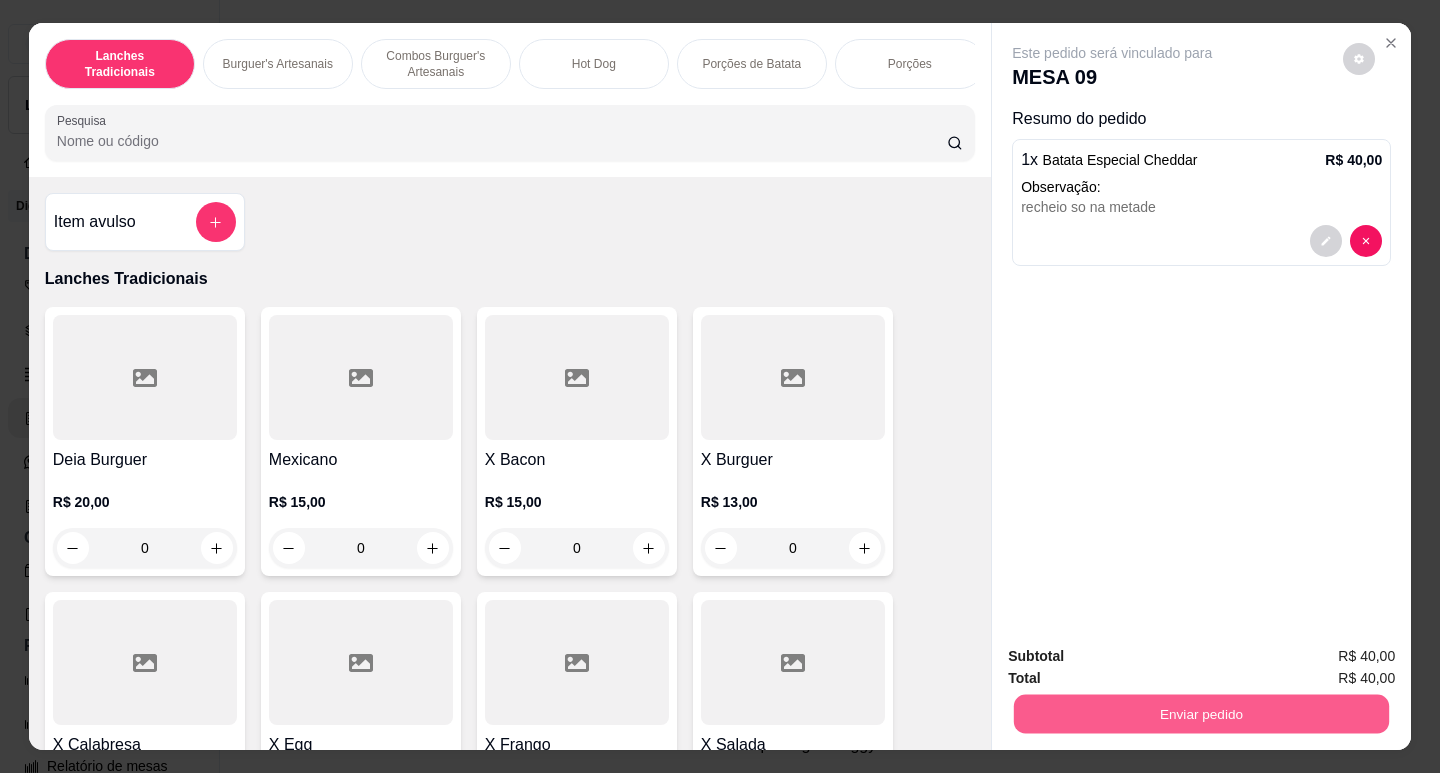 click on "Enviar pedido" at bounding box center [1201, 713] 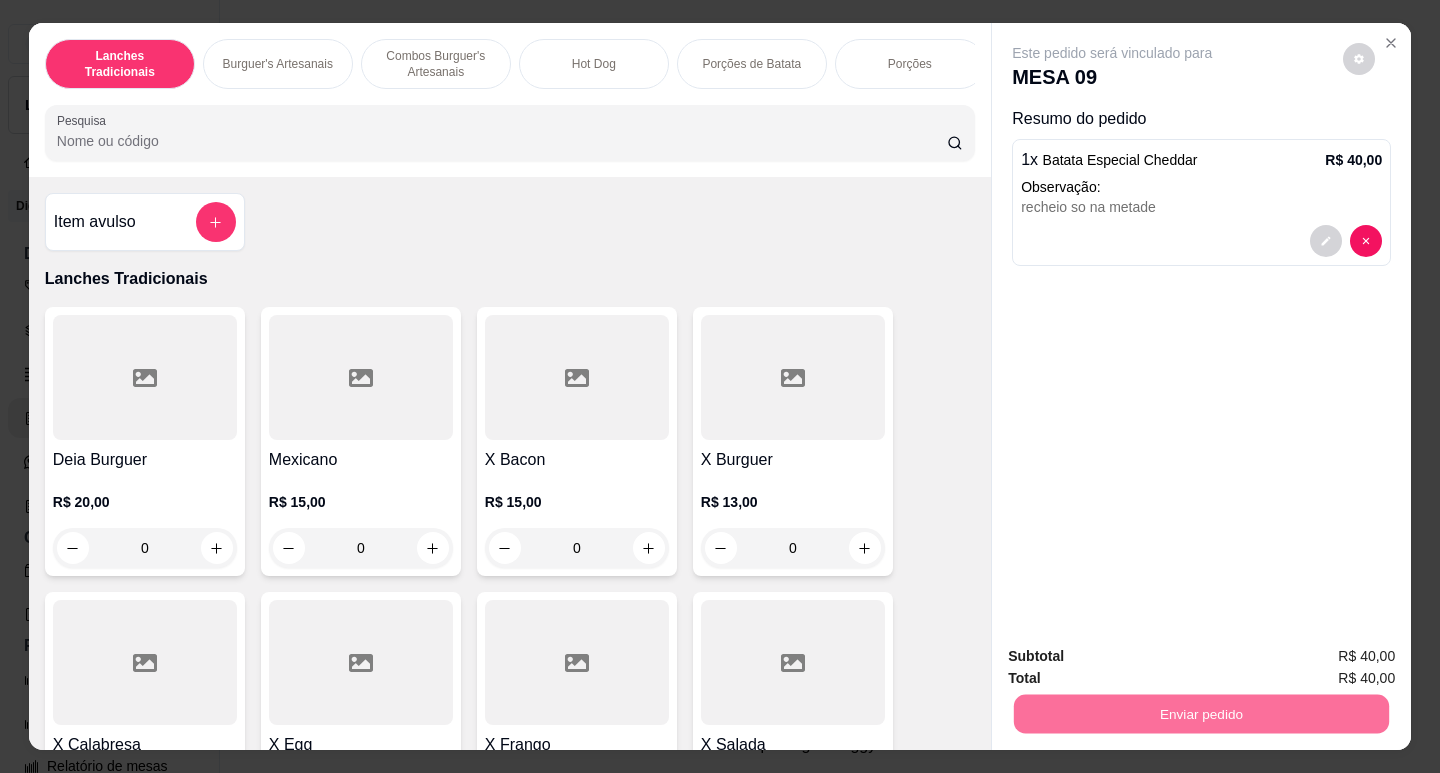 click on "Não registrar e enviar pedido" at bounding box center [1135, 657] 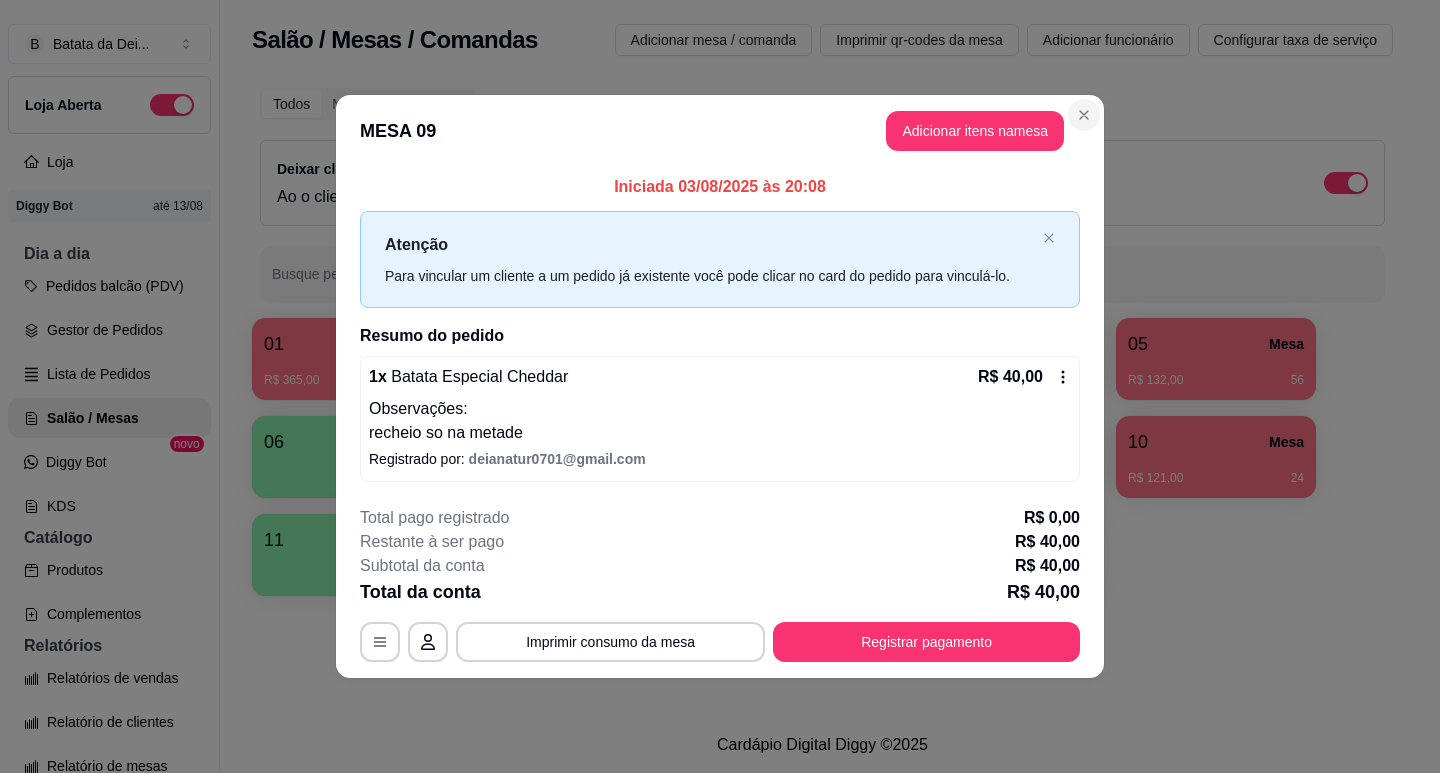 click on "**********" at bounding box center (720, 386) 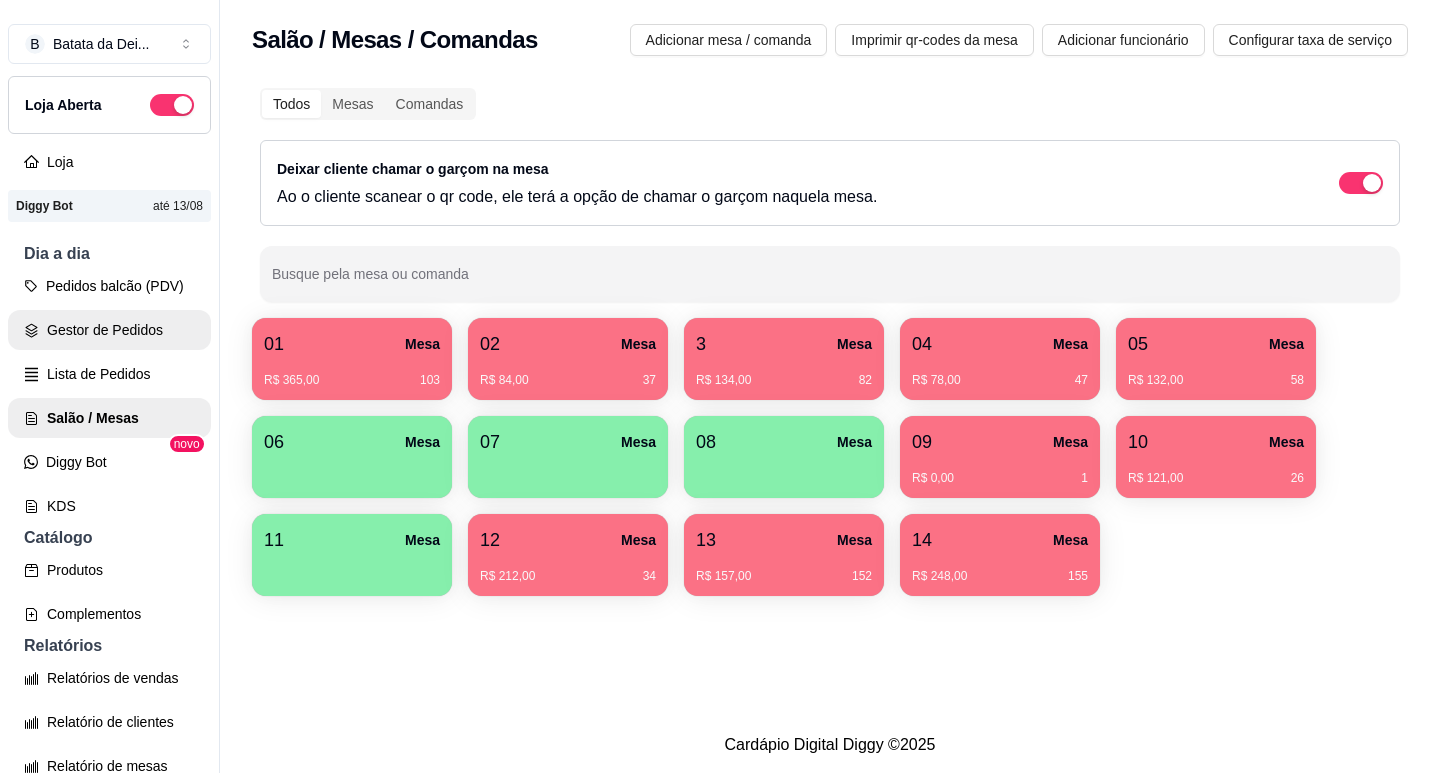 click on "Lista de Pedidos" at bounding box center [109, 374] 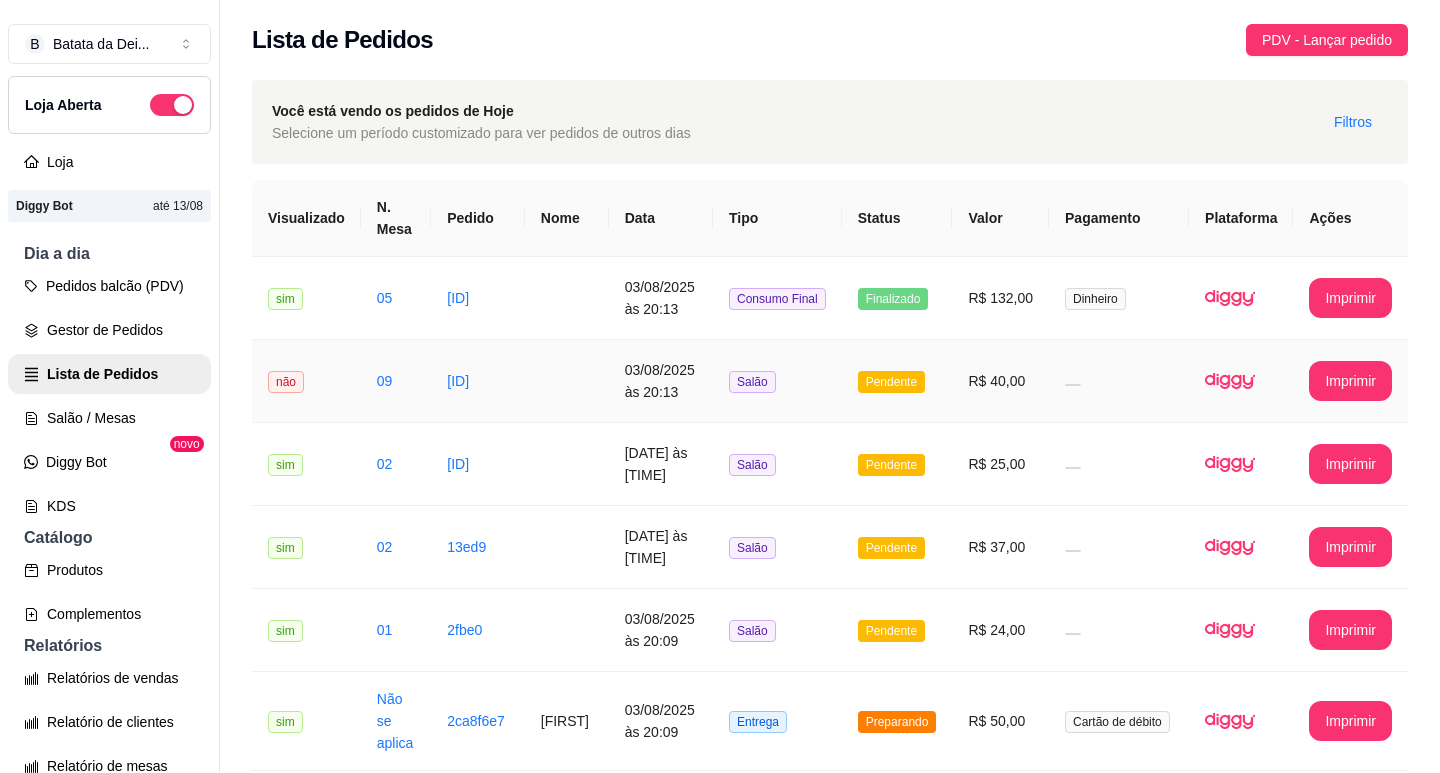 click at bounding box center [567, 381] 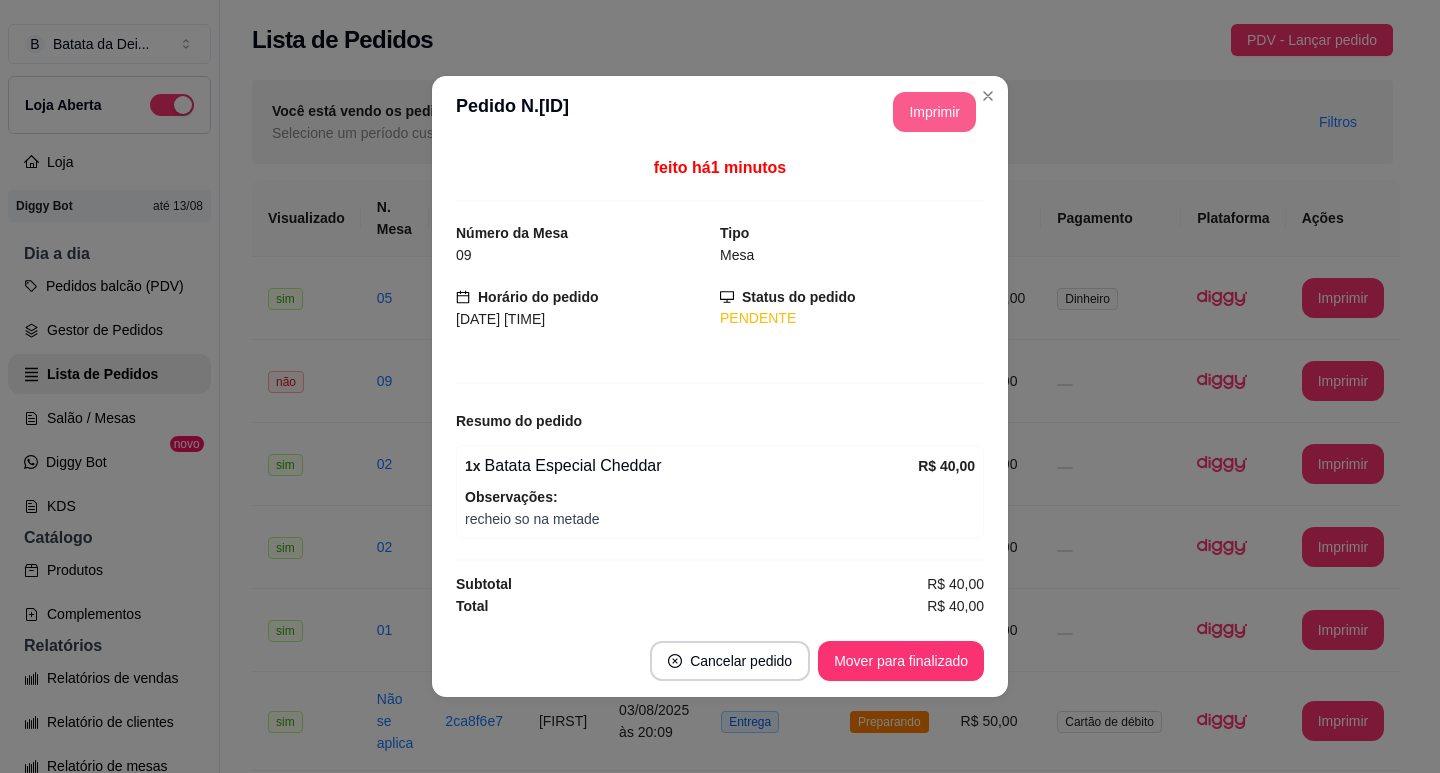 click on "Imprimir" at bounding box center (934, 112) 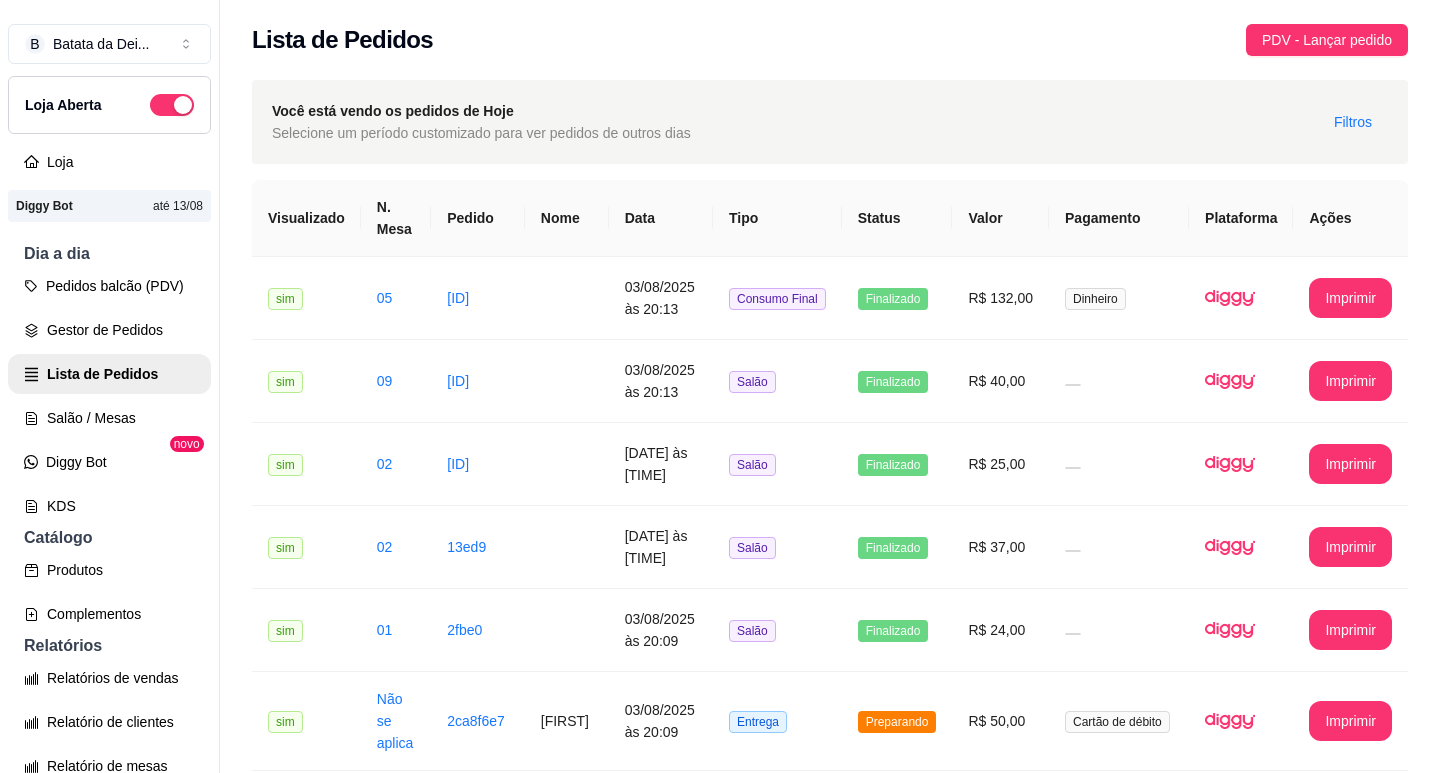 click on "994ecb72" at bounding box center [478, 1832] 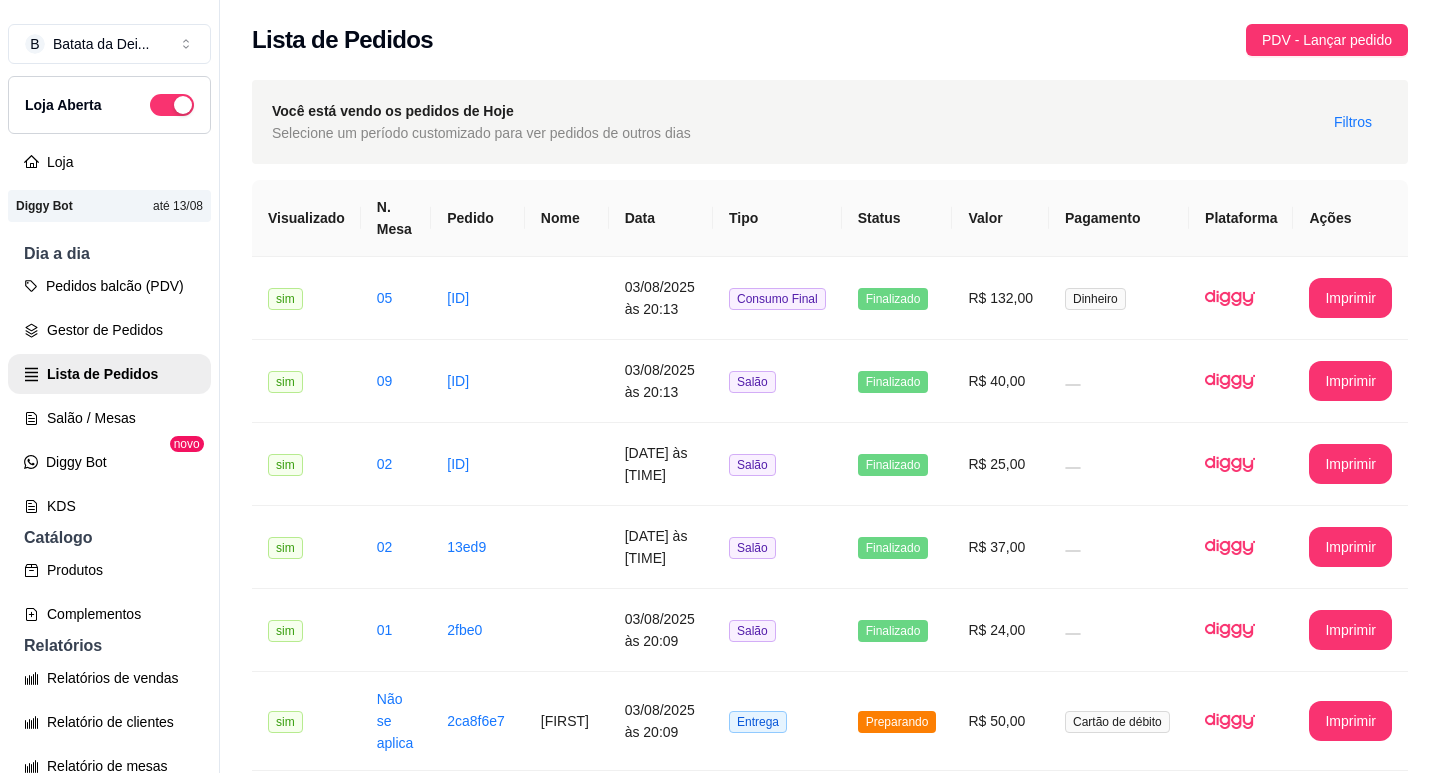 click on "Preparando" at bounding box center (897, 2826) 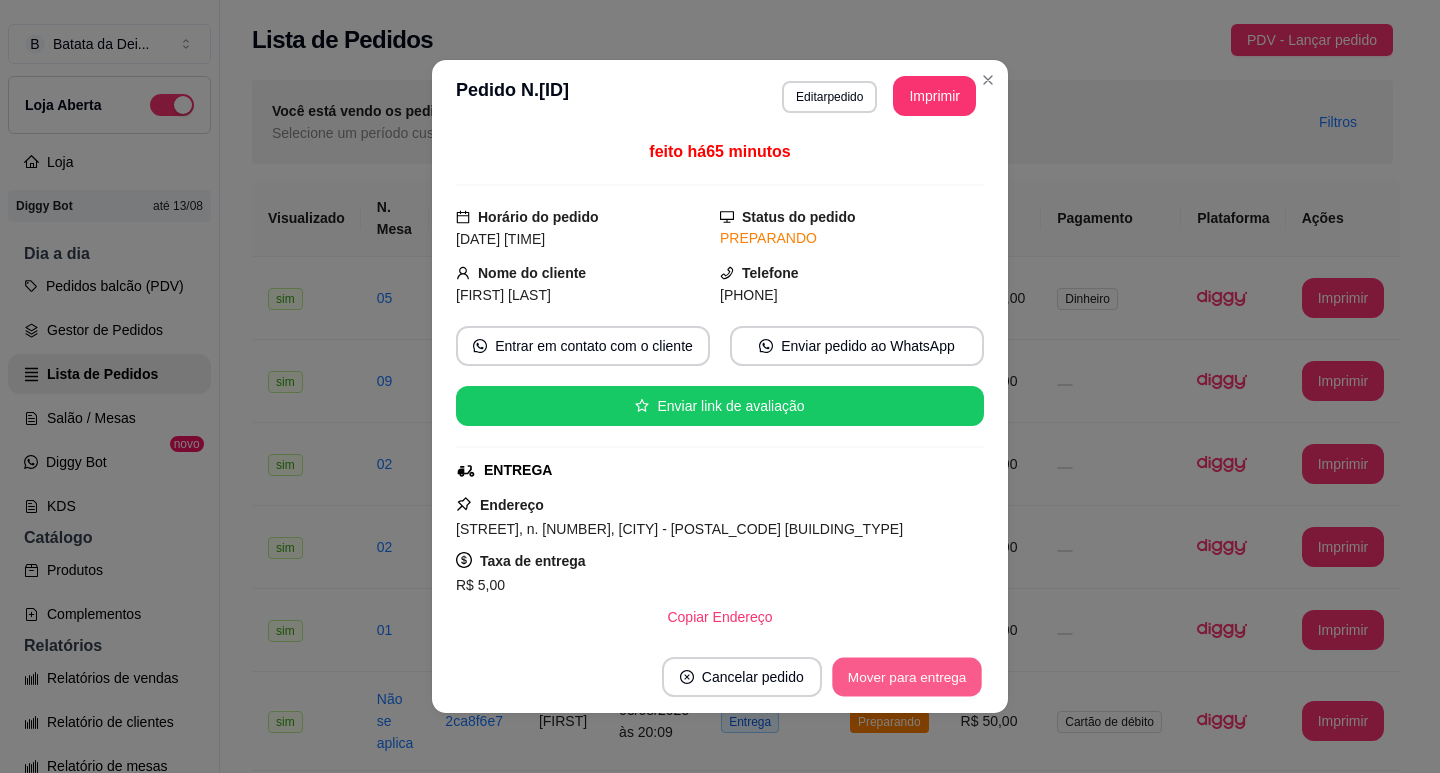 click on "Mover para entrega" at bounding box center [907, 677] 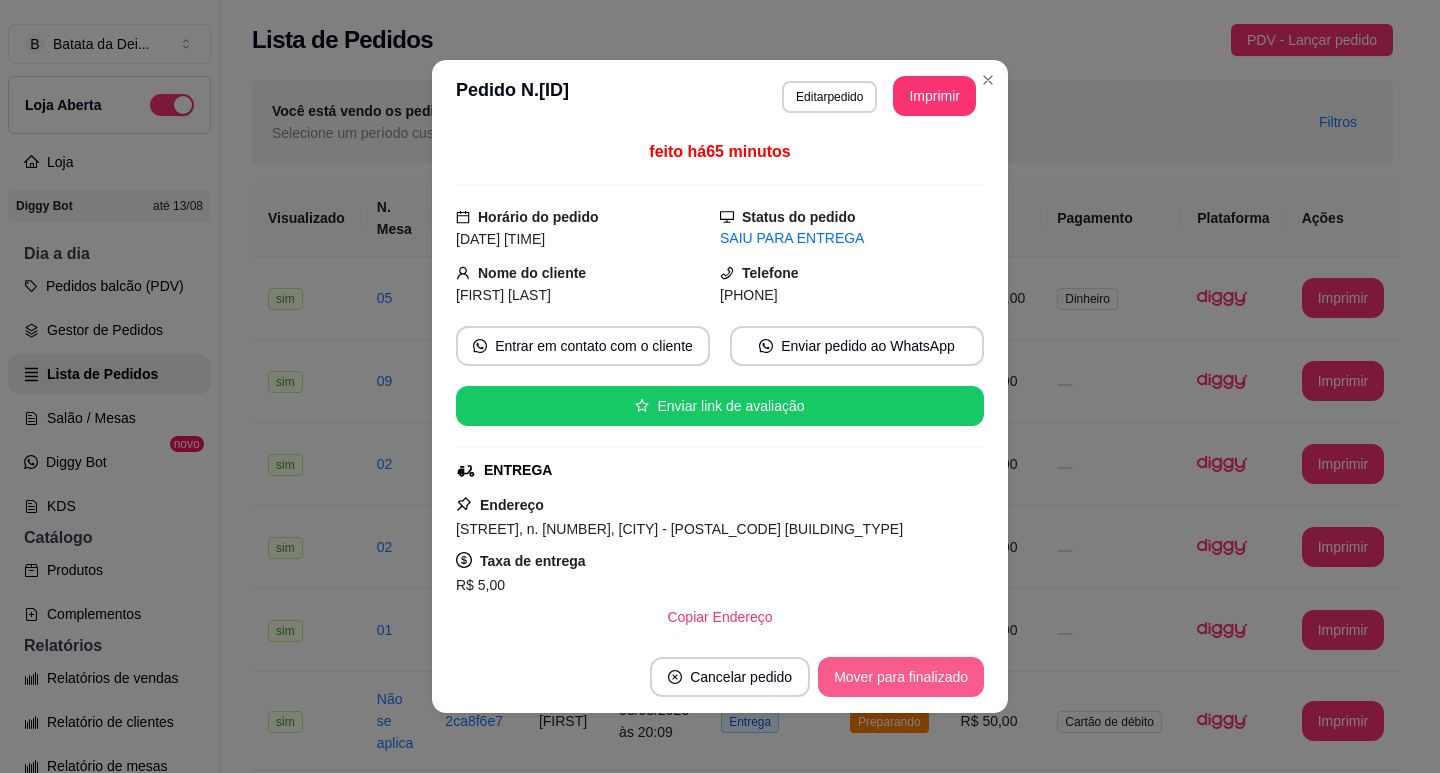 click on "Mover para finalizado" at bounding box center (901, 677) 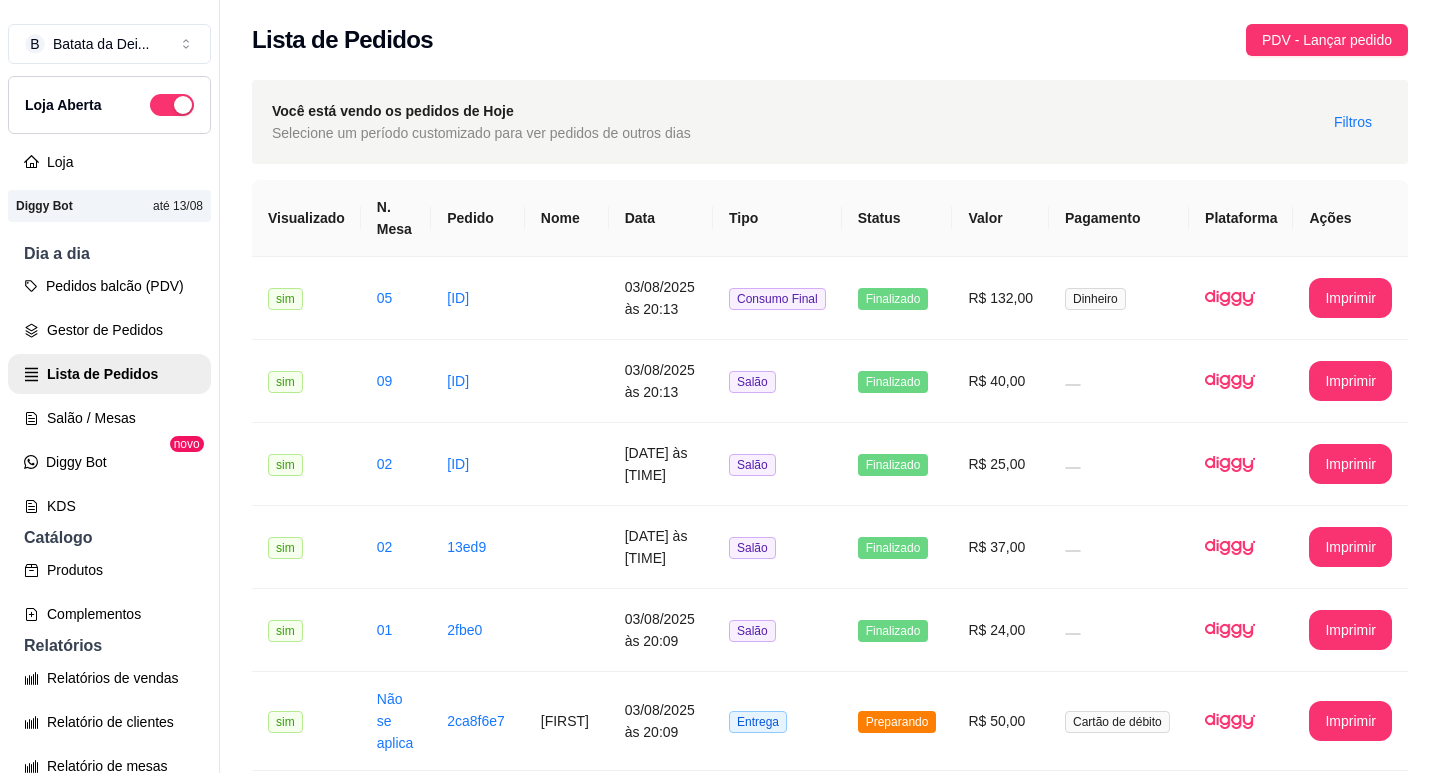 click on "2" at bounding box center [1156, 2907] 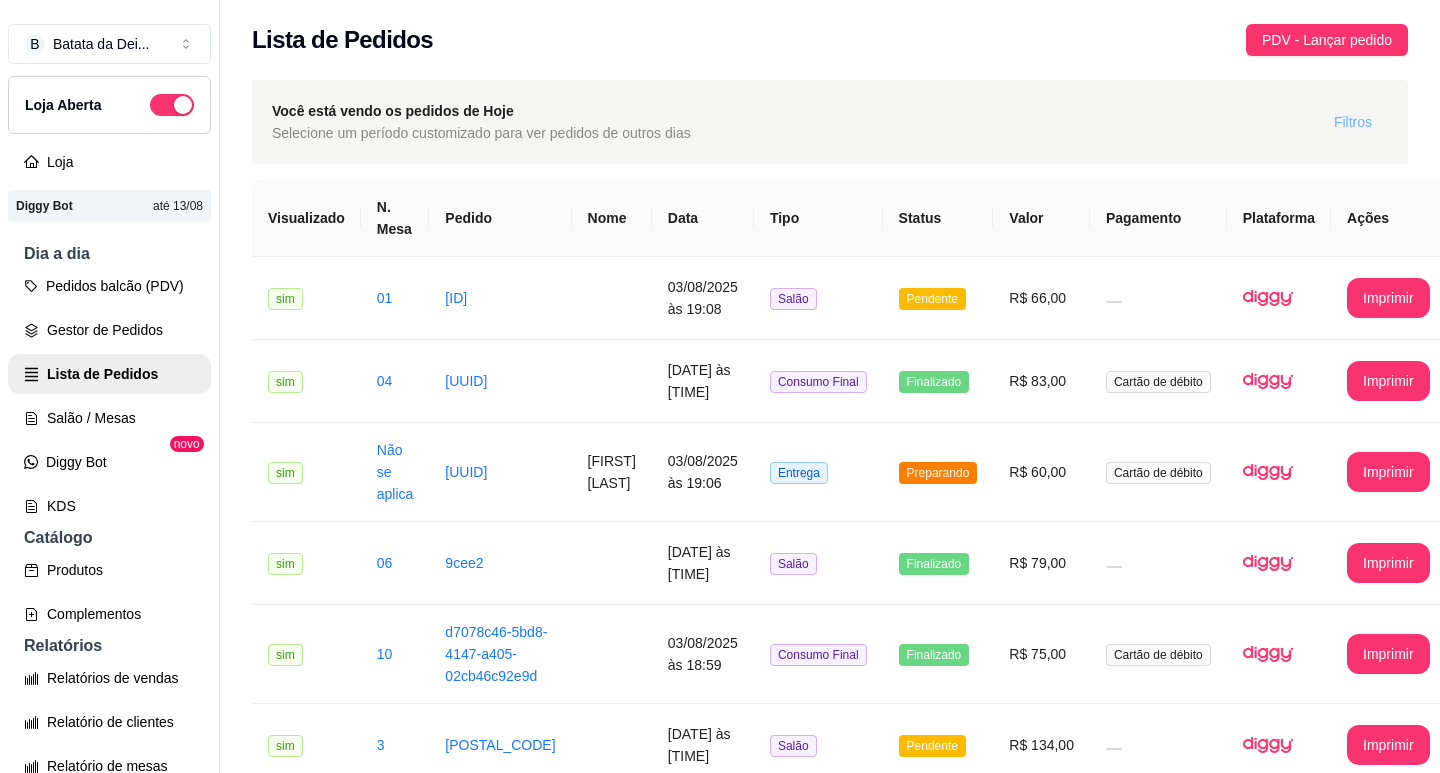 click on "Filtros" at bounding box center (1353, 122) 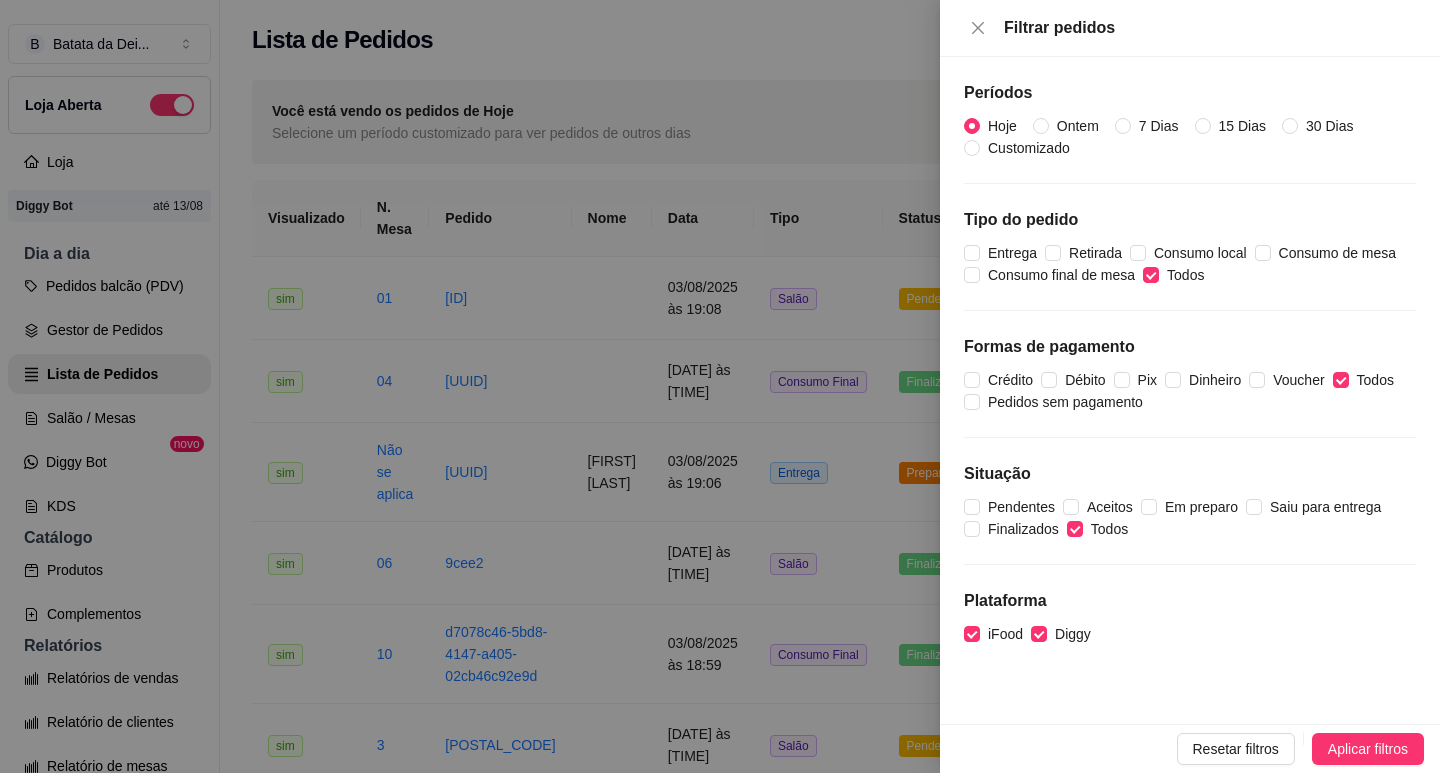 scroll, scrollTop: 0, scrollLeft: 0, axis: both 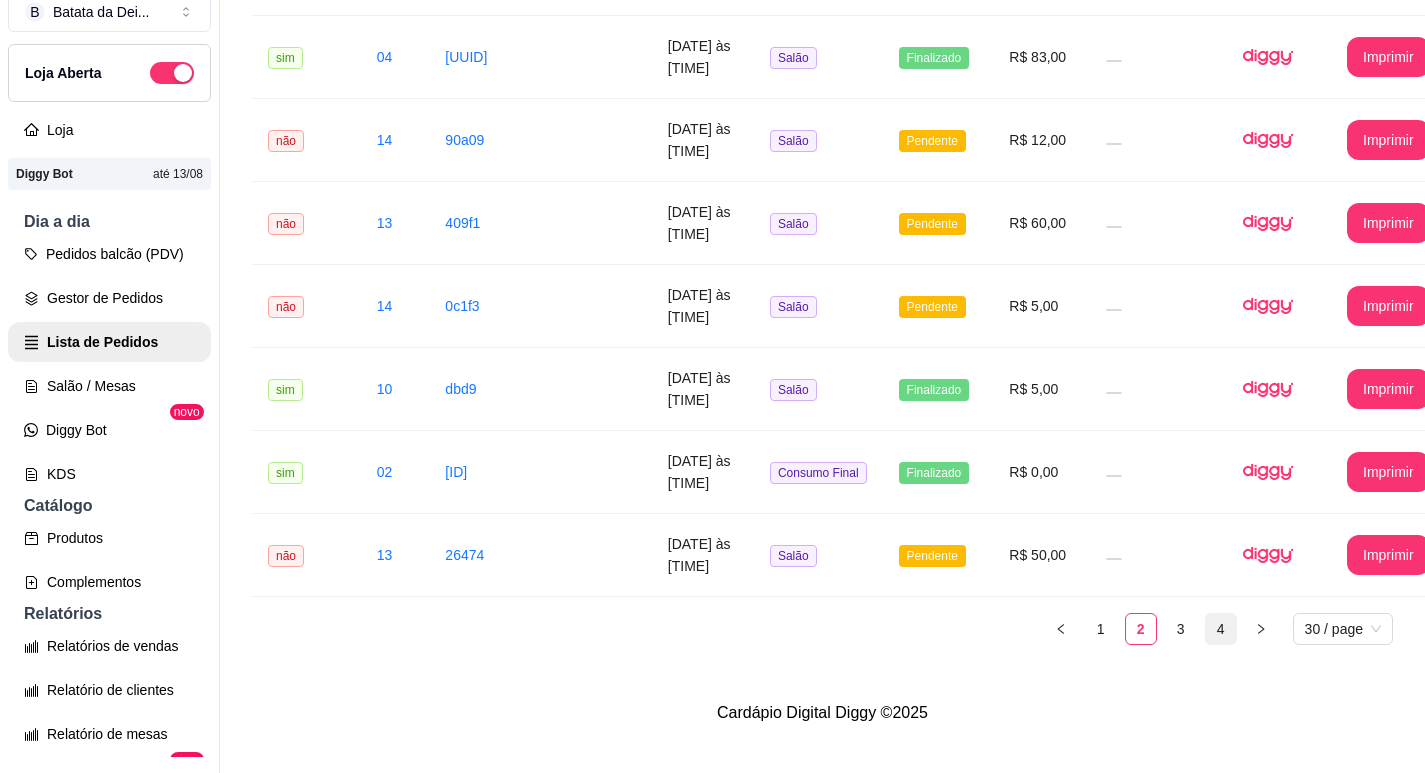 click on "**********" at bounding box center (822, -719) 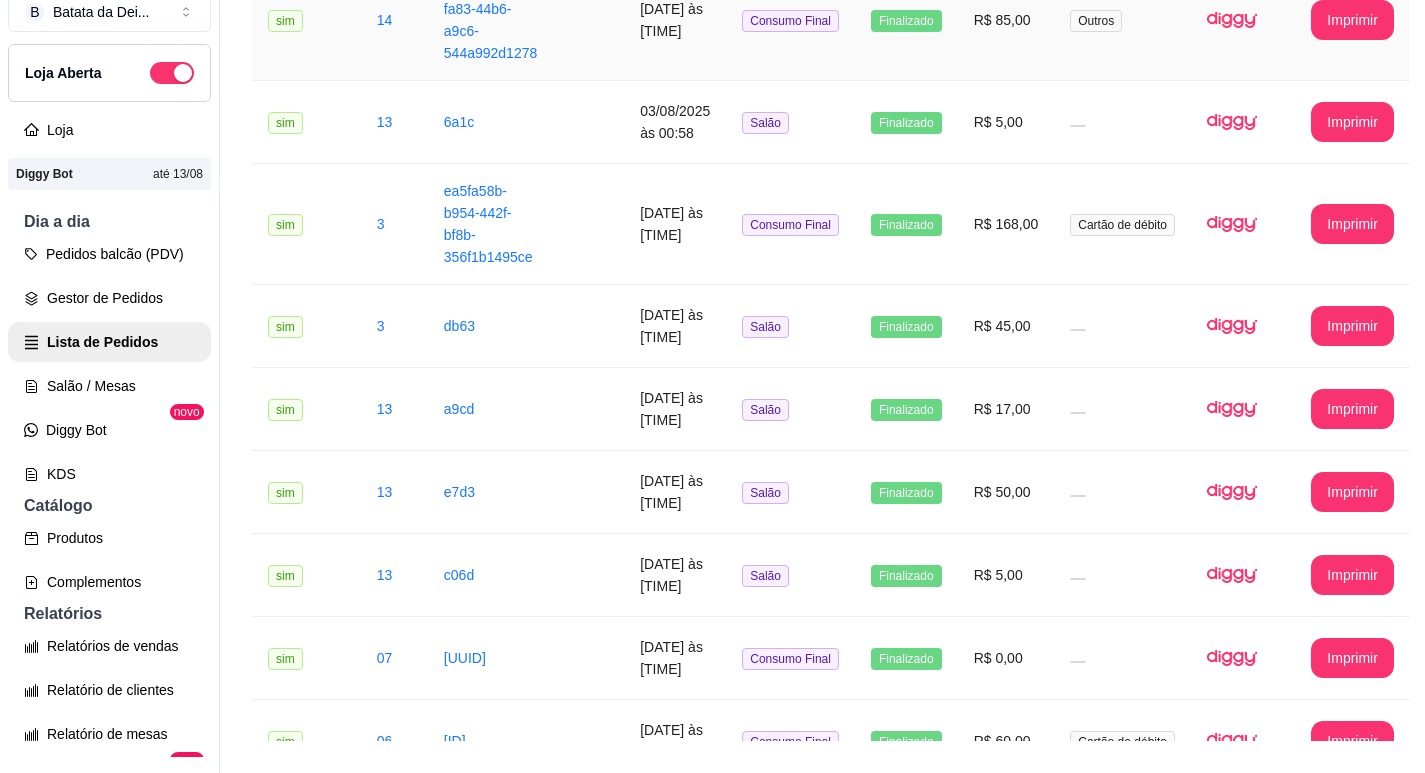 scroll, scrollTop: 0, scrollLeft: 0, axis: both 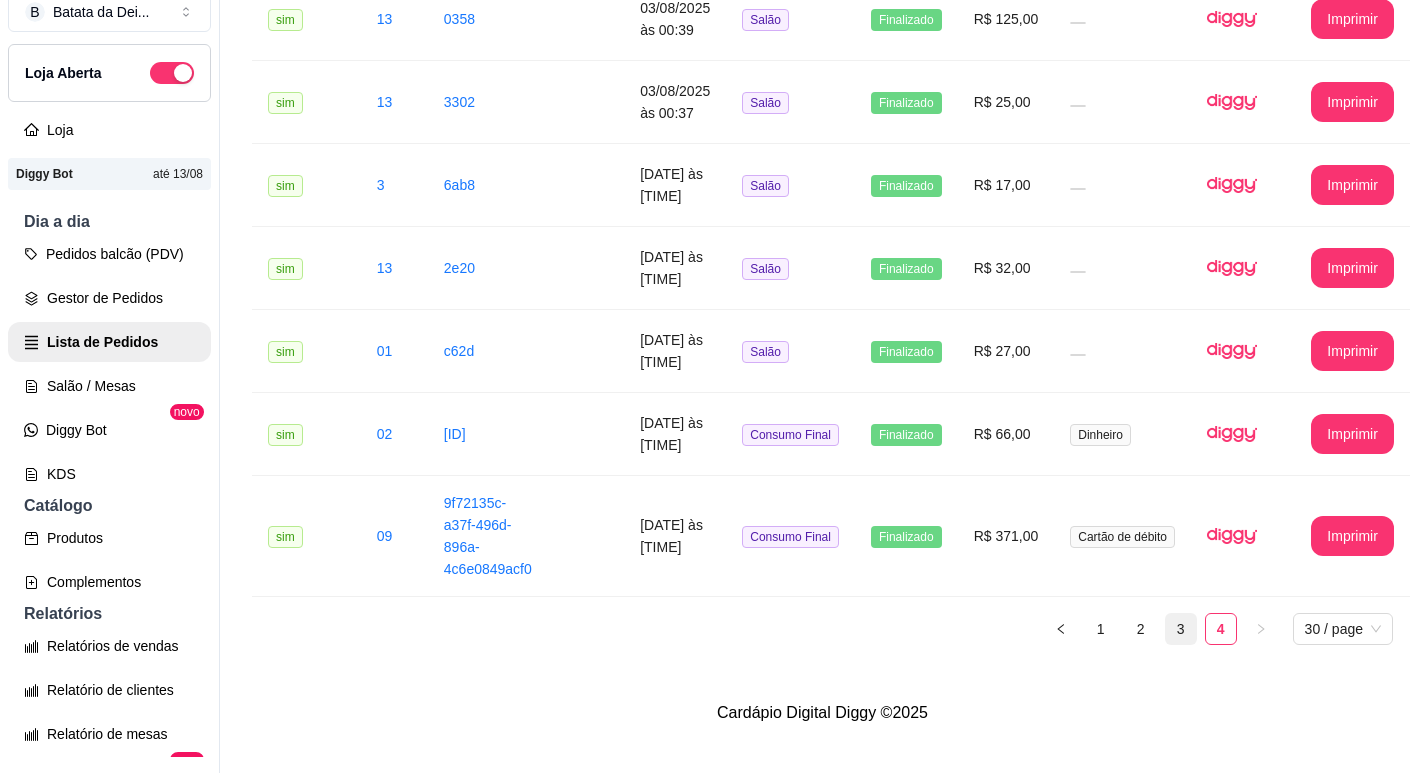 drag, startPoint x: 1154, startPoint y: 620, endPoint x: 1157, endPoint y: 607, distance: 13.341664 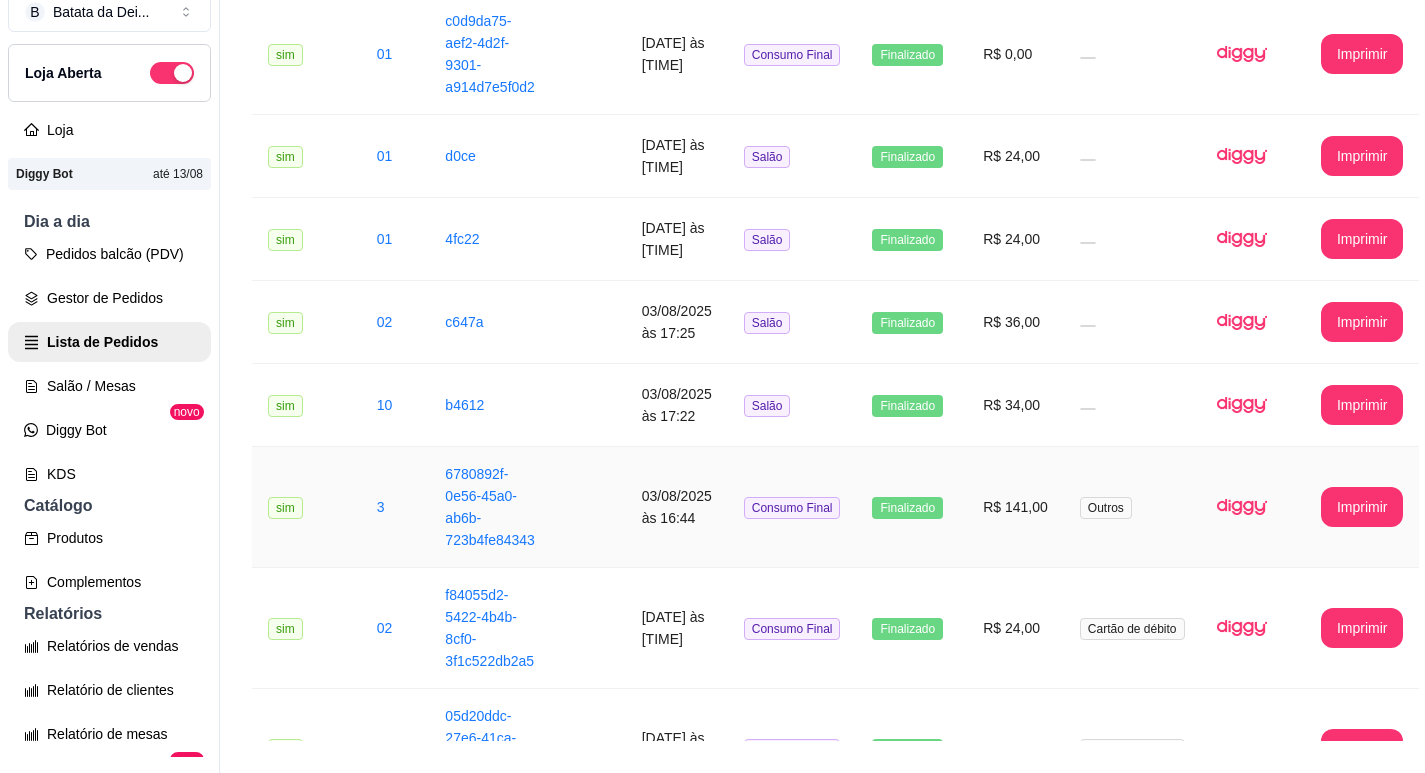 scroll, scrollTop: 0, scrollLeft: 0, axis: both 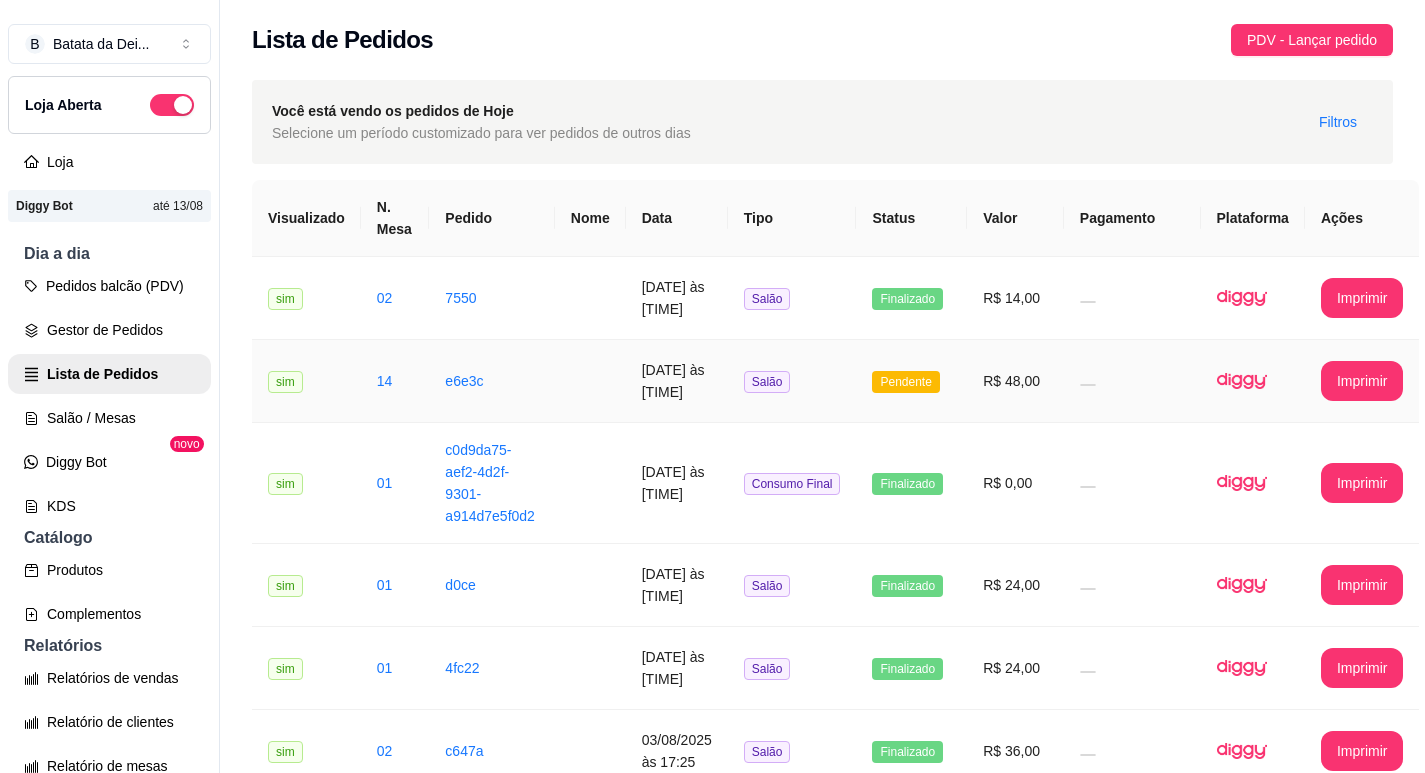 click at bounding box center [1242, 381] 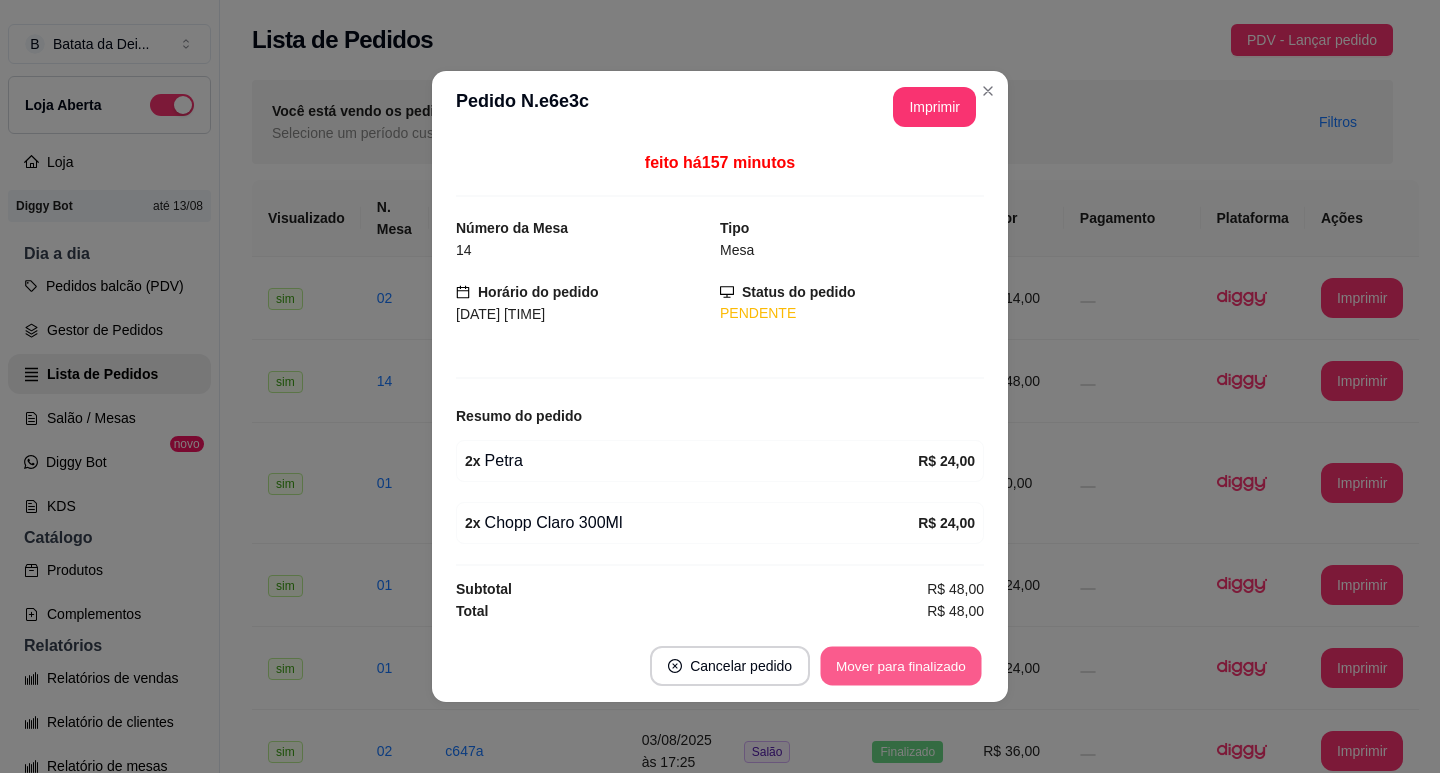 click on "Mover para finalizado" at bounding box center [901, 666] 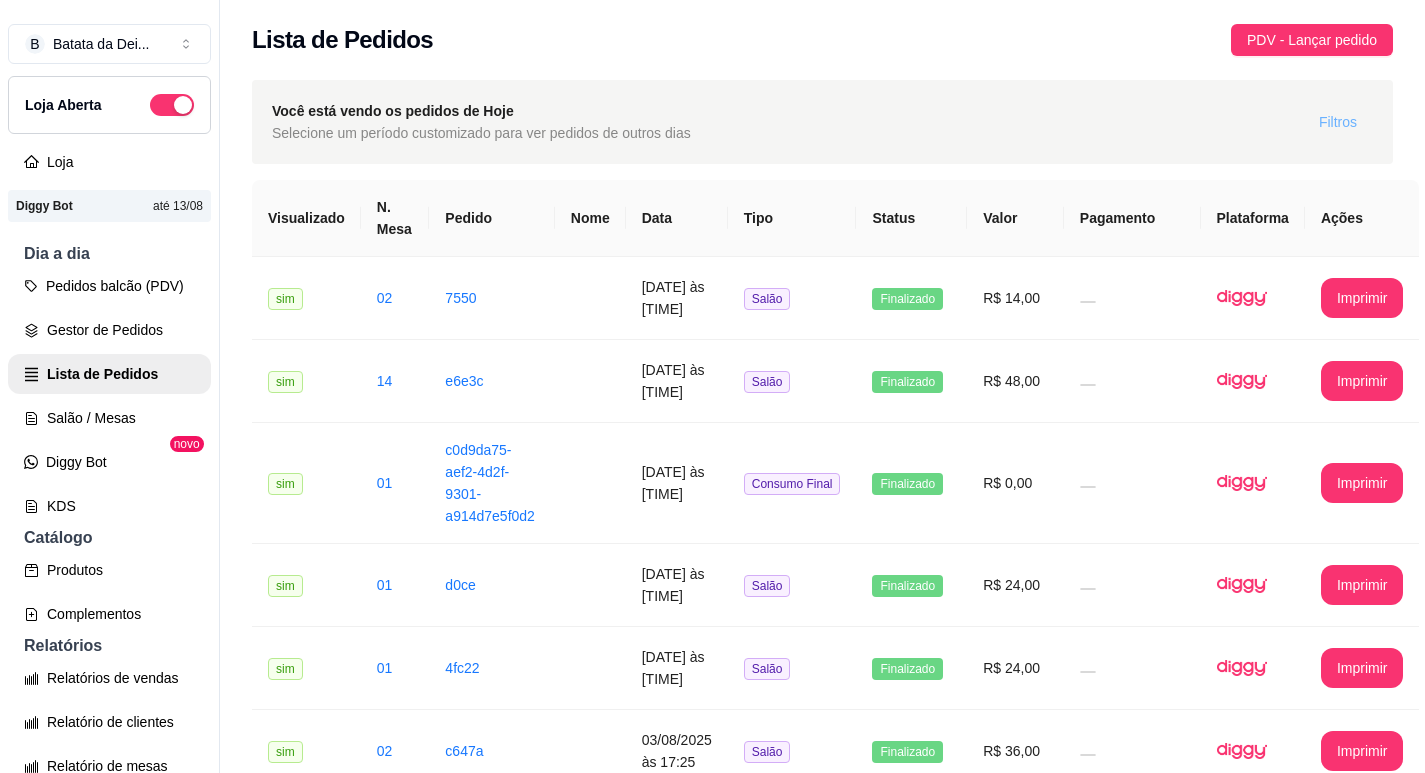 click on "Filtros" at bounding box center [1338, 122] 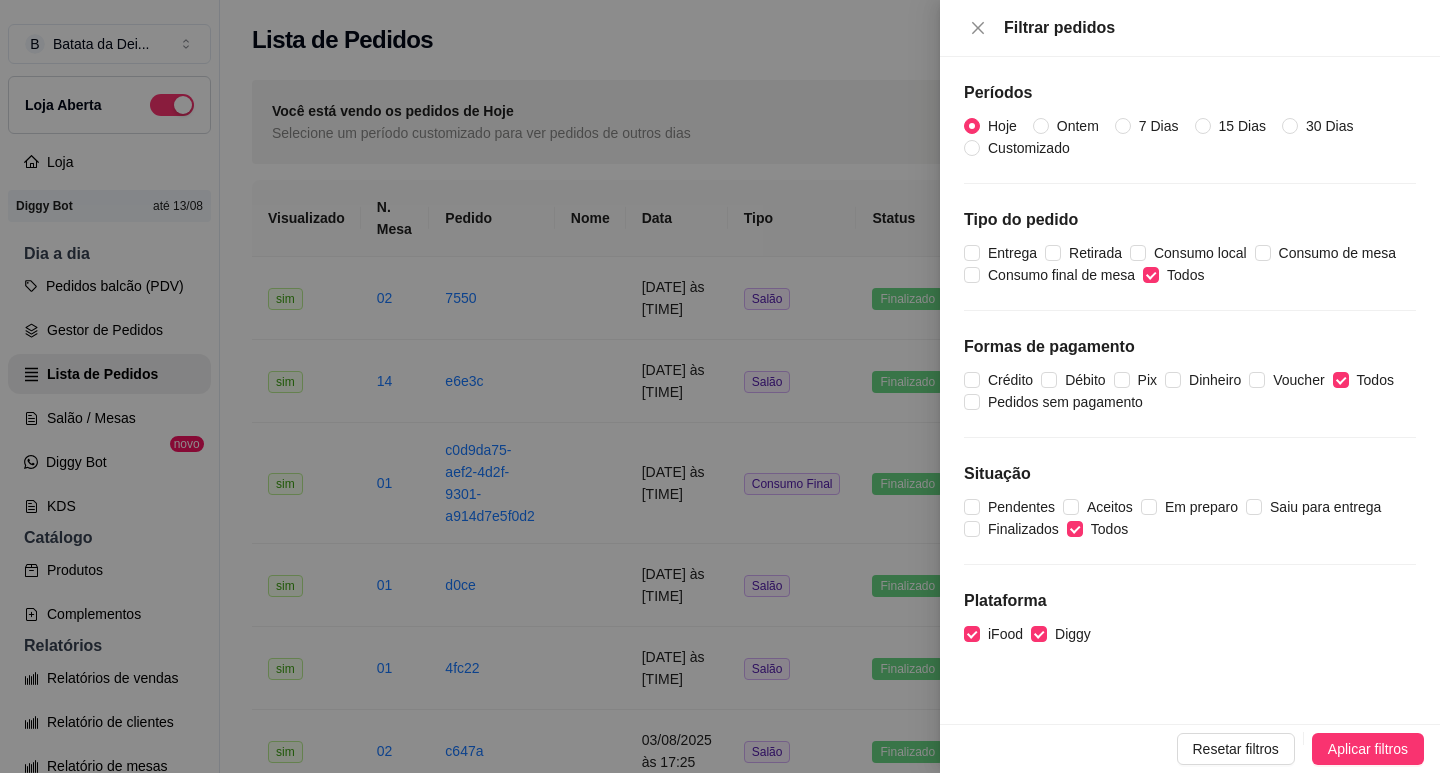 click at bounding box center (720, 386) 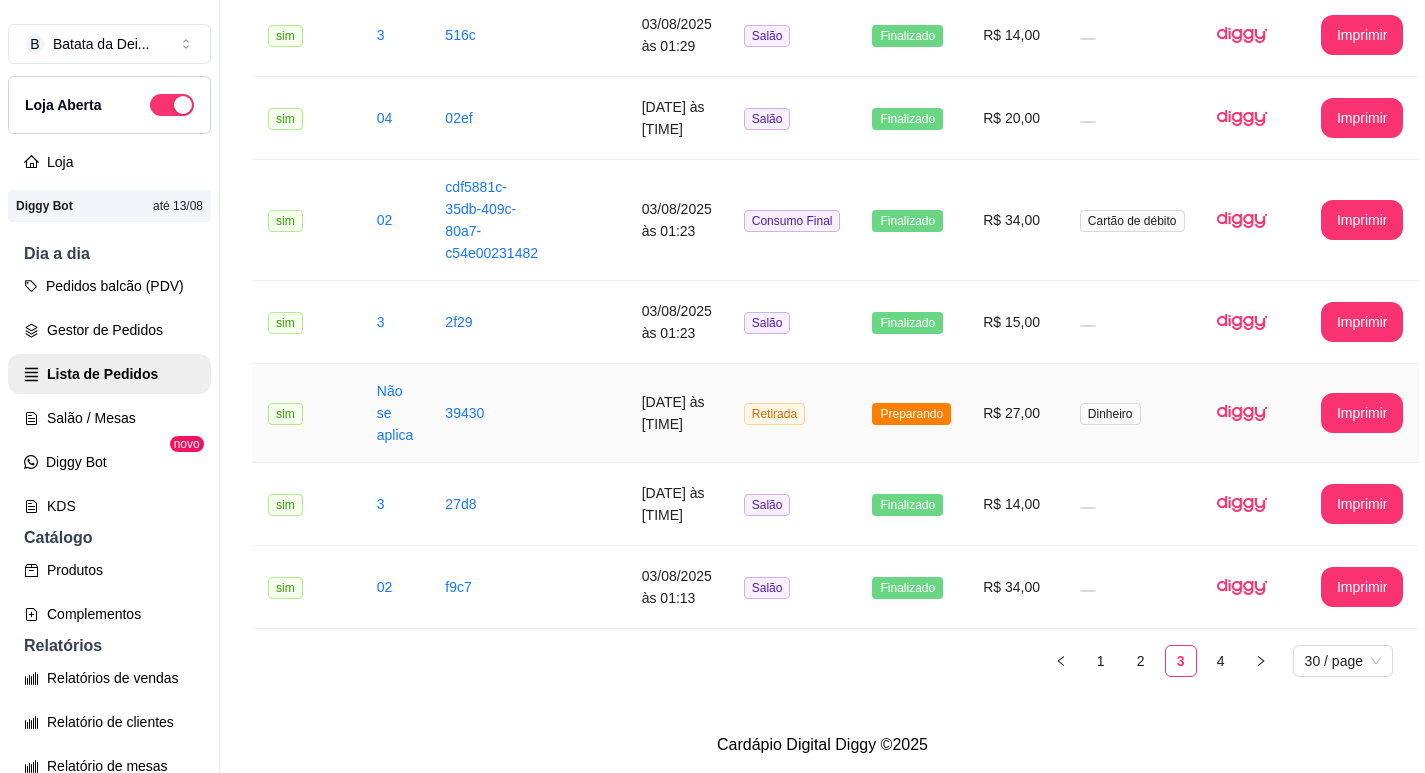 scroll, scrollTop: 2469, scrollLeft: 0, axis: vertical 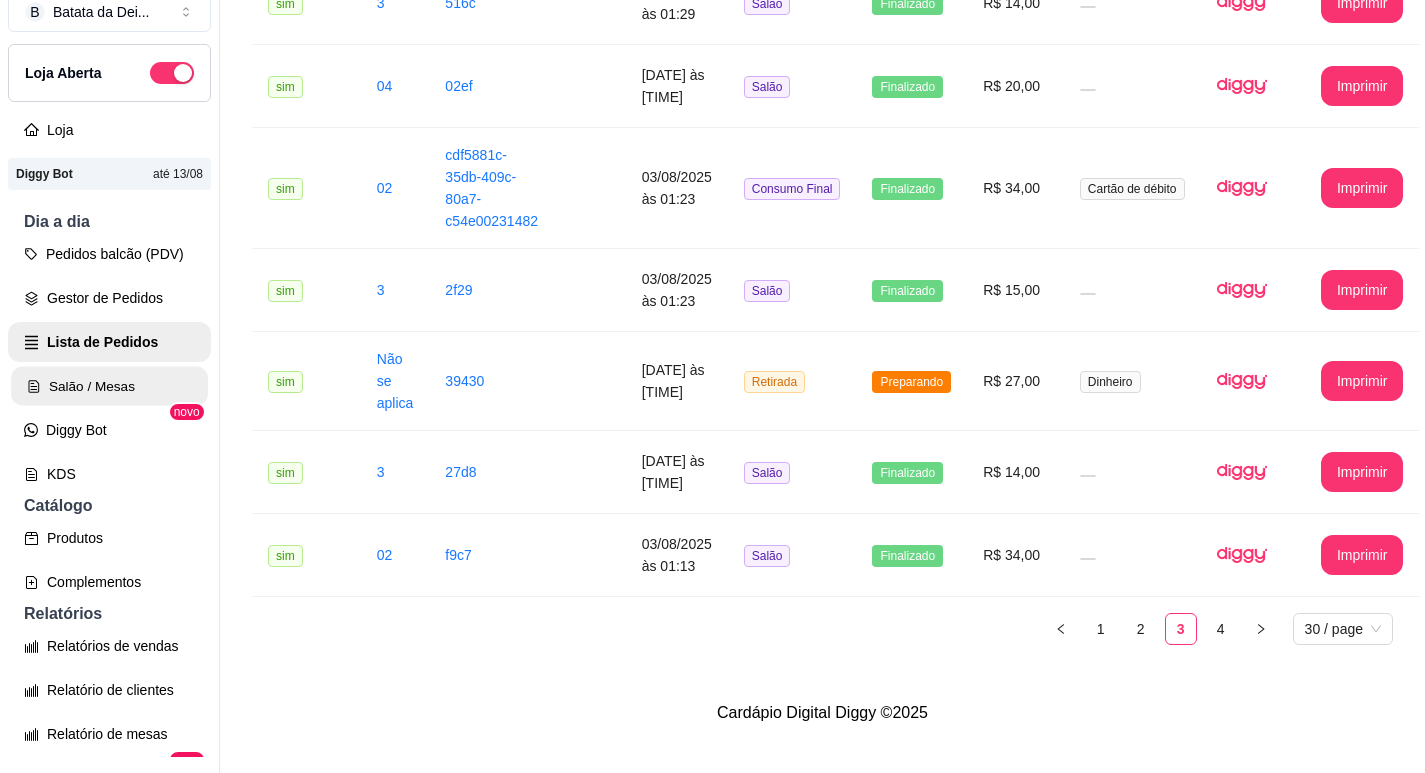 click on "Salão / Mesas" at bounding box center (109, 386) 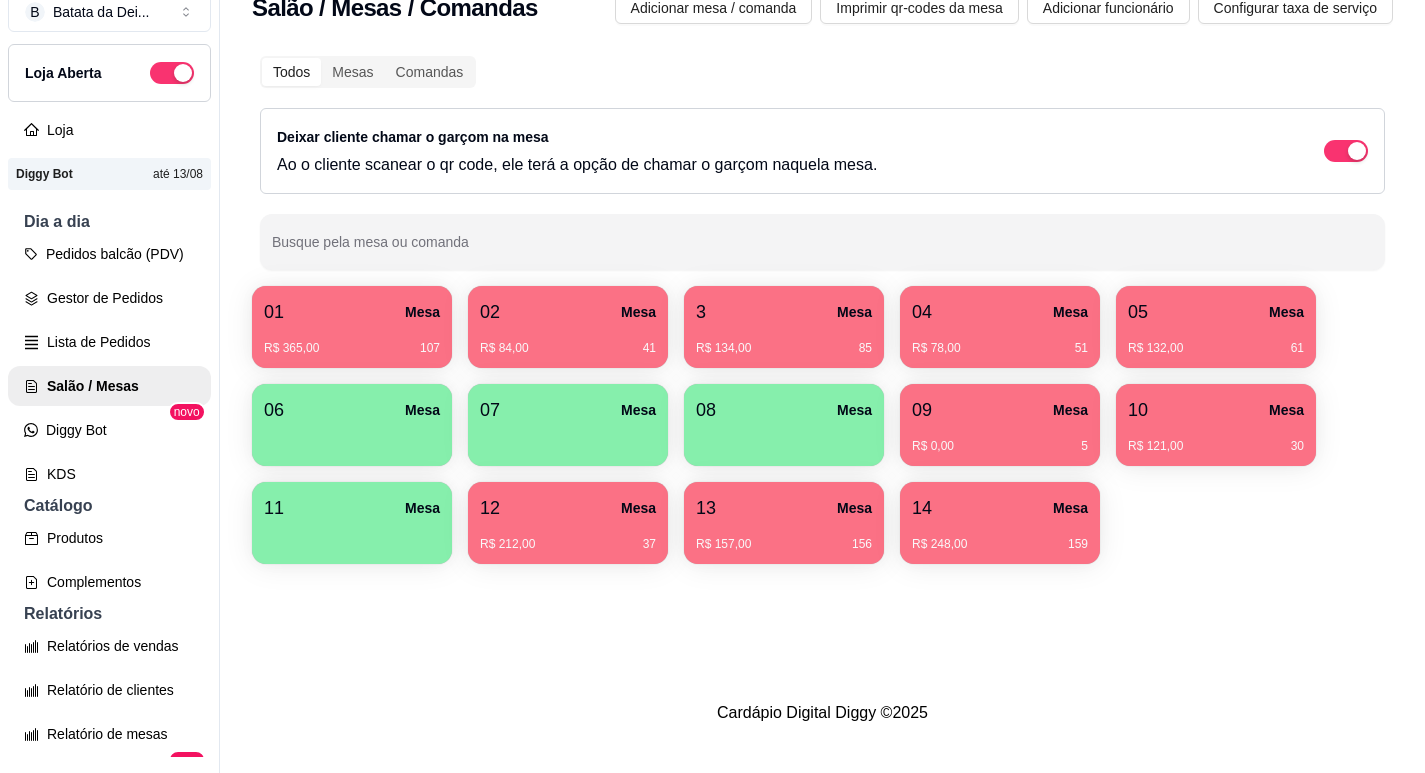 scroll, scrollTop: 0, scrollLeft: 0, axis: both 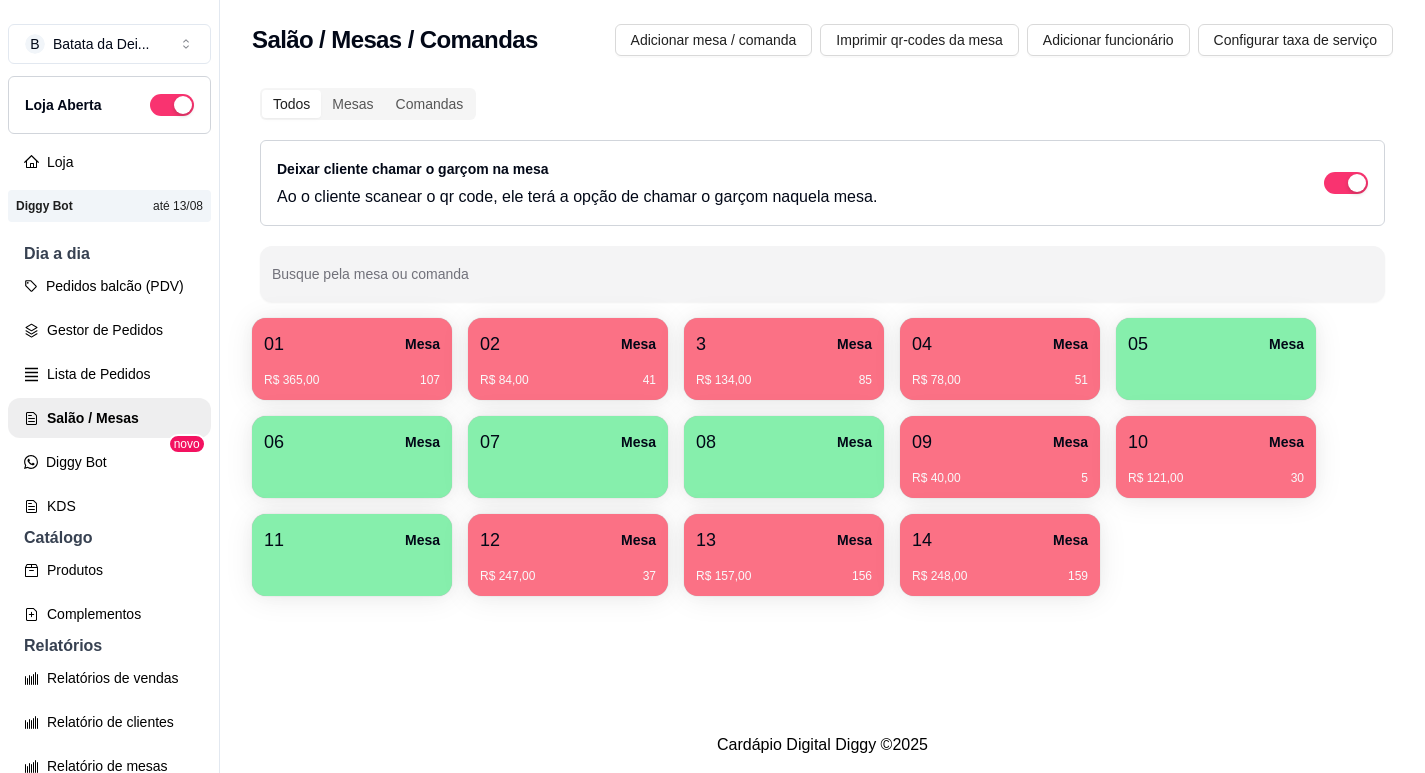 drag, startPoint x: 1178, startPoint y: 461, endPoint x: 1165, endPoint y: 445, distance: 20.615528 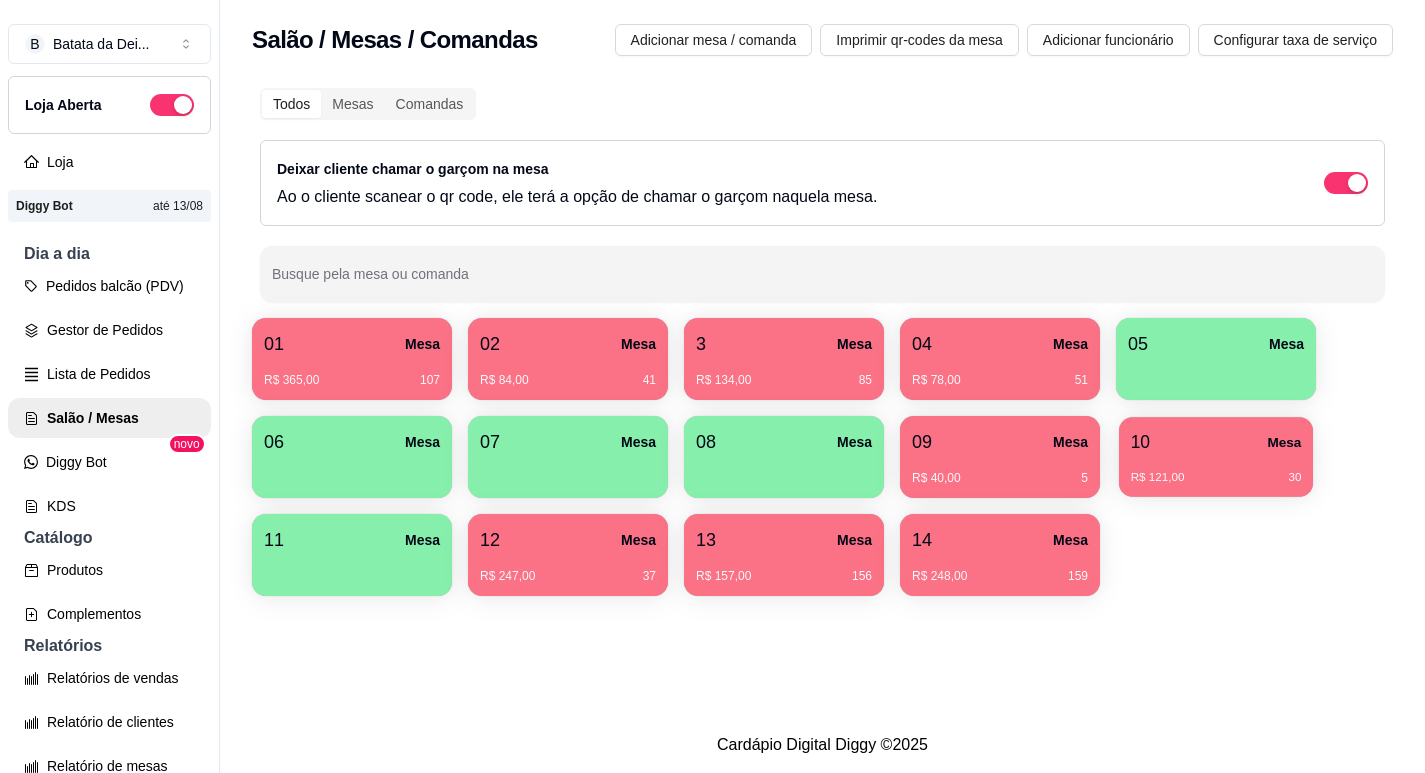 click on "R$ 121,00 30" at bounding box center (1216, 470) 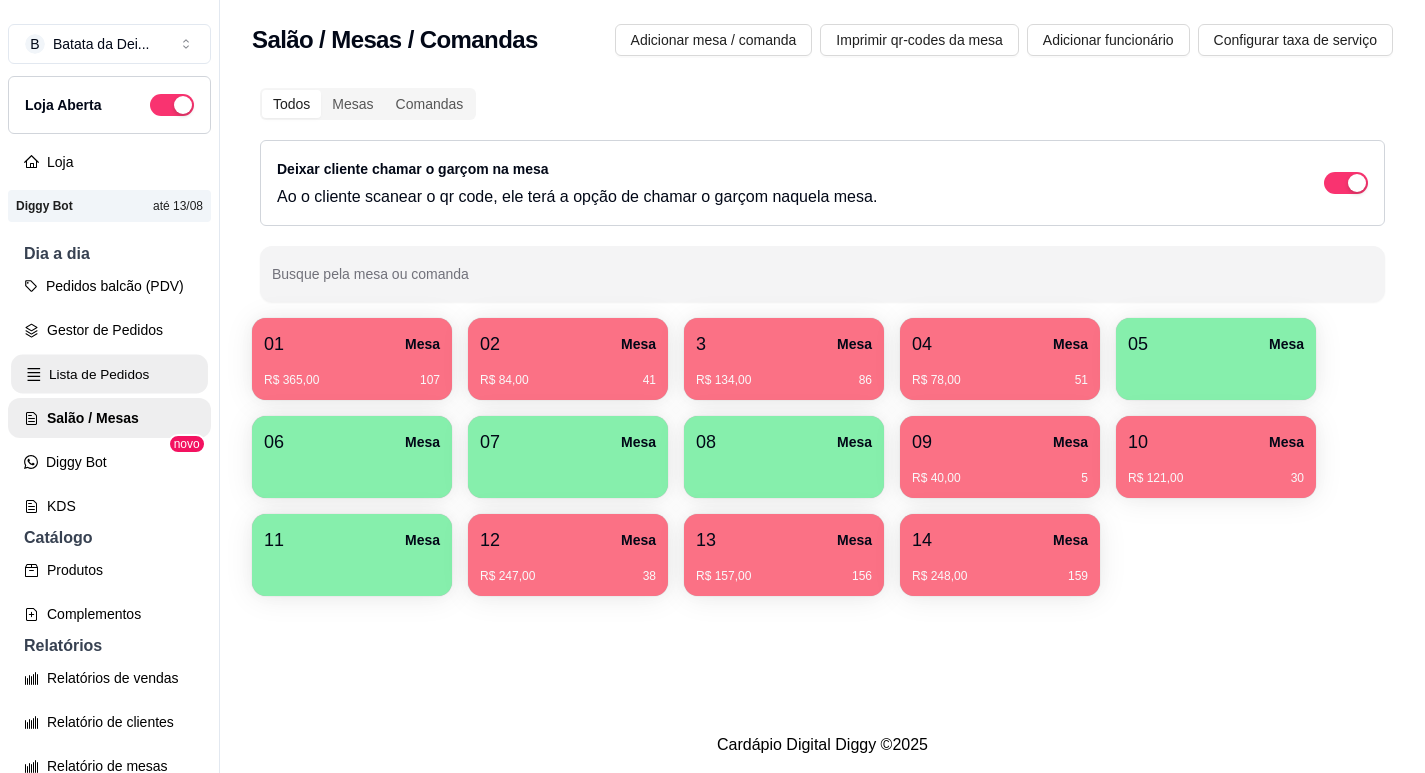 click on "Lista de Pedidos" at bounding box center [109, 374] 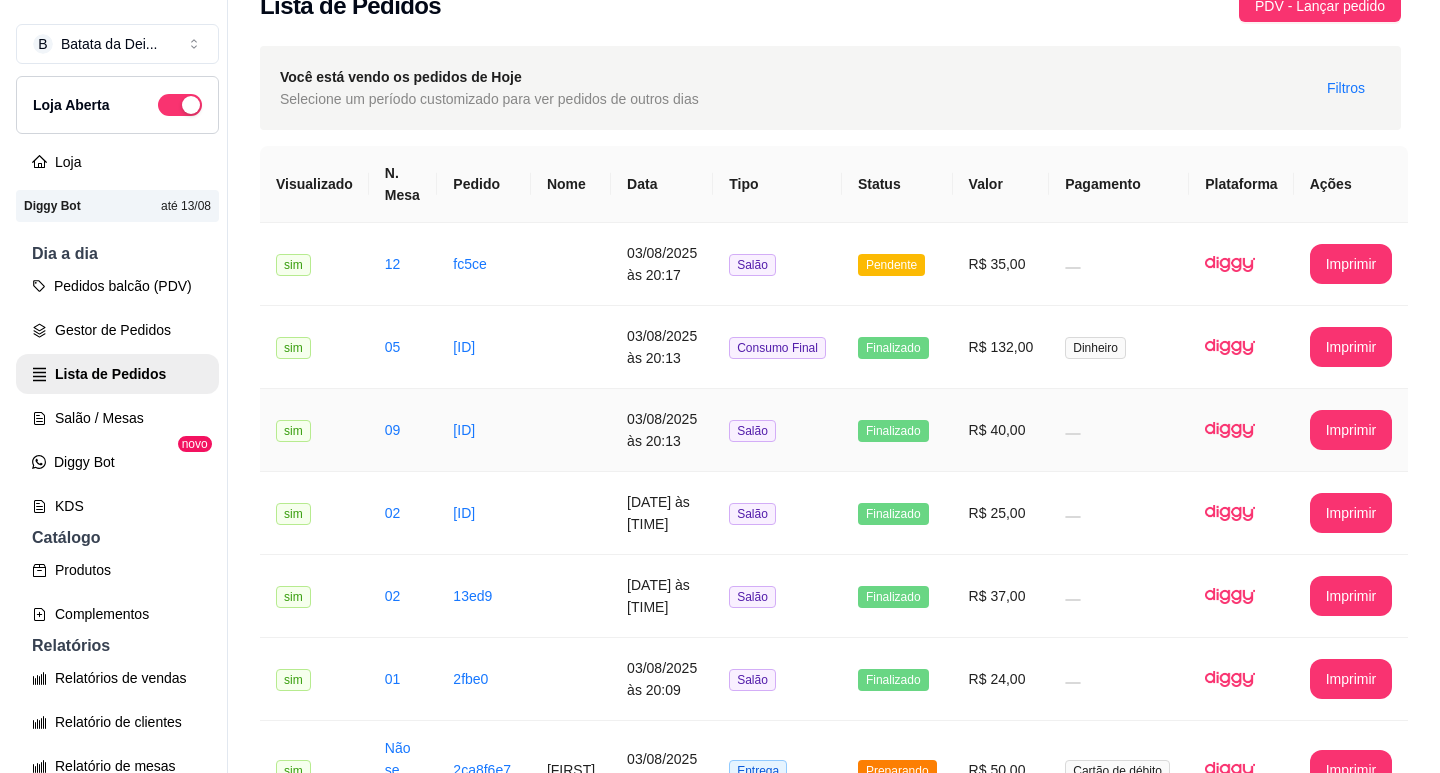 scroll, scrollTop: 0, scrollLeft: 0, axis: both 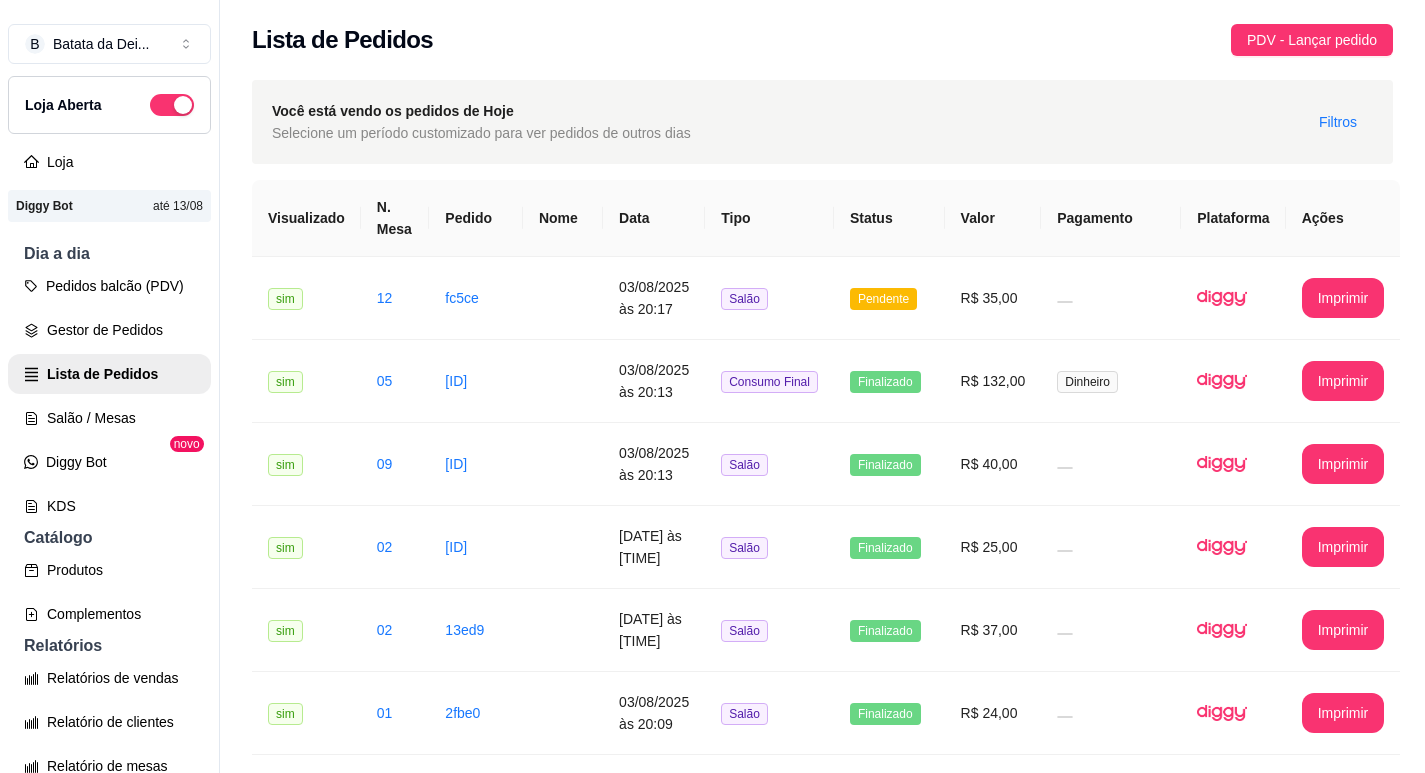 click on "Pedidos balcão (PDV) Gestor de Pedidos Lista de Pedidos Salão / Mesas Diggy Bot novo KDS" at bounding box center [109, 396] 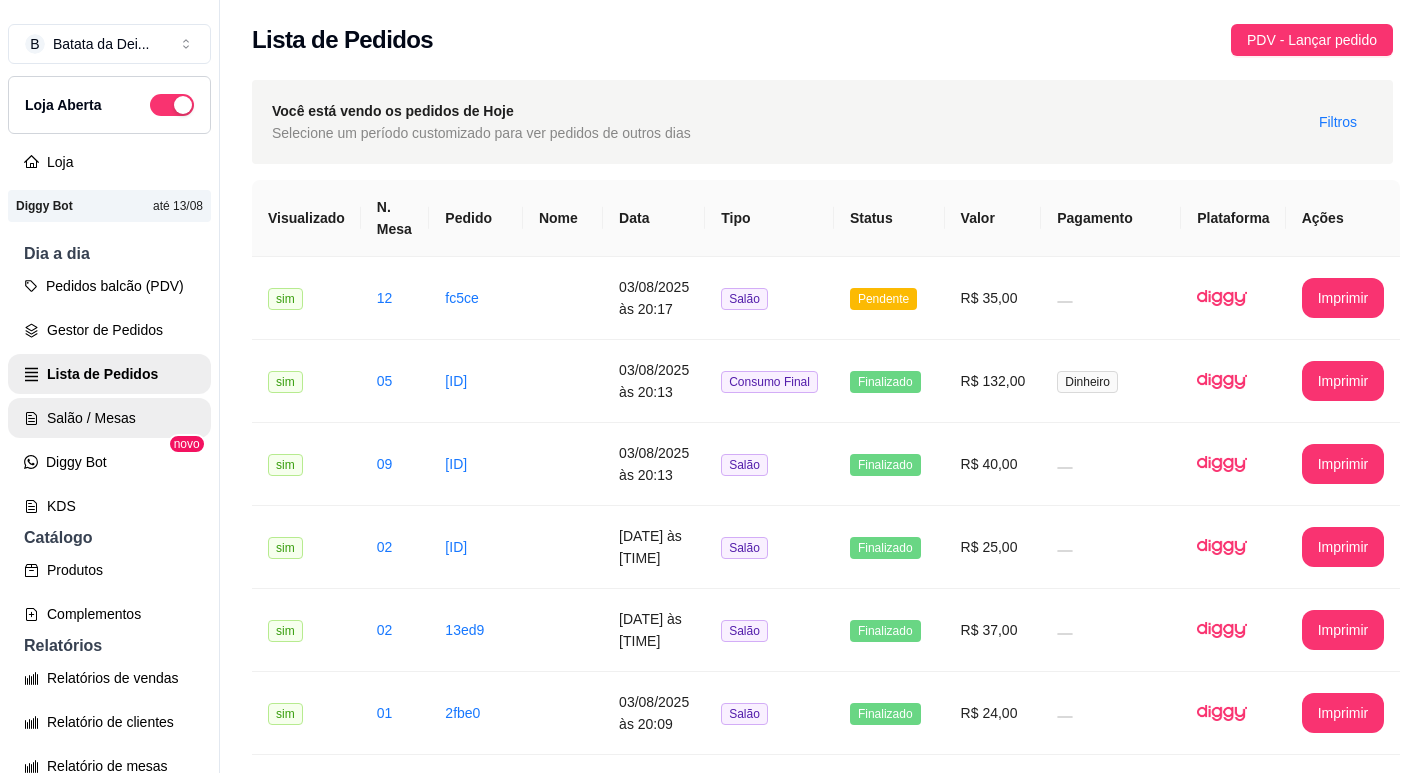 click on "Salão / Mesas" at bounding box center [109, 418] 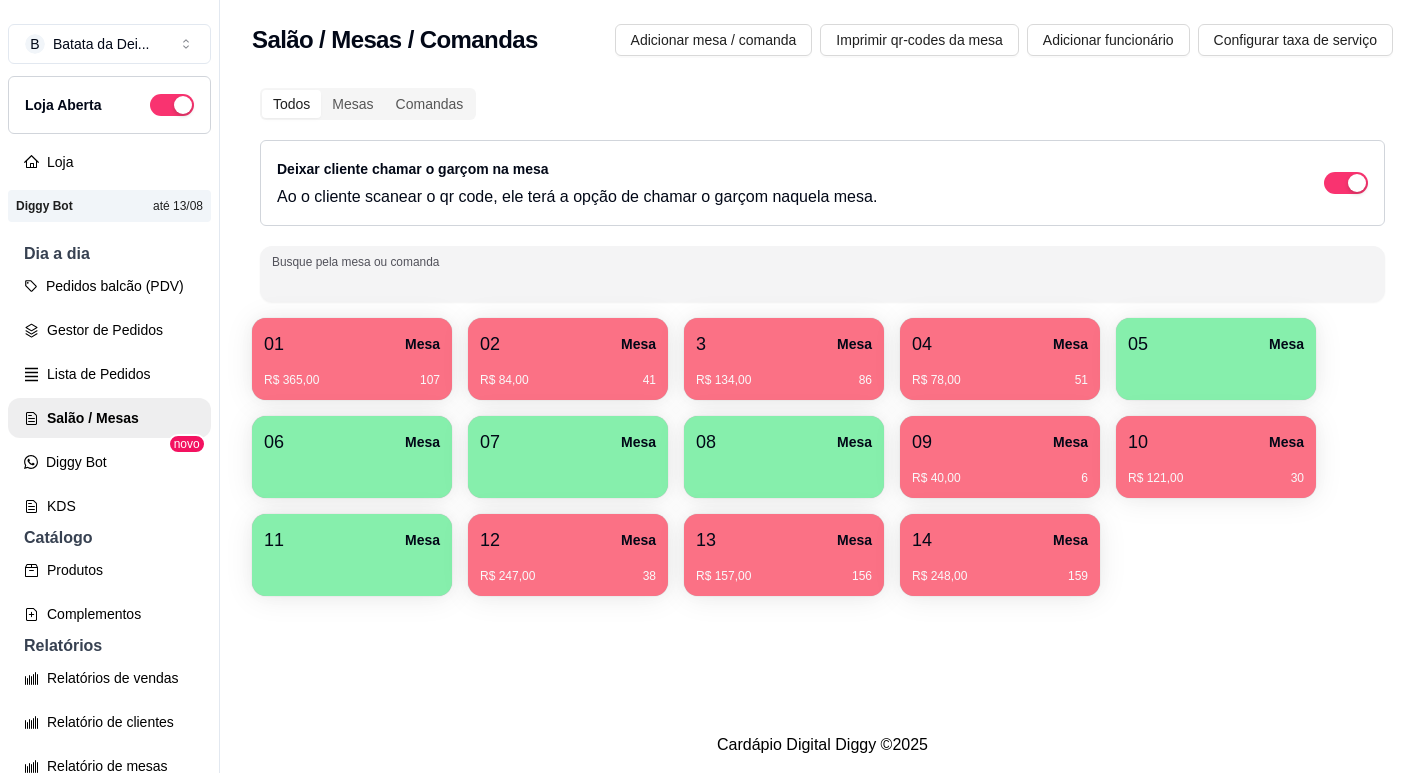 drag, startPoint x: 1247, startPoint y: 450, endPoint x: 678, endPoint y: 273, distance: 595.8943 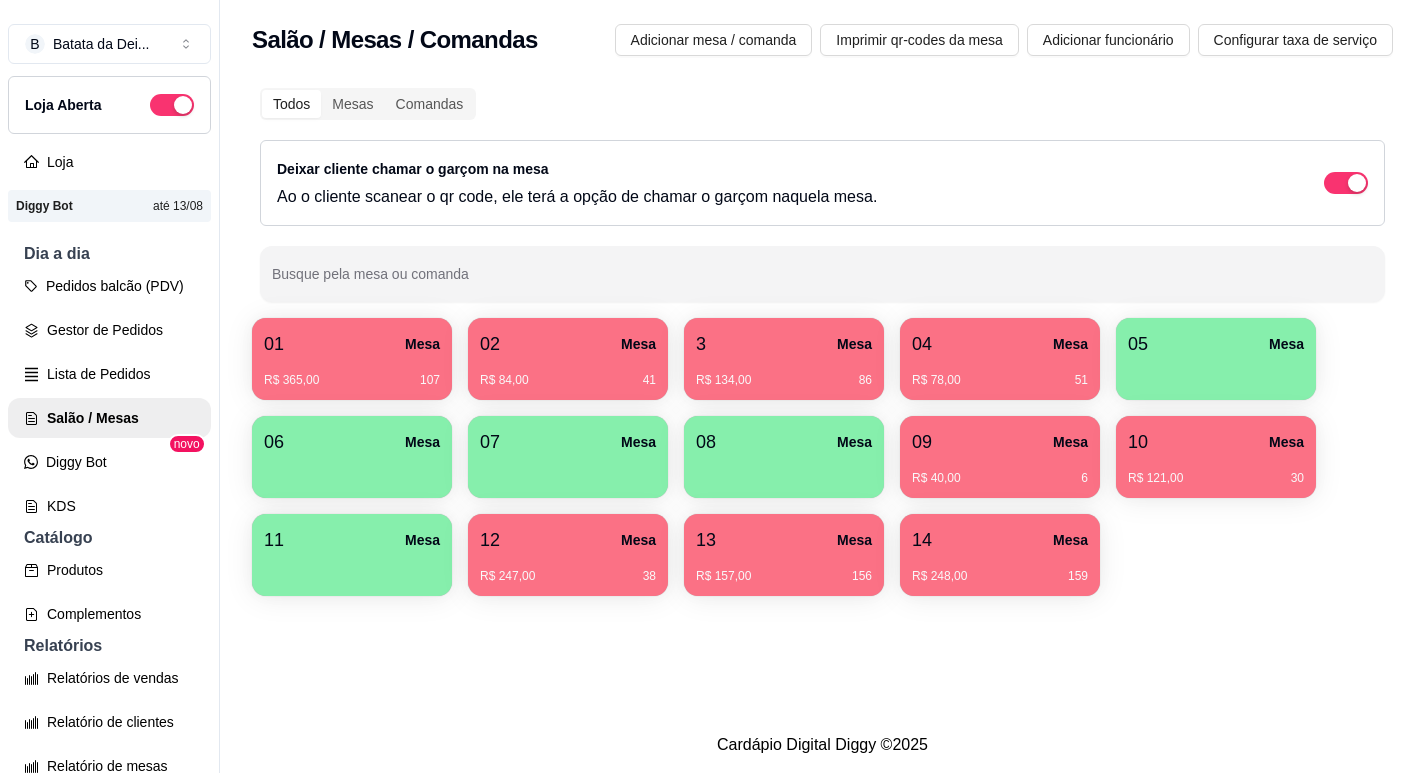click on "Ao o cliente scanear o qr code, ele terá a opção de chamar o garçom naquela mesa." at bounding box center (577, 197) 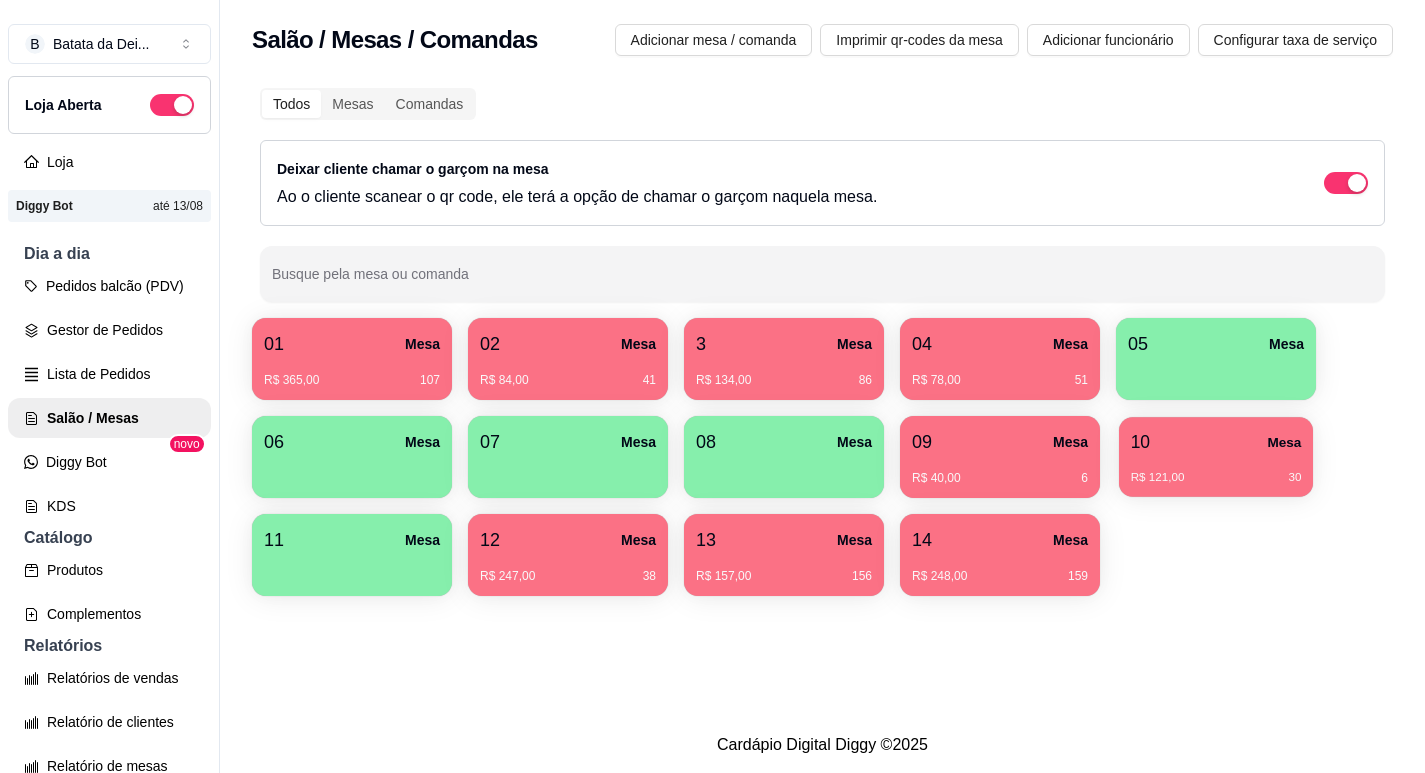click on "R$ 121,00 30" at bounding box center (1216, 470) 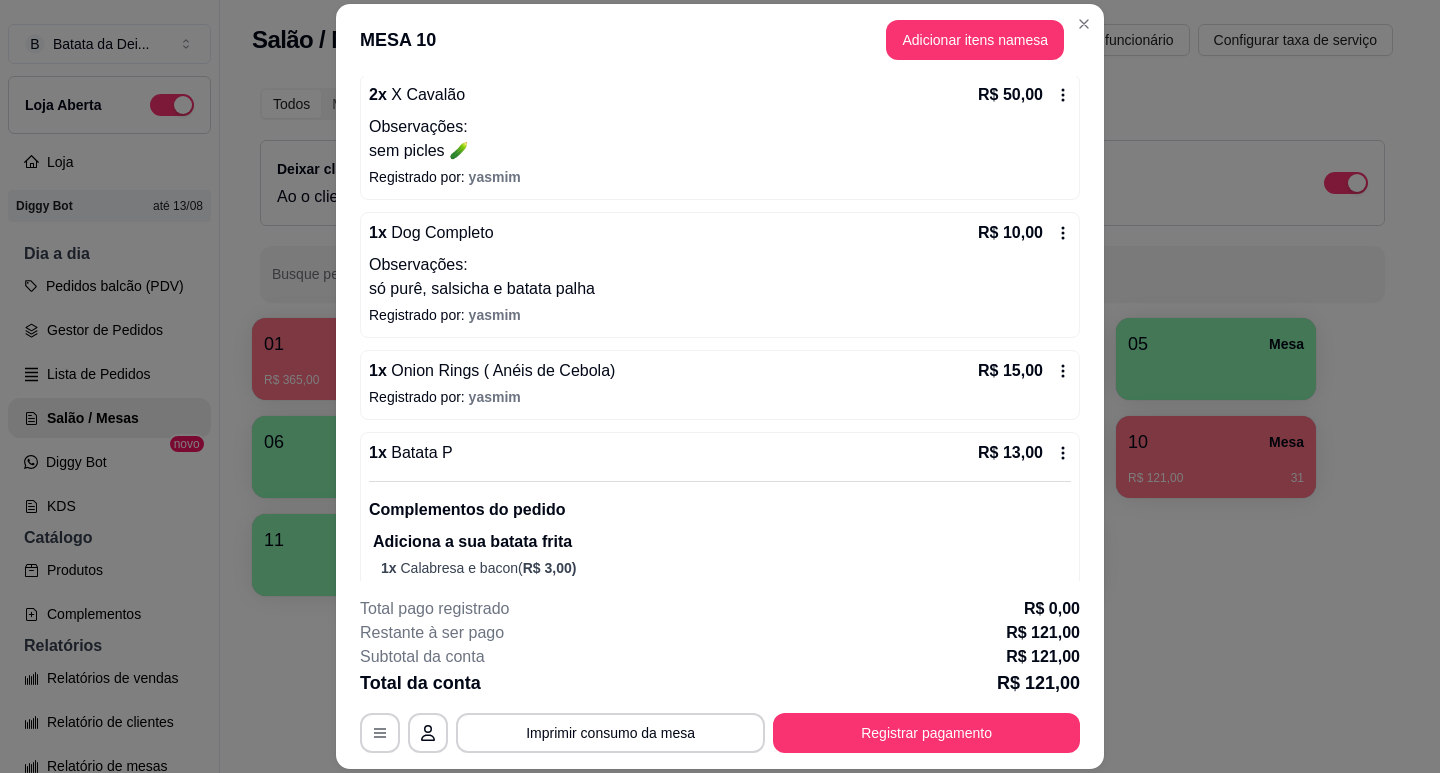 scroll, scrollTop: 397, scrollLeft: 0, axis: vertical 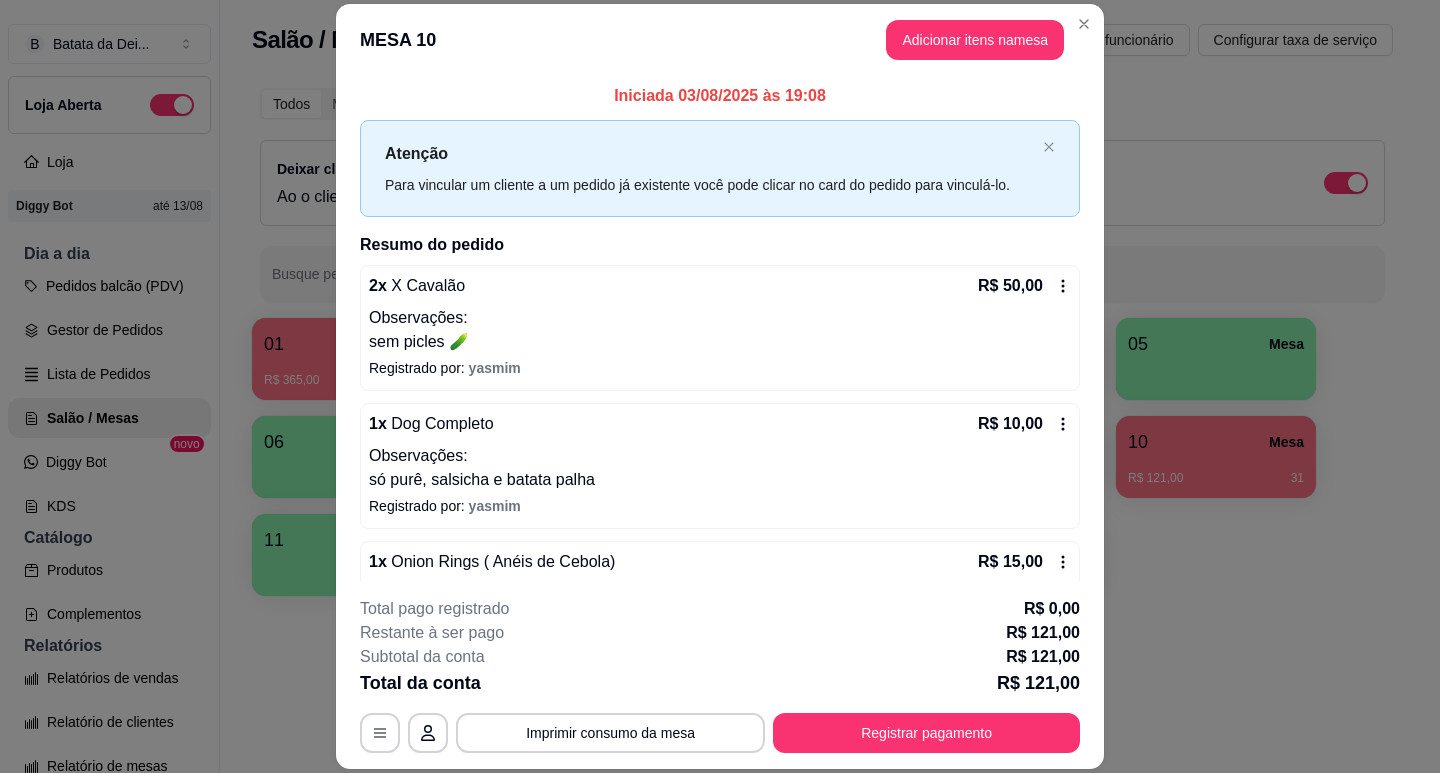 click 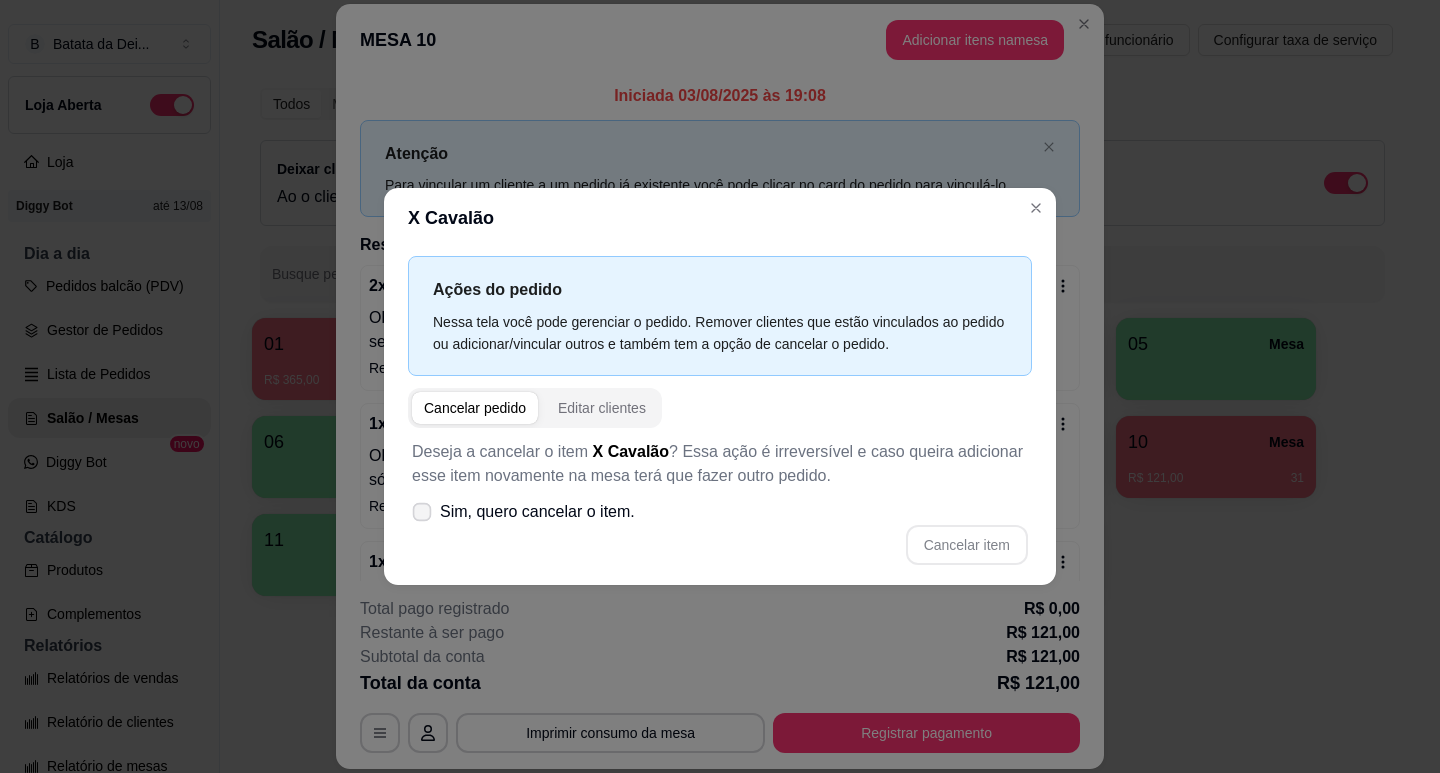click on "Sim, quero cancelar o item." at bounding box center (523, 512) 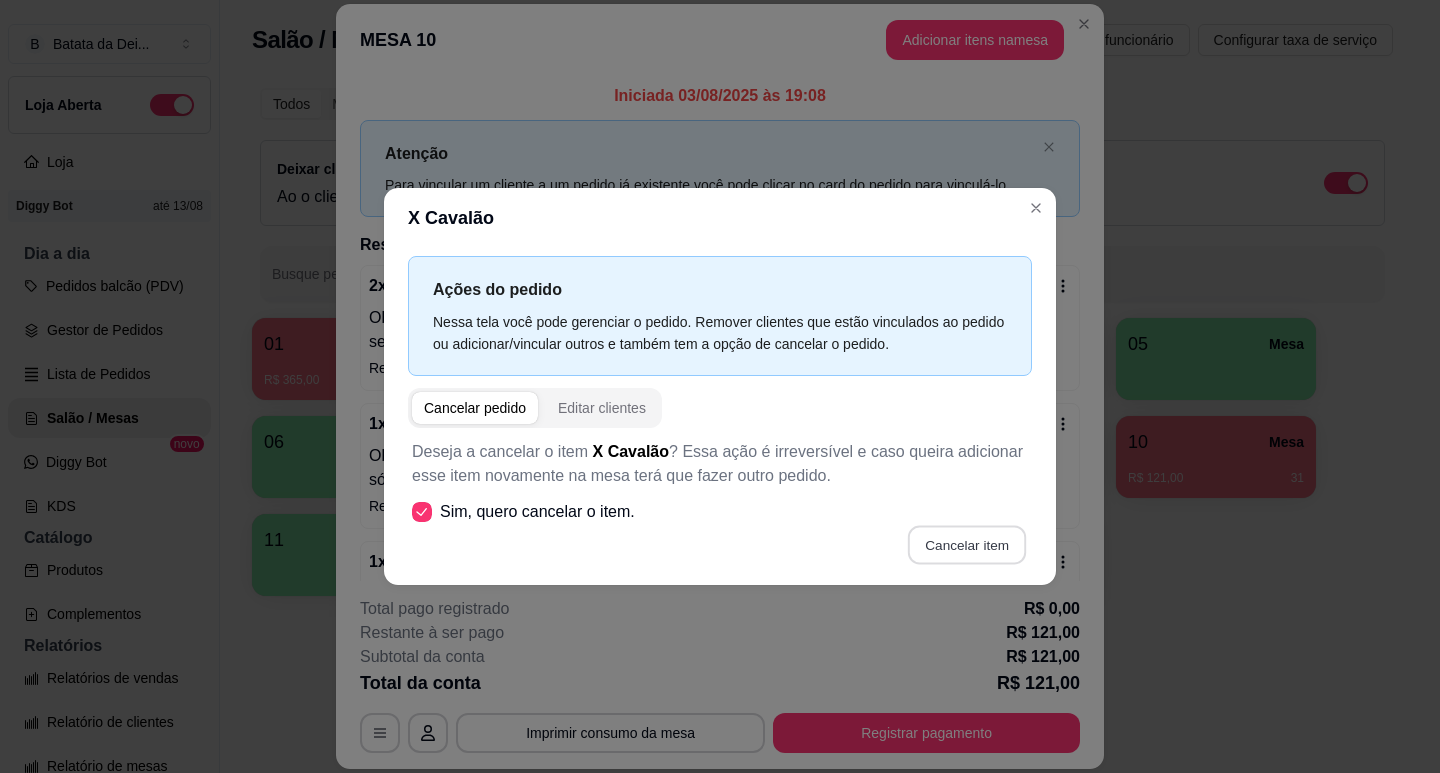 click on "Cancelar item" at bounding box center [966, 544] 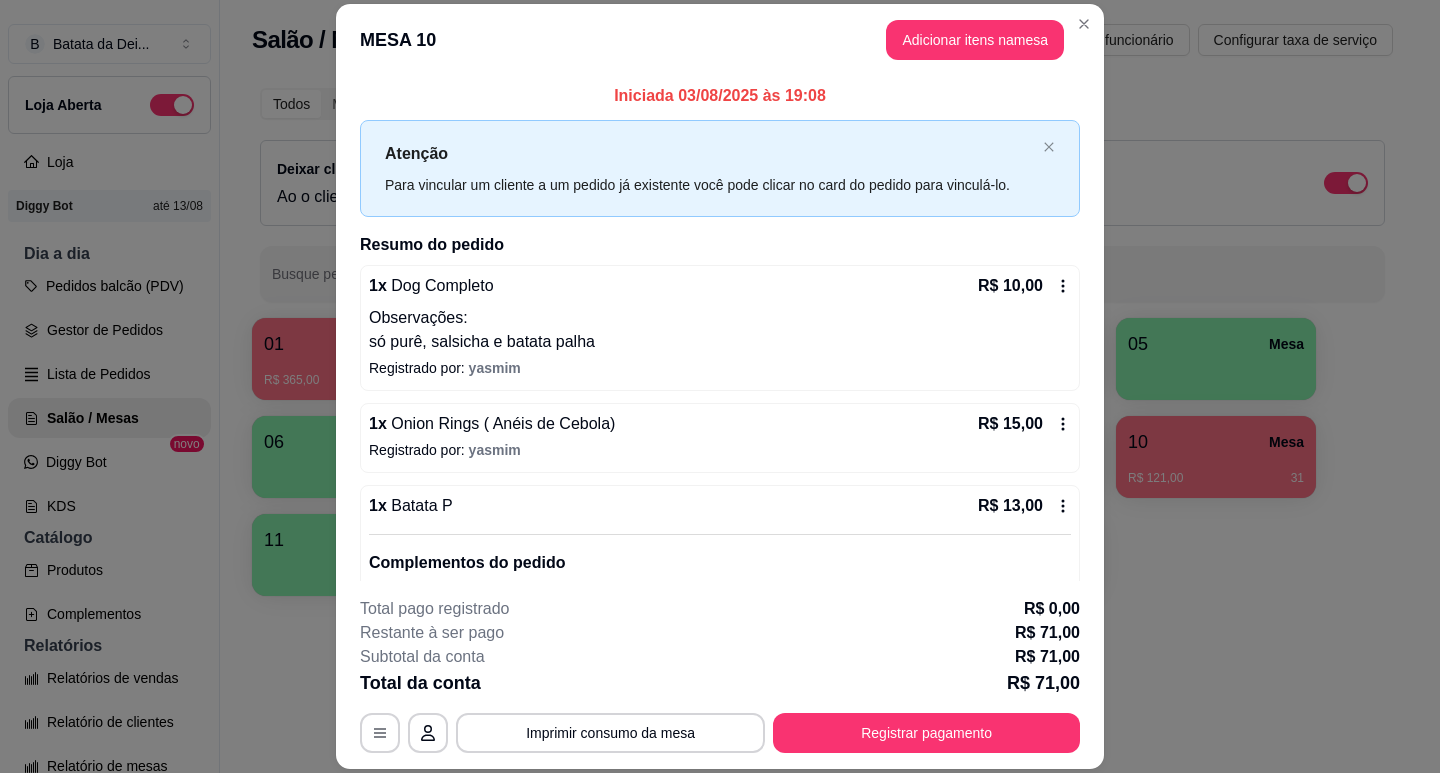 click 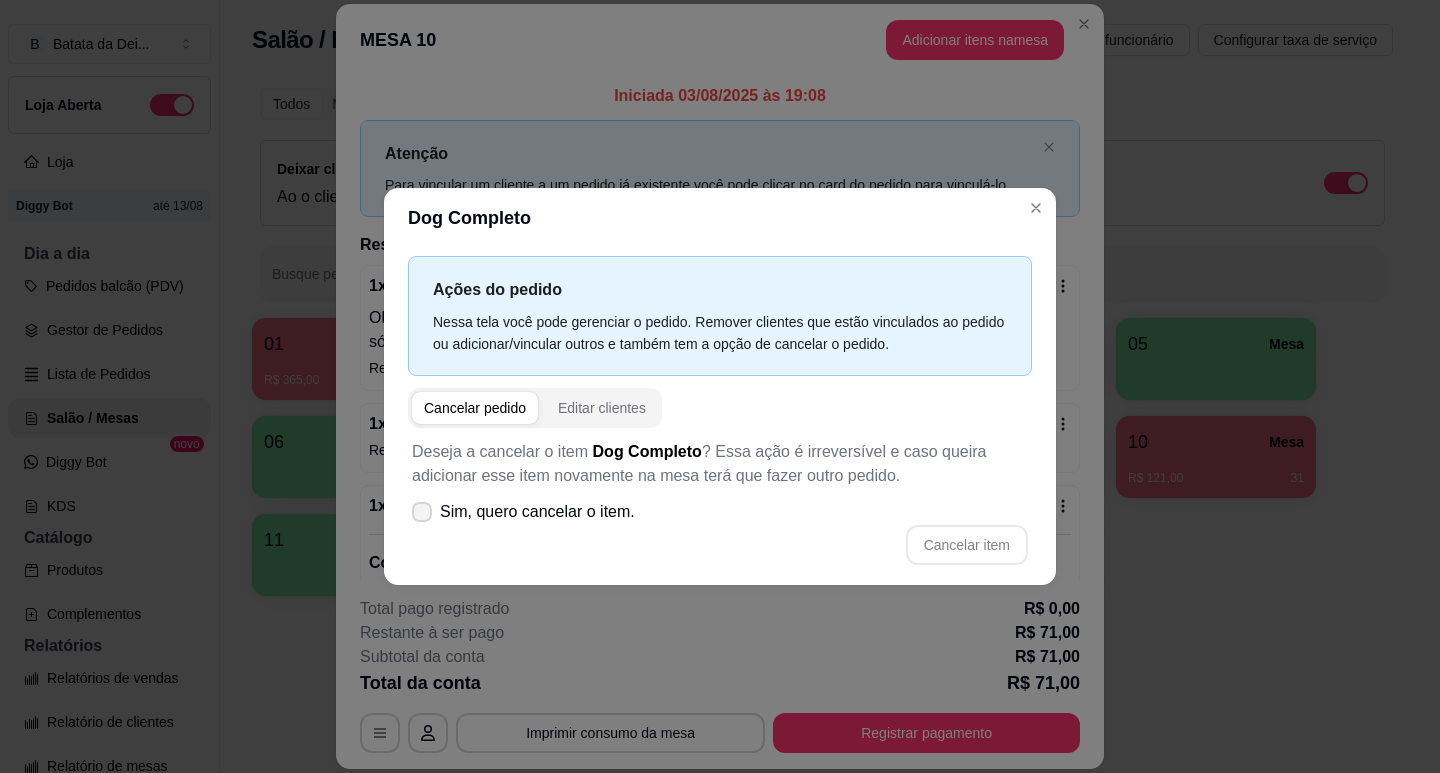 click on "Sim, quero cancelar o item." at bounding box center [523, 512] 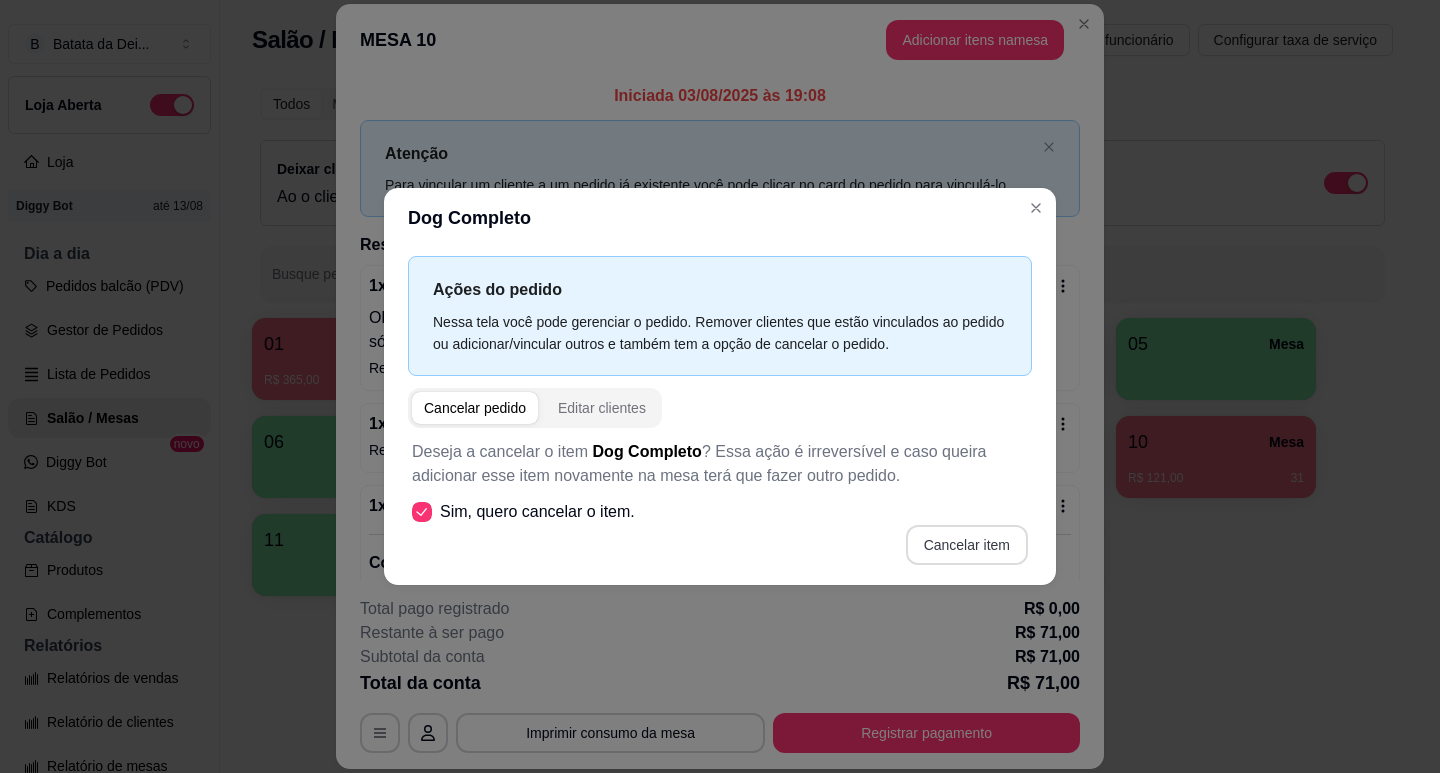 click on "Cancelar item" at bounding box center (967, 545) 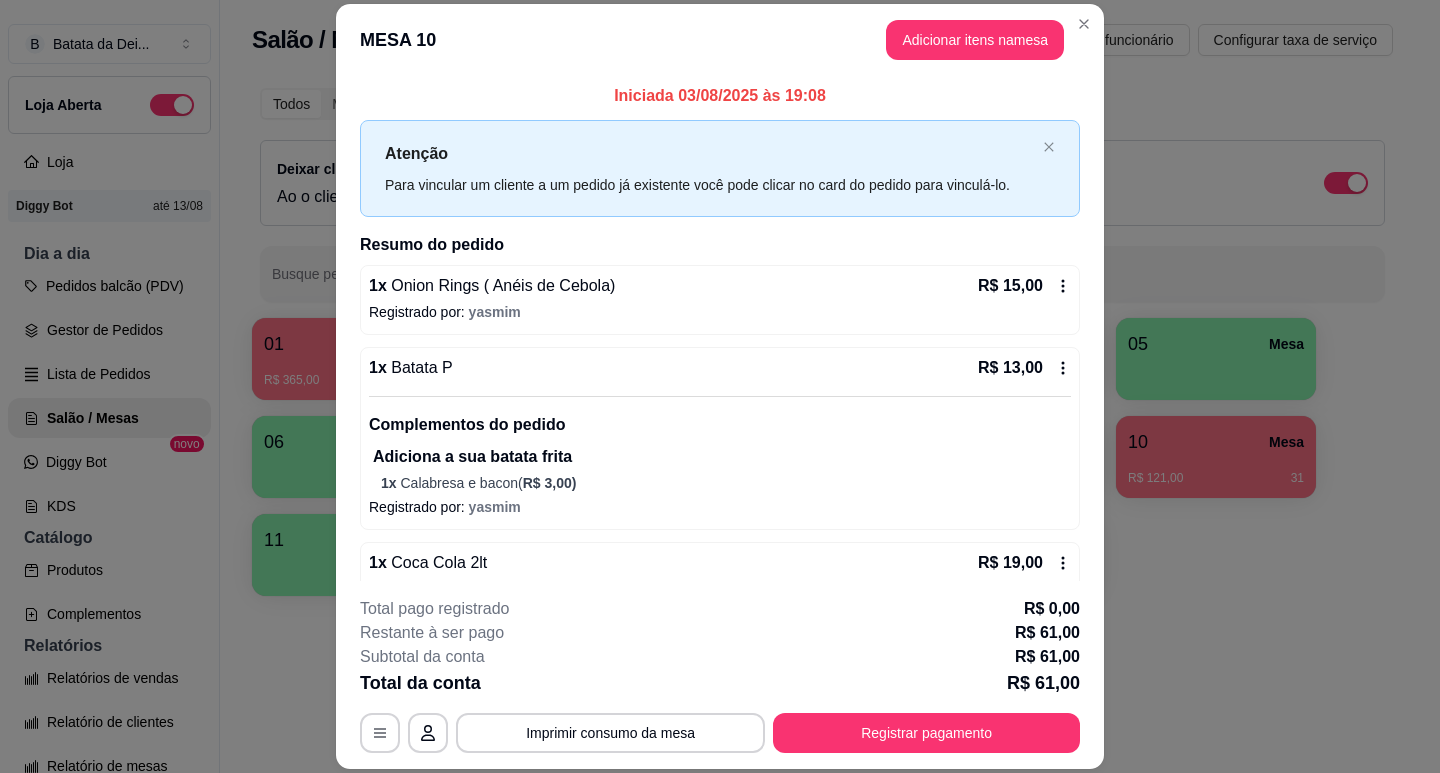 click 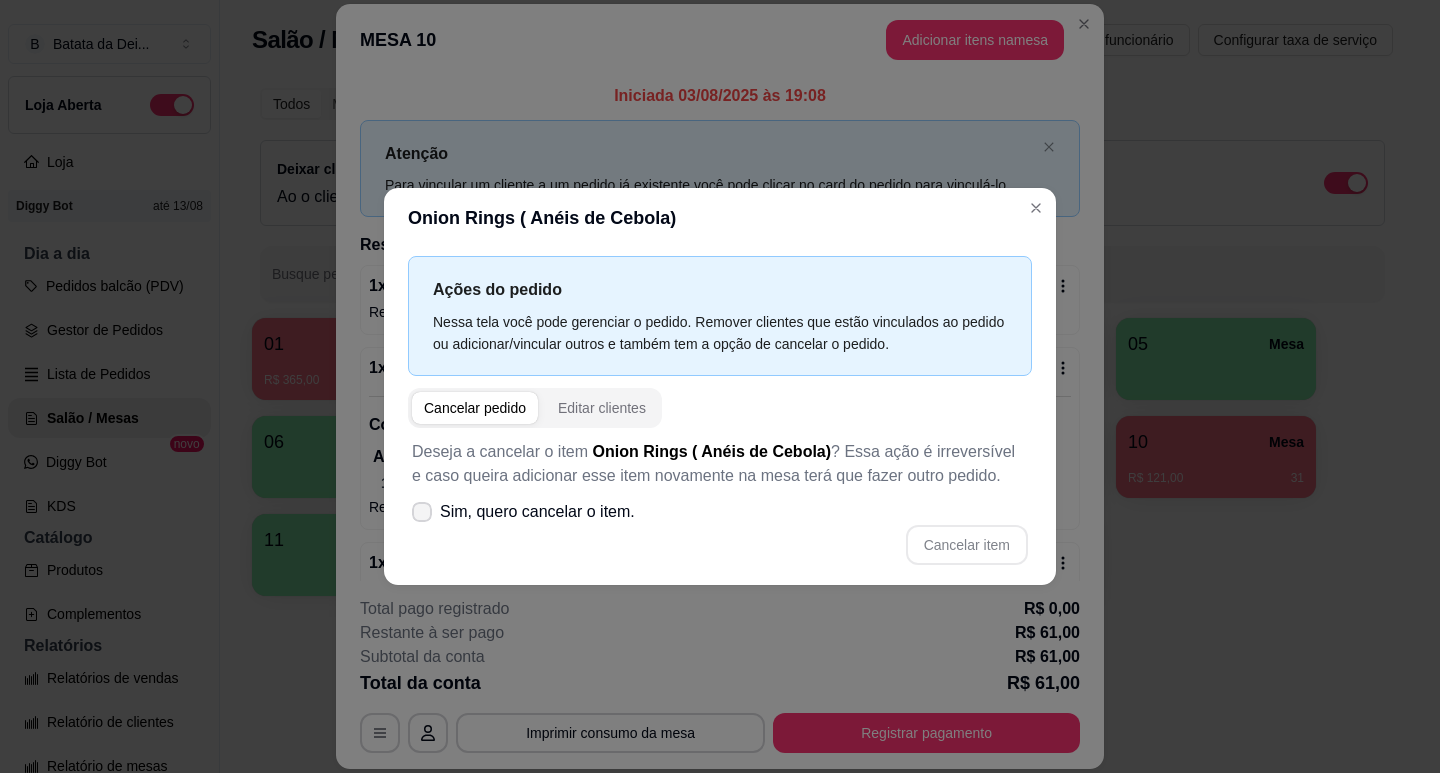 click on "Sim, quero cancelar o item." at bounding box center [537, 512] 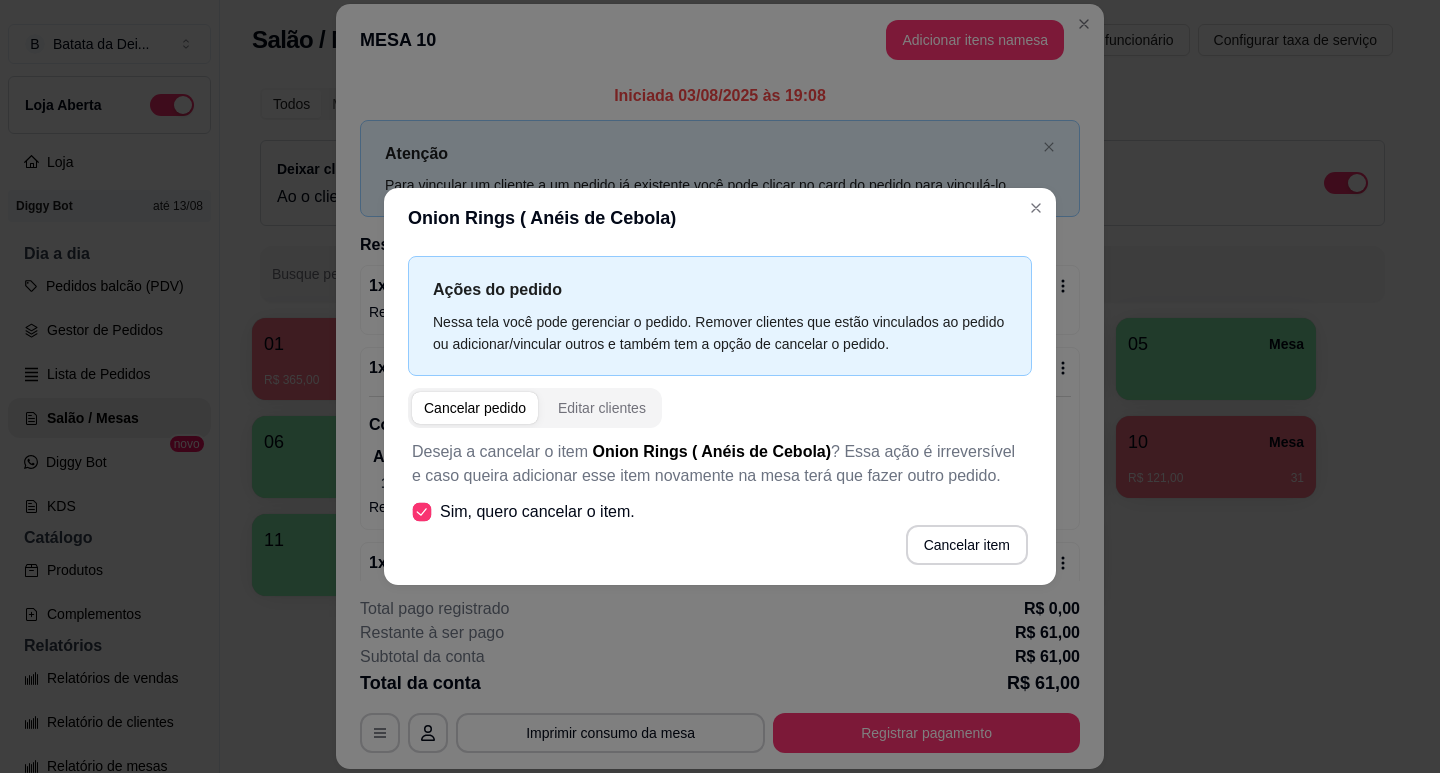 click at bounding box center (422, 511) 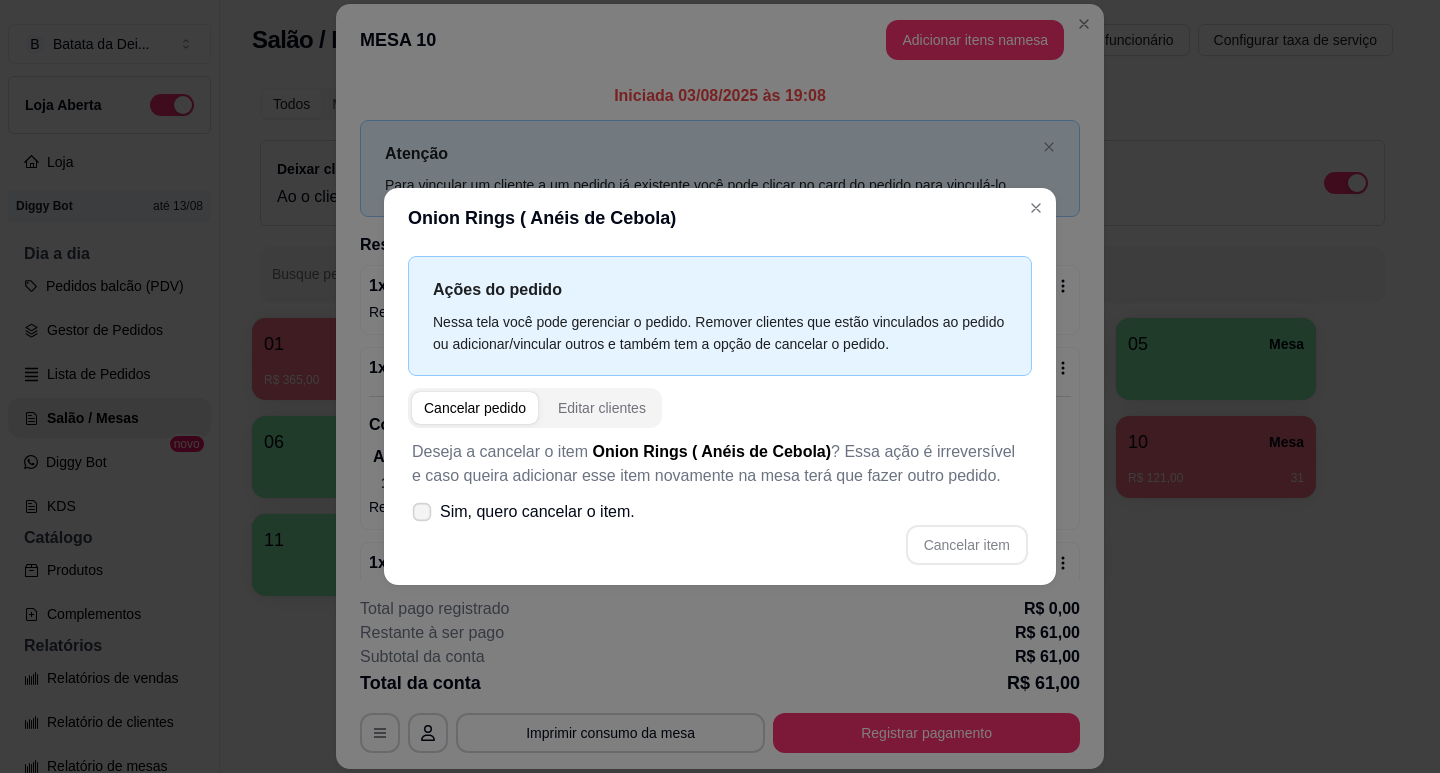 click 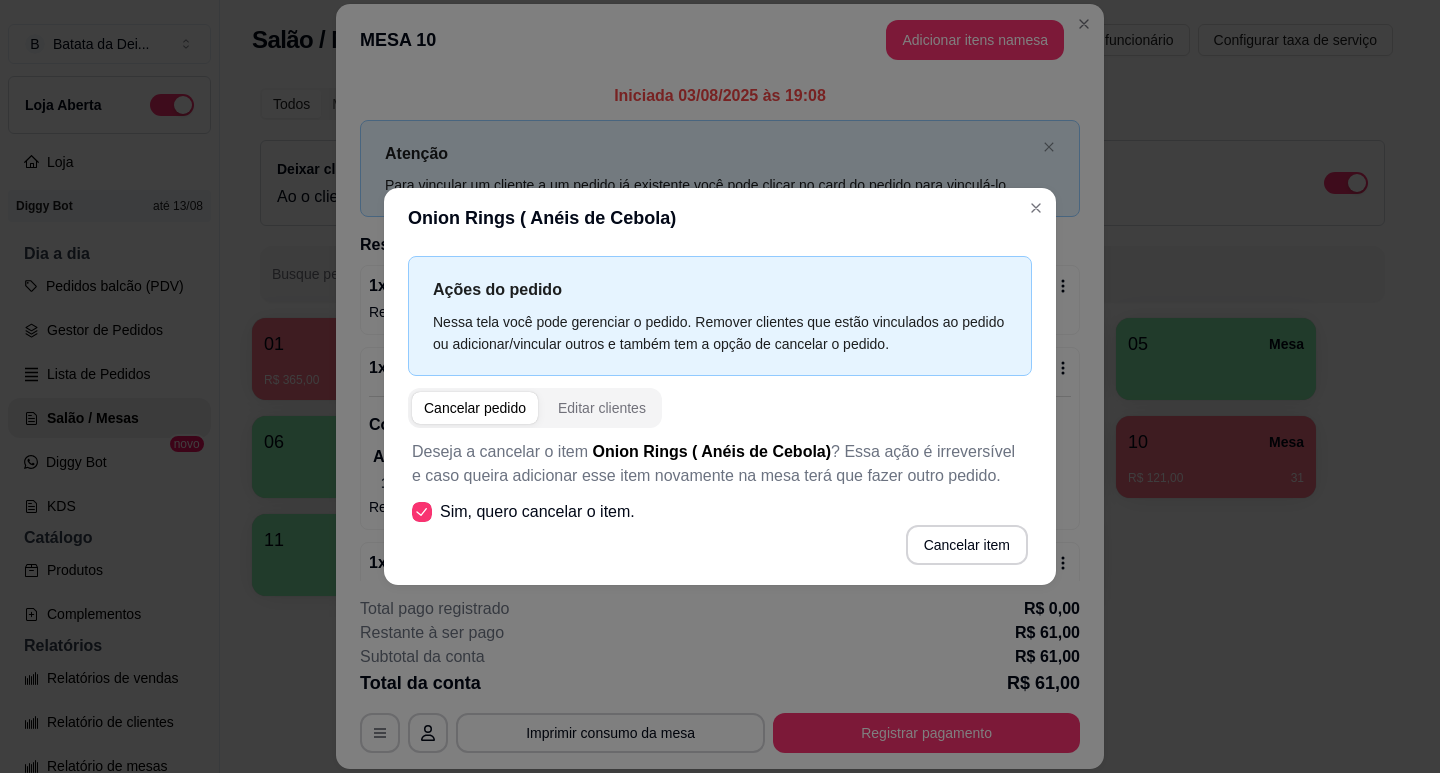 click on "Onion Rings ( Anéis de Cebola)" at bounding box center (720, 218) 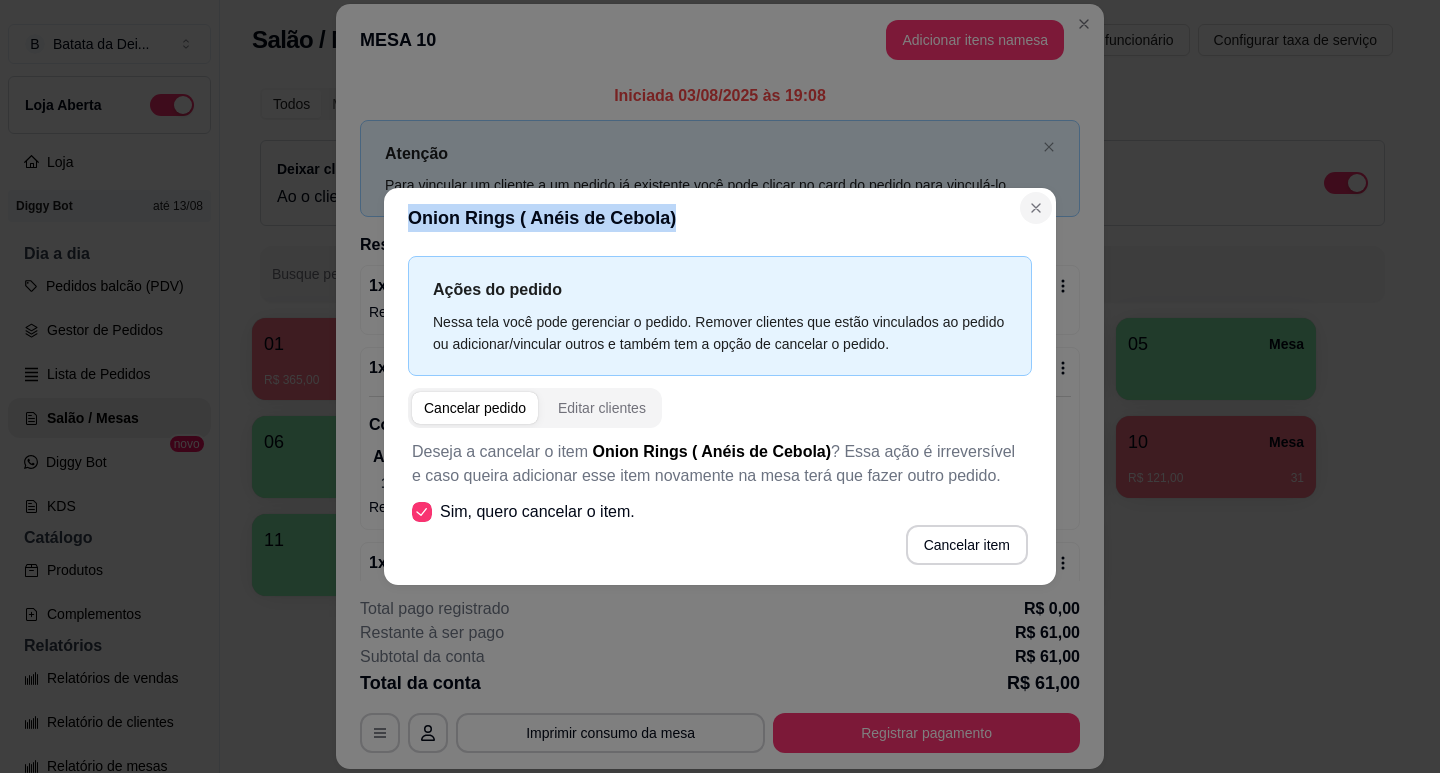 drag, startPoint x: 1052, startPoint y: 221, endPoint x: 1035, endPoint y: 210, distance: 20.248457 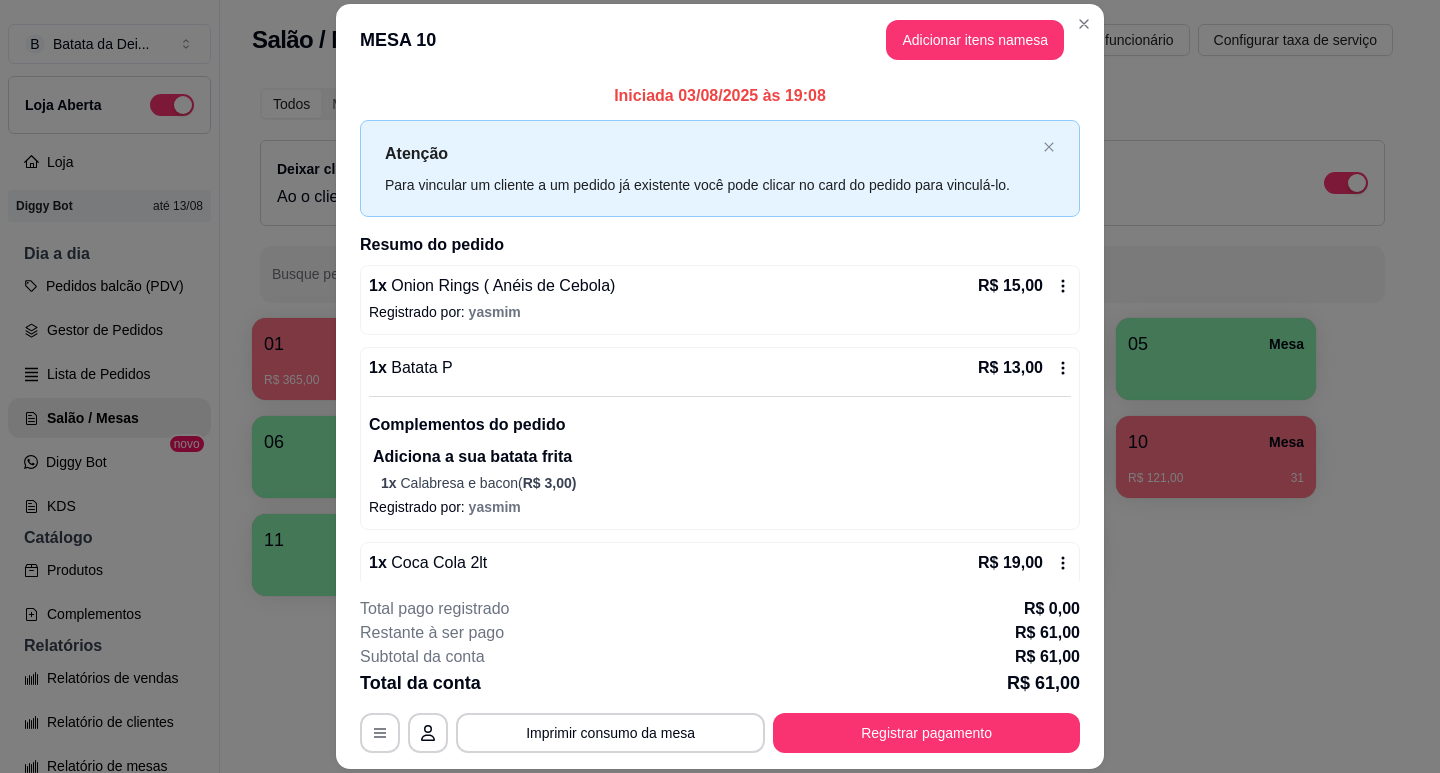 click 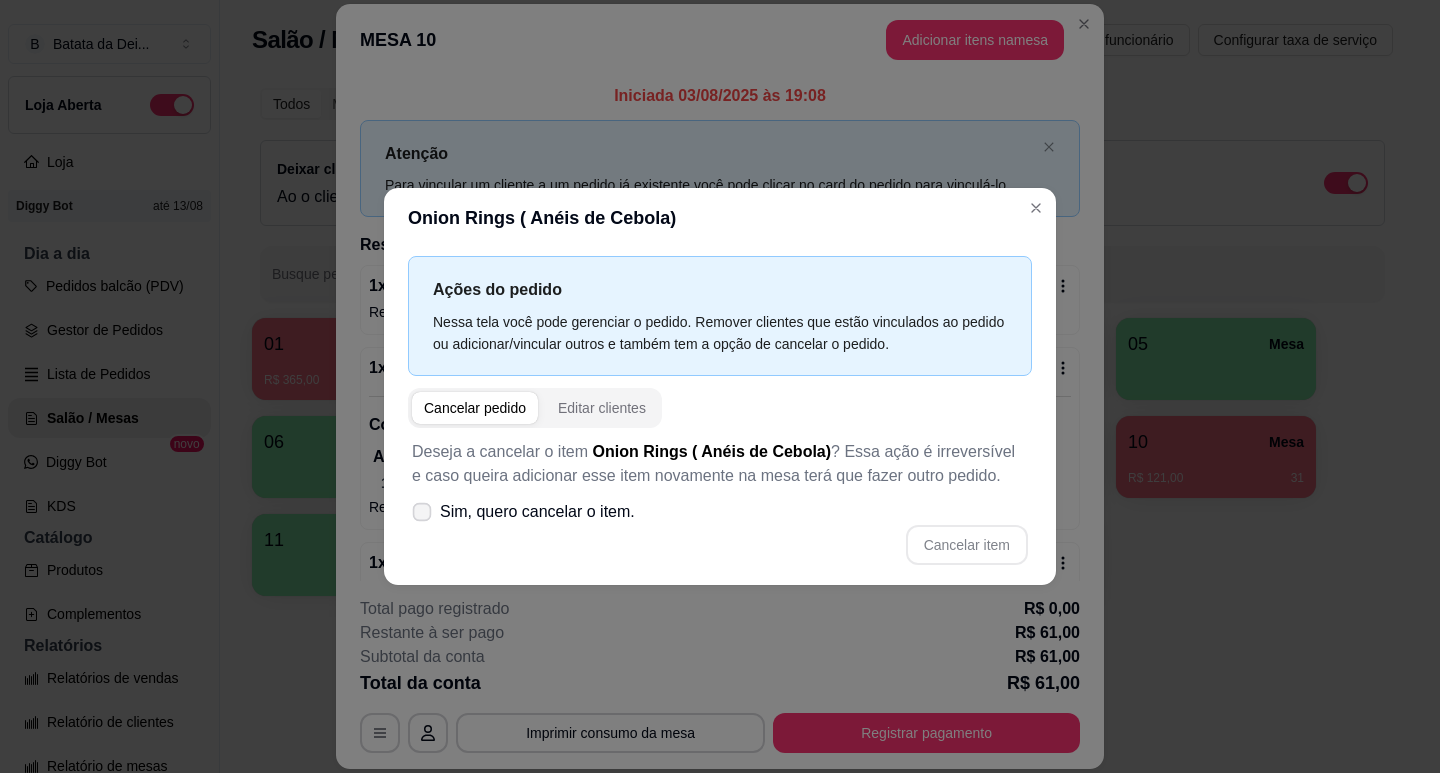 click 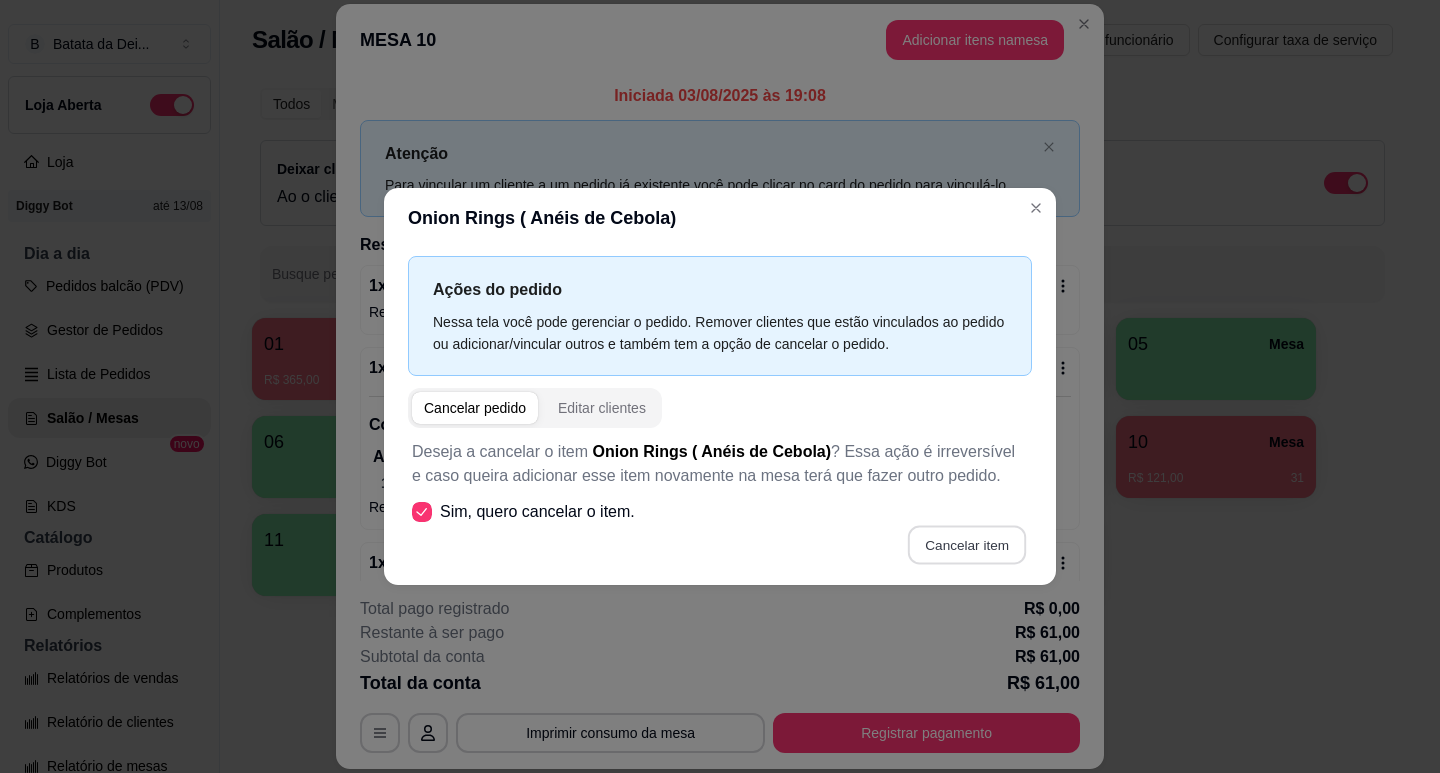 click on "Cancelar item" at bounding box center (966, 544) 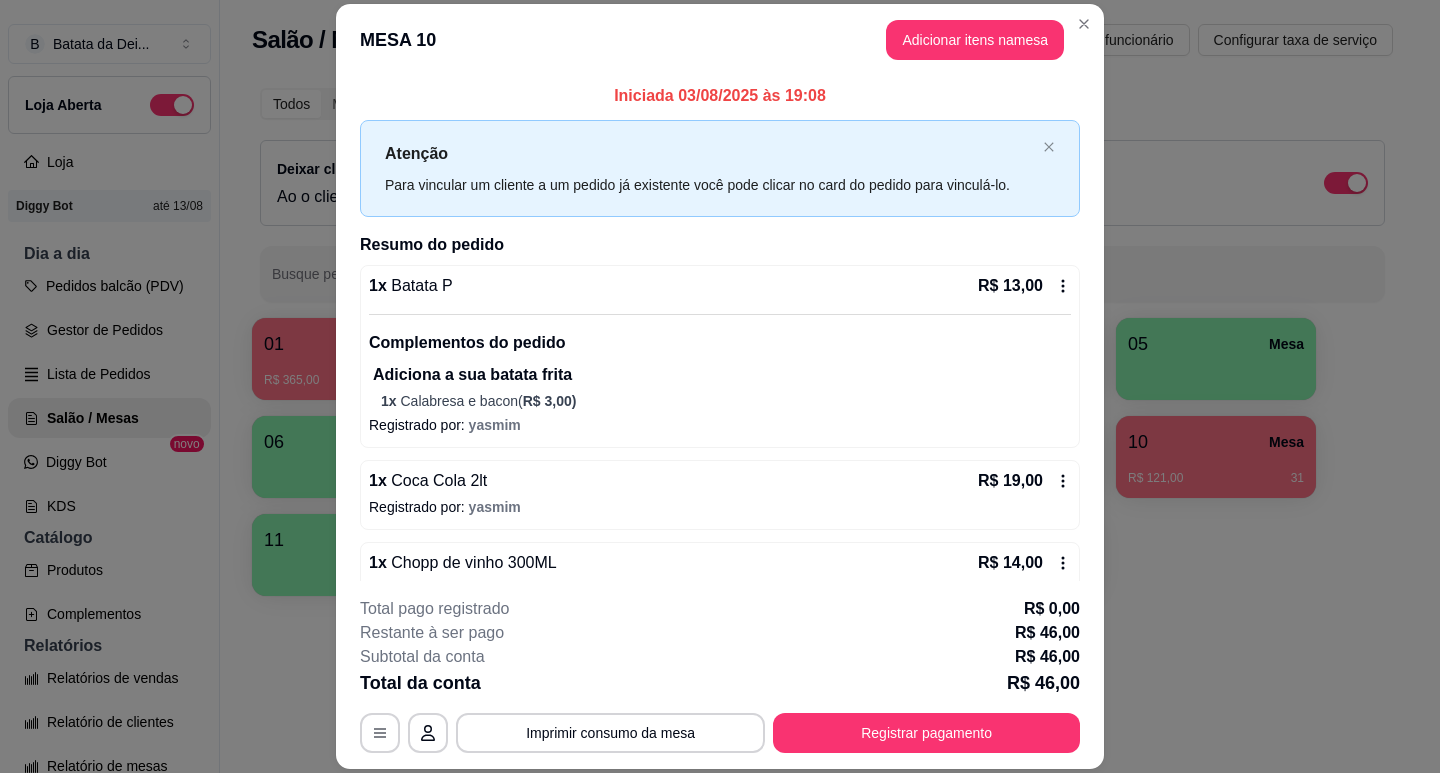 click on "1 x   Batata P R$ 13,00 Complementos do pedido Adiciona a sua batata frita  1 x   Calabresa e bacon   ( R$ 3,00 ) Registrado por:   yasmim" at bounding box center [720, 356] 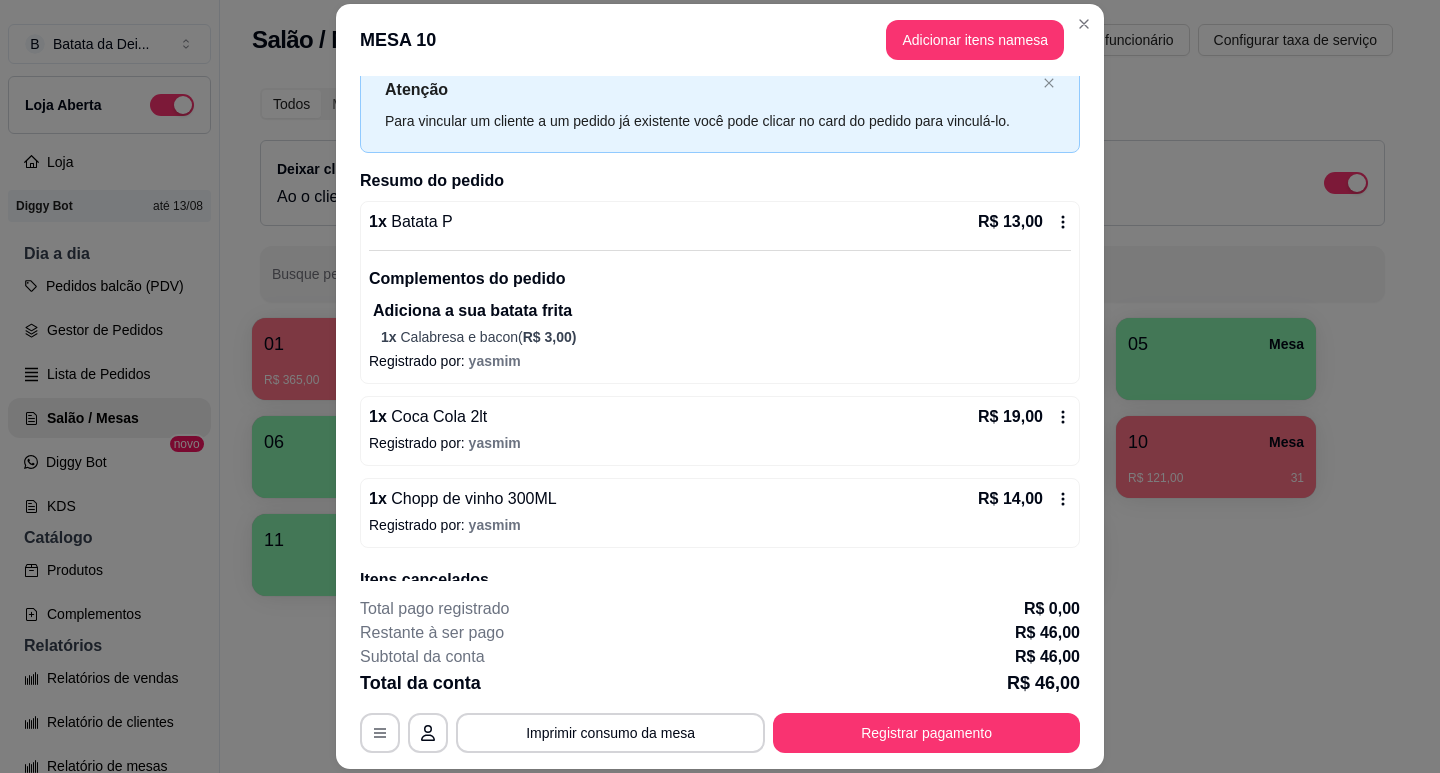 scroll, scrollTop: 100, scrollLeft: 0, axis: vertical 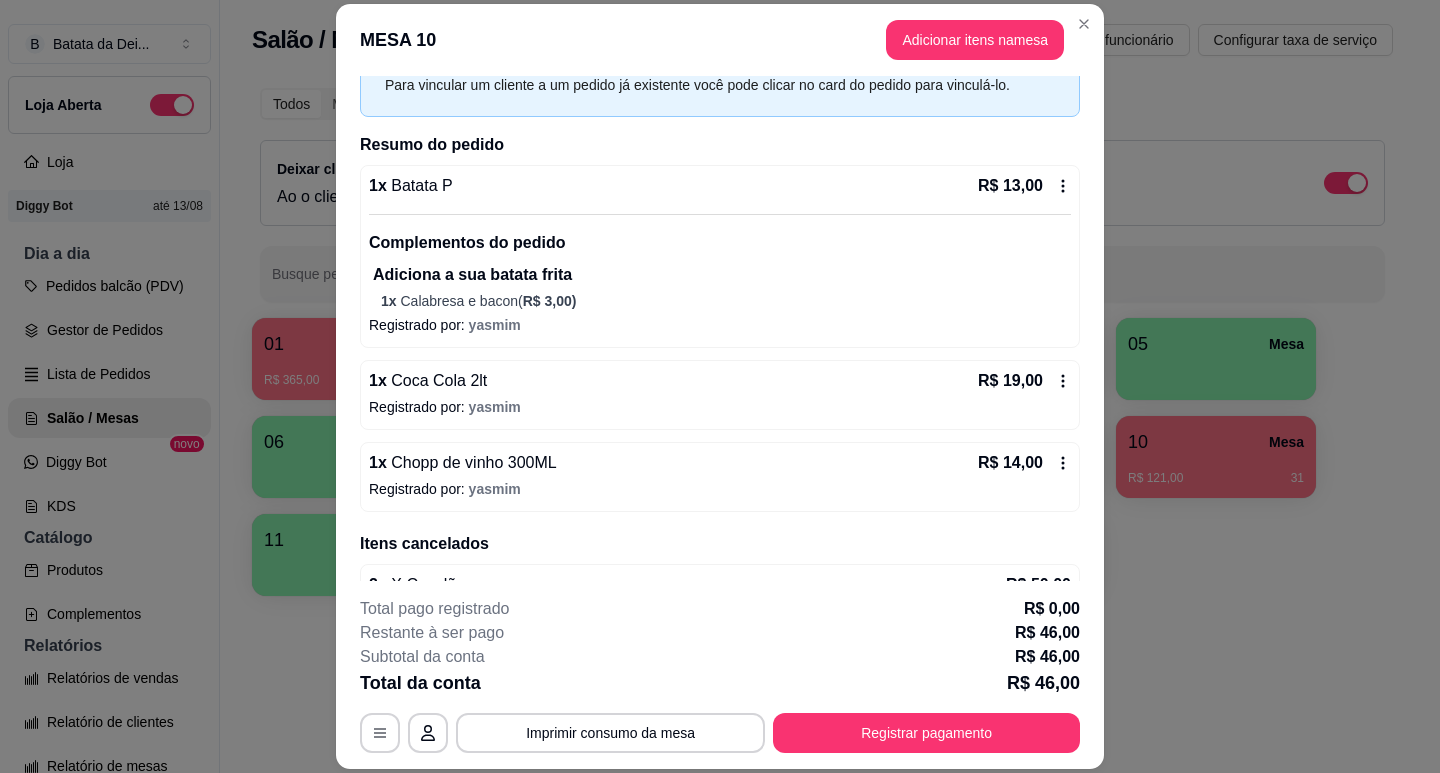 click on "R$ 13,00" at bounding box center (1024, 186) 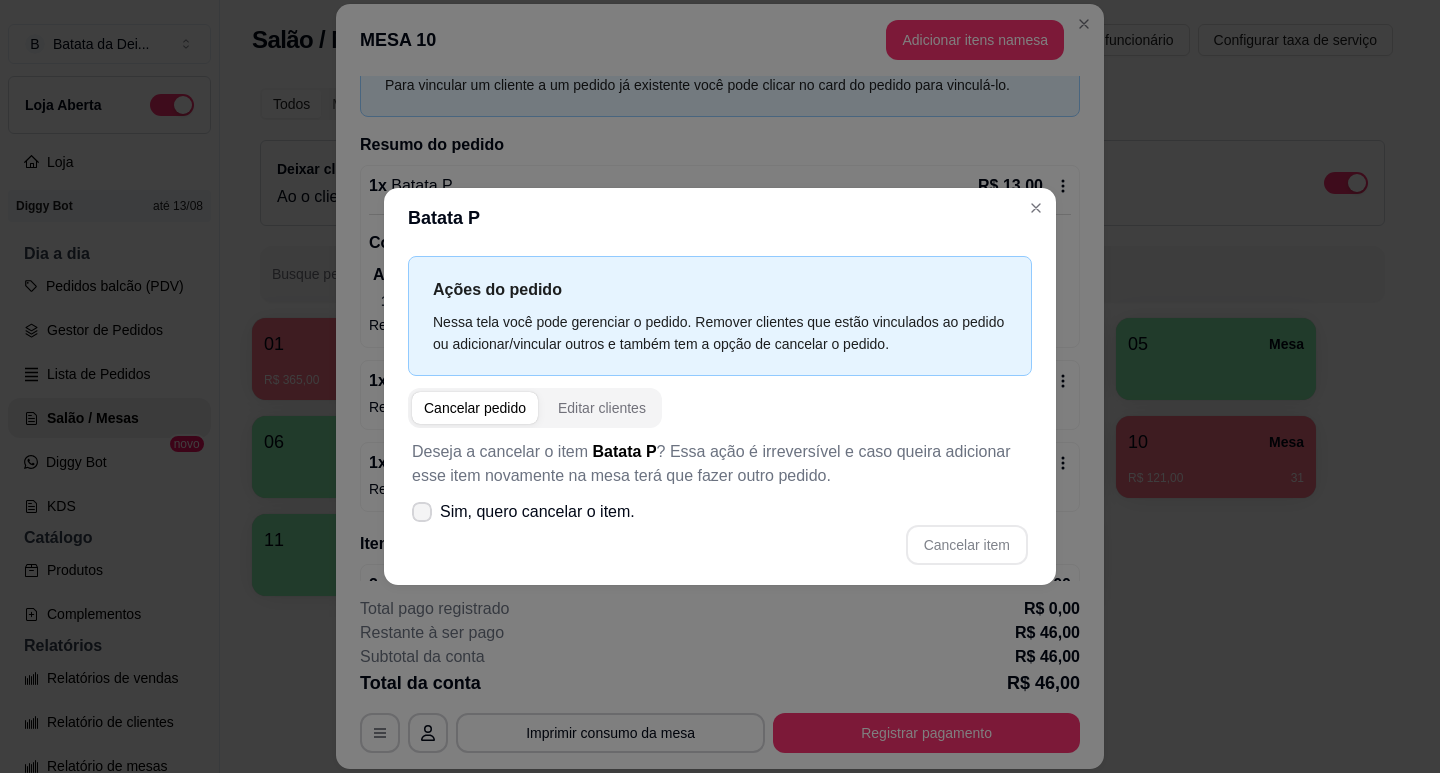 click 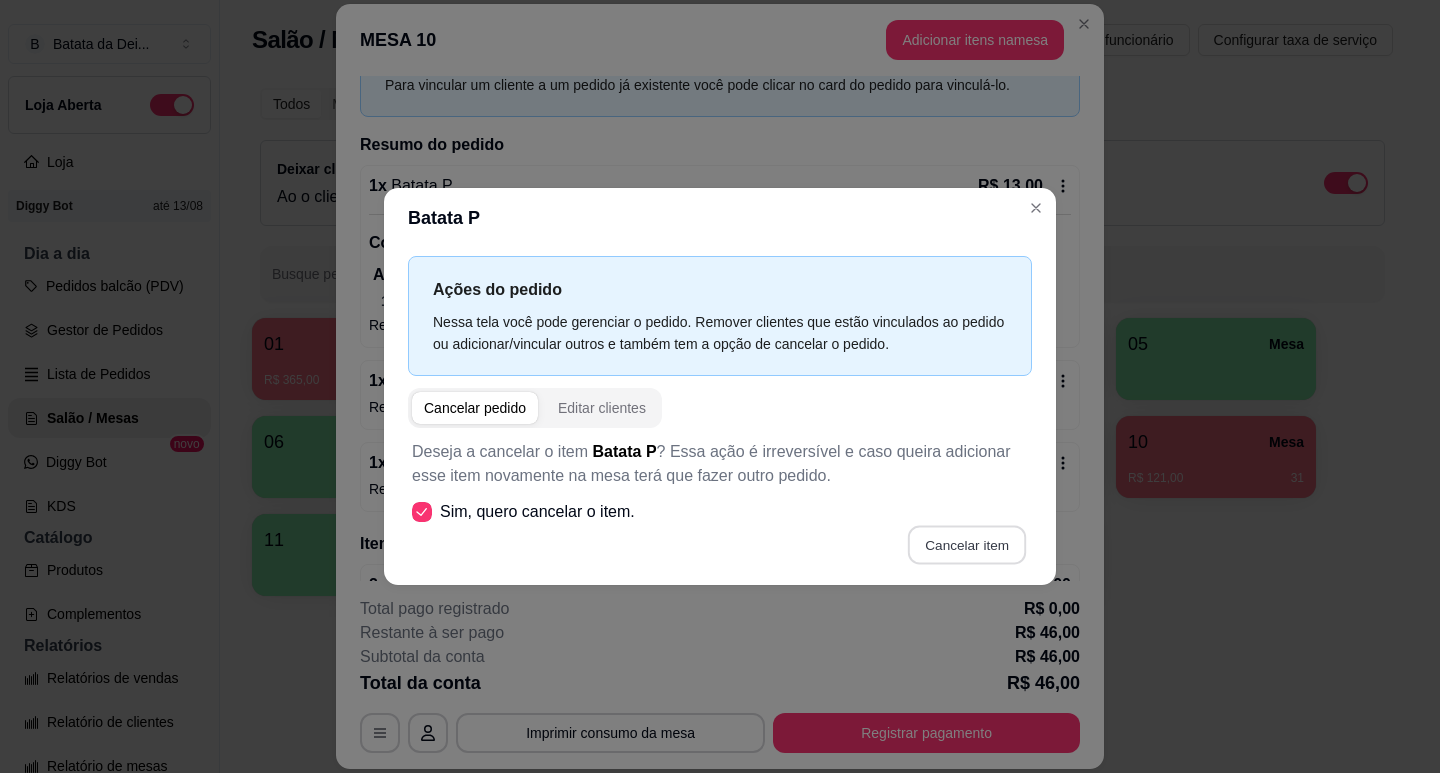 click on "Cancelar item" at bounding box center [966, 544] 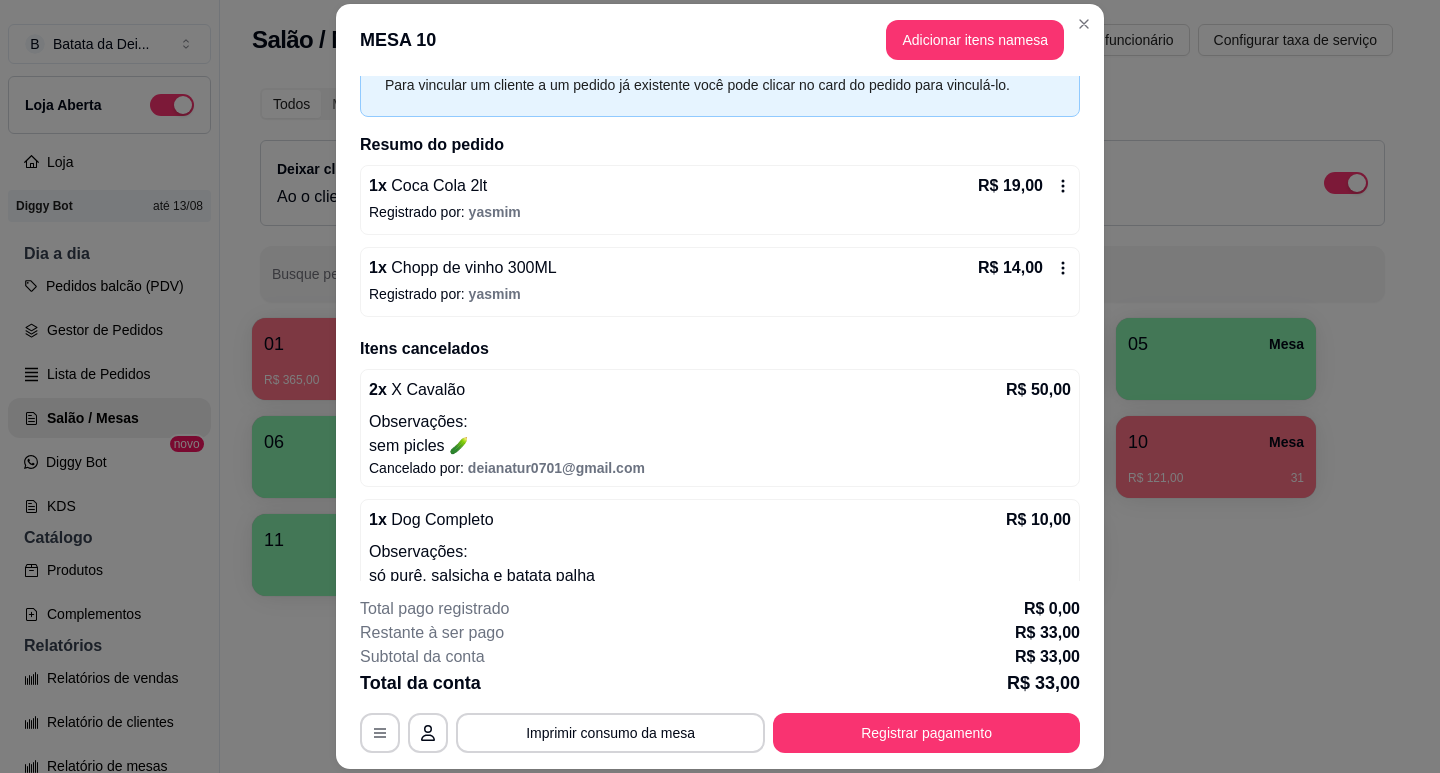 click on "R$ 19,00" at bounding box center (1024, 186) 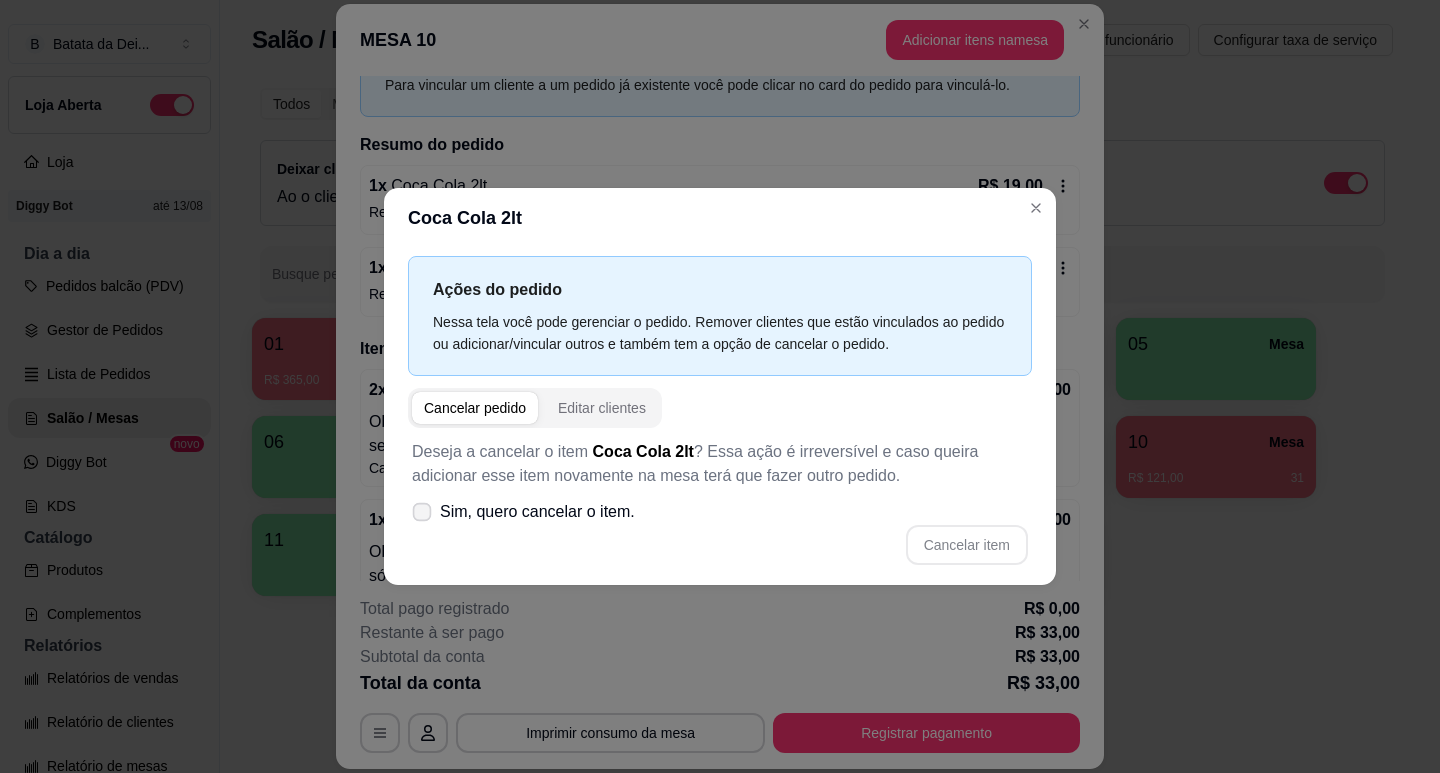click 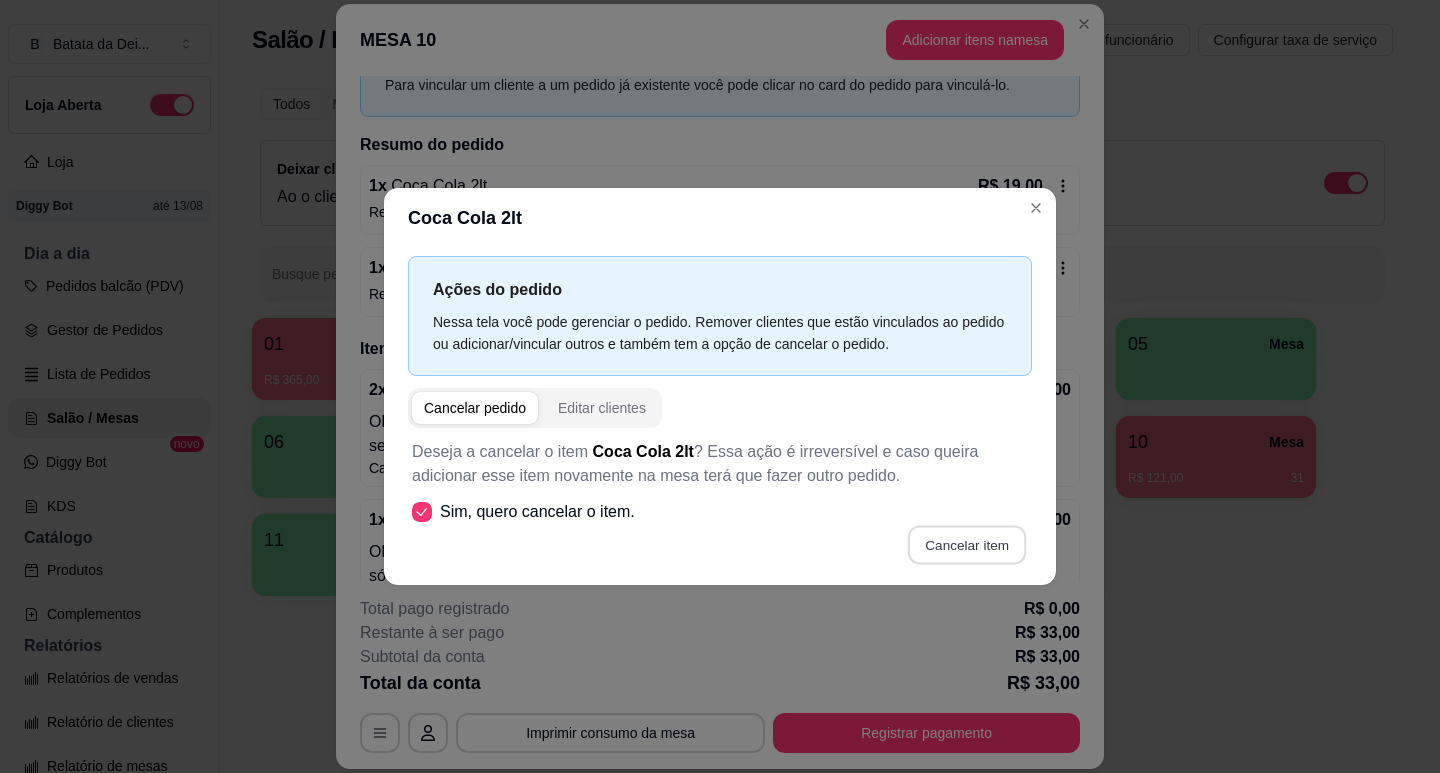 click on "Cancelar item" at bounding box center [966, 544] 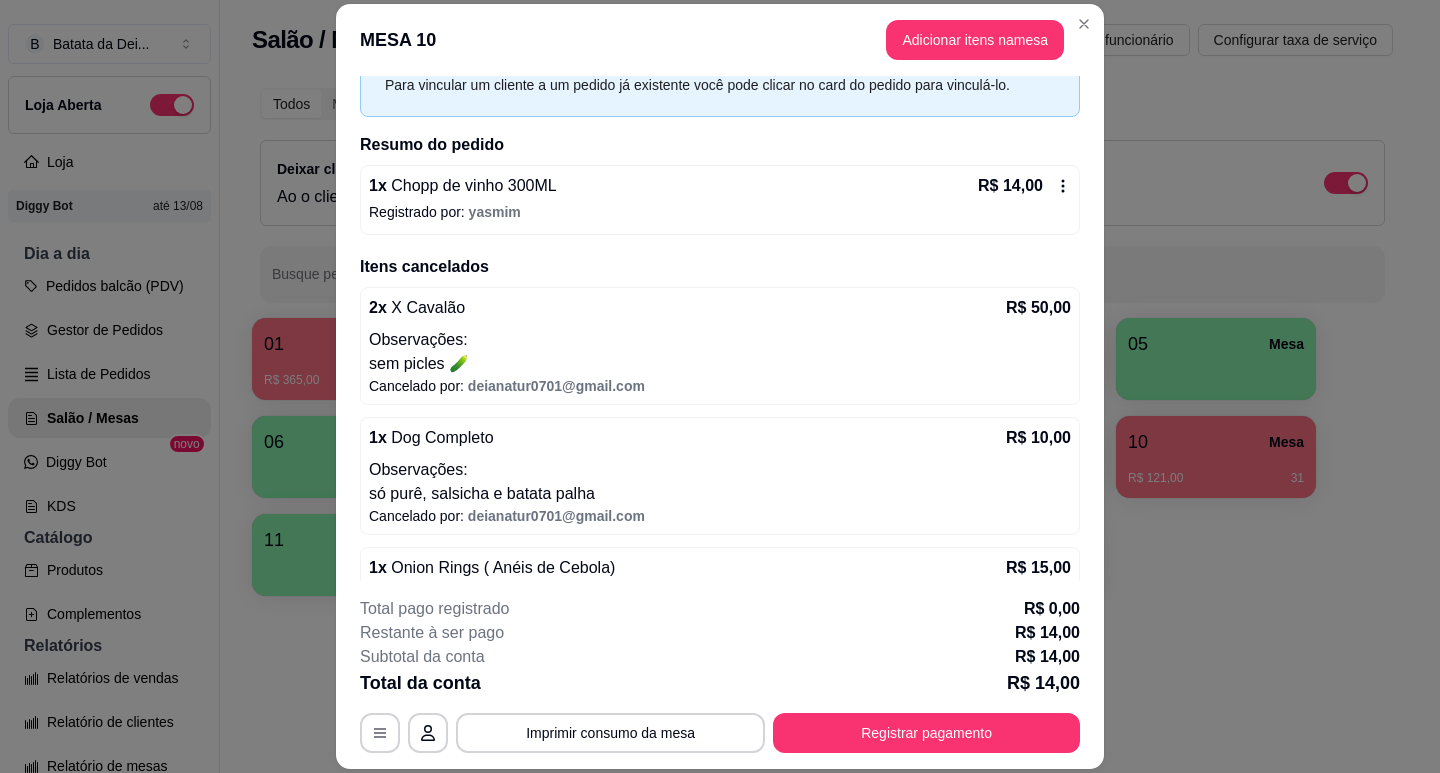click 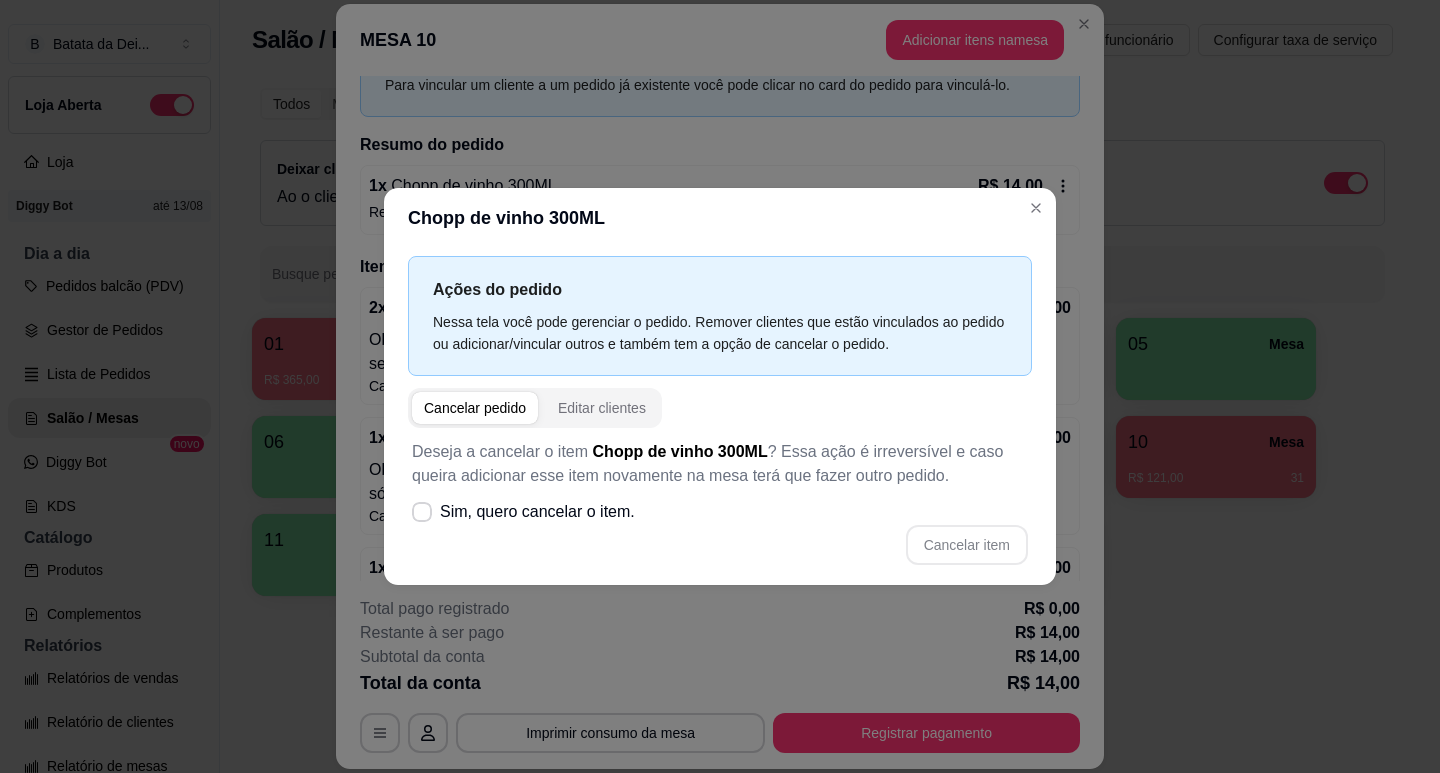 drag, startPoint x: 434, startPoint y: 489, endPoint x: 411, endPoint y: 510, distance: 31.144823 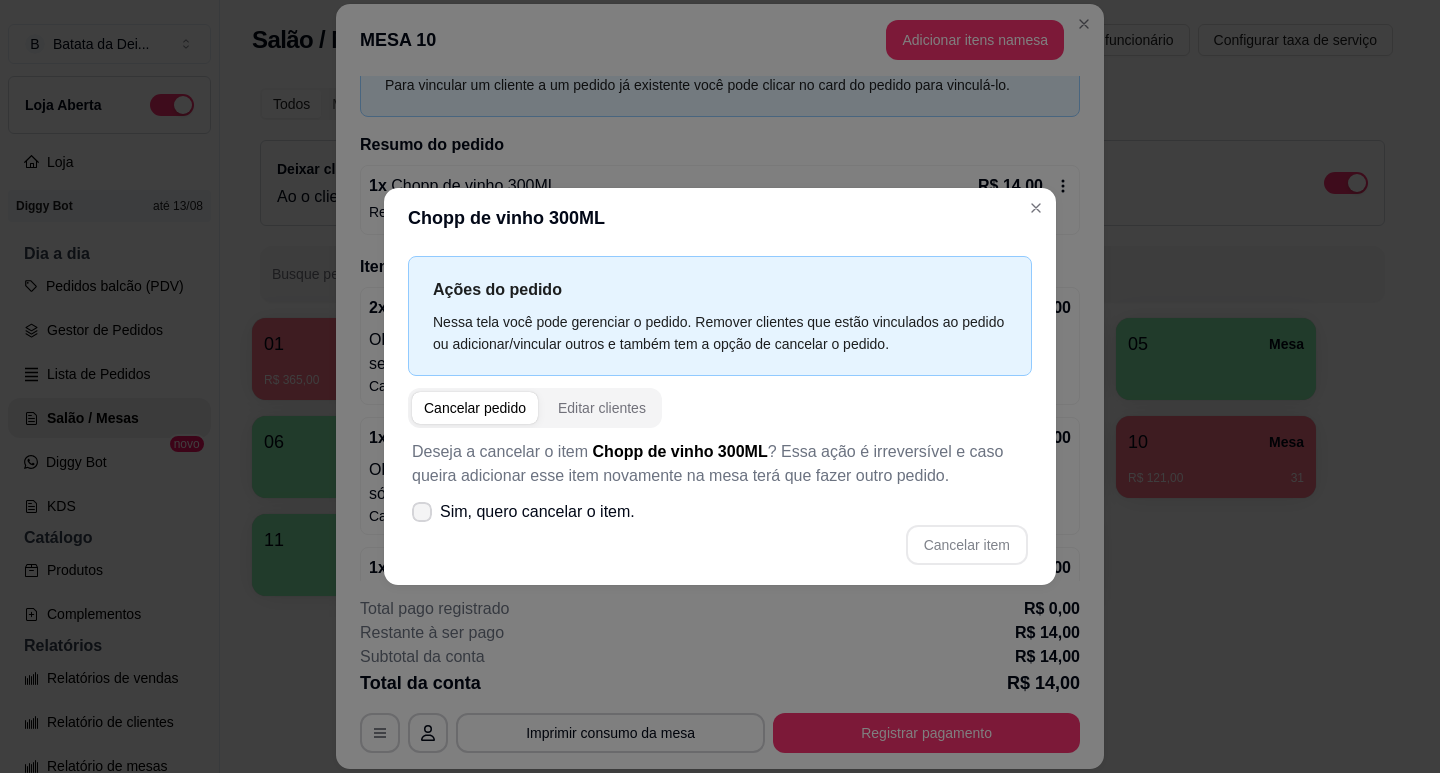 click on "Sim, quero cancelar o item." at bounding box center [523, 512] 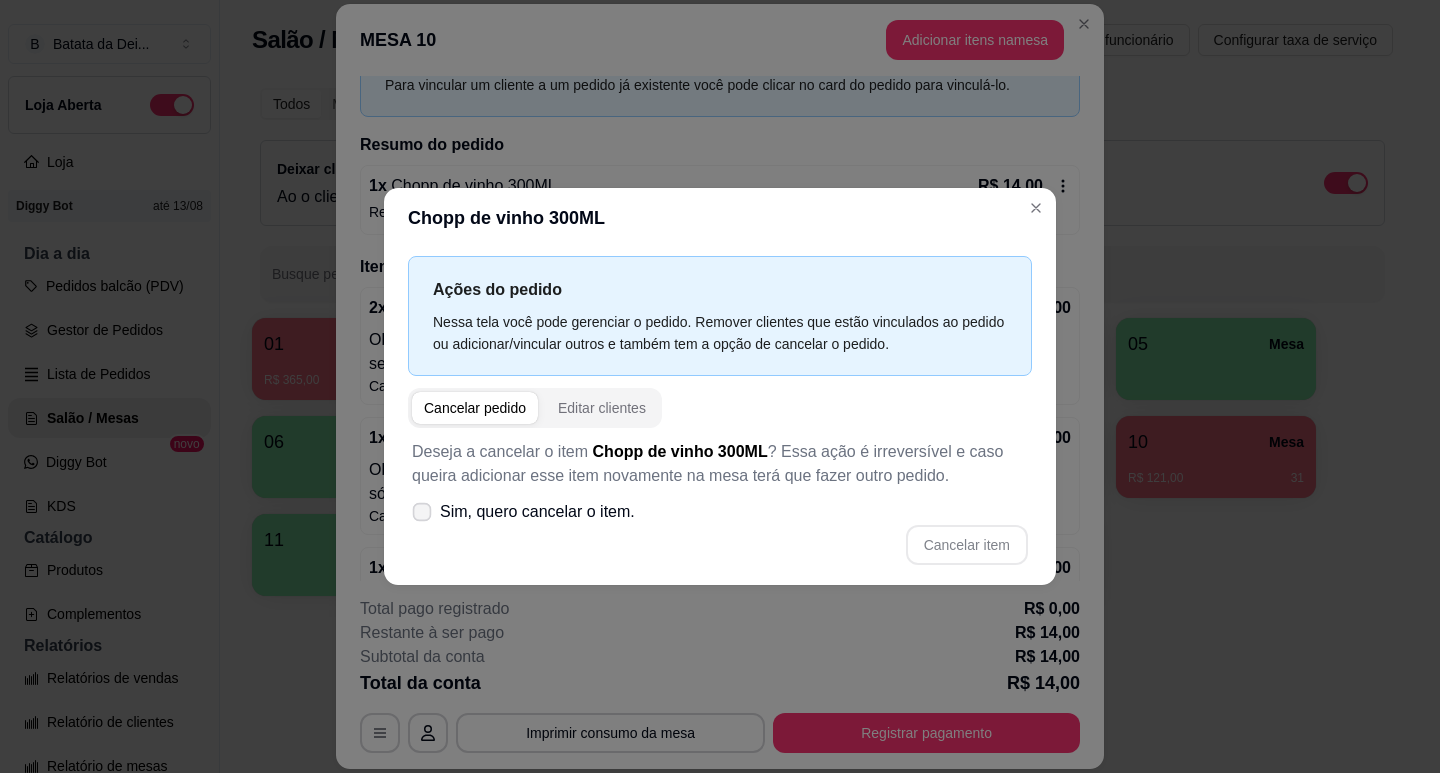 click 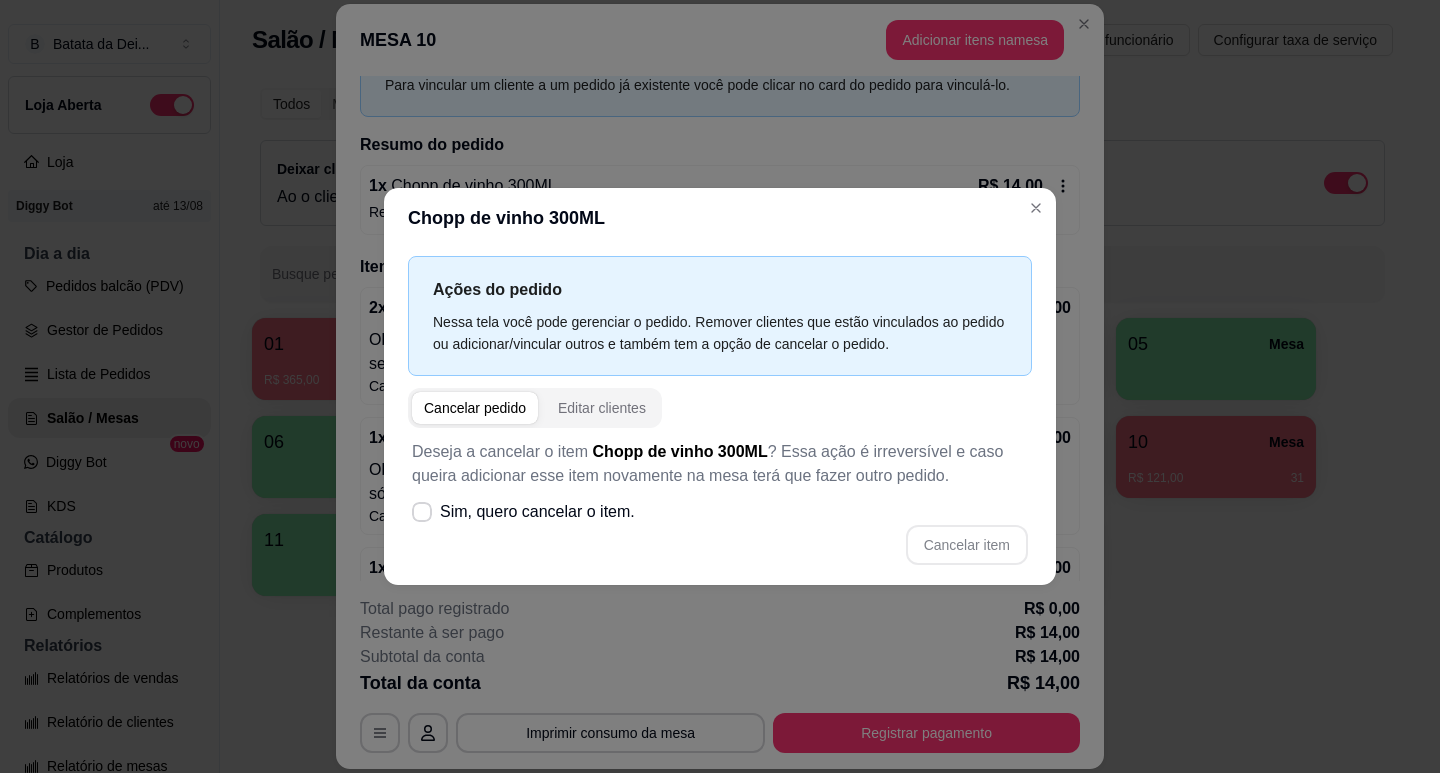 click on "Ações do pedido Nessa tela você pode gerenciar o pedido. Remover clientes que estão vinculados ao pedido ou adicionar/vincular outros e também tem a opção de cancelar o pedido. Cancelar pedido Editar clientes Deseja a cancelar o item   Chopp de vinho 300ML ? Essa ação é irreversível e caso queira adicionar esse item novamente na mesa terá que fazer outro pedido. Sim, quero cancelar o item. Cancelar item" at bounding box center (720, 416) 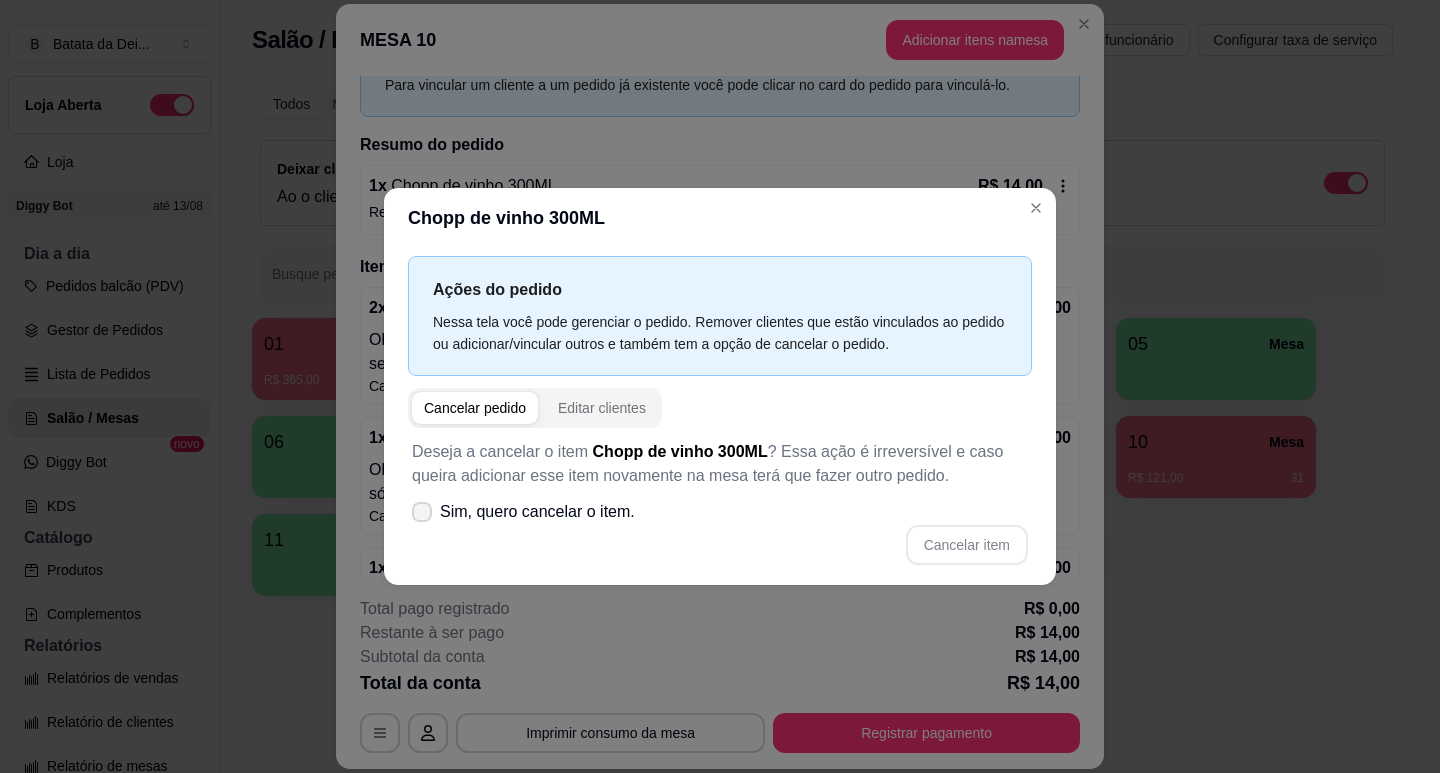 click 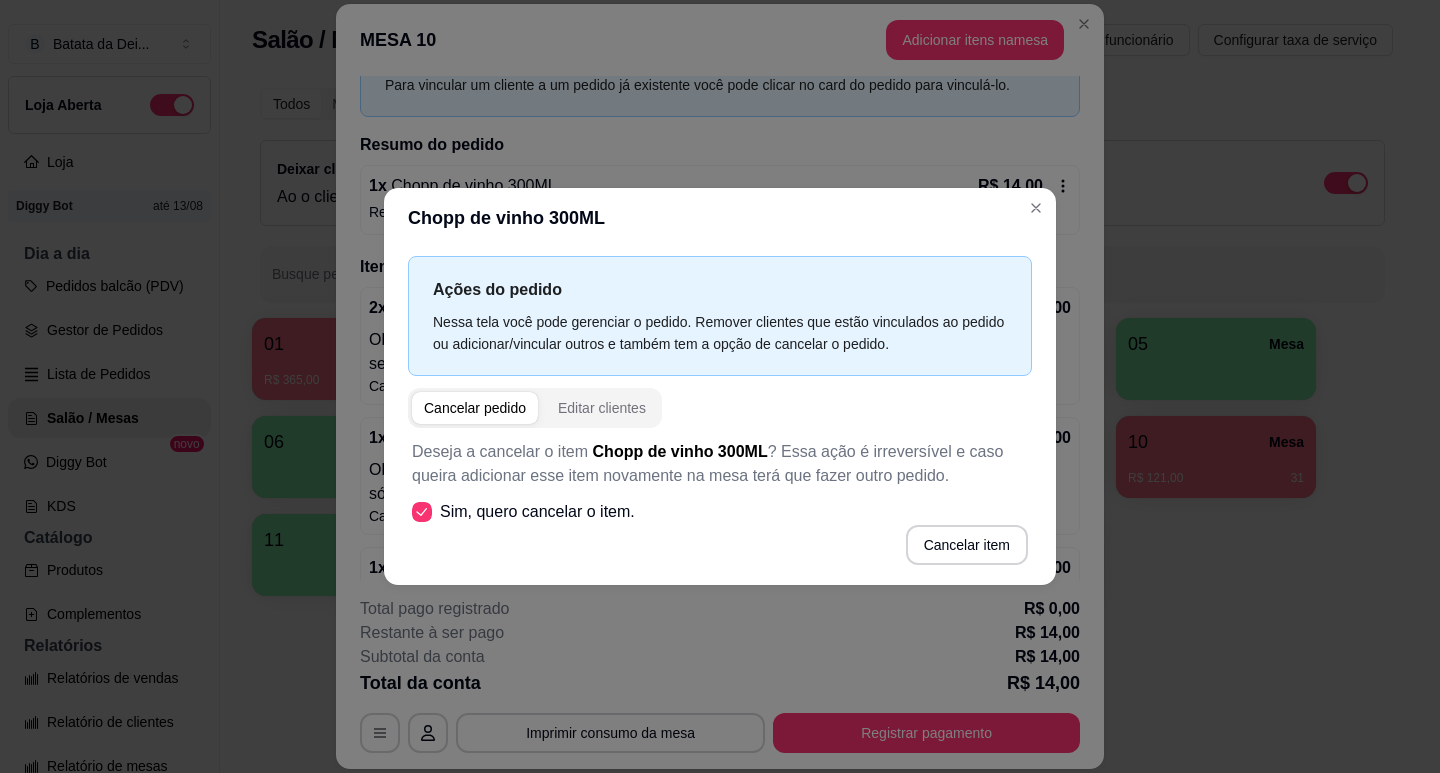 click 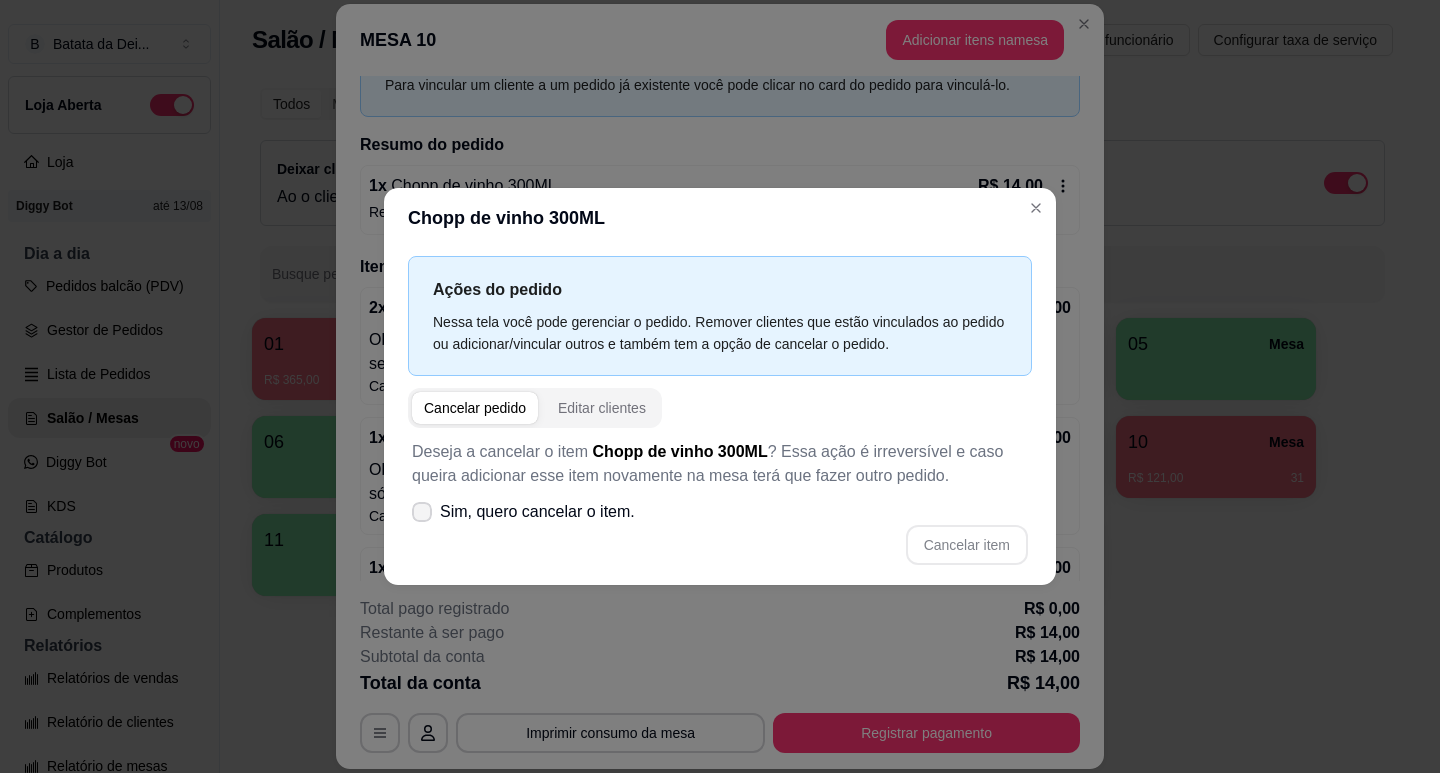 click 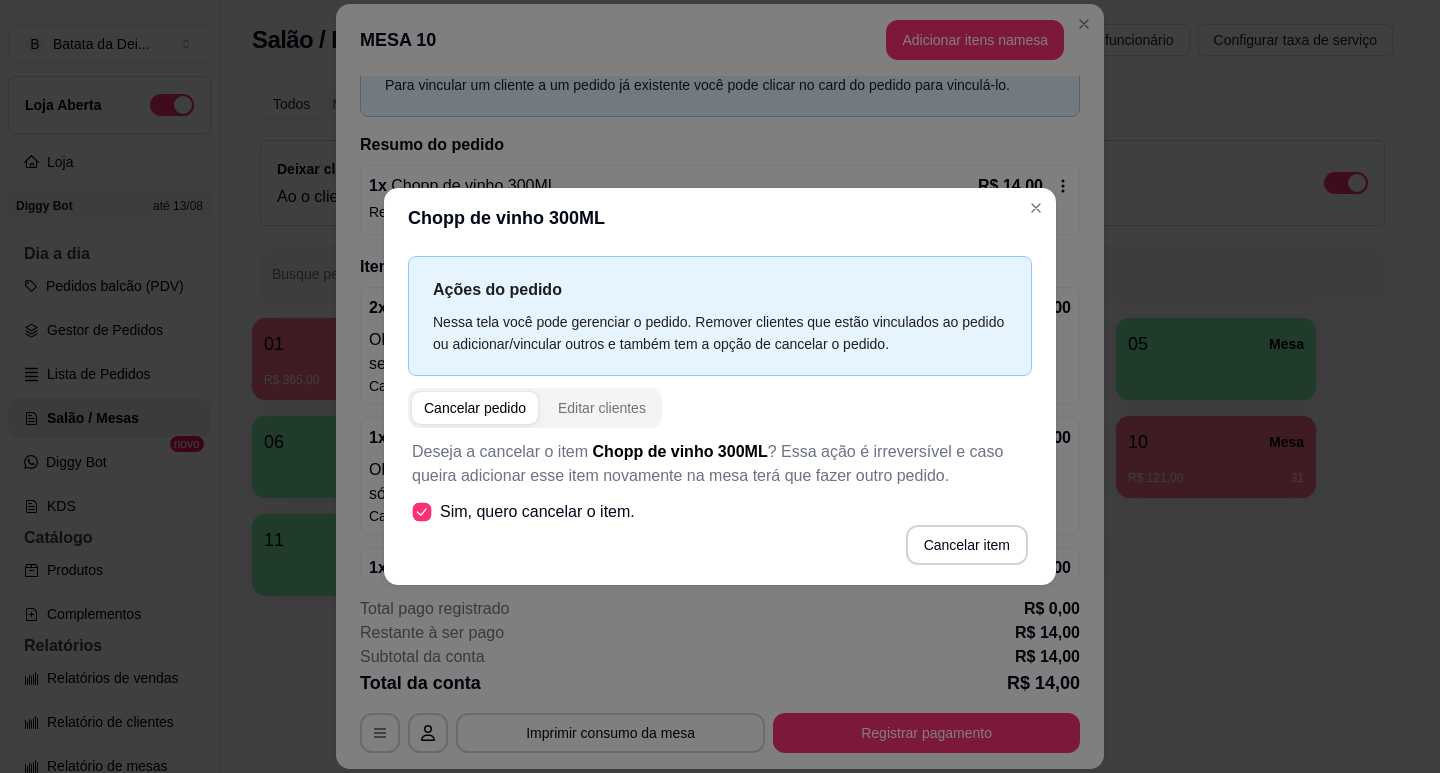 click 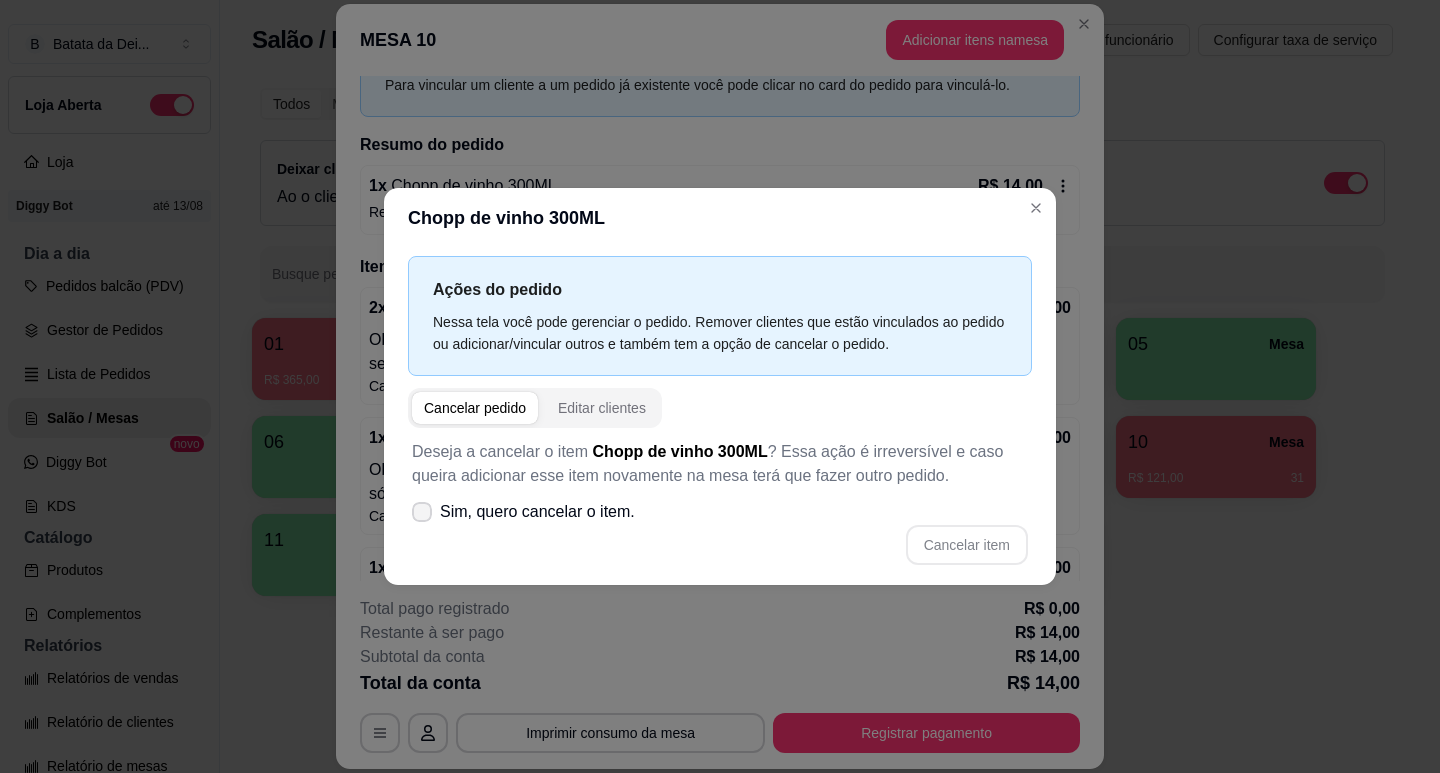click 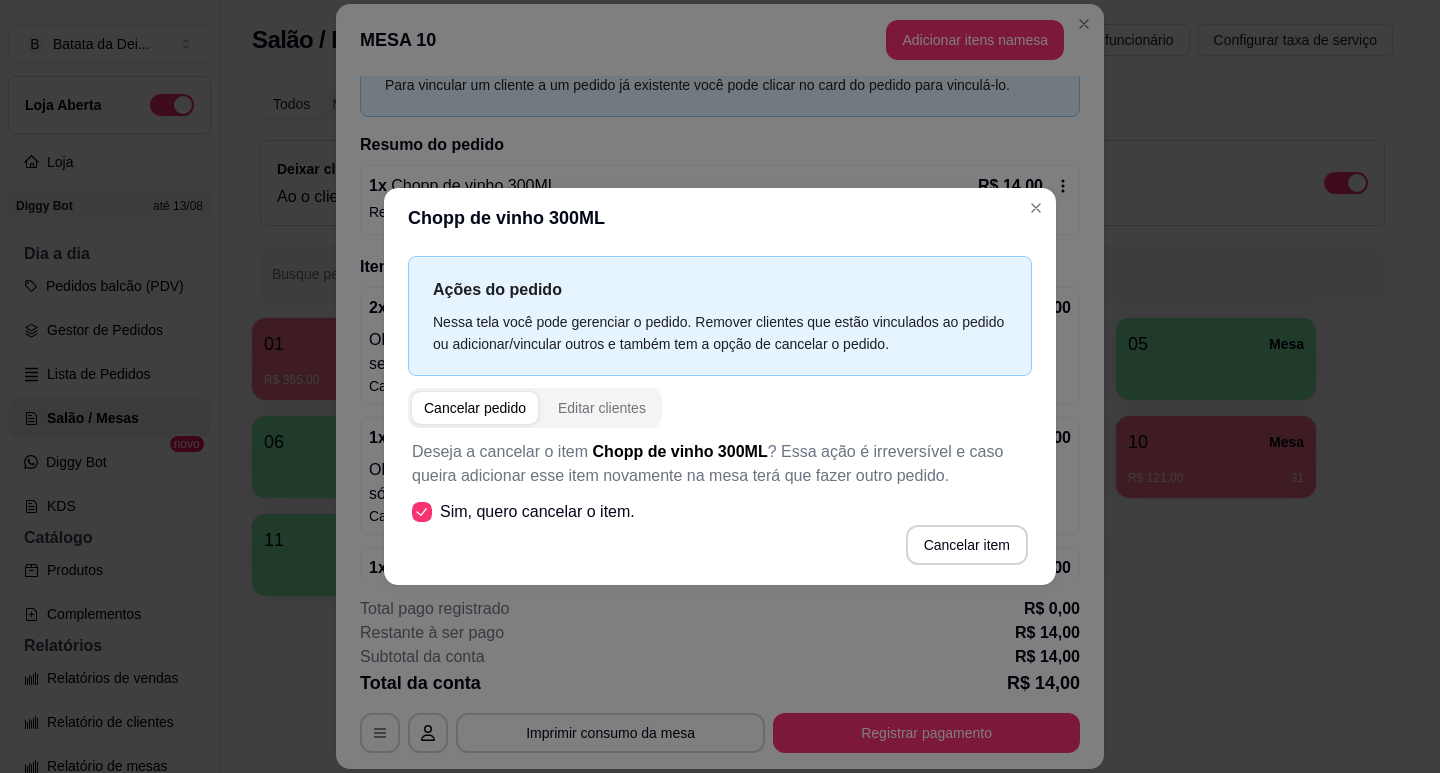 click on "Deseja a cancelar o item   Chopp de vinho 300ML ? Essa ação é irreversível e caso queira adicionar esse item novamente na mesa terá que fazer outro pedido. Sim, quero cancelar o item. Cancelar item" at bounding box center [720, 502] 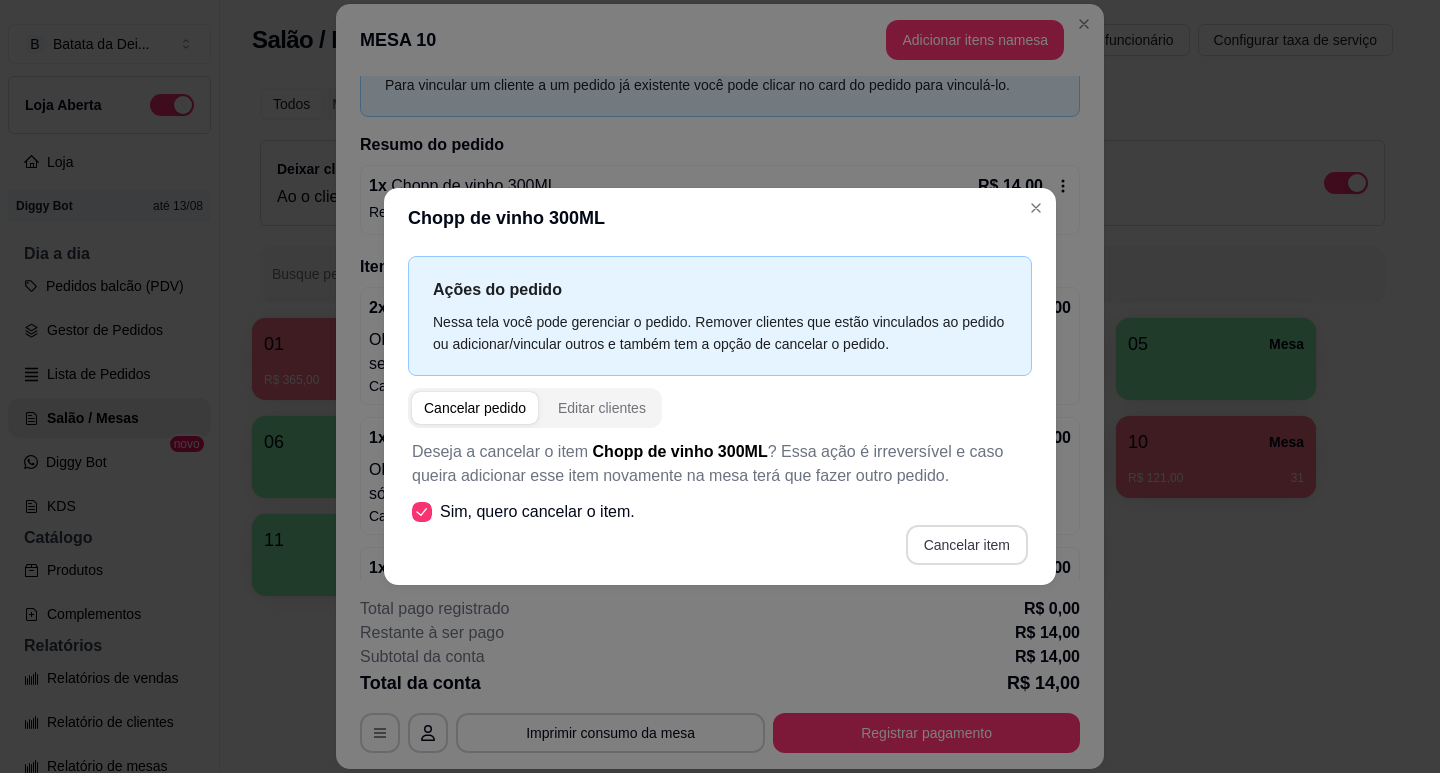 click on "Cancelar item" at bounding box center (967, 545) 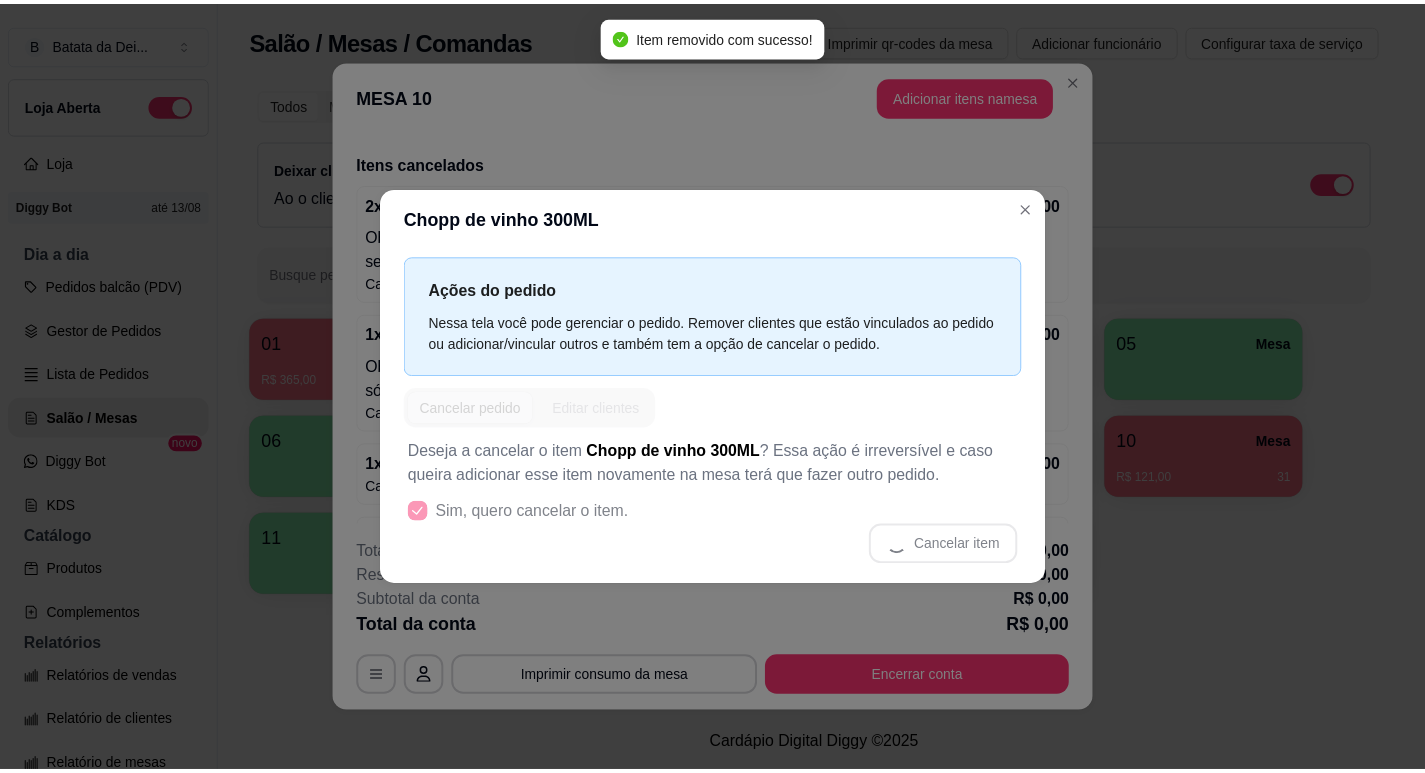 scroll, scrollTop: 0, scrollLeft: 0, axis: both 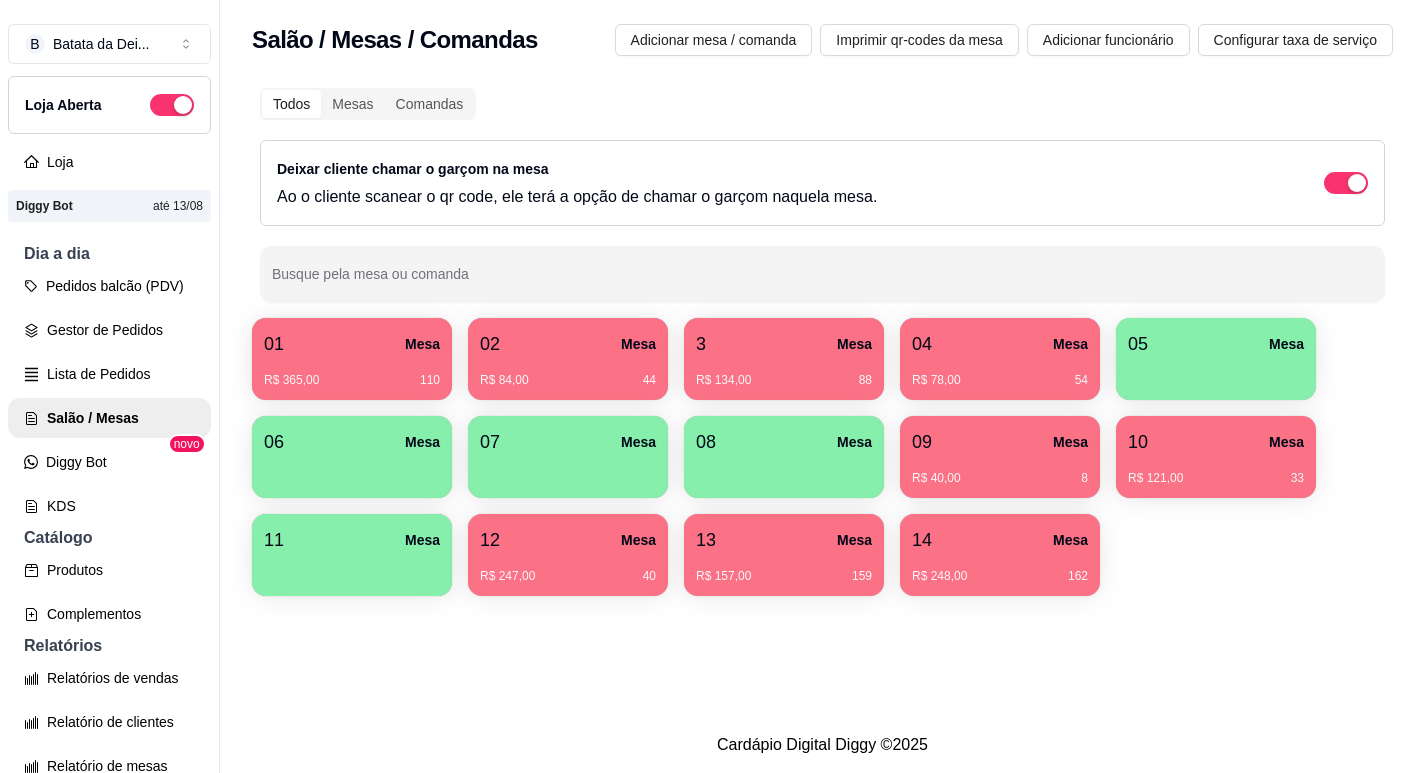 type 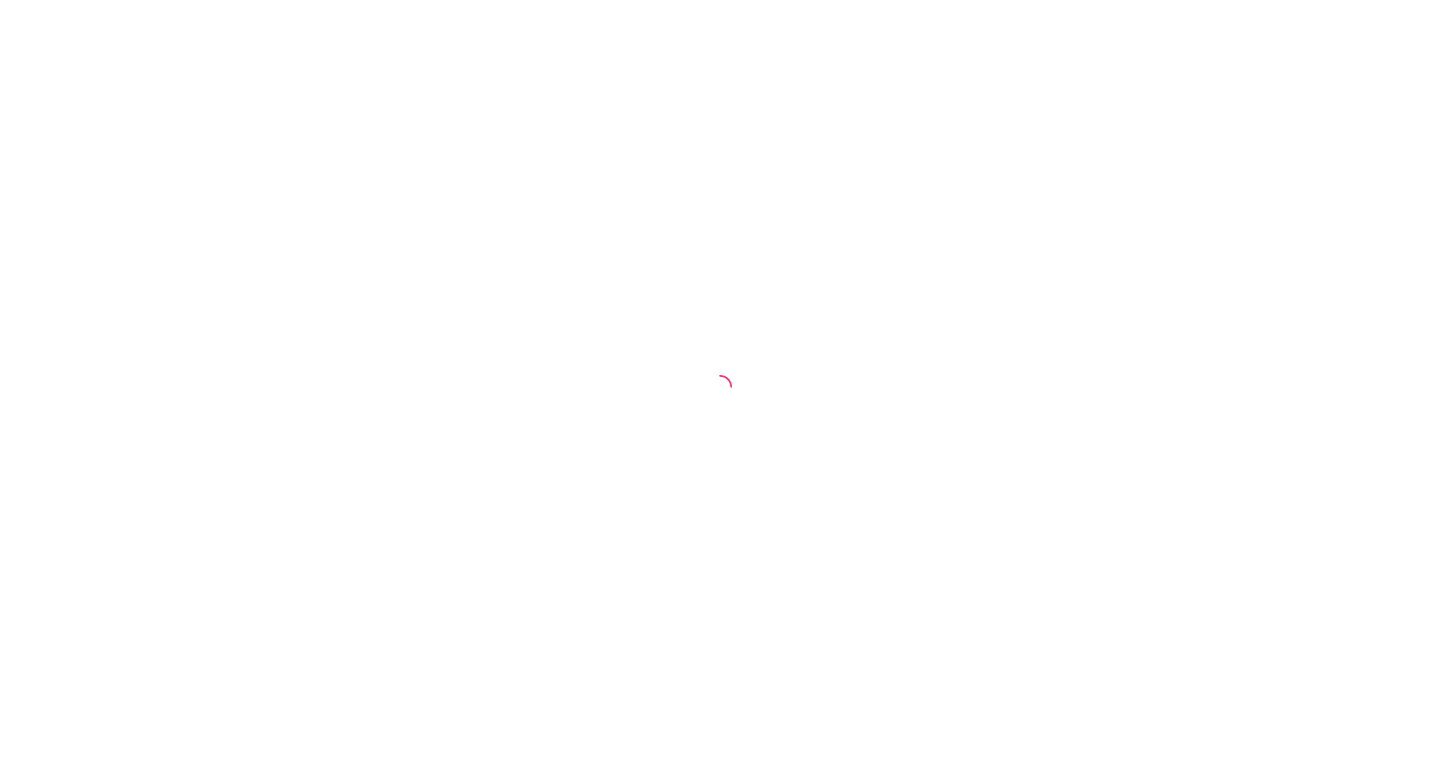 scroll, scrollTop: 0, scrollLeft: 0, axis: both 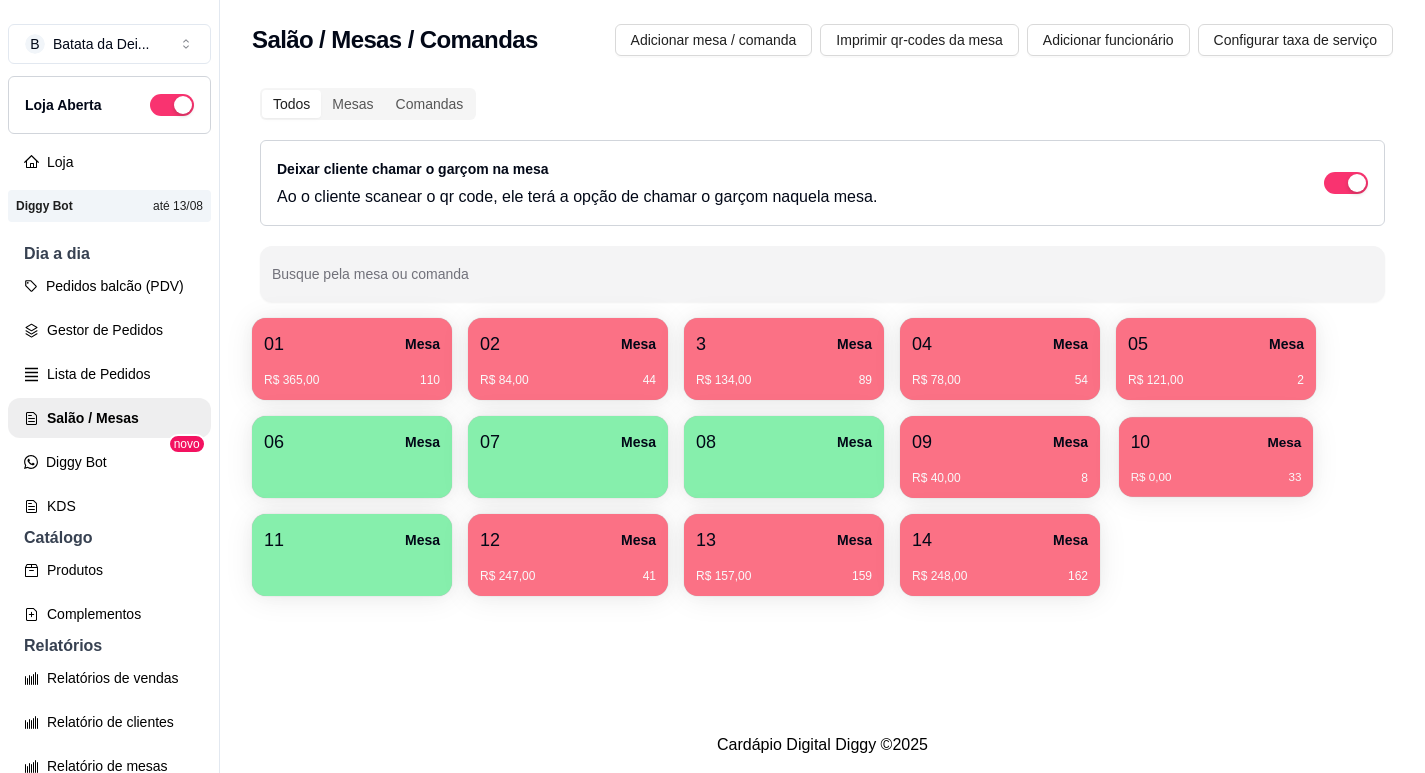 click on "10 Mesa" at bounding box center (1216, 442) 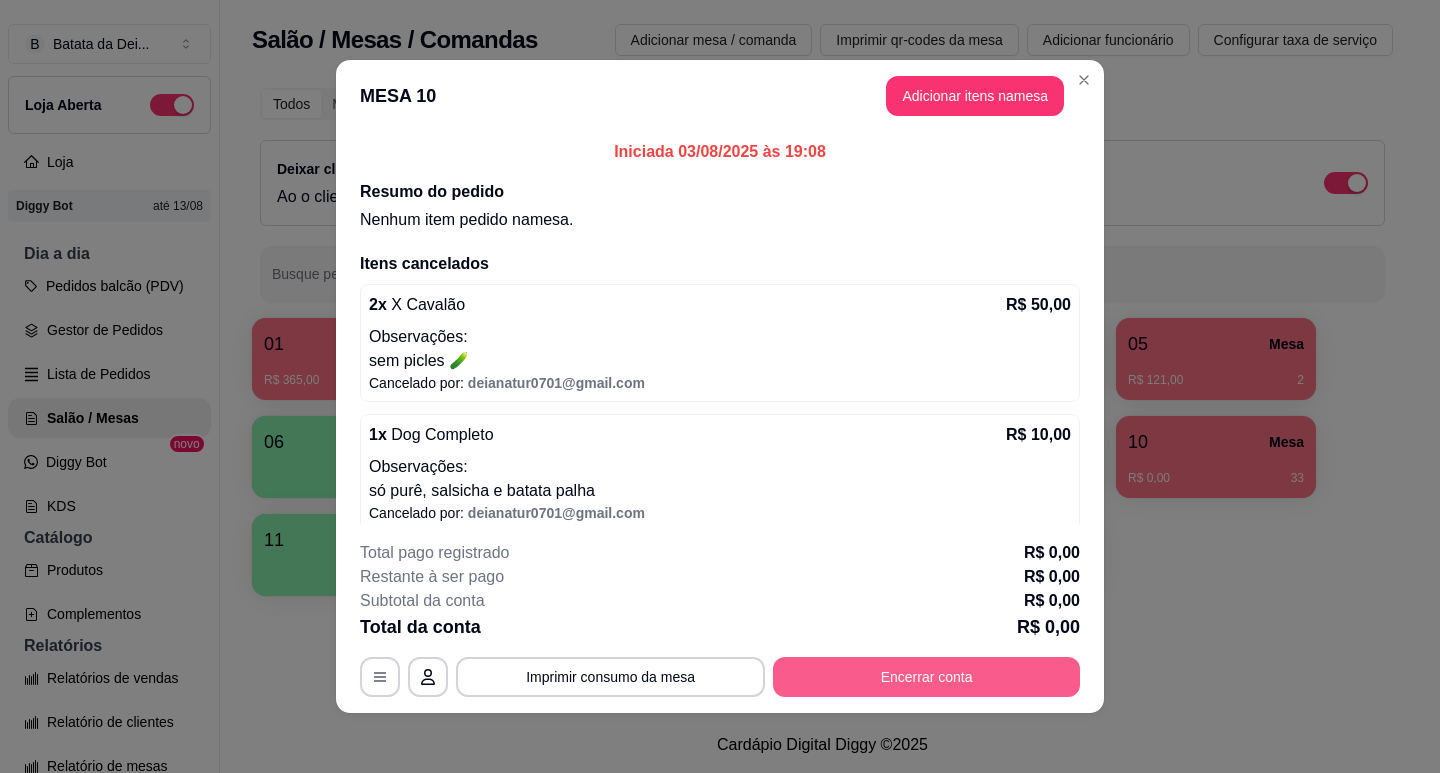 click on "Encerrar conta" at bounding box center [926, 677] 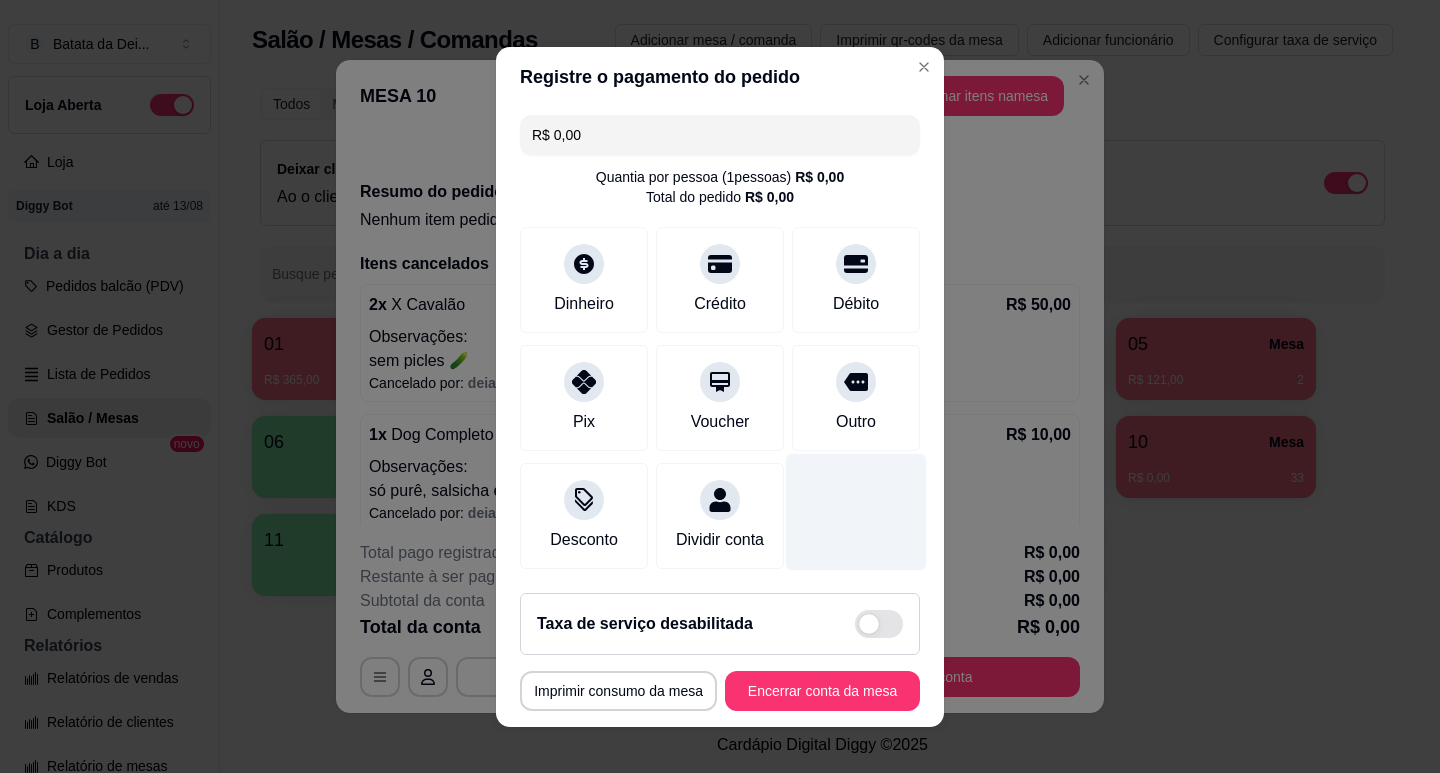 drag, startPoint x: 832, startPoint y: 399, endPoint x: 827, endPoint y: 456, distance: 57.21888 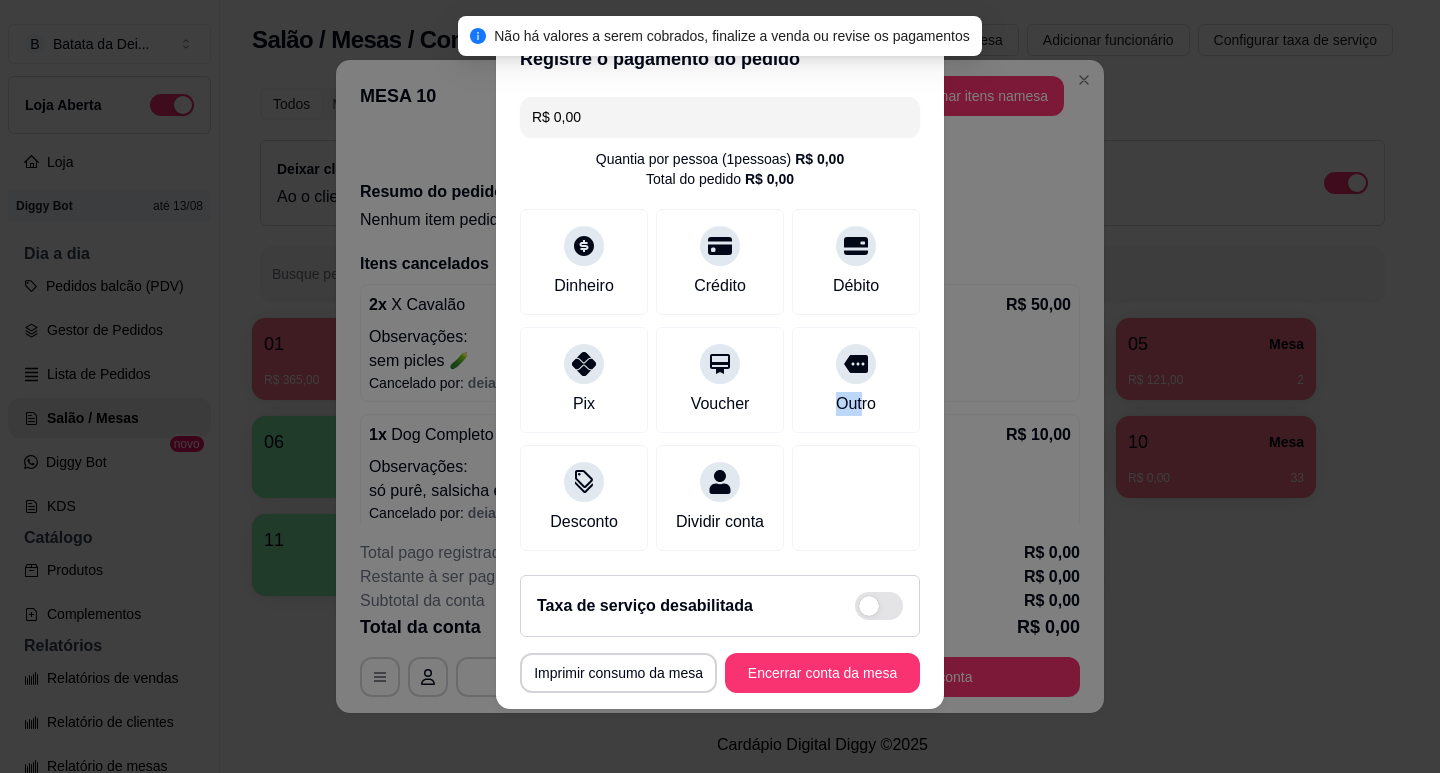 scroll, scrollTop: 25, scrollLeft: 0, axis: vertical 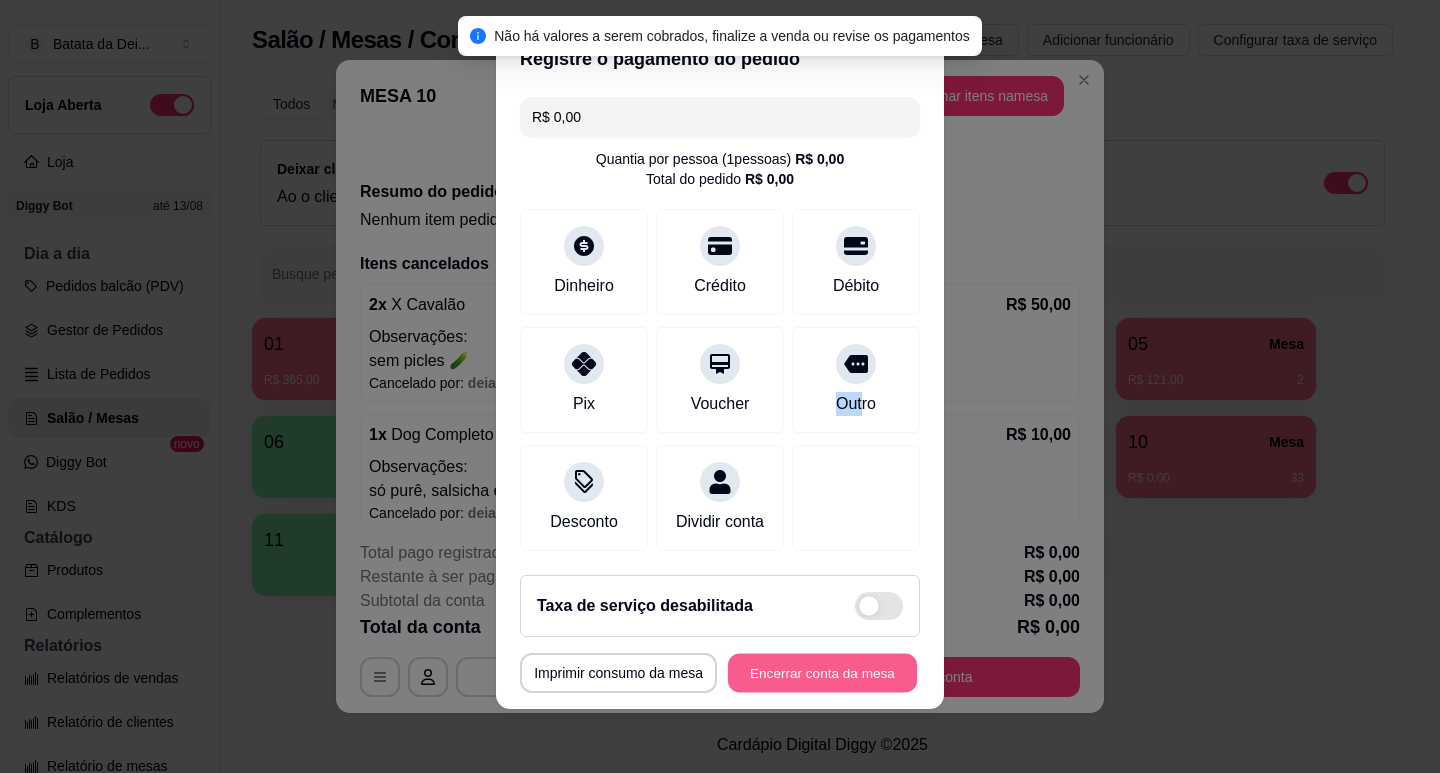 click on "Encerrar conta da mesa" at bounding box center (822, 672) 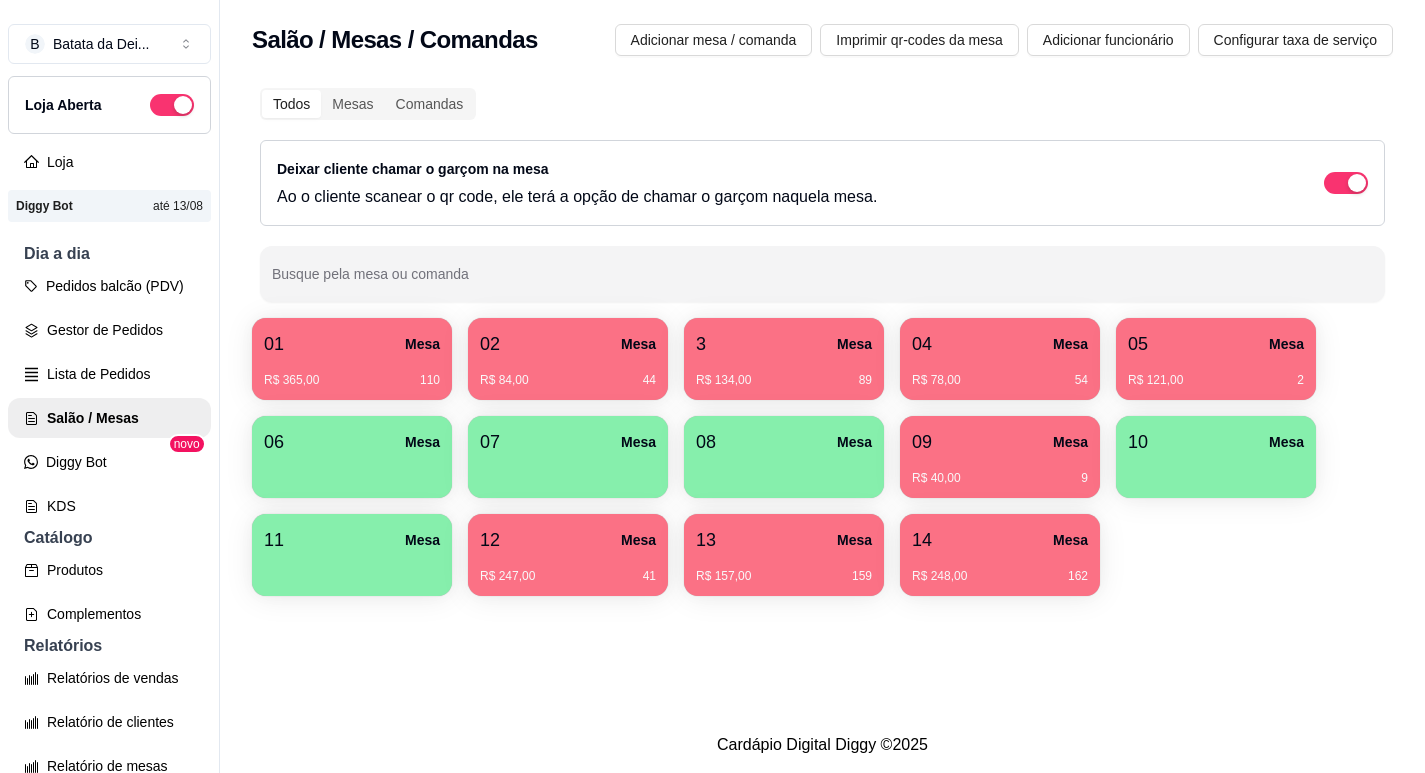 click on "B Batata da Dei ... Loja Aberta Loja Diggy Bot até 13/08   Dia a dia Pedidos balcão (PDV) Gestor de Pedidos Lista de Pedidos Salão / Mesas Diggy Bot novo KDS Catálogo Produtos Complementos Relatórios Relatórios de vendas Relatório de clientes Relatório de mesas Relatório de fidelidade novo Gerenciar Entregadores novo Nota Fiscal (NFC-e) Controle de caixa Controle de fiado Cupons Clientes Estoque Configurações Diggy Planos Precisa de ajuda? Sair" at bounding box center [110, 402] 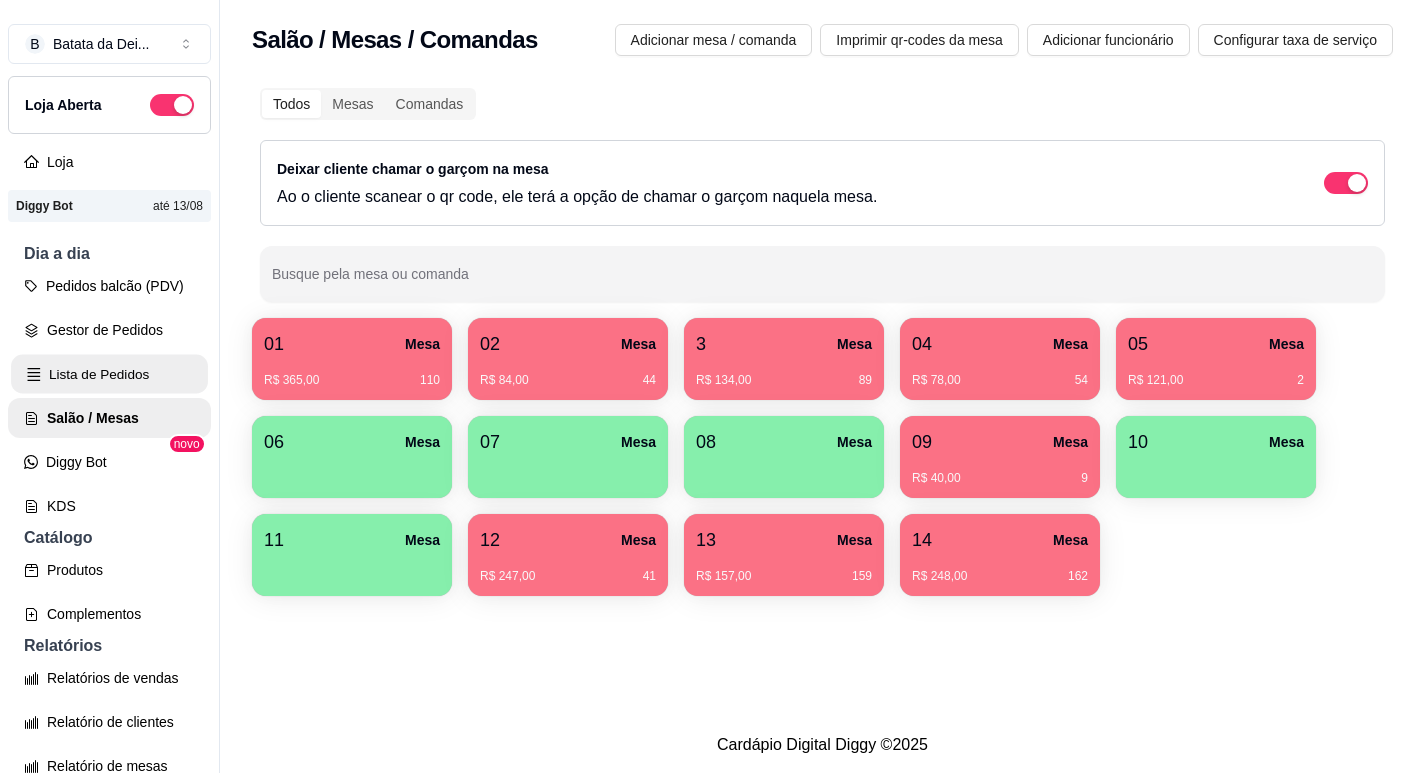 click on "Lista de Pedidos" at bounding box center (109, 374) 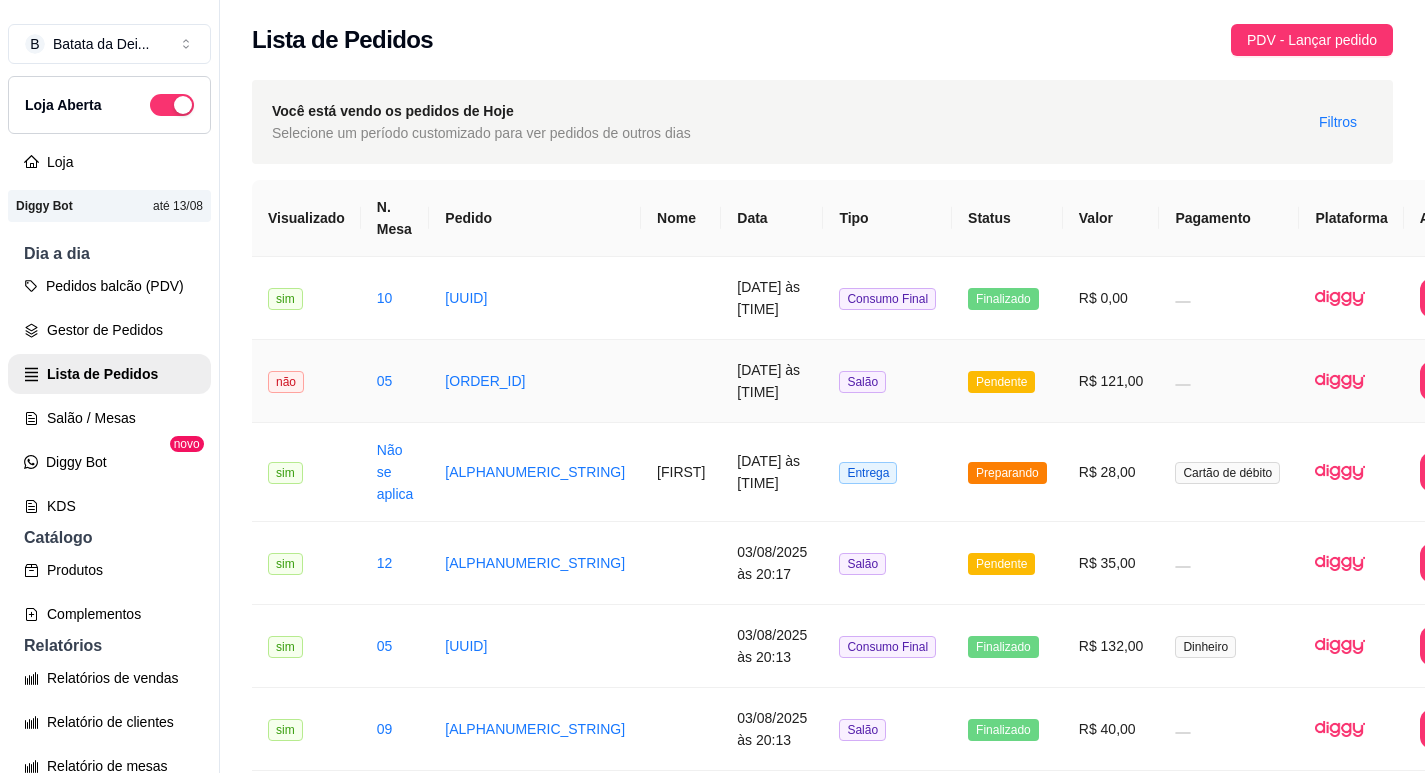 click on "Pendente" at bounding box center [1001, 382] 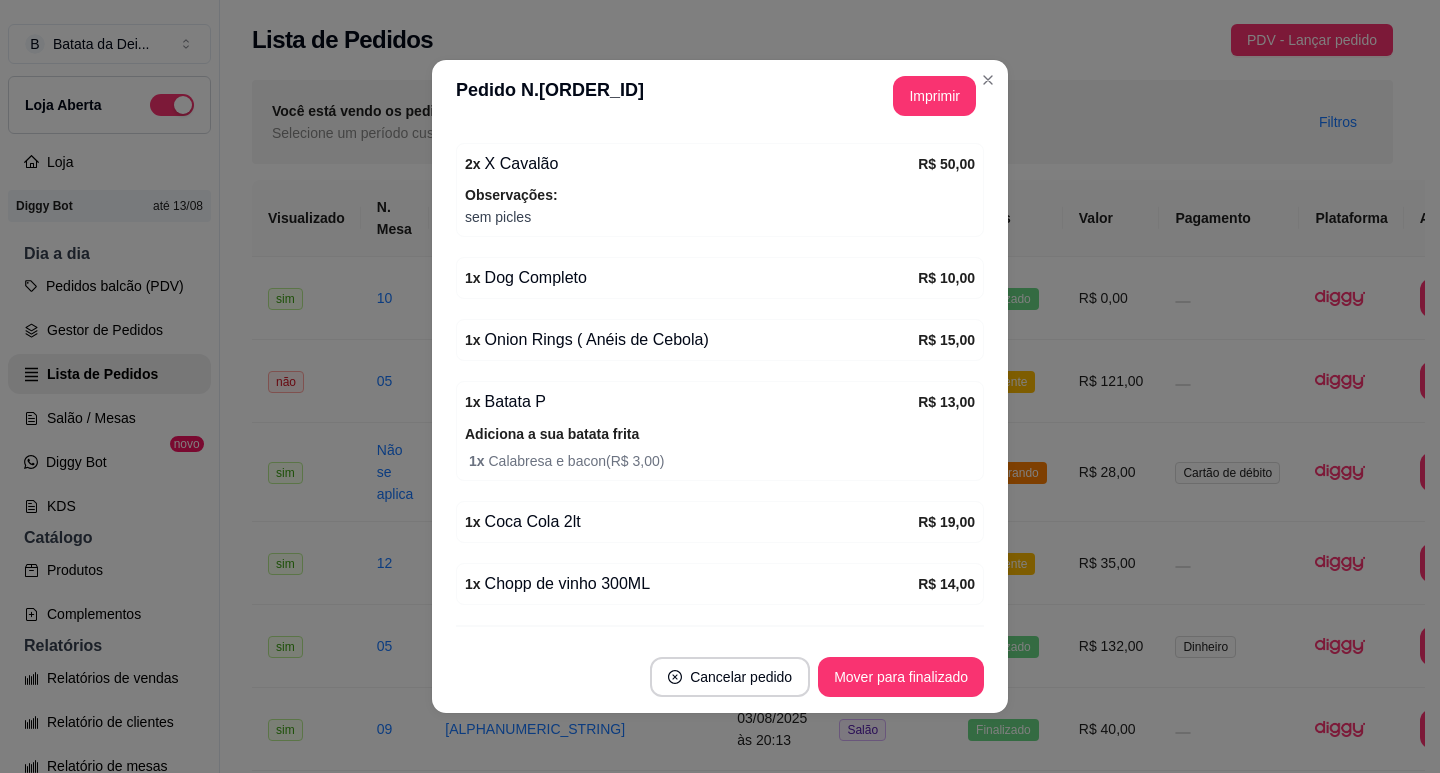 scroll, scrollTop: 336, scrollLeft: 0, axis: vertical 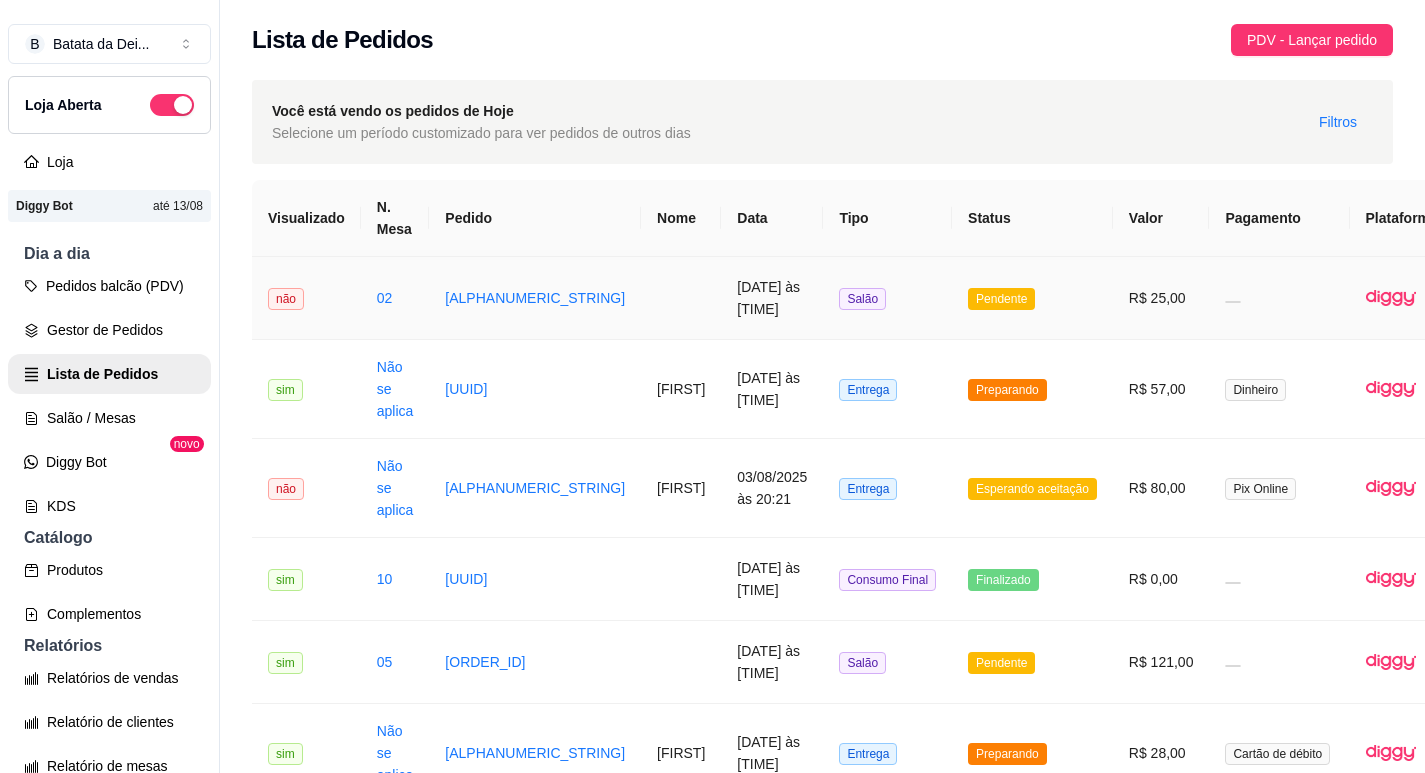 click on "Salão" at bounding box center (887, 298) 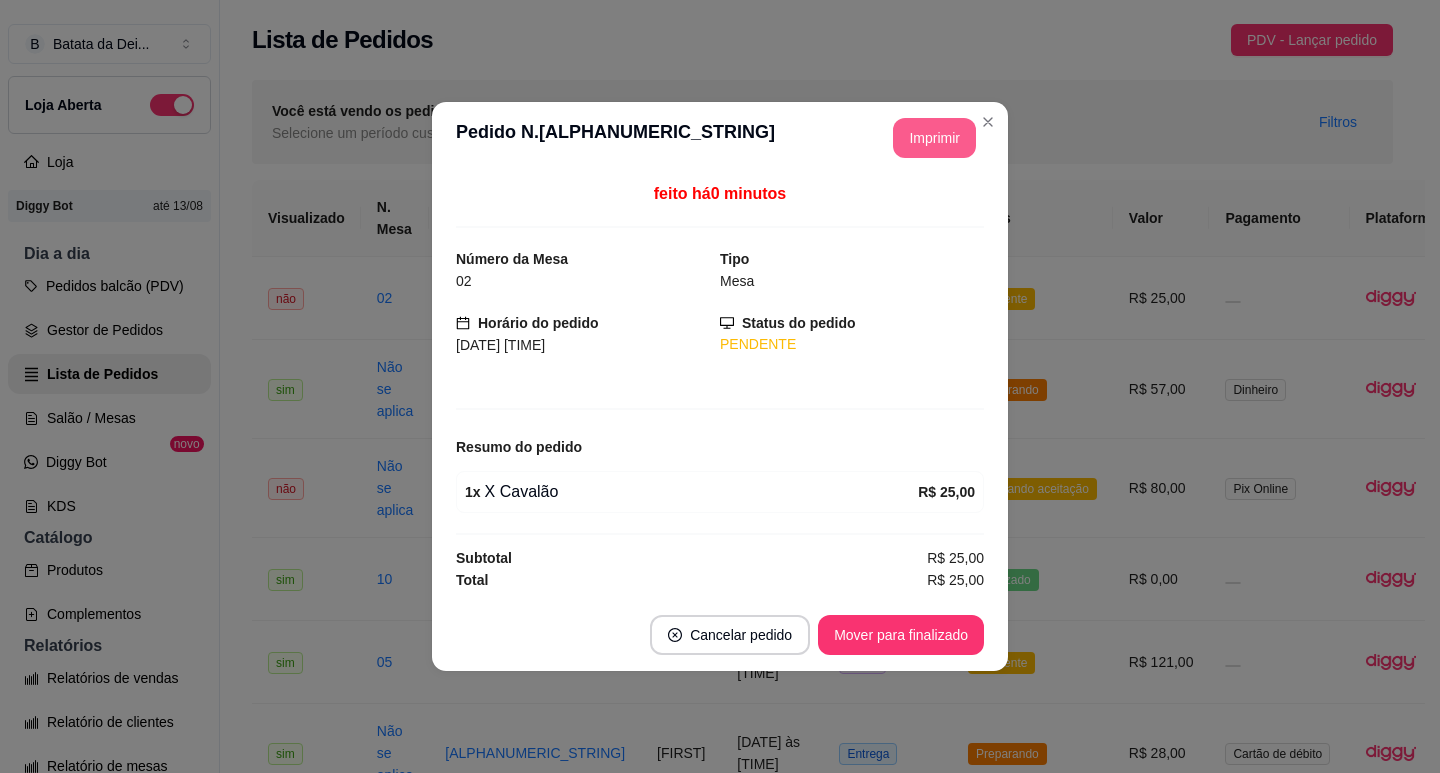 click on "Imprimir" at bounding box center (934, 138) 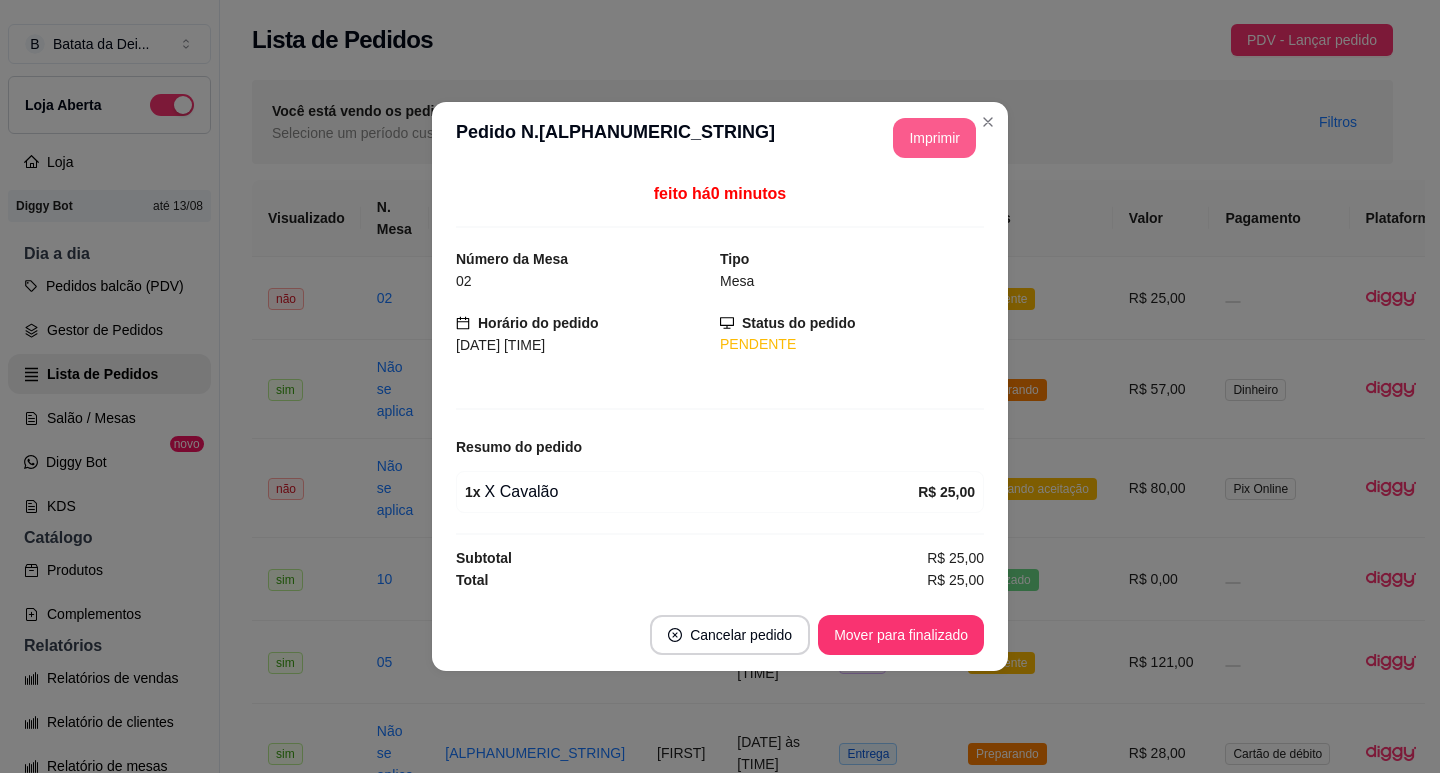 scroll, scrollTop: 0, scrollLeft: 0, axis: both 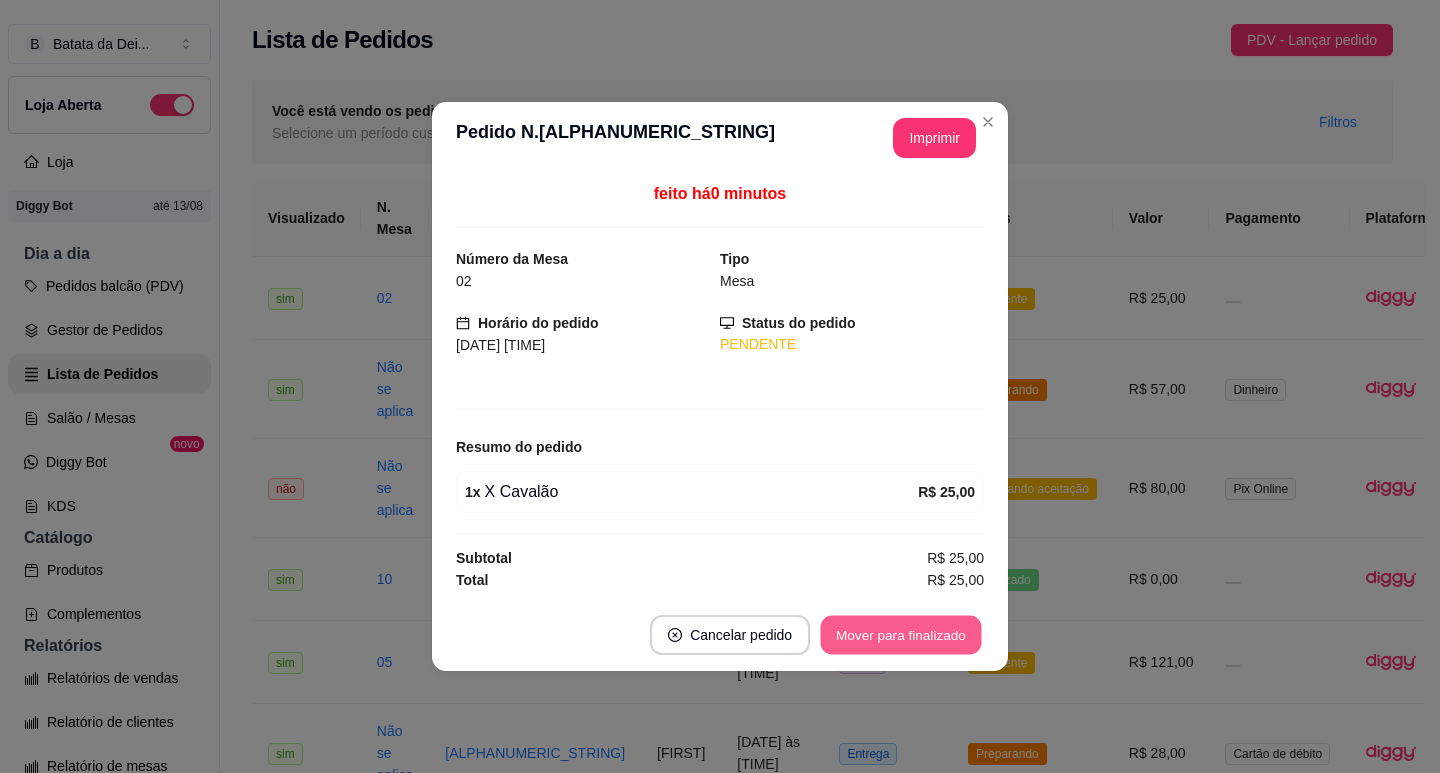 click on "Mover para finalizado" at bounding box center [901, 635] 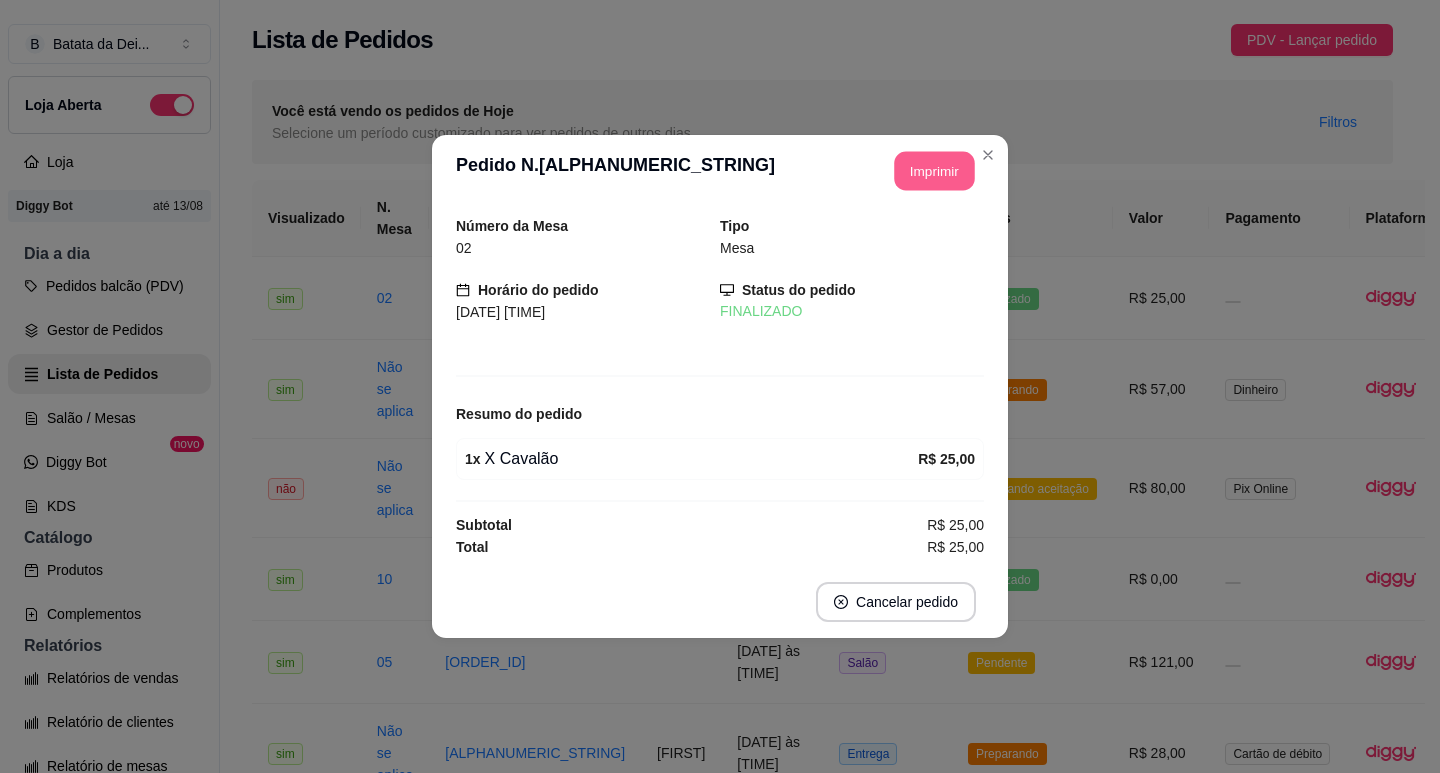 click on "Imprimir" at bounding box center (935, 171) 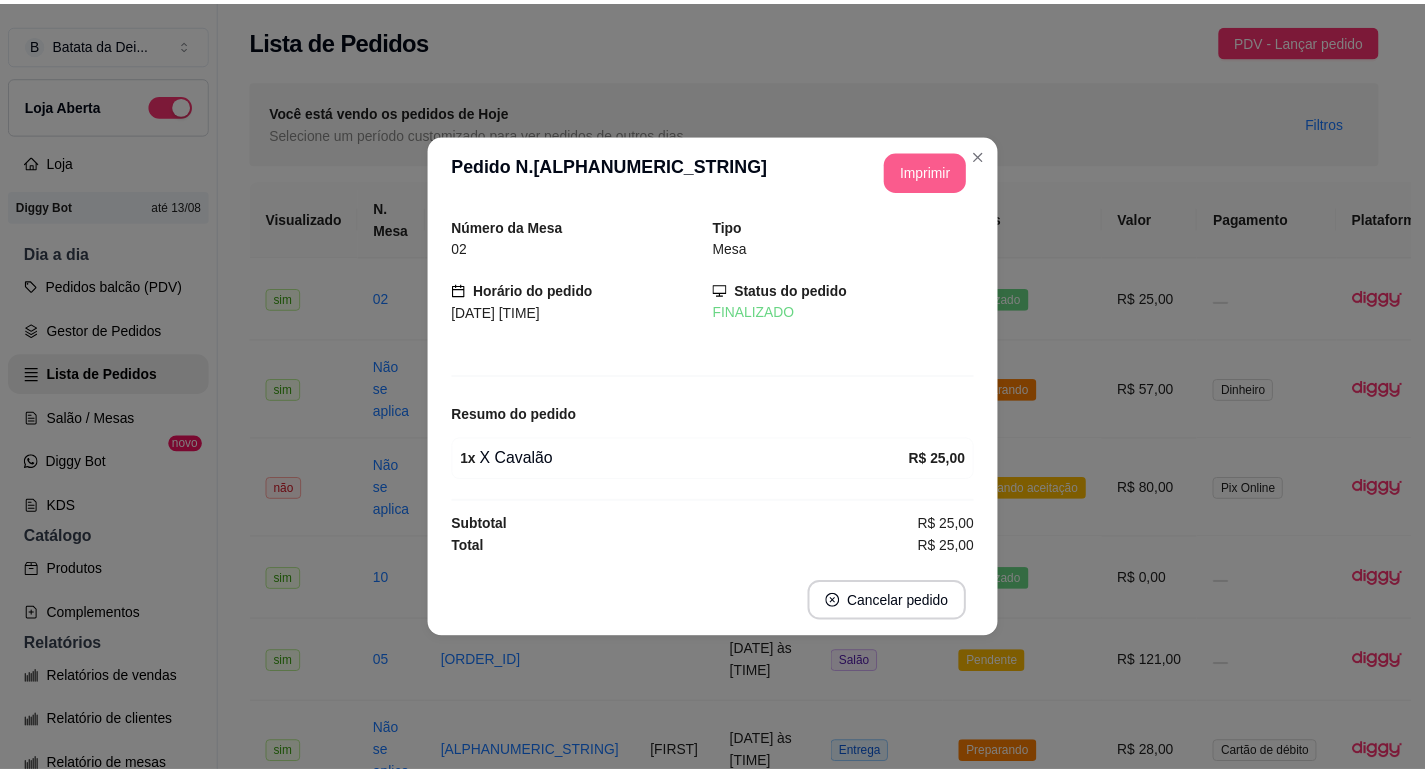 scroll, scrollTop: 0, scrollLeft: 0, axis: both 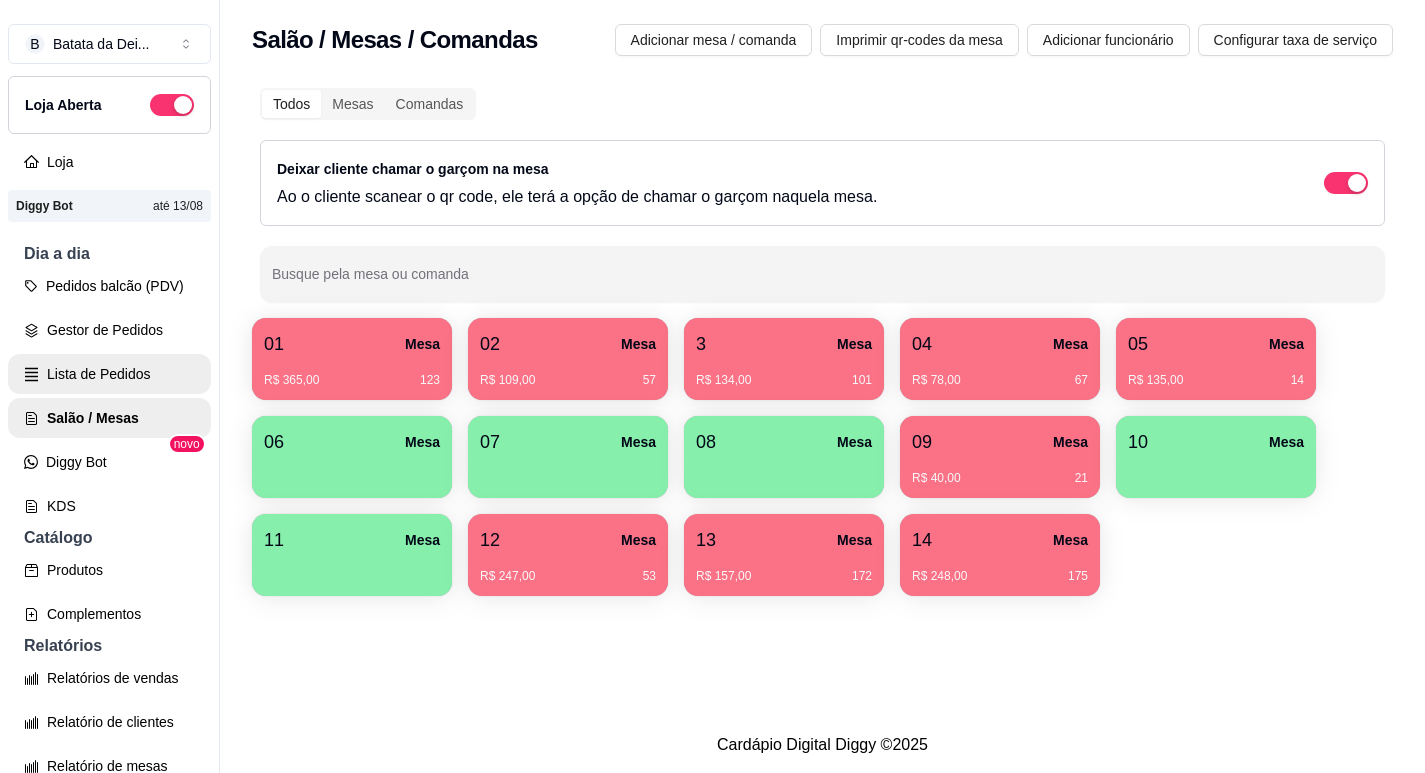 click on "Pedidos balcão (PDV) Gestor de Pedidos Lista de Pedidos Salão / Mesas Diggy Bot novo KDS" at bounding box center (109, 396) 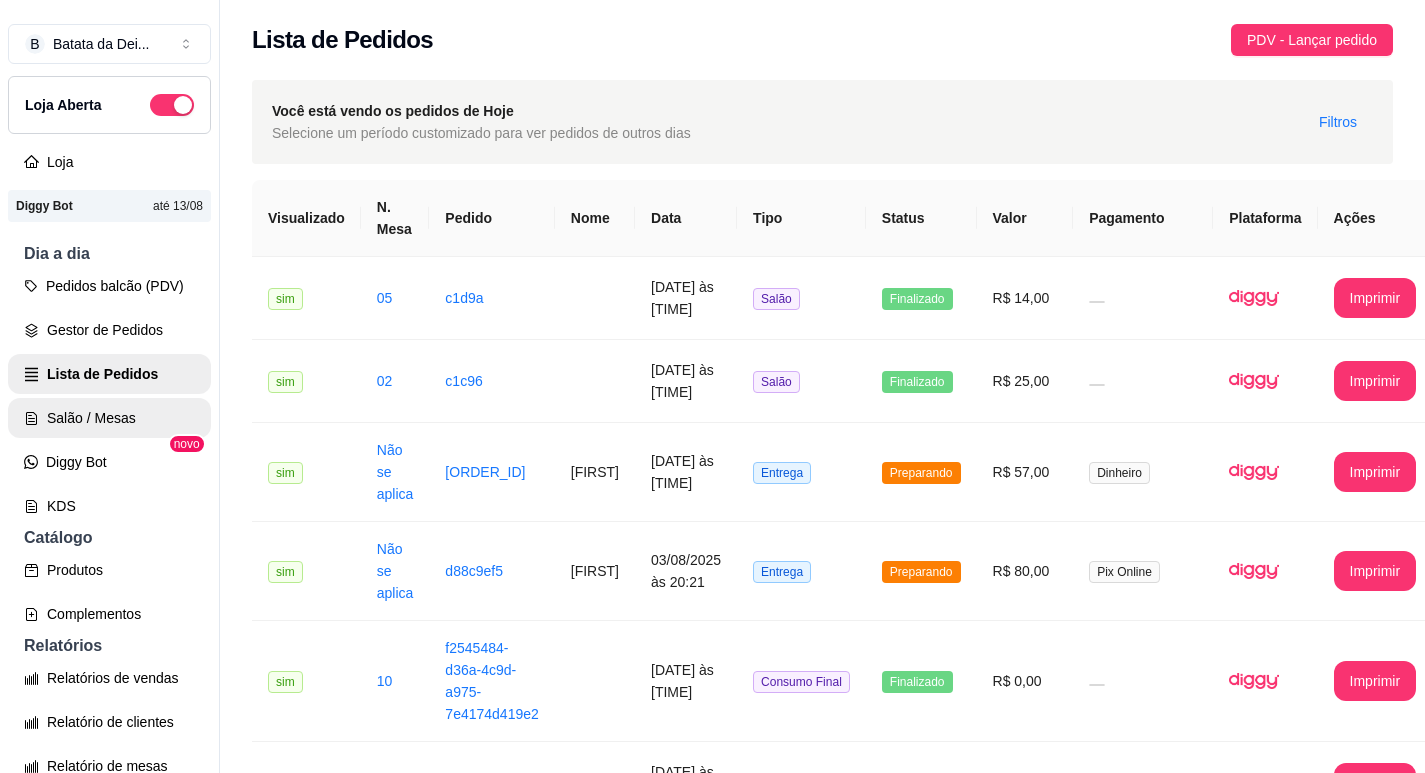 click on "Salão / Mesas" at bounding box center (109, 418) 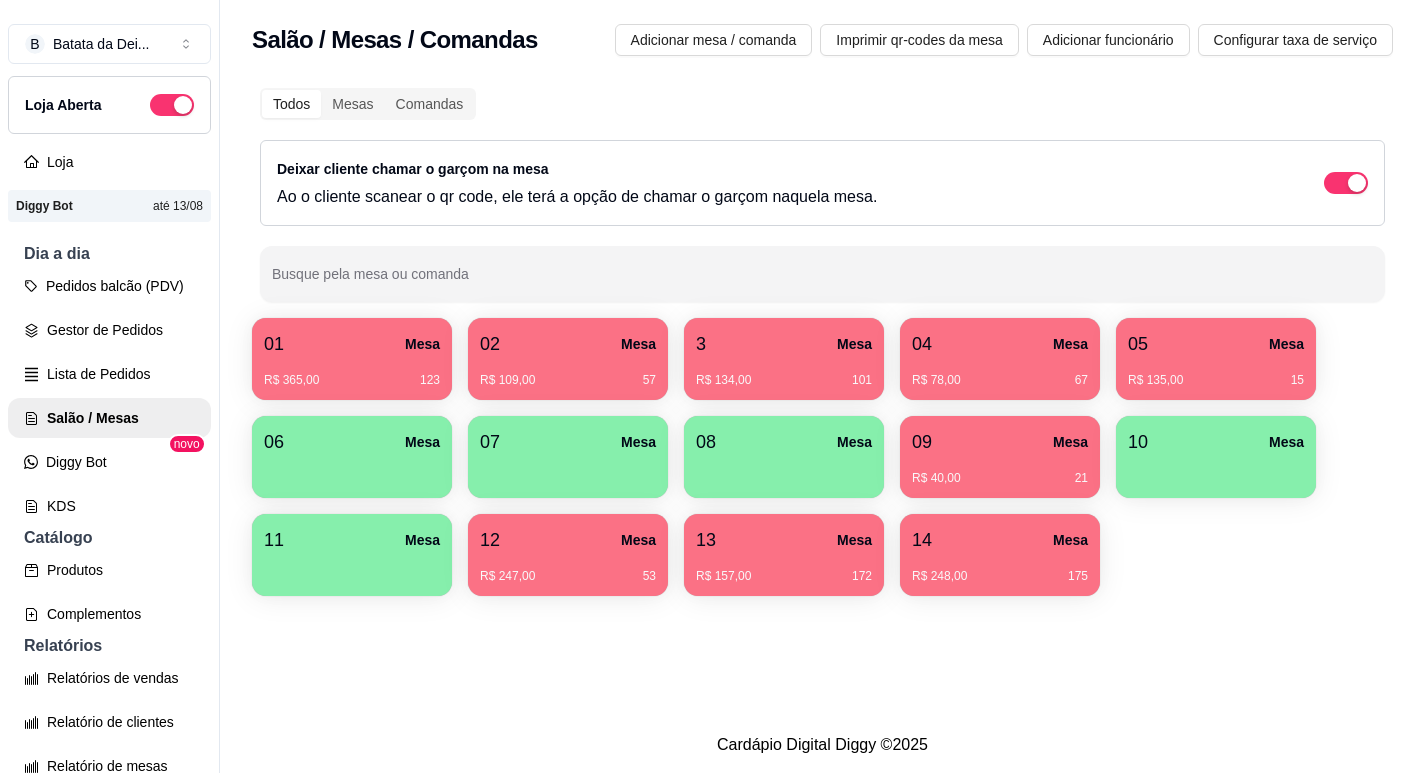 click at bounding box center (1216, 471) 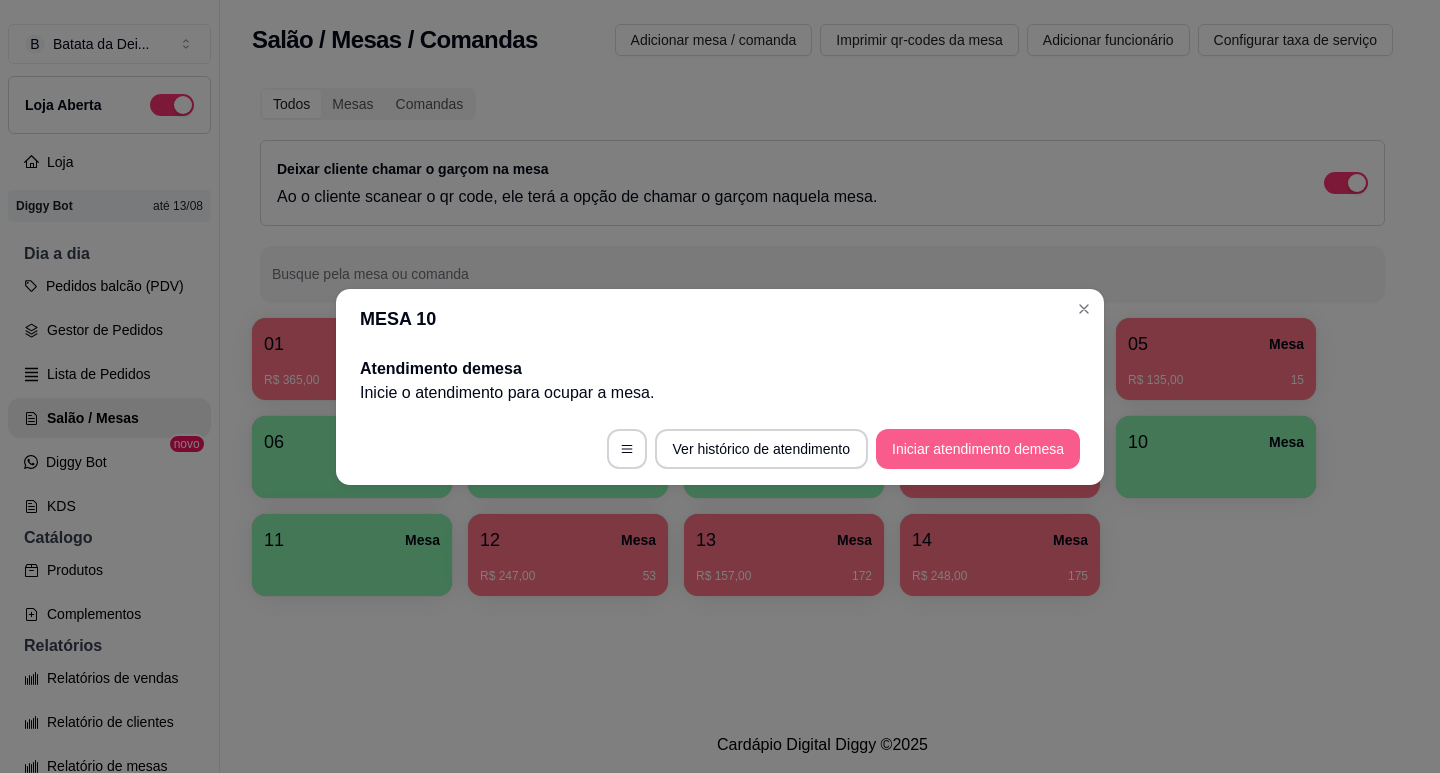 click on "Iniciar atendimento de  mesa" at bounding box center [978, 449] 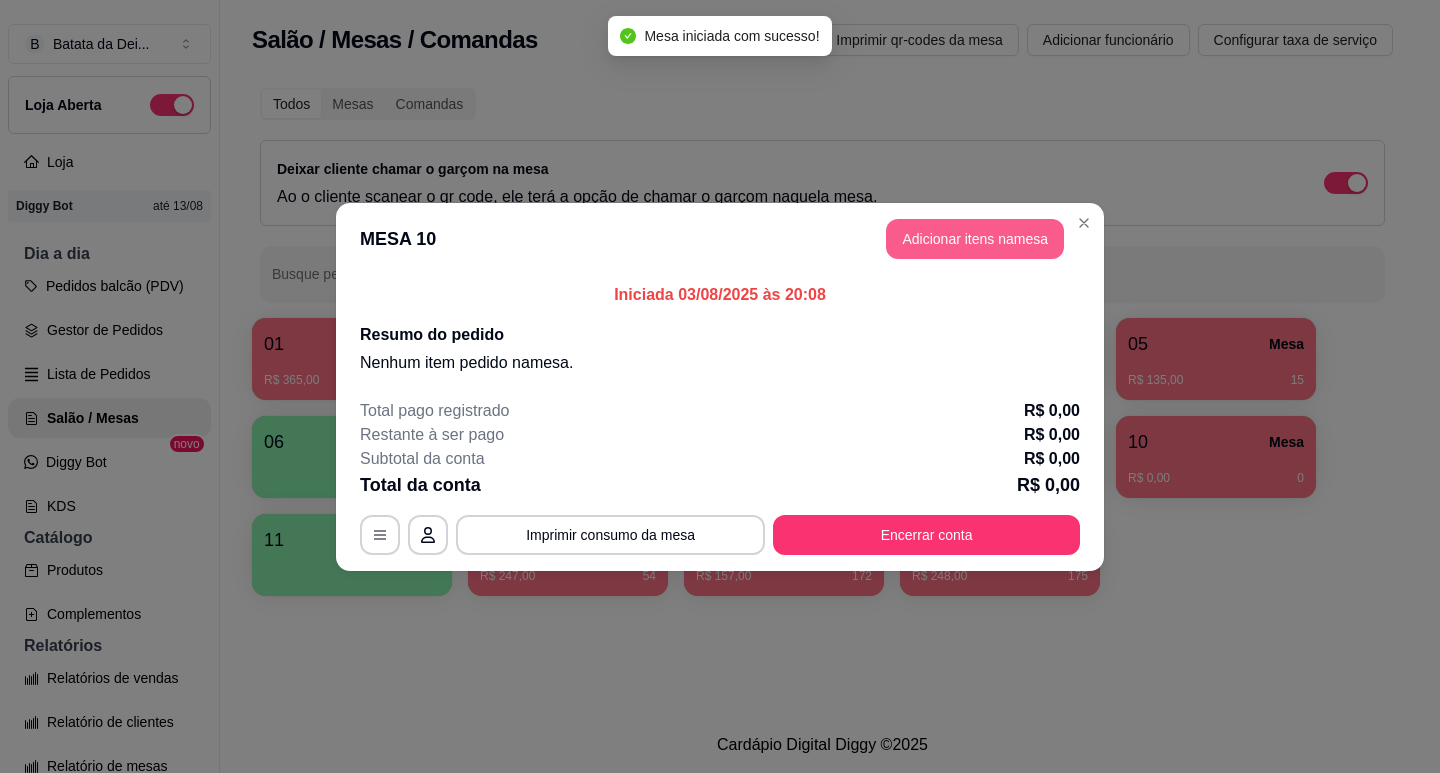 click on "Adicionar itens na  mesa" at bounding box center [975, 239] 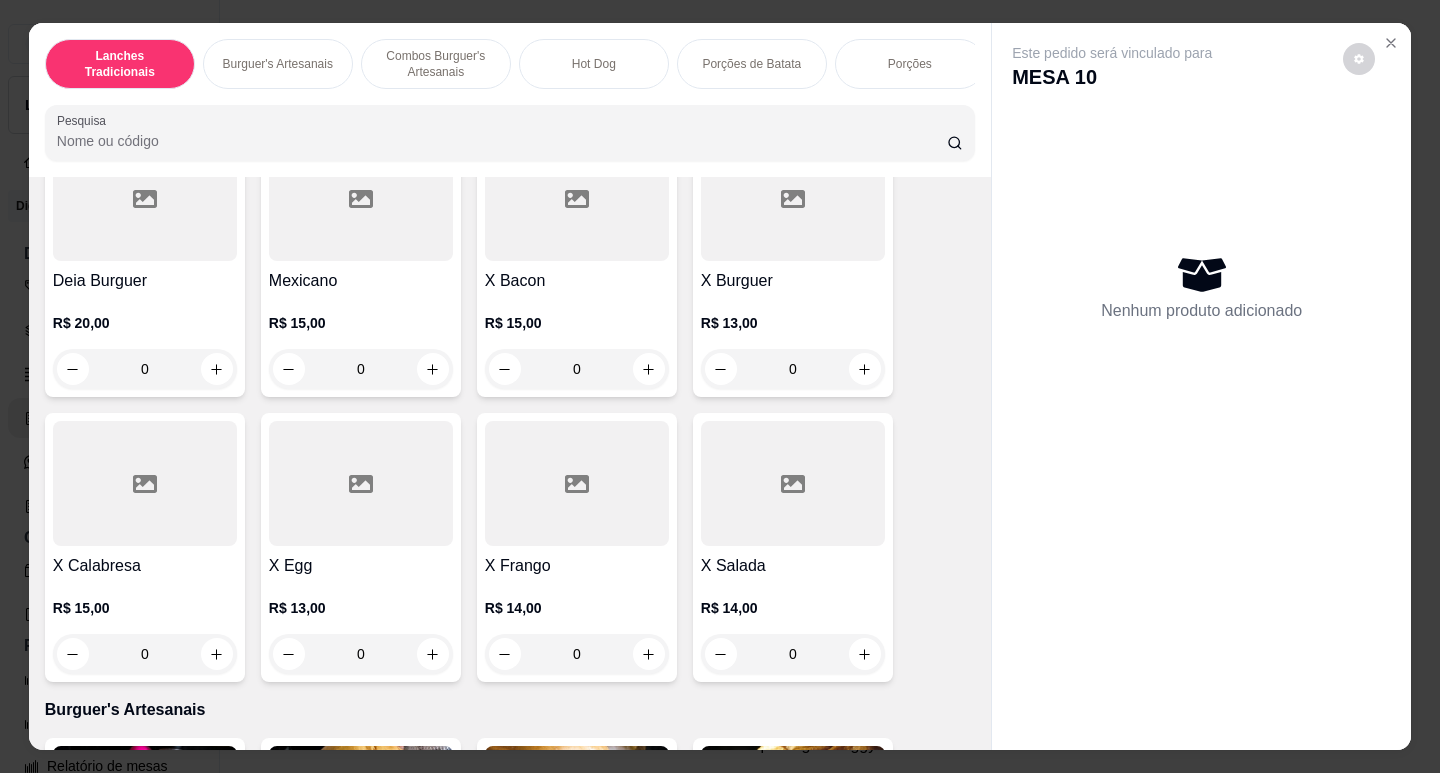 scroll, scrollTop: 200, scrollLeft: 0, axis: vertical 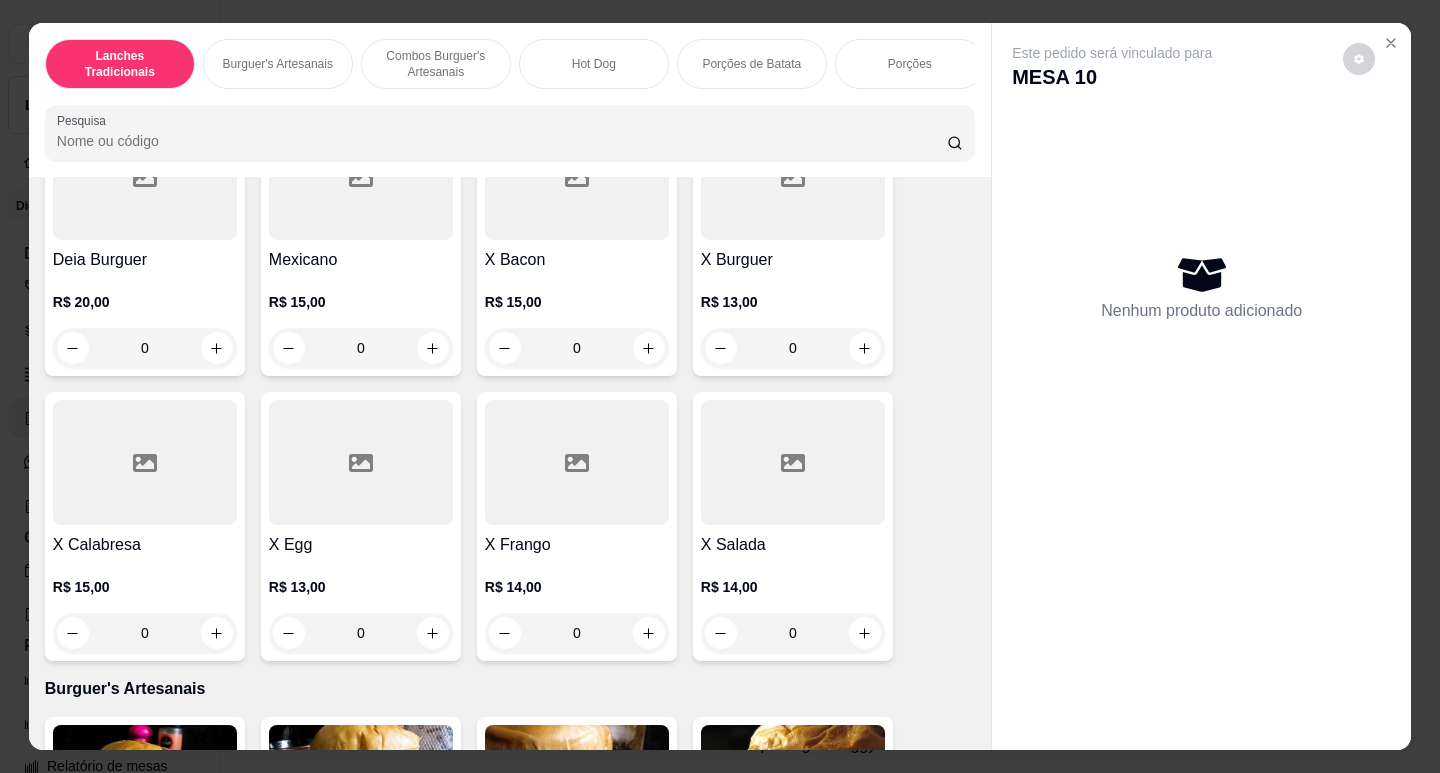 click on "0" at bounding box center [793, 633] 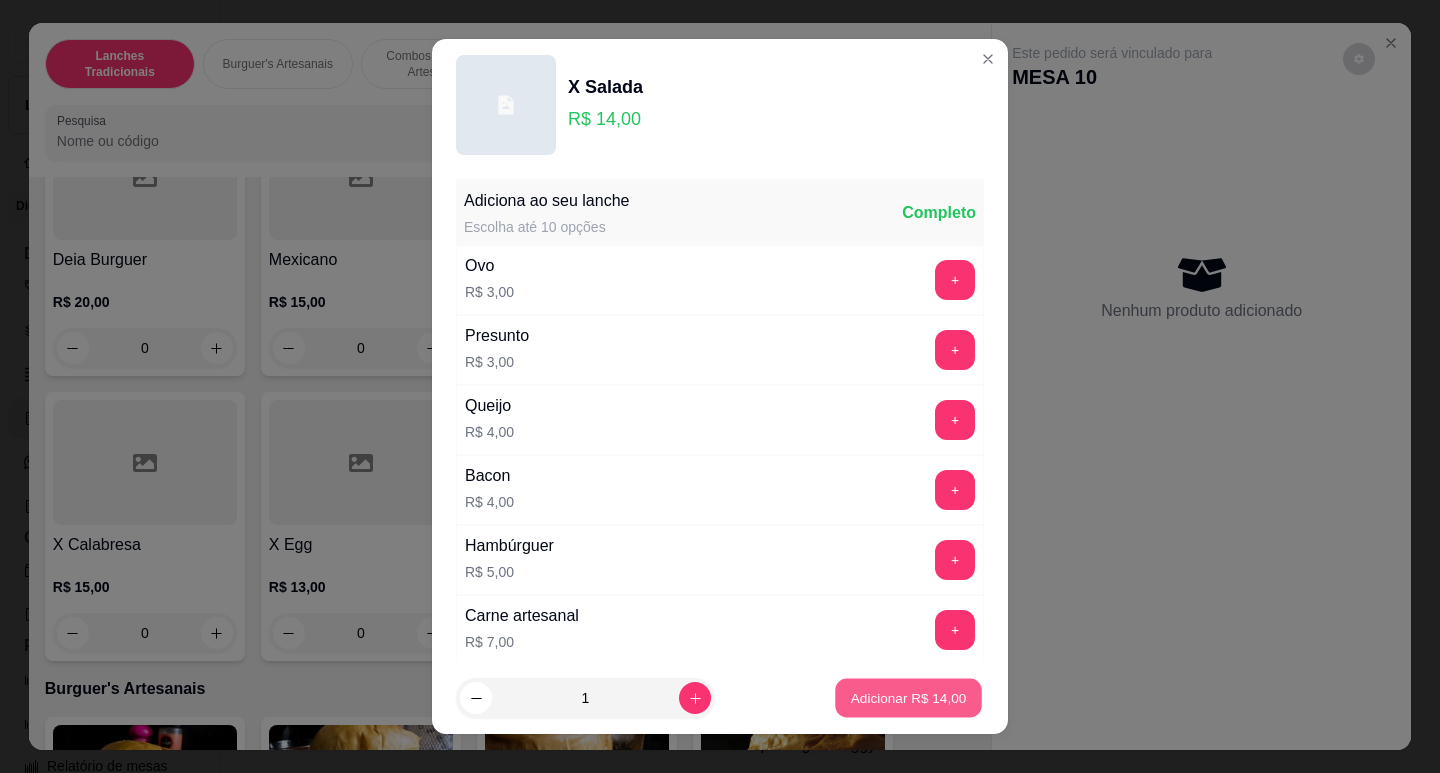 click on "Adicionar   R$ 14,00" at bounding box center [909, 698] 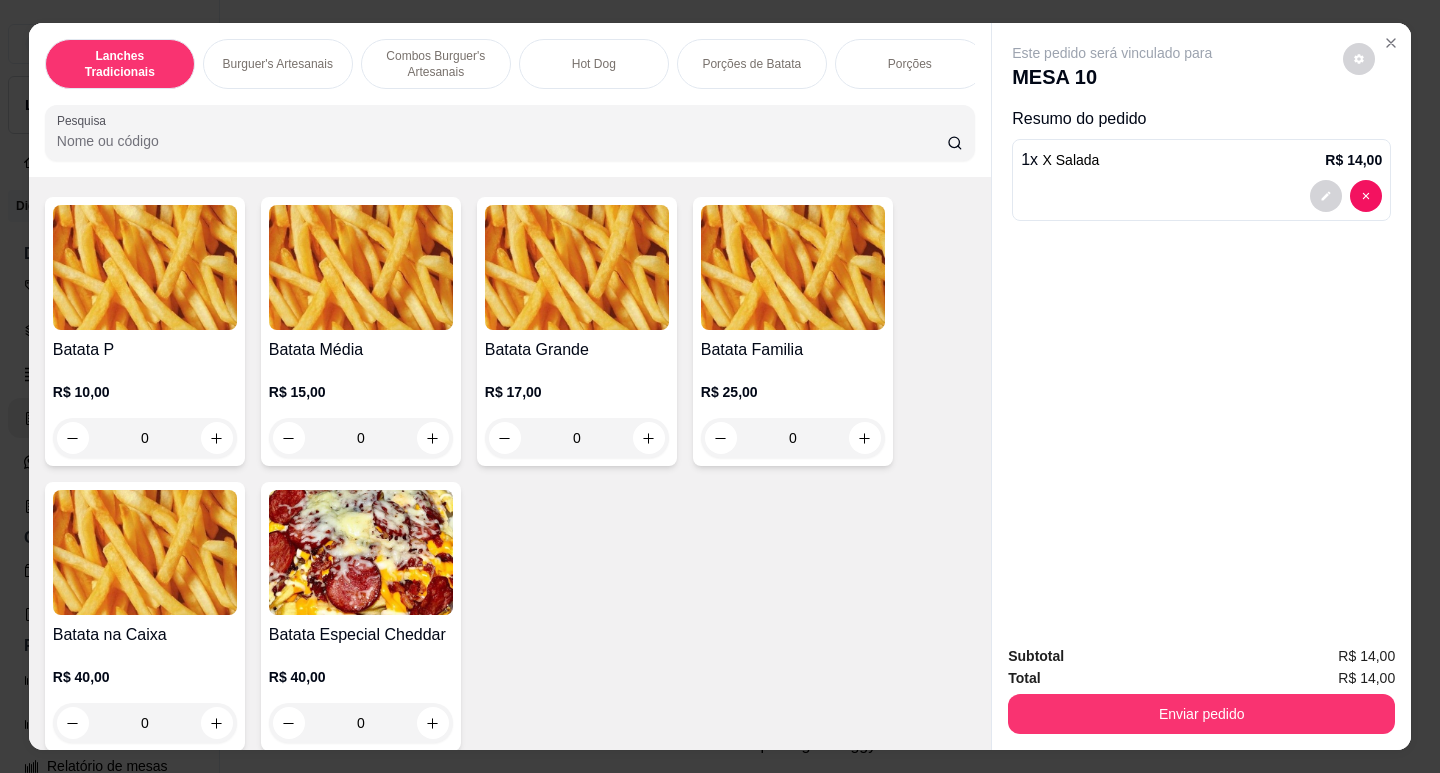 scroll, scrollTop: 2700, scrollLeft: 0, axis: vertical 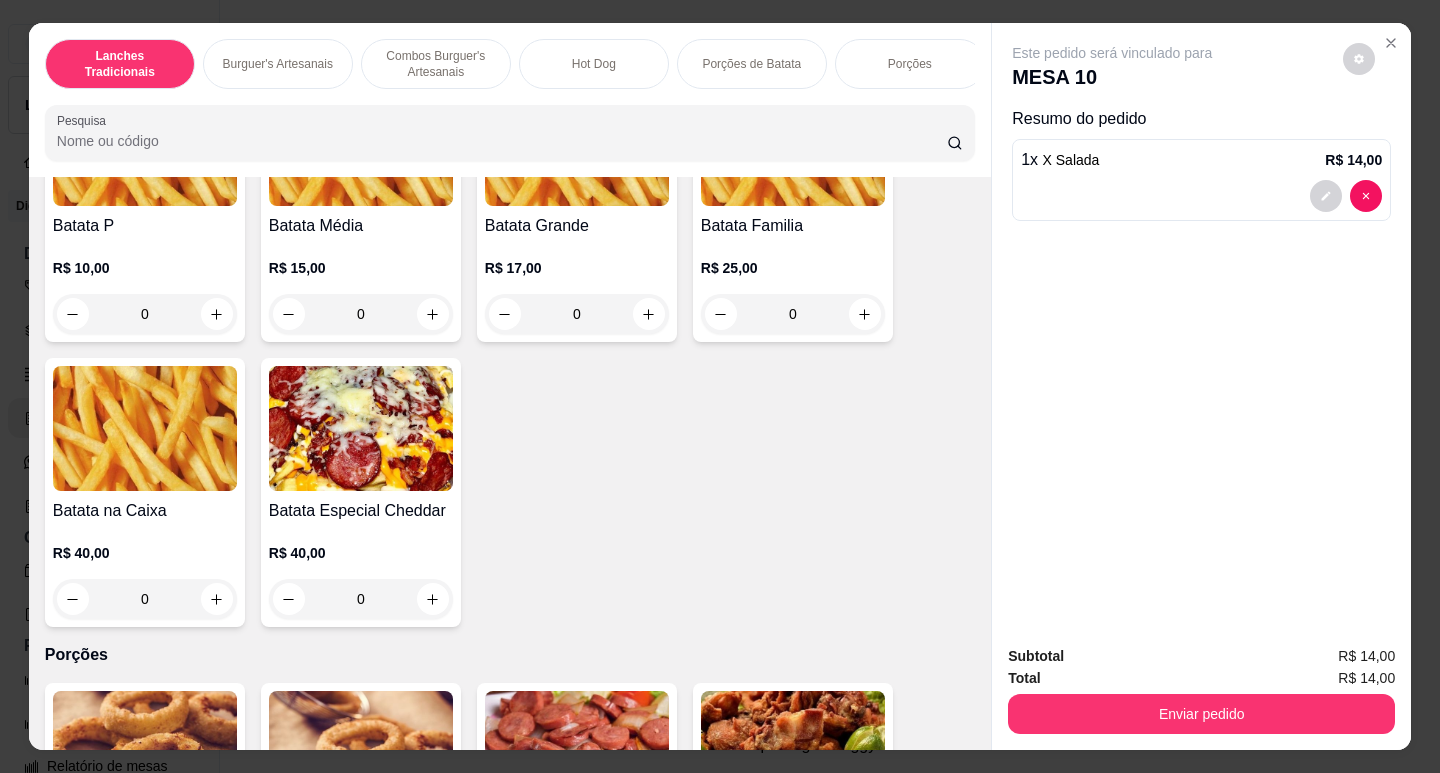 click on "0" at bounding box center (145, 314) 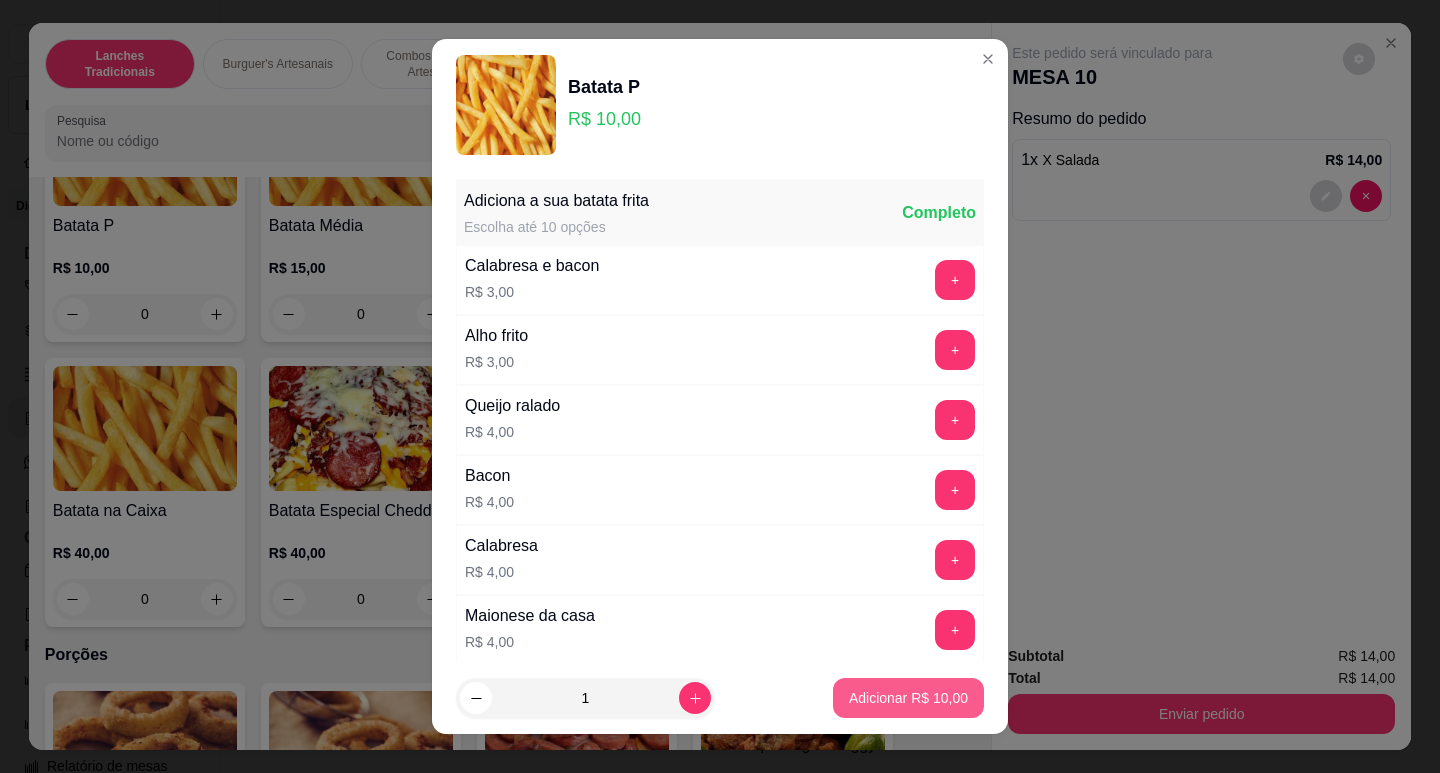 click on "Adicionar   R$ 10,00" at bounding box center (908, 698) 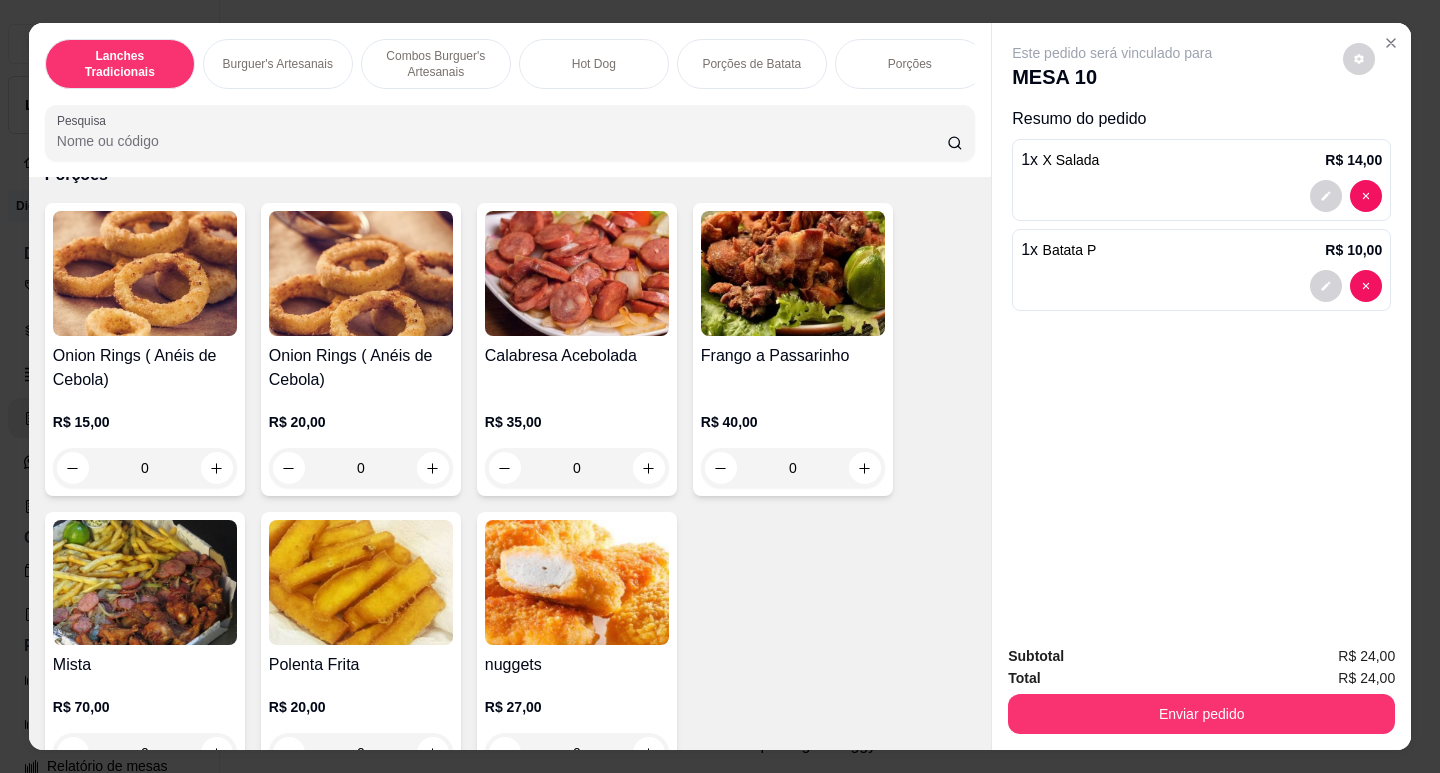 scroll, scrollTop: 3201, scrollLeft: 0, axis: vertical 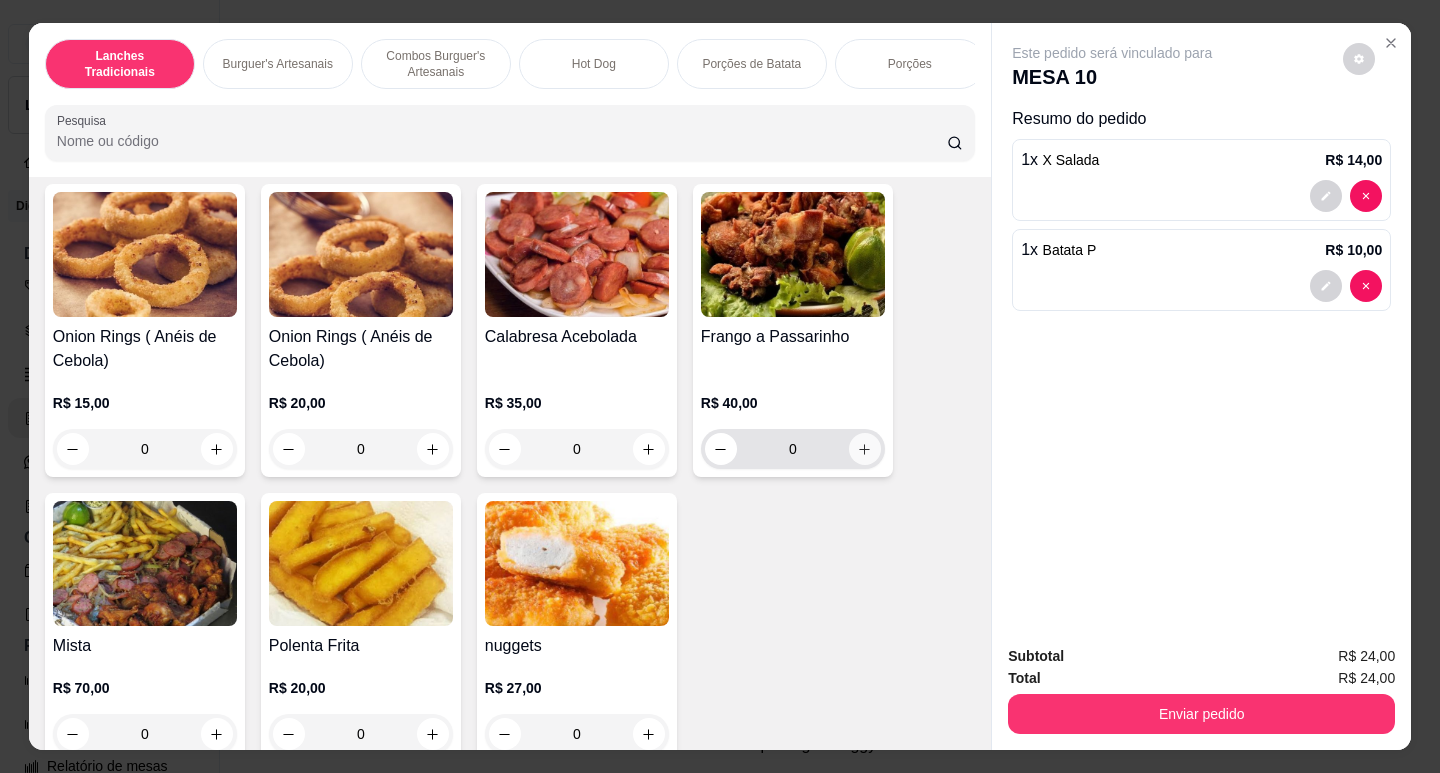 click at bounding box center [865, 449] 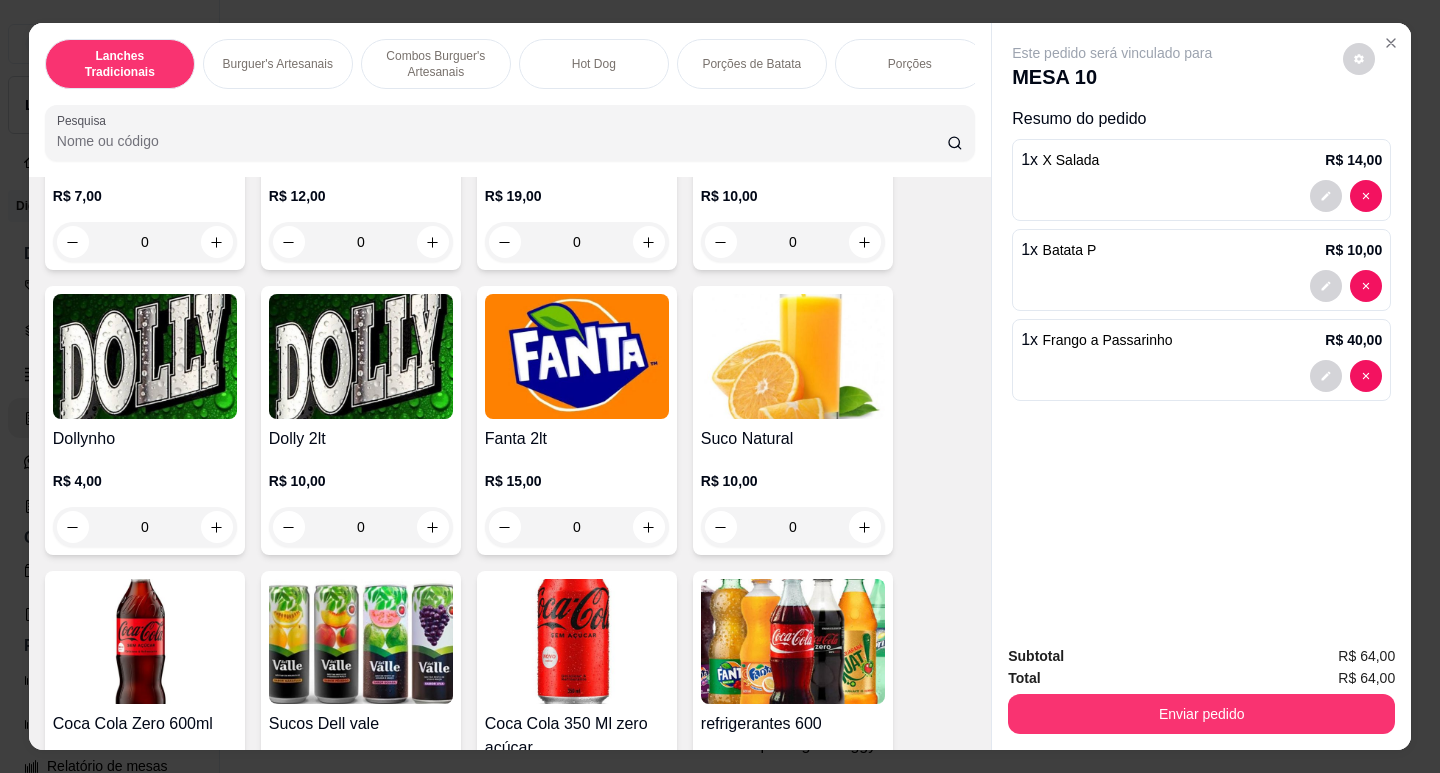 scroll, scrollTop: 4901, scrollLeft: 0, axis: vertical 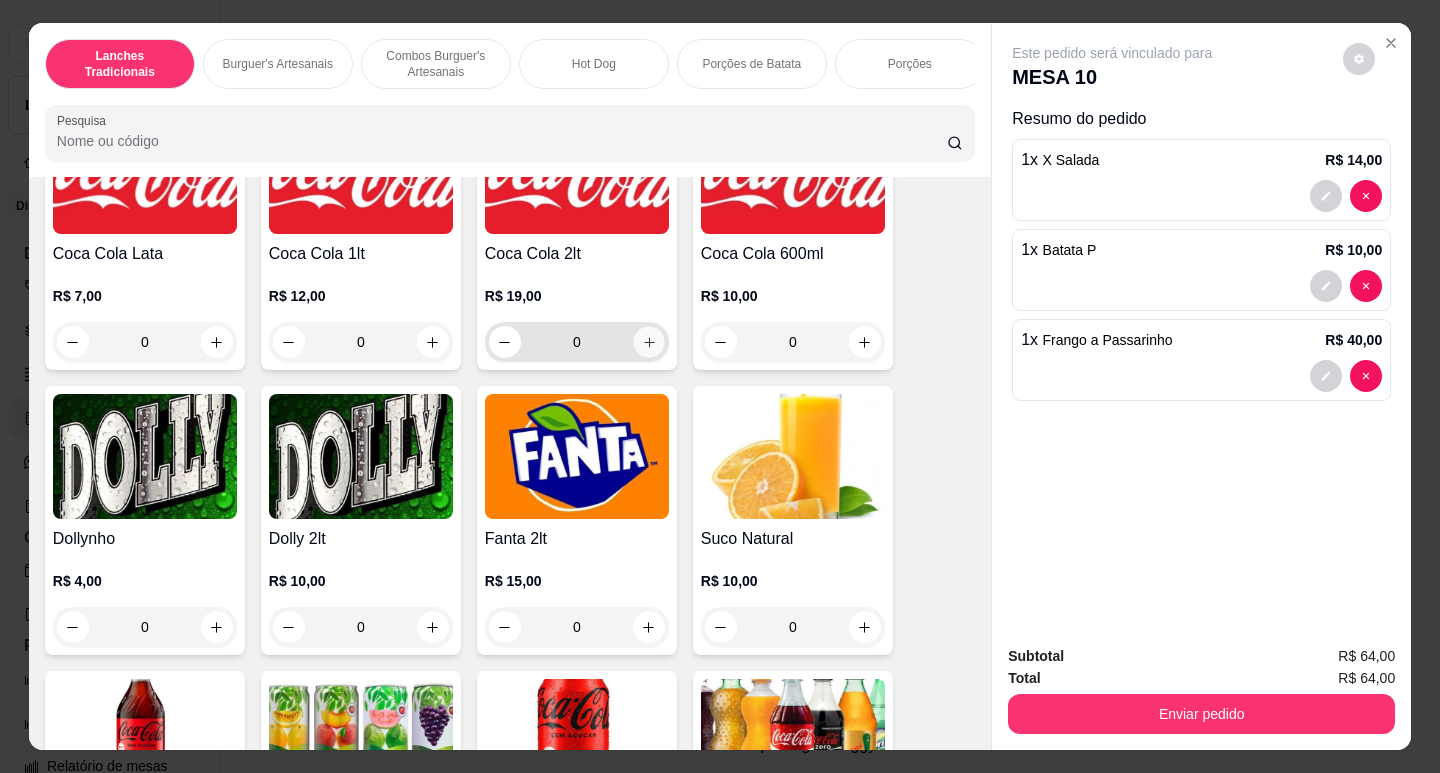 click 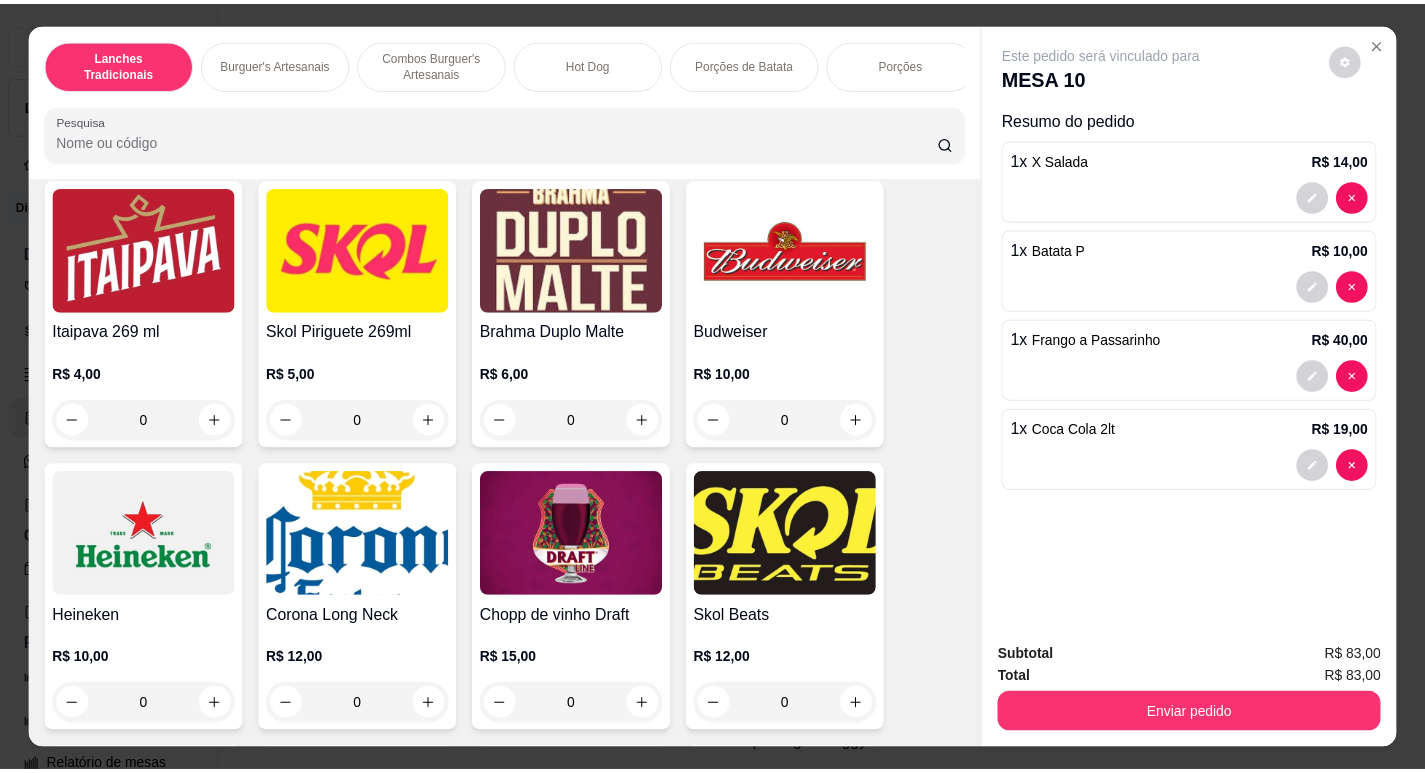 scroll, scrollTop: 6301, scrollLeft: 0, axis: vertical 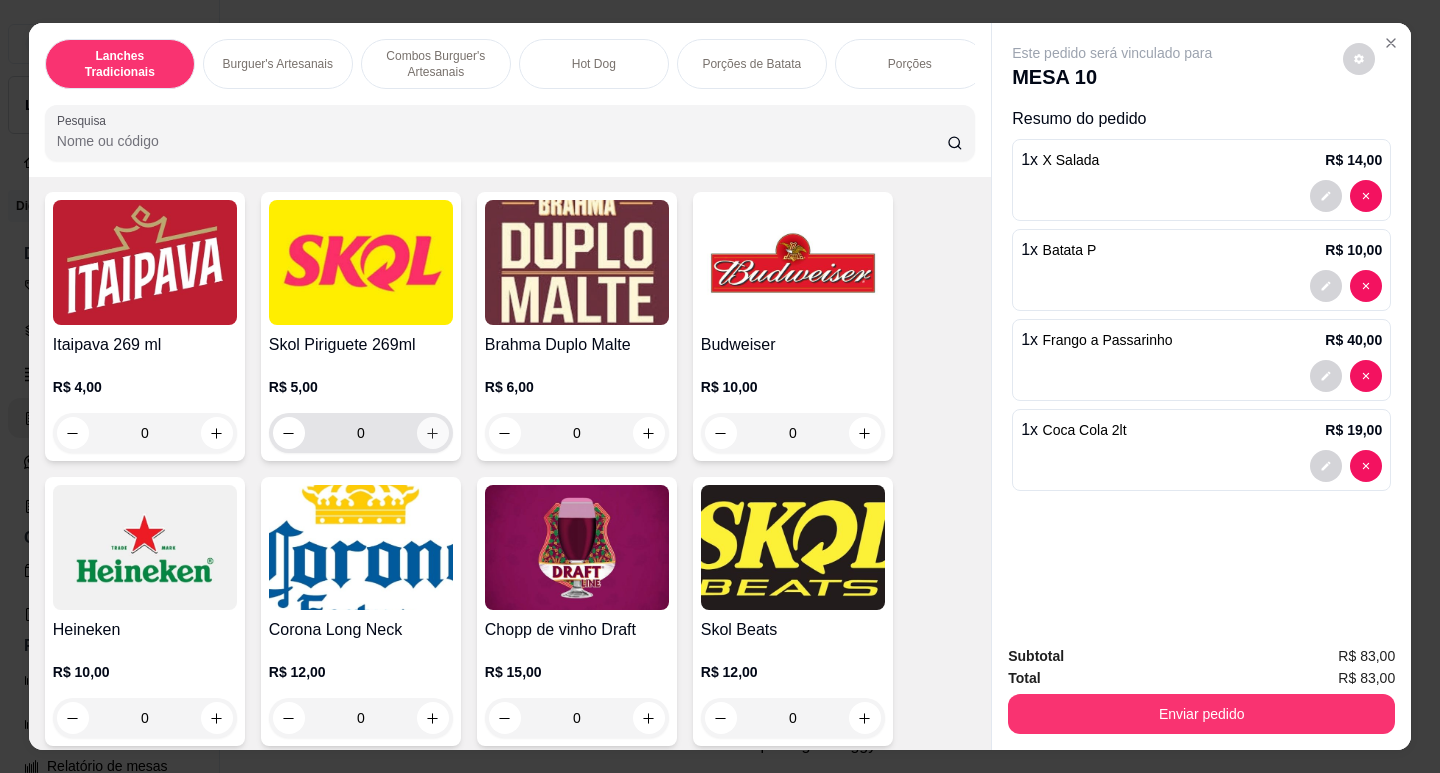 click 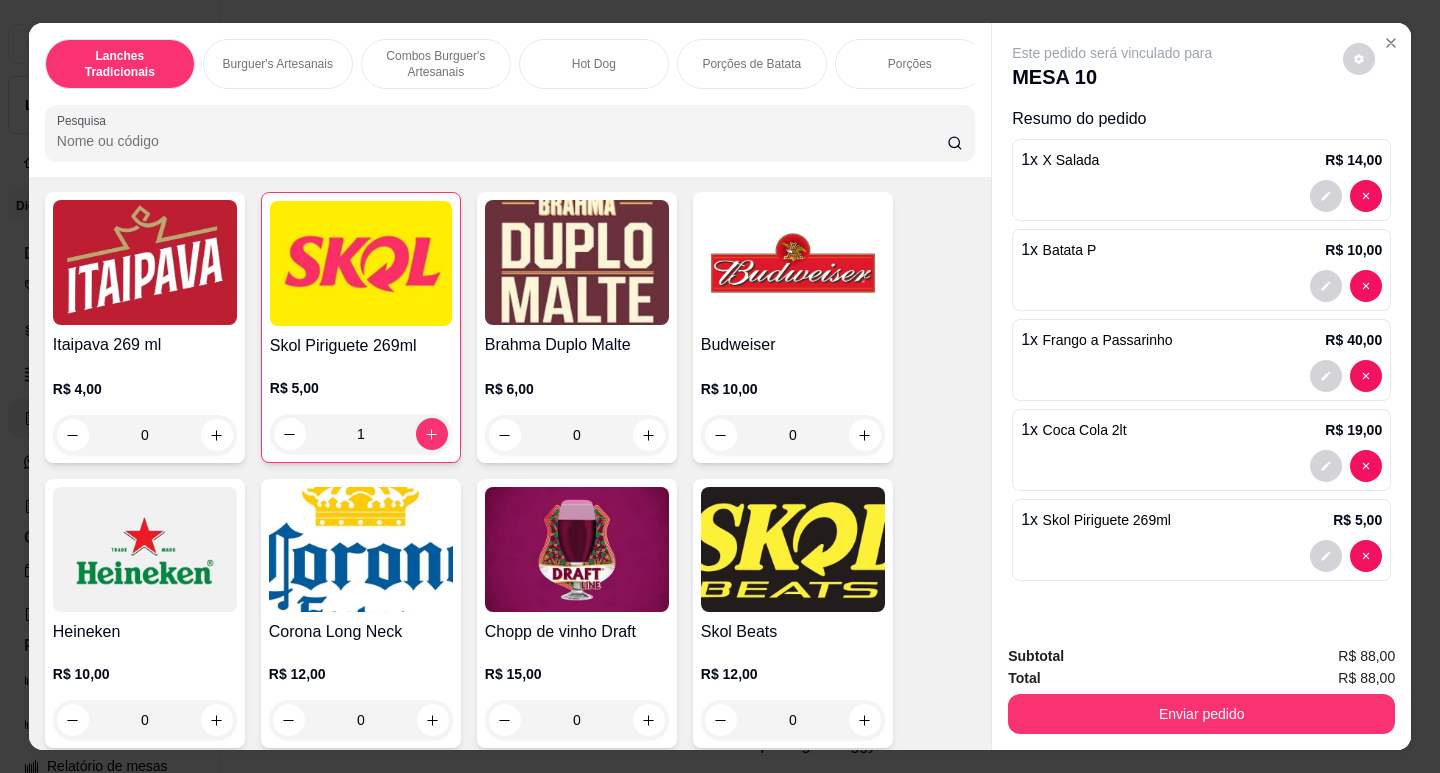 click at bounding box center (1346, 556) 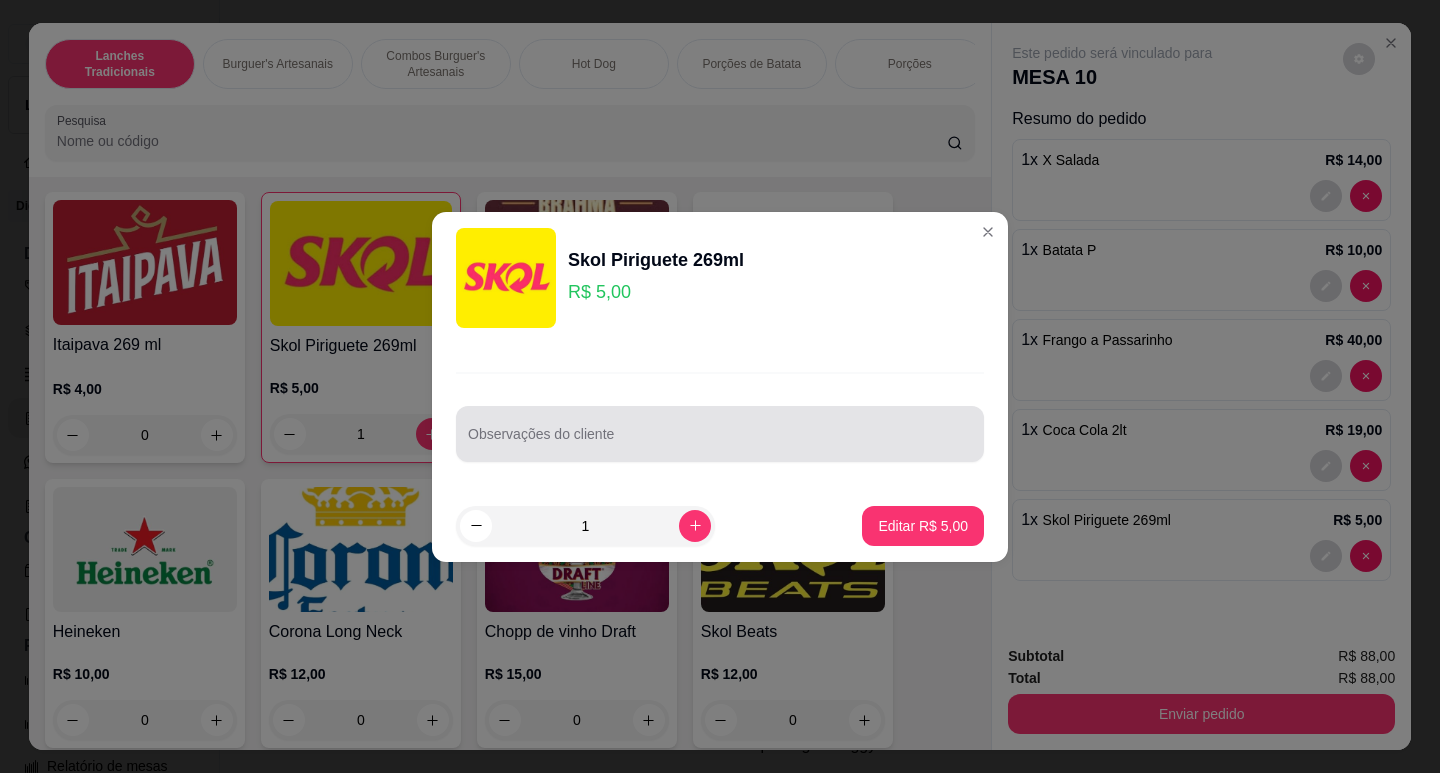 click on "Observações do cliente" at bounding box center (720, 442) 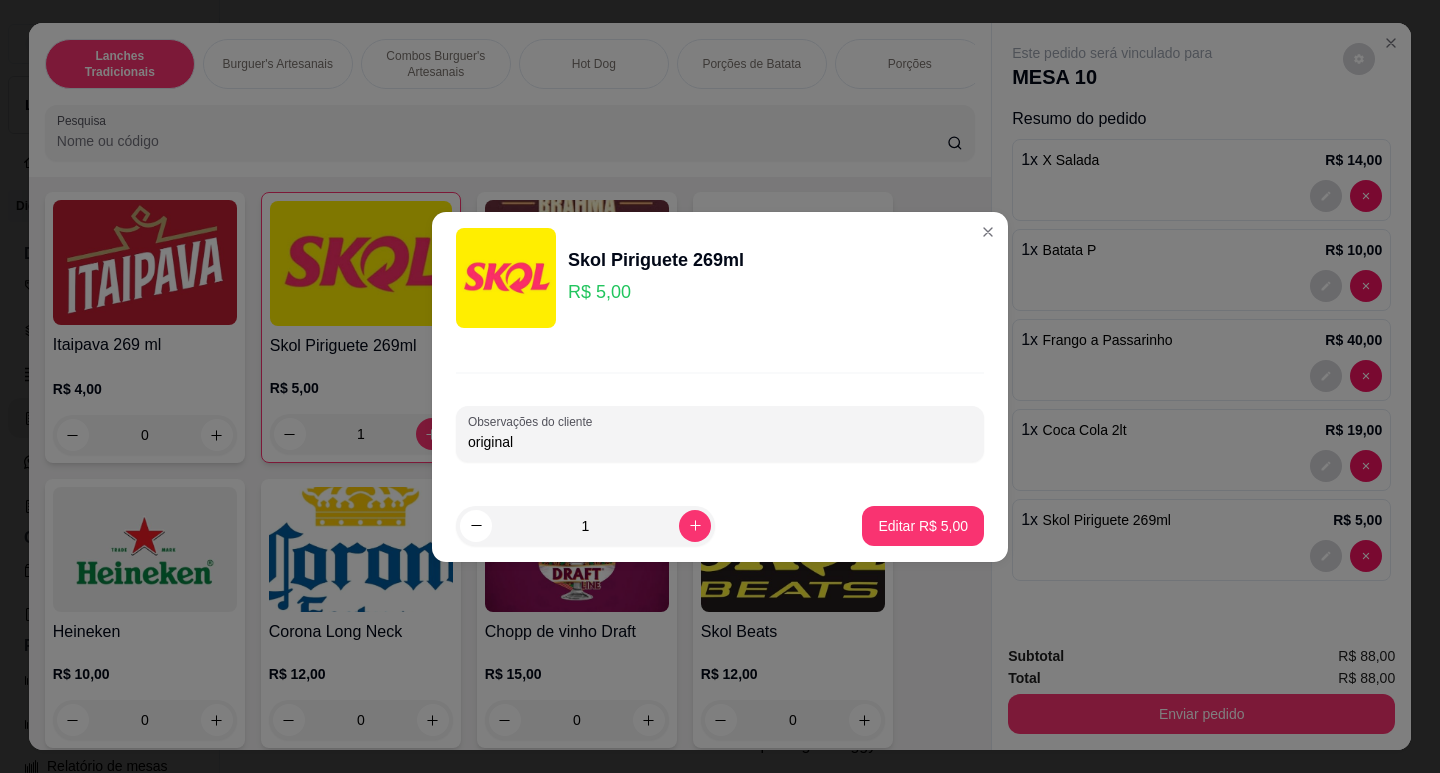 type on "original" 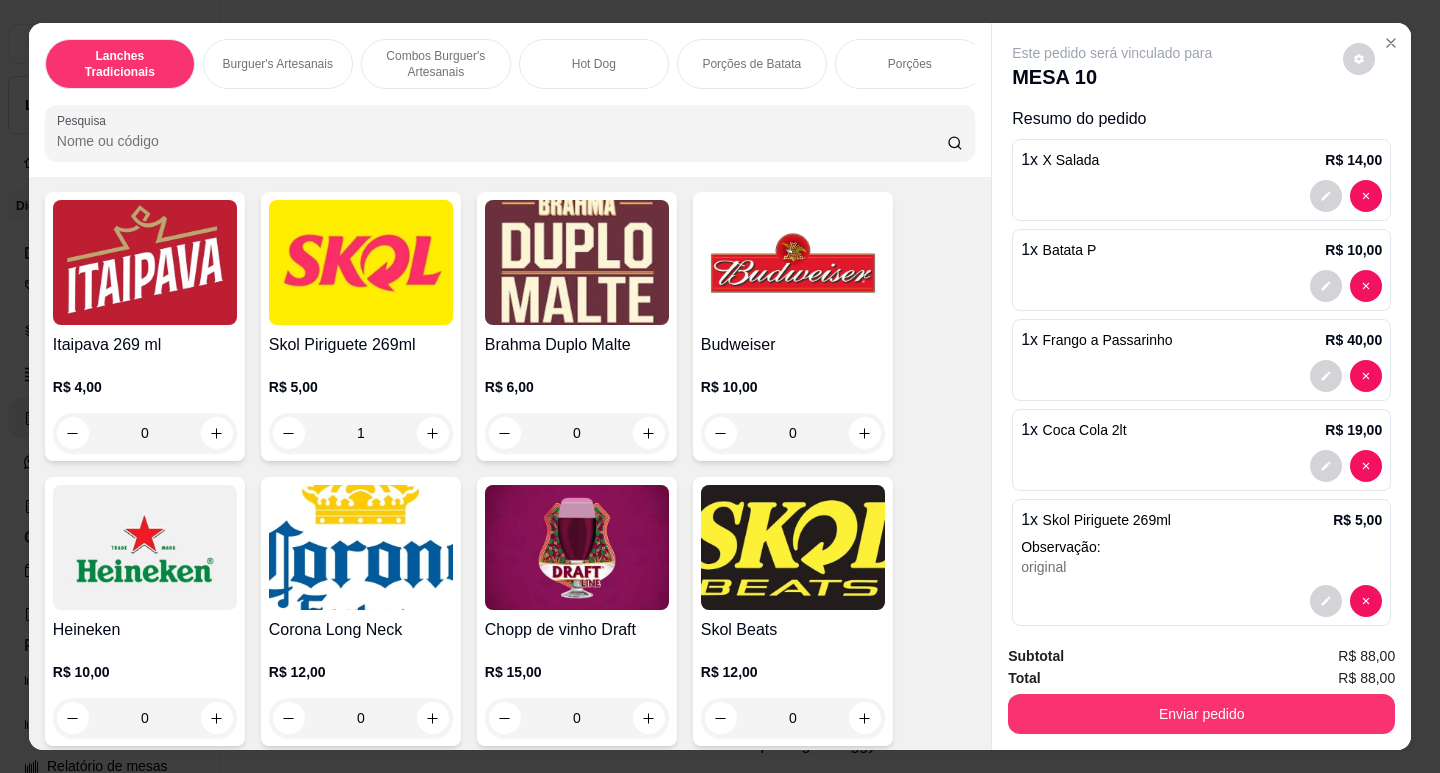 type on "0" 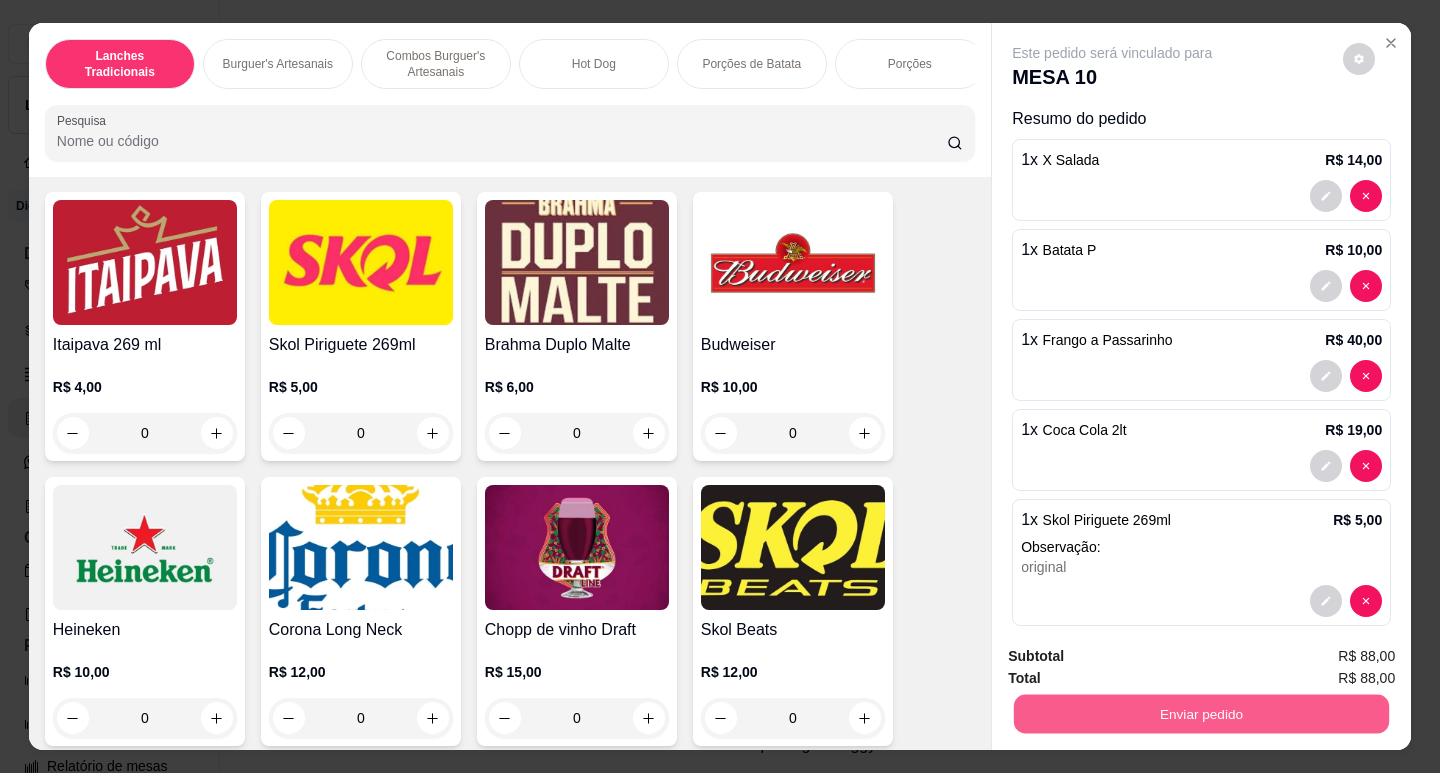 click on "Enviar pedido" at bounding box center [1201, 713] 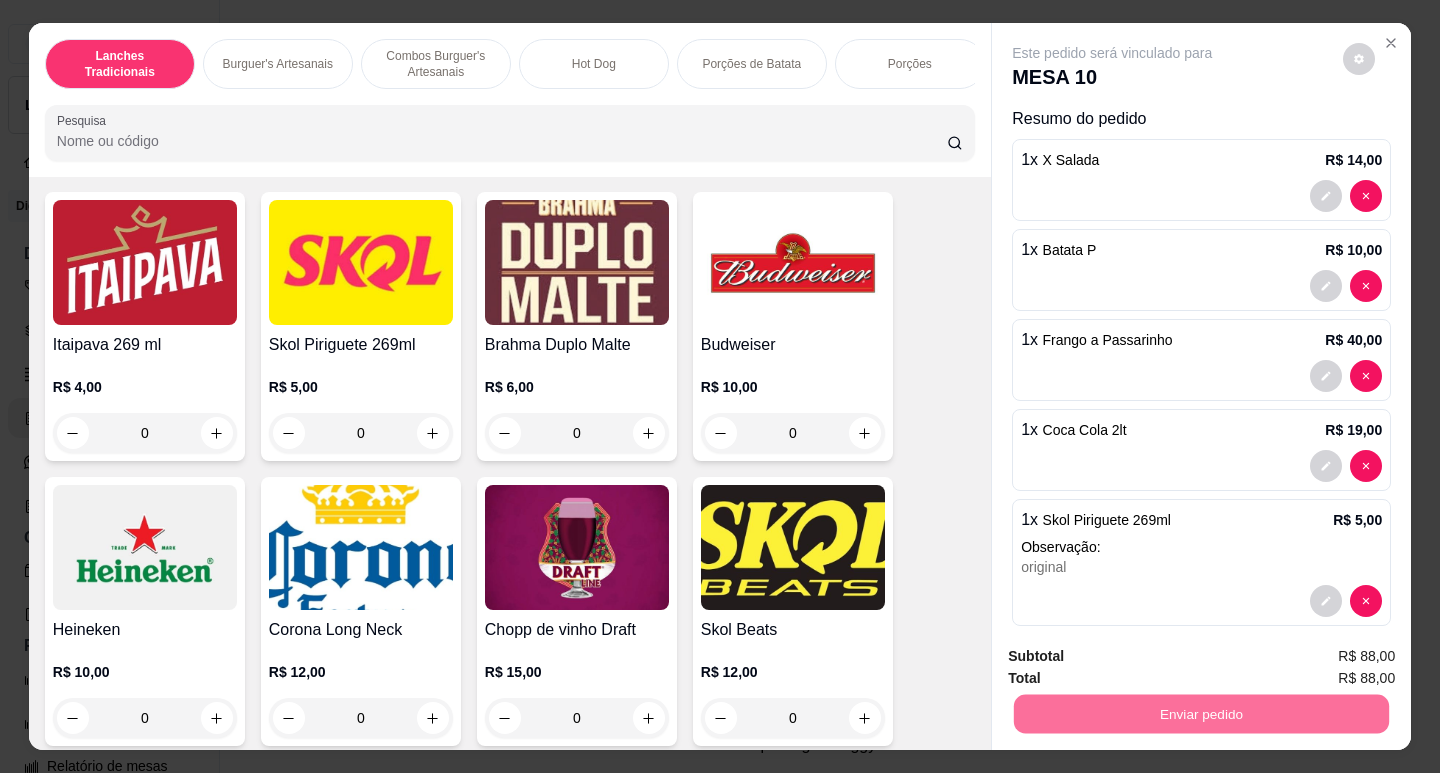 click on "Não registrar e enviar pedido" at bounding box center [1135, 657] 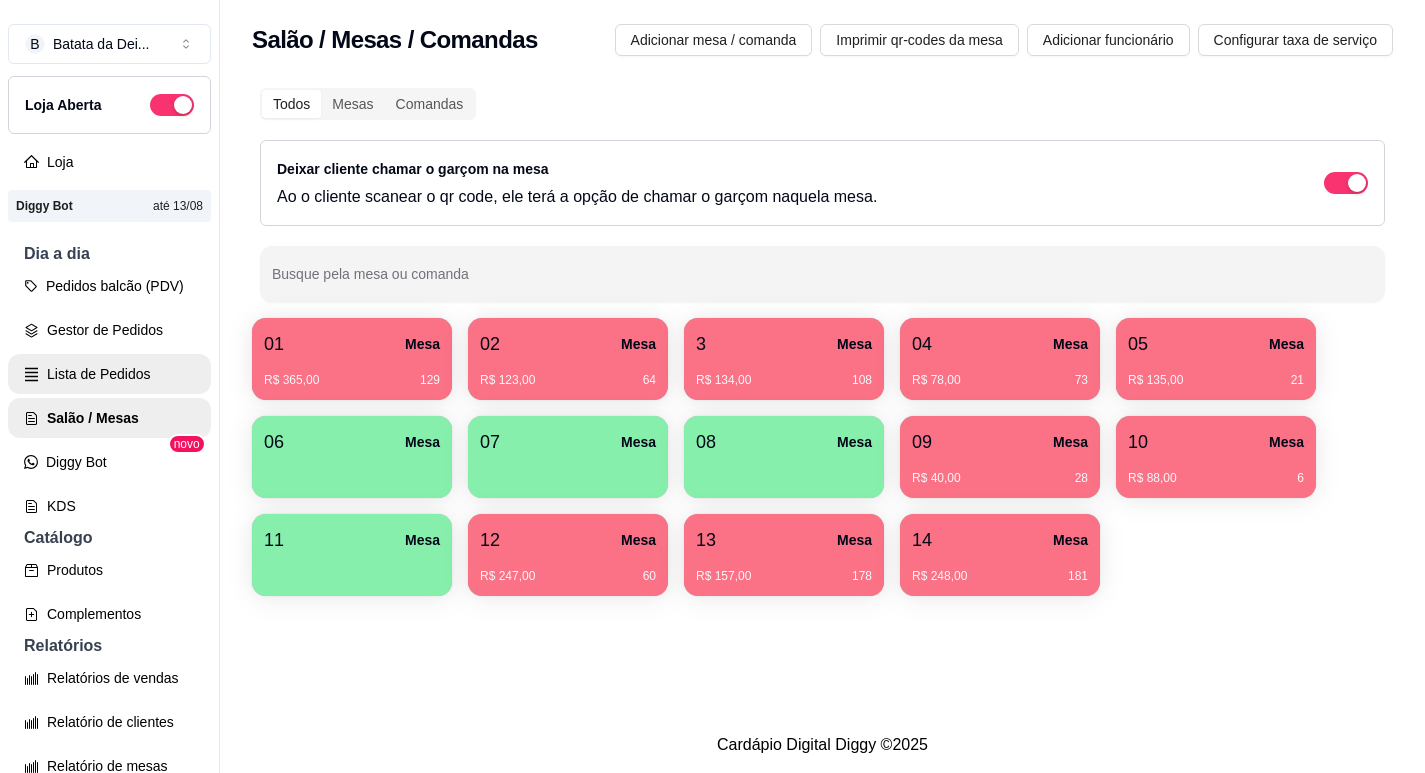 click on "Lista de Pedidos" at bounding box center [109, 374] 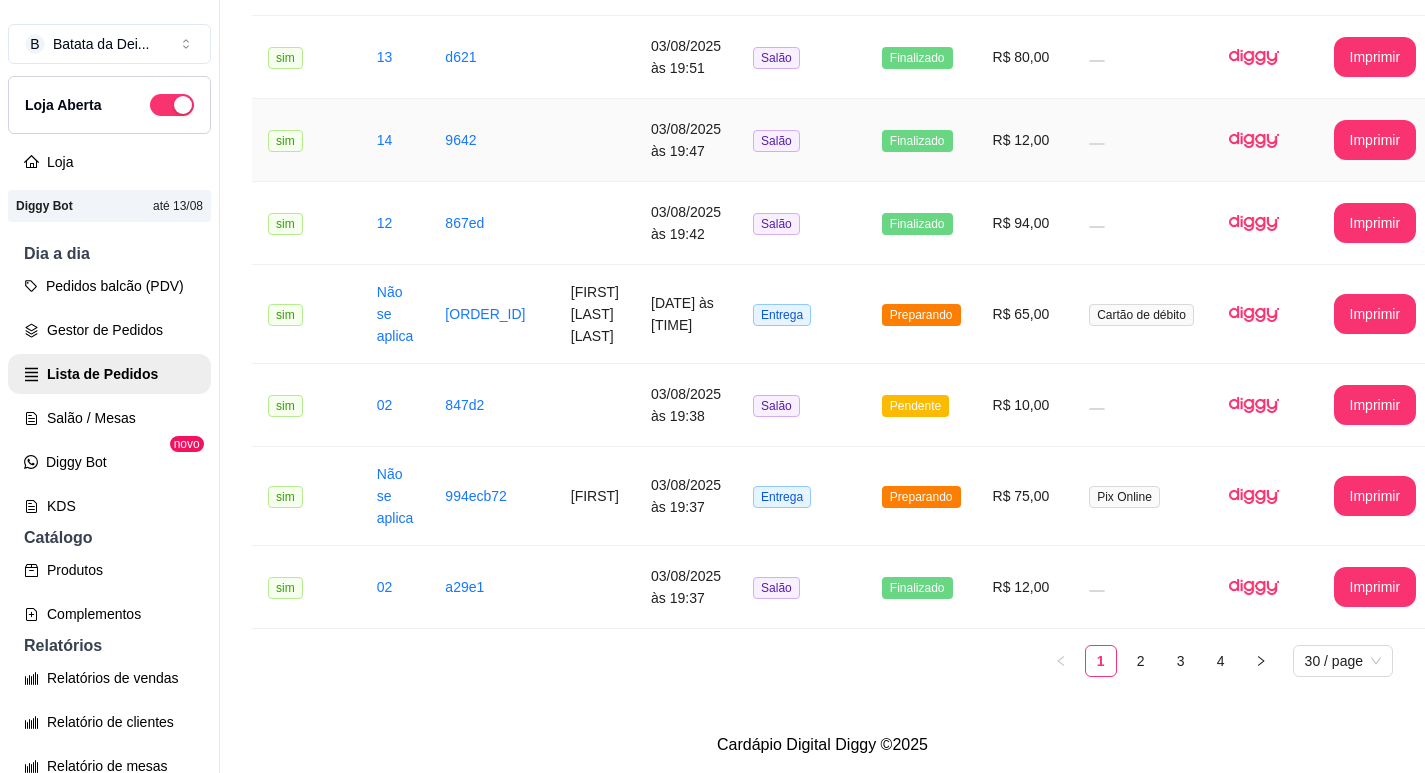 scroll, scrollTop: 2343, scrollLeft: 0, axis: vertical 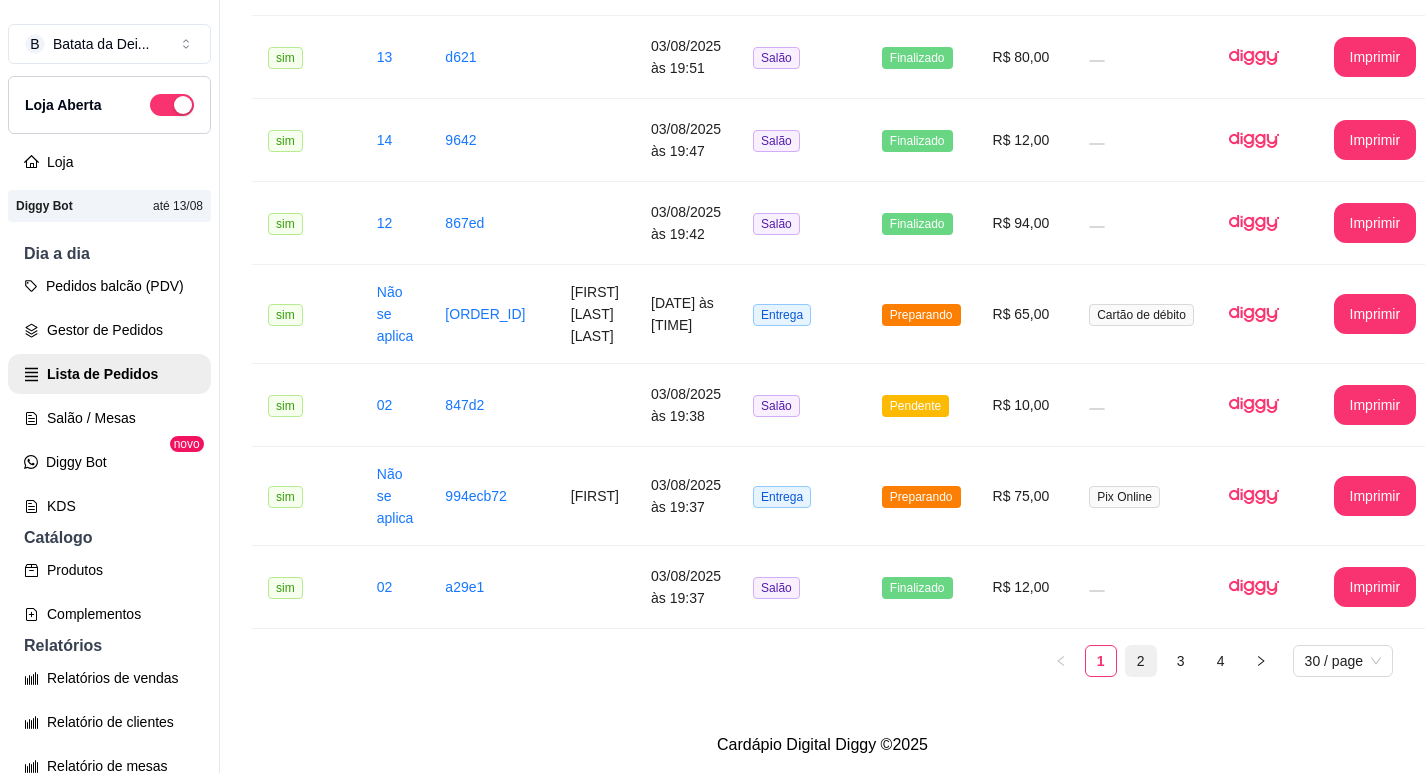 click on "2" at bounding box center [1141, 661] 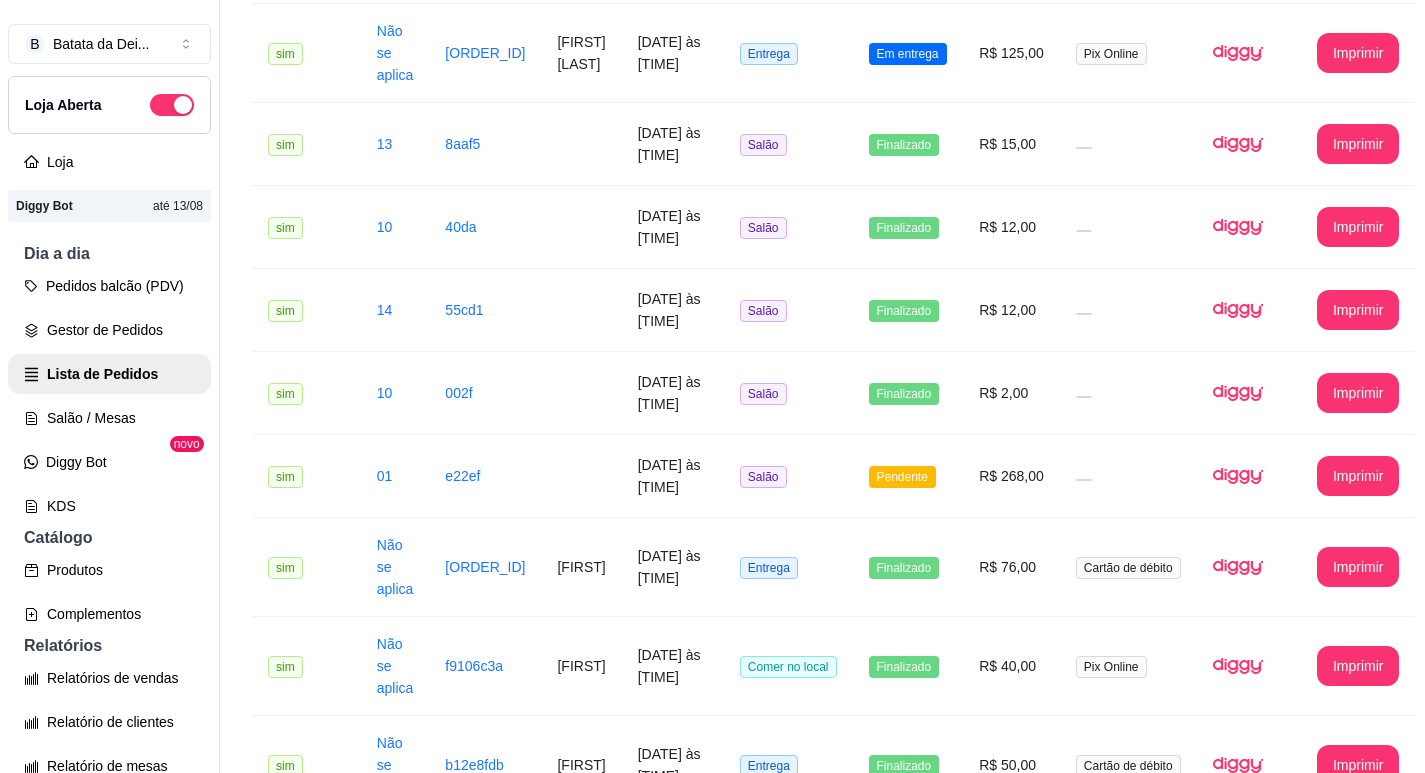 scroll, scrollTop: 2369, scrollLeft: 0, axis: vertical 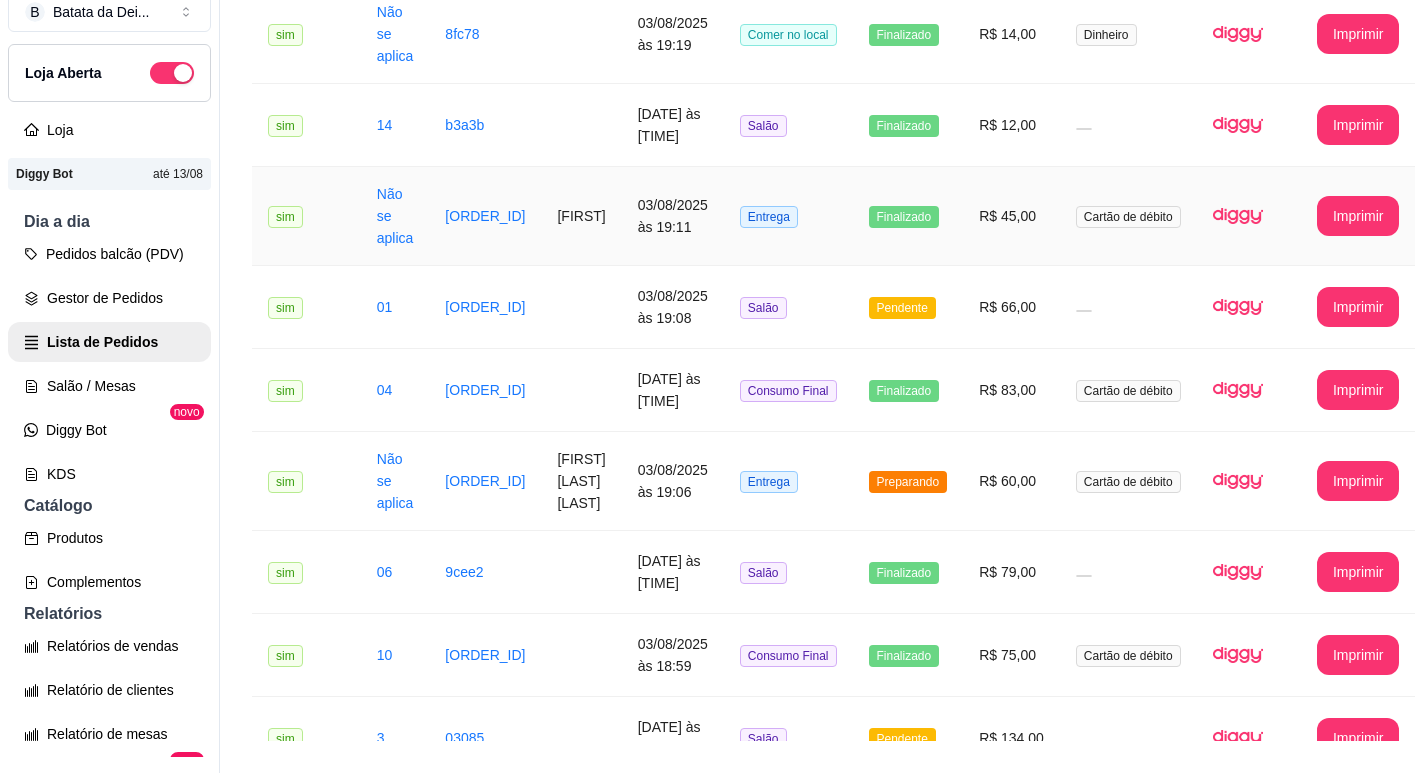 click on "Tamiris" at bounding box center (581, 216) 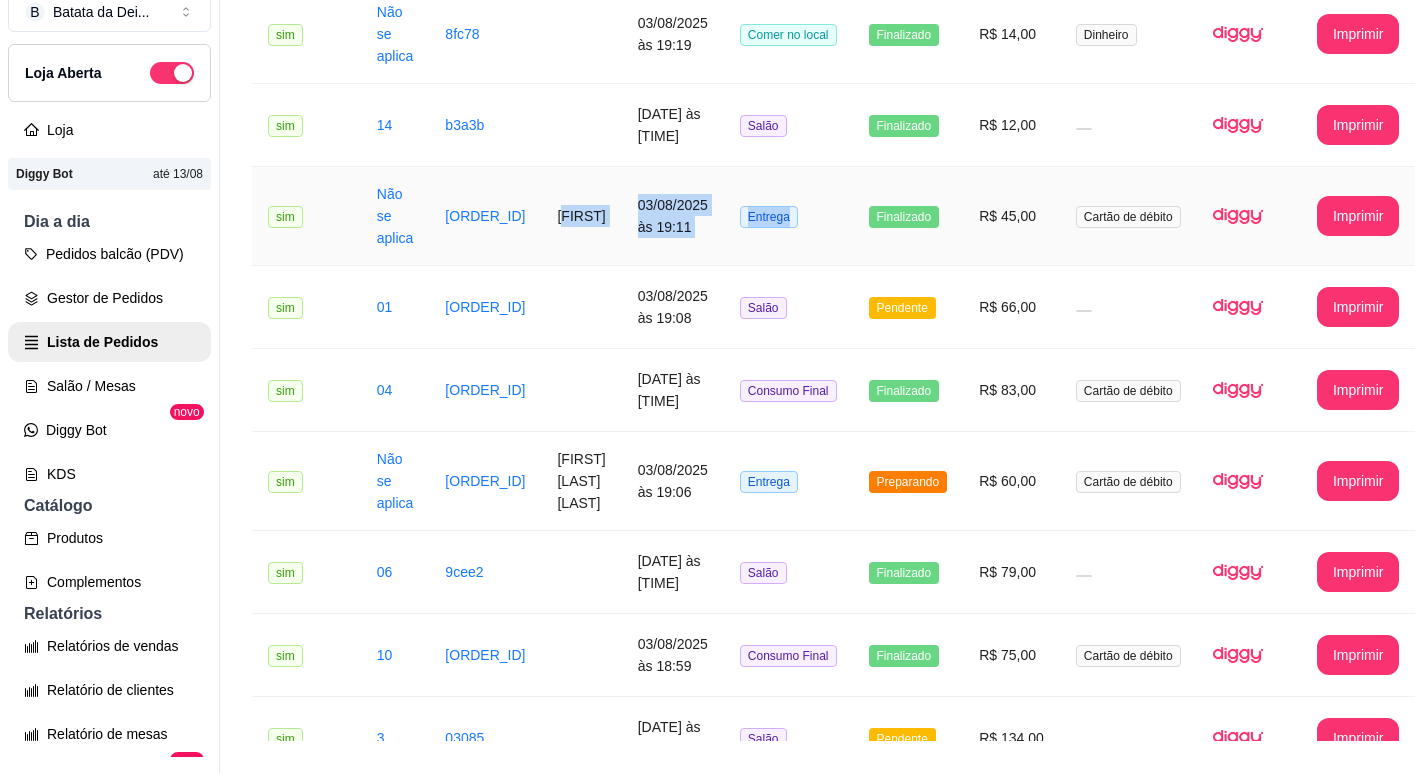 drag, startPoint x: 568, startPoint y: 214, endPoint x: 817, endPoint y: 232, distance: 249.64975 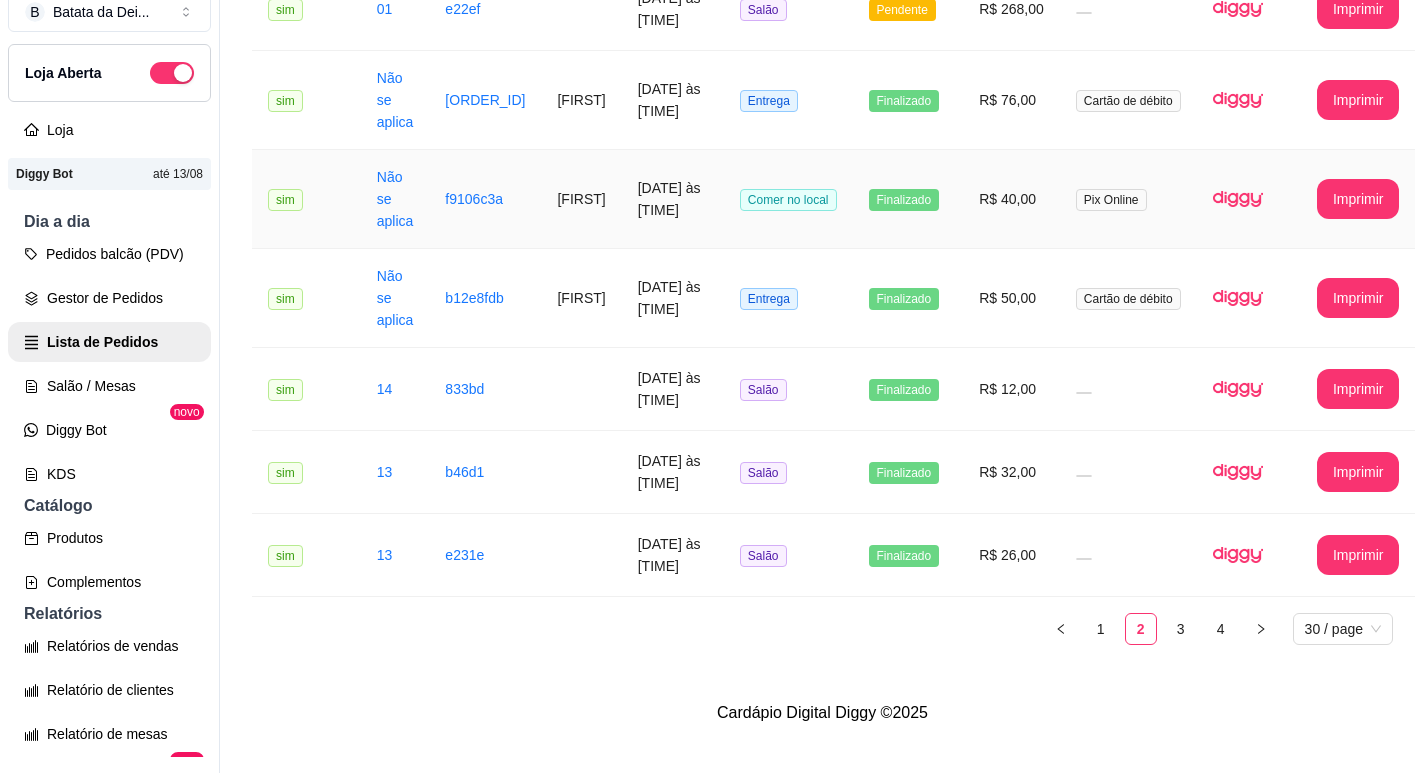 scroll, scrollTop: 2369, scrollLeft: 0, axis: vertical 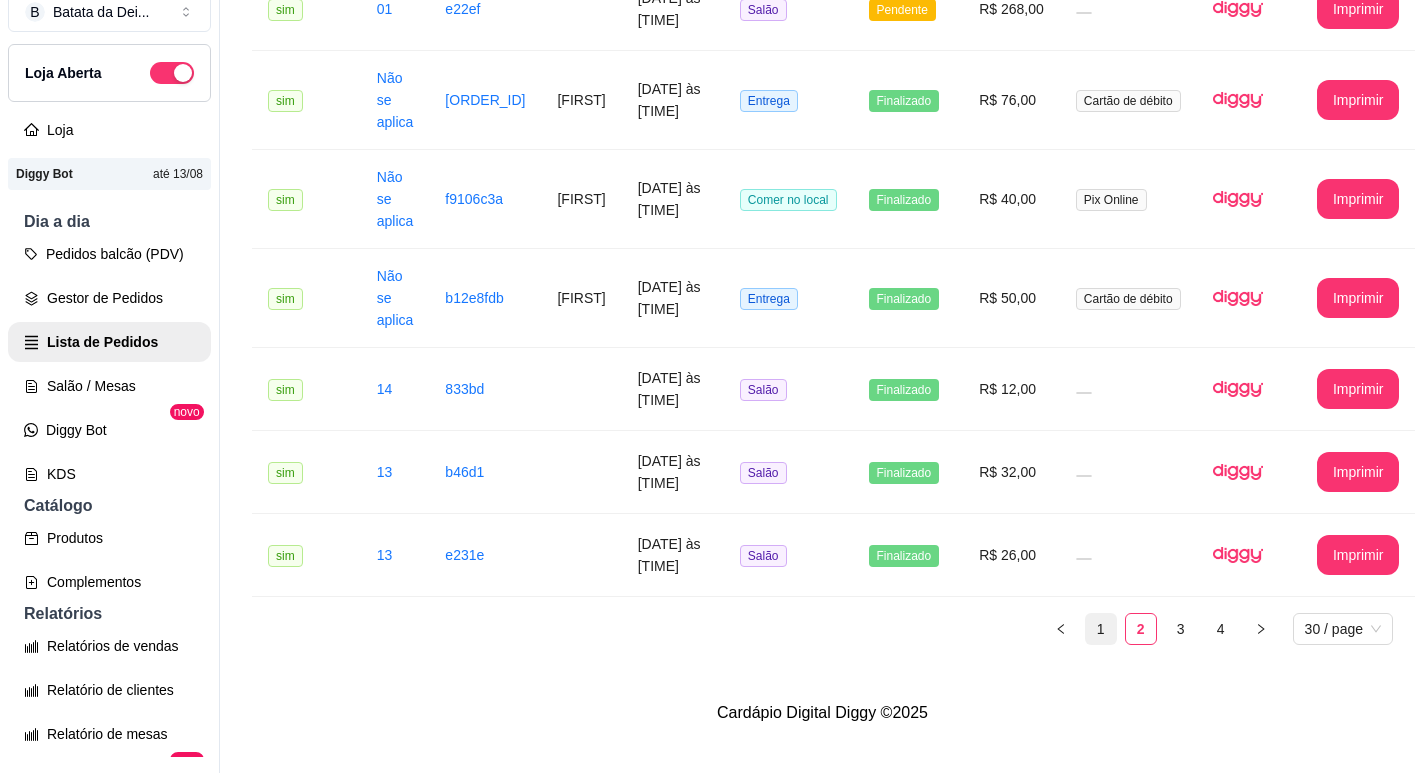 click on "1" at bounding box center [1101, 629] 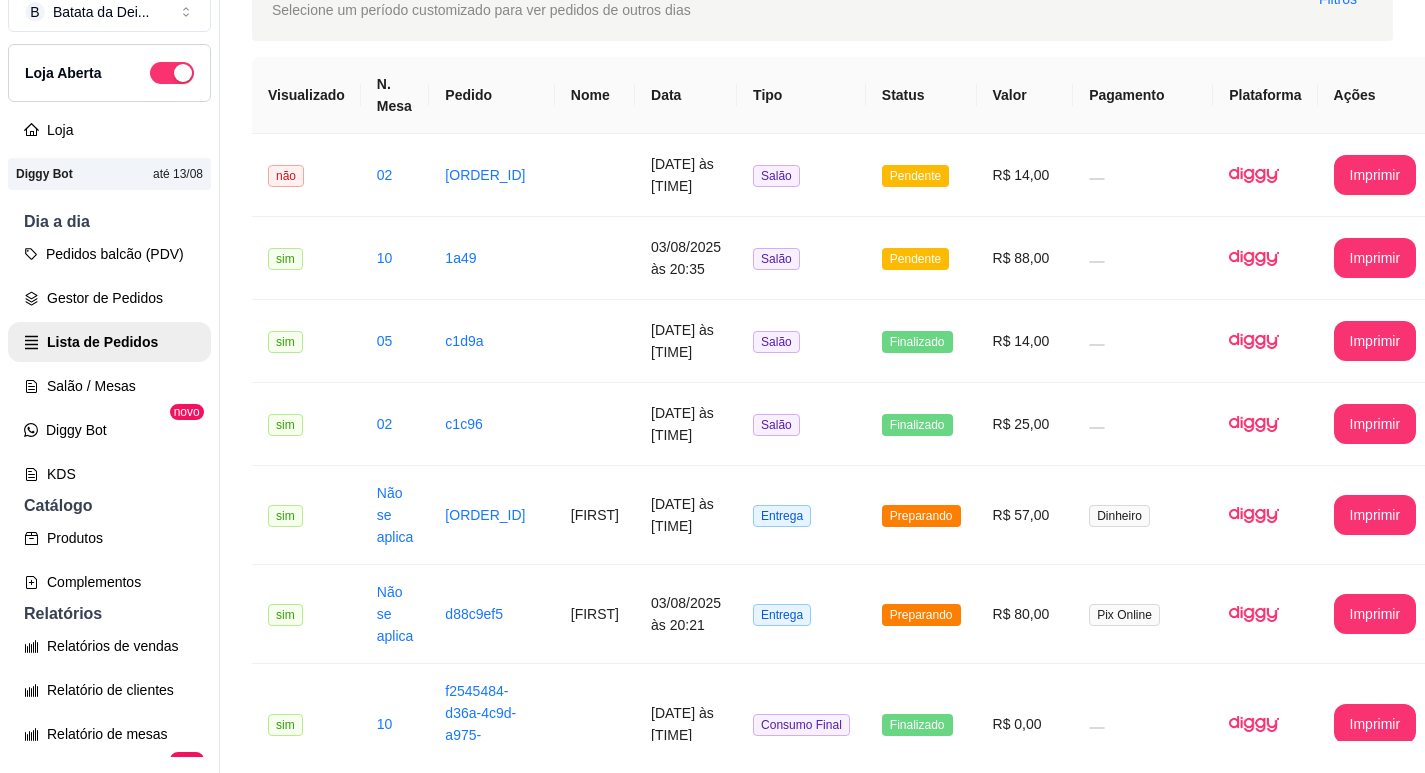scroll, scrollTop: 0, scrollLeft: 0, axis: both 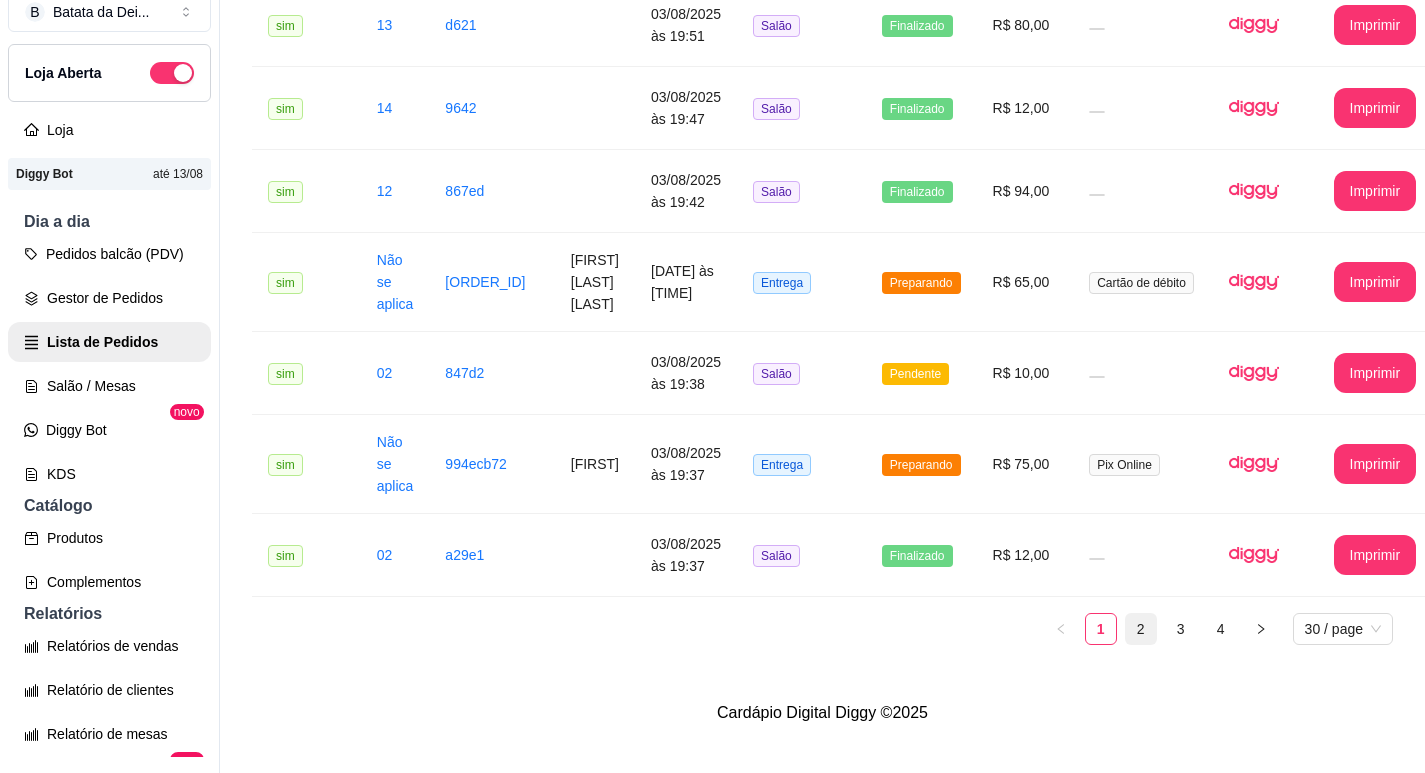 click on "2" at bounding box center [1141, 629] 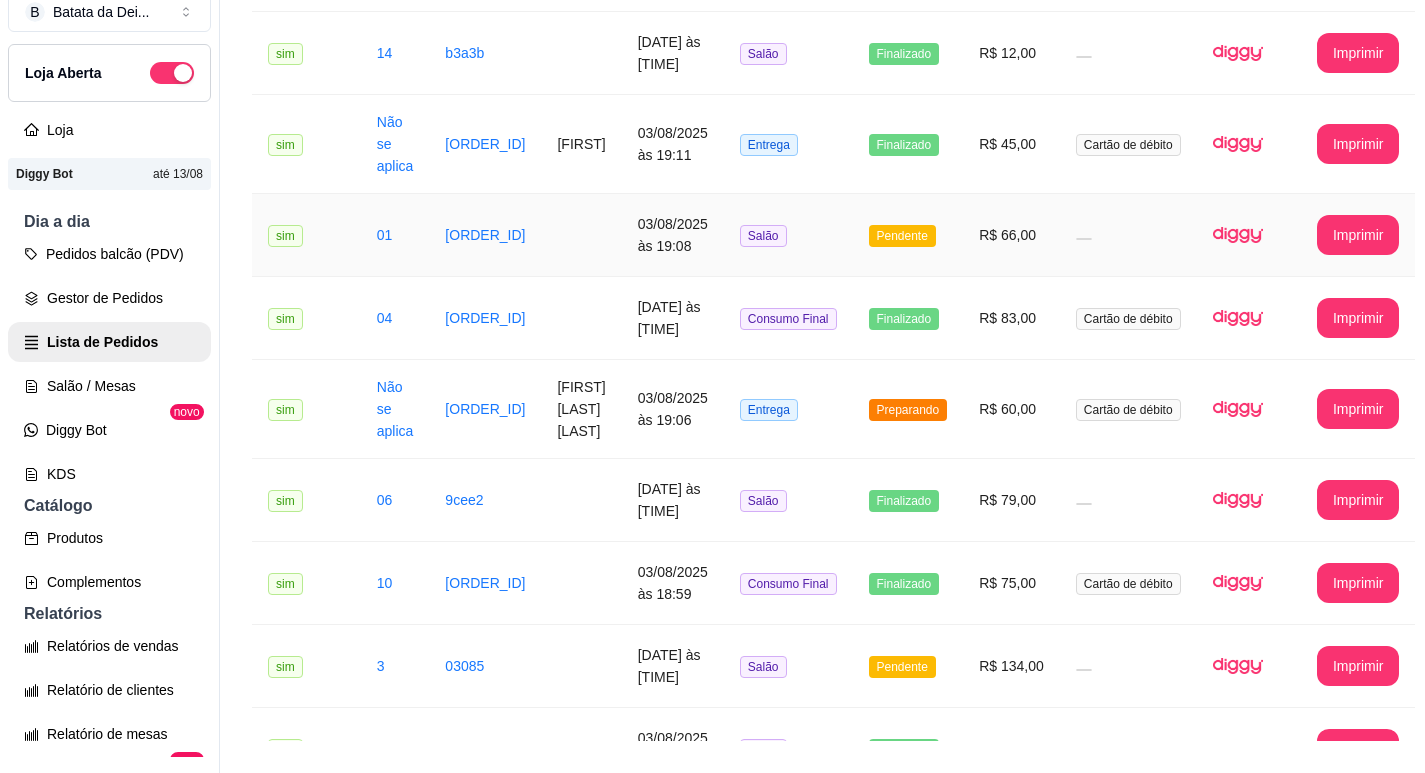 scroll, scrollTop: 843, scrollLeft: 0, axis: vertical 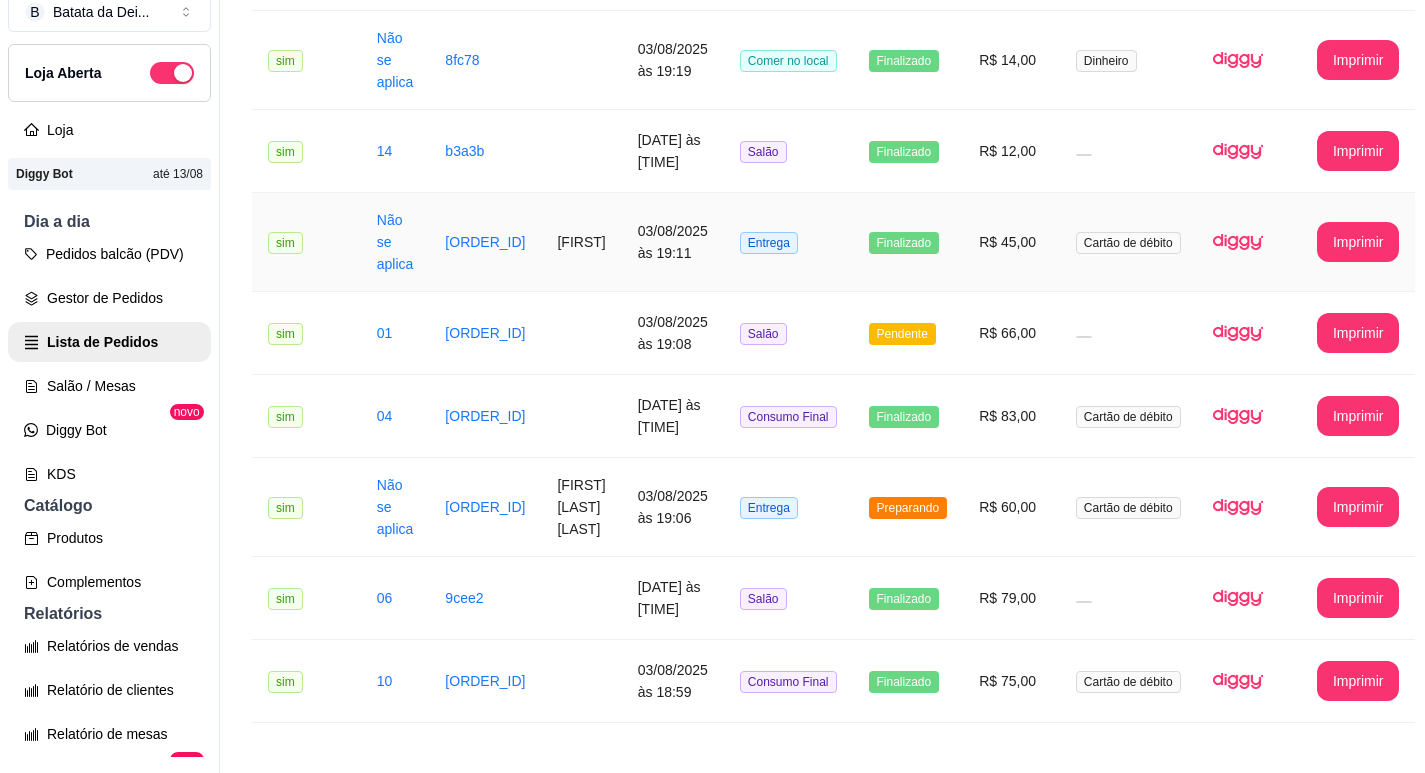 click on "Tamiris" at bounding box center (581, 242) 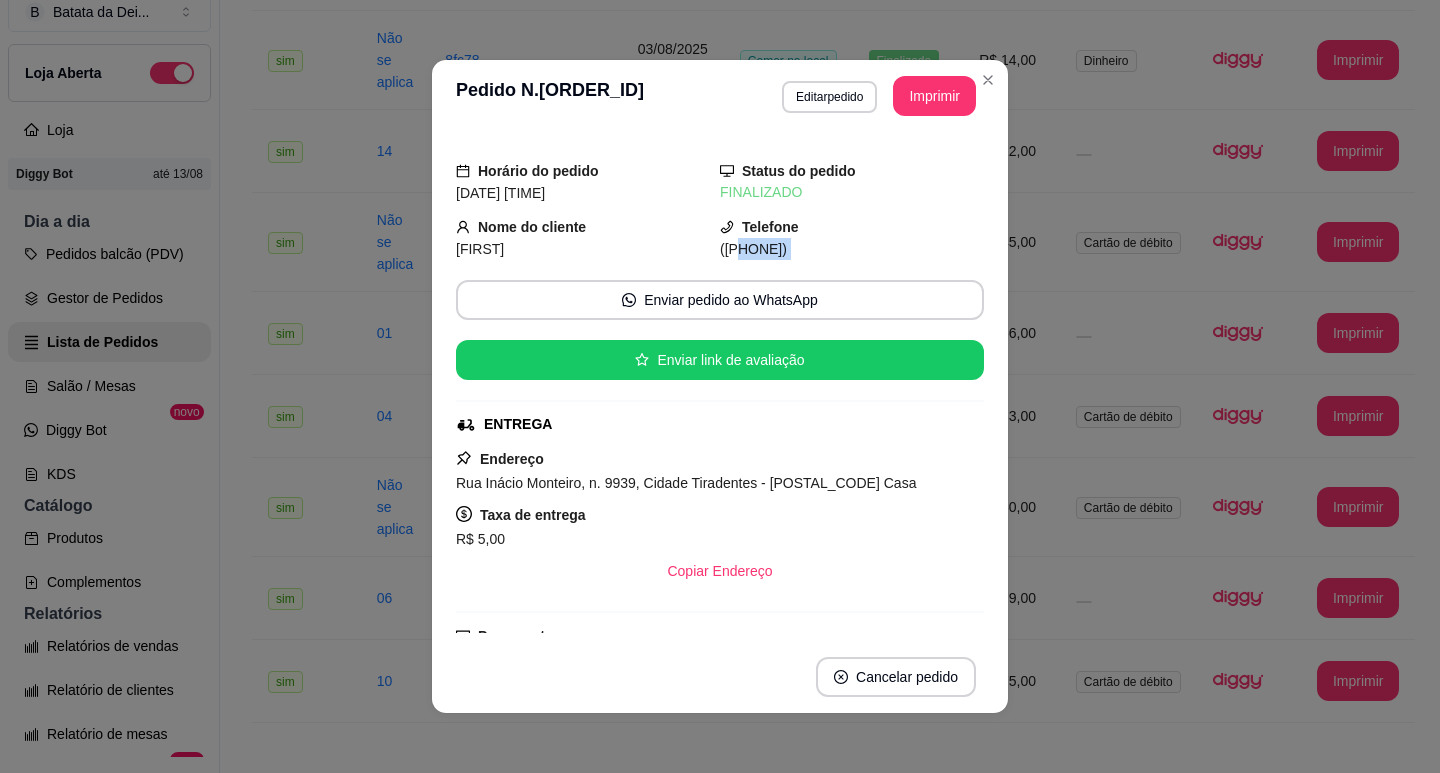 drag, startPoint x: 723, startPoint y: 243, endPoint x: 893, endPoint y: 260, distance: 170.84789 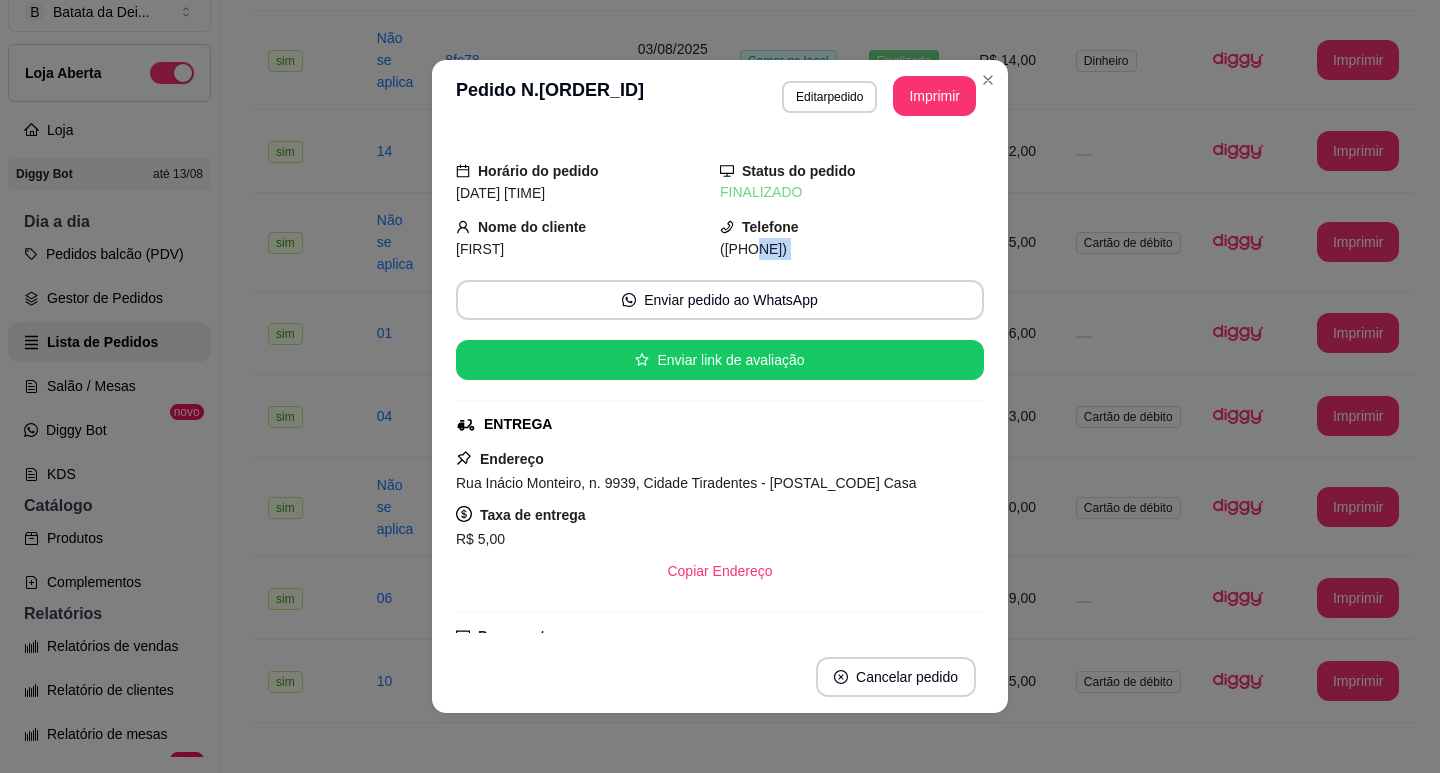 drag, startPoint x: 732, startPoint y: 254, endPoint x: 861, endPoint y: 254, distance: 129 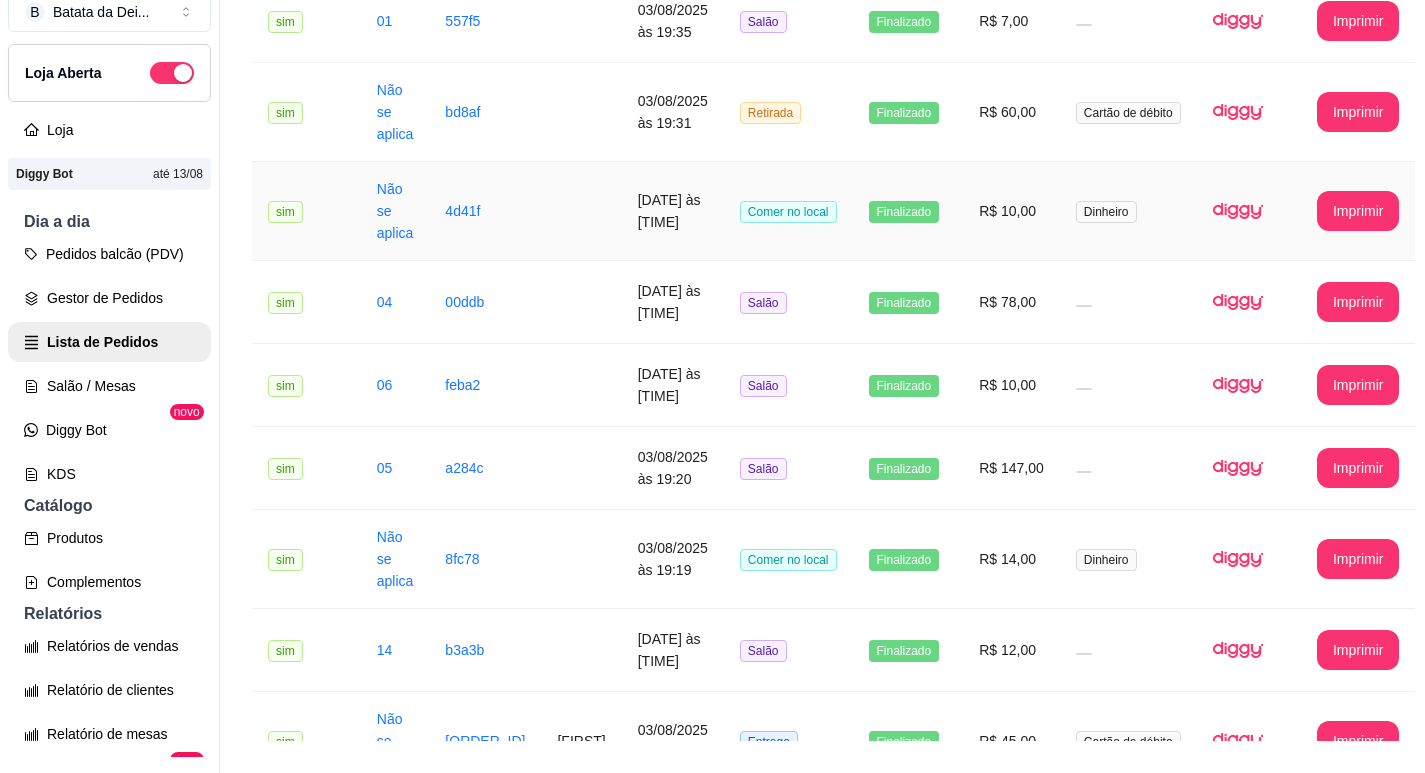 scroll, scrollTop: 0, scrollLeft: 0, axis: both 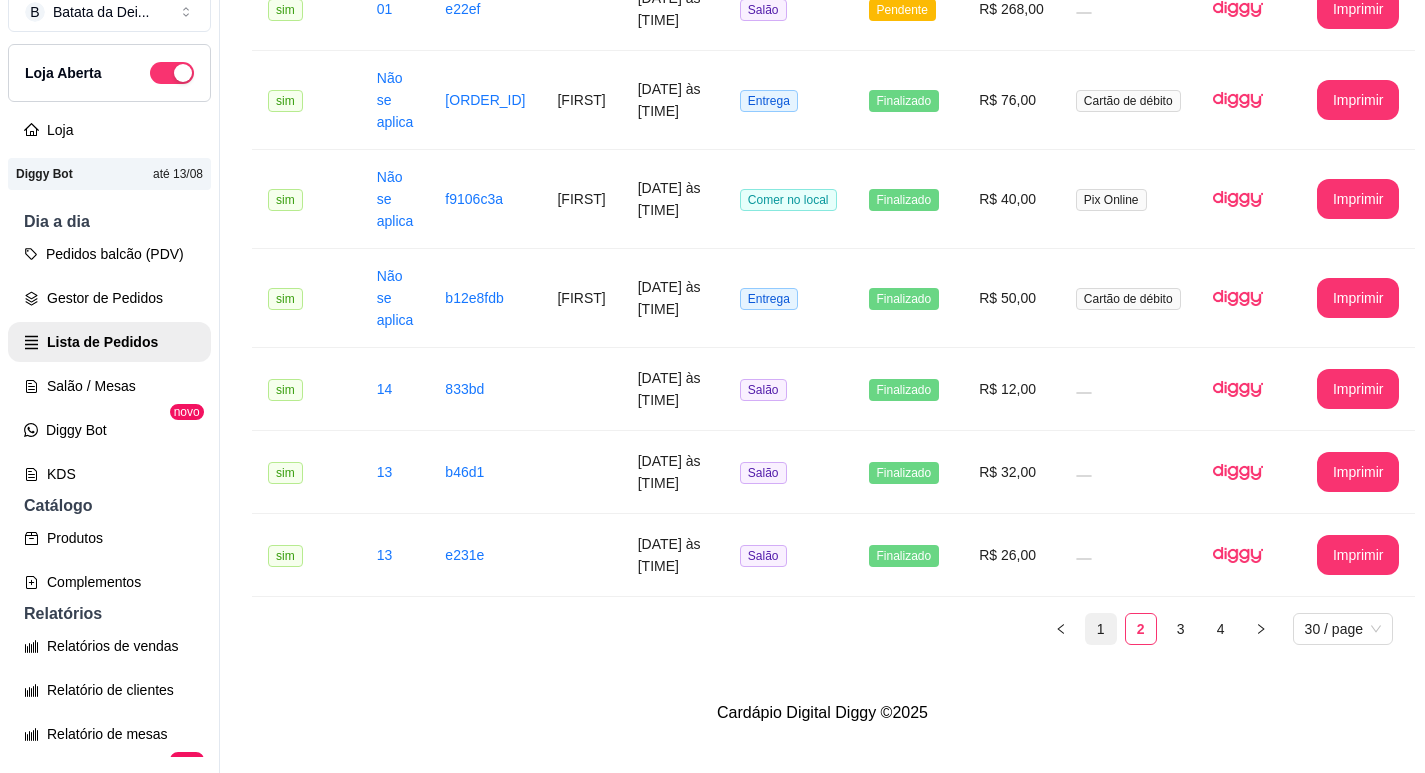 click on "1" at bounding box center (1101, 629) 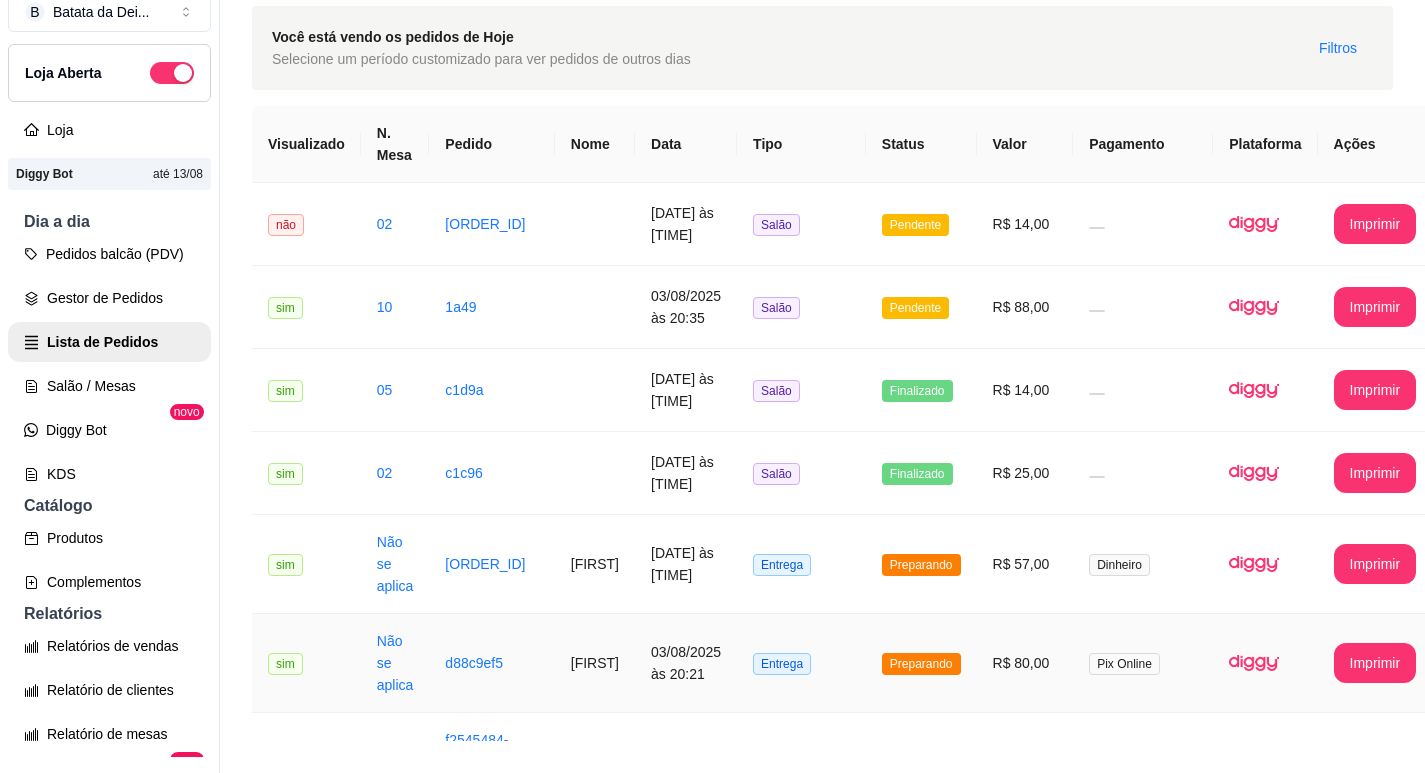 scroll, scrollTop: 0, scrollLeft: 0, axis: both 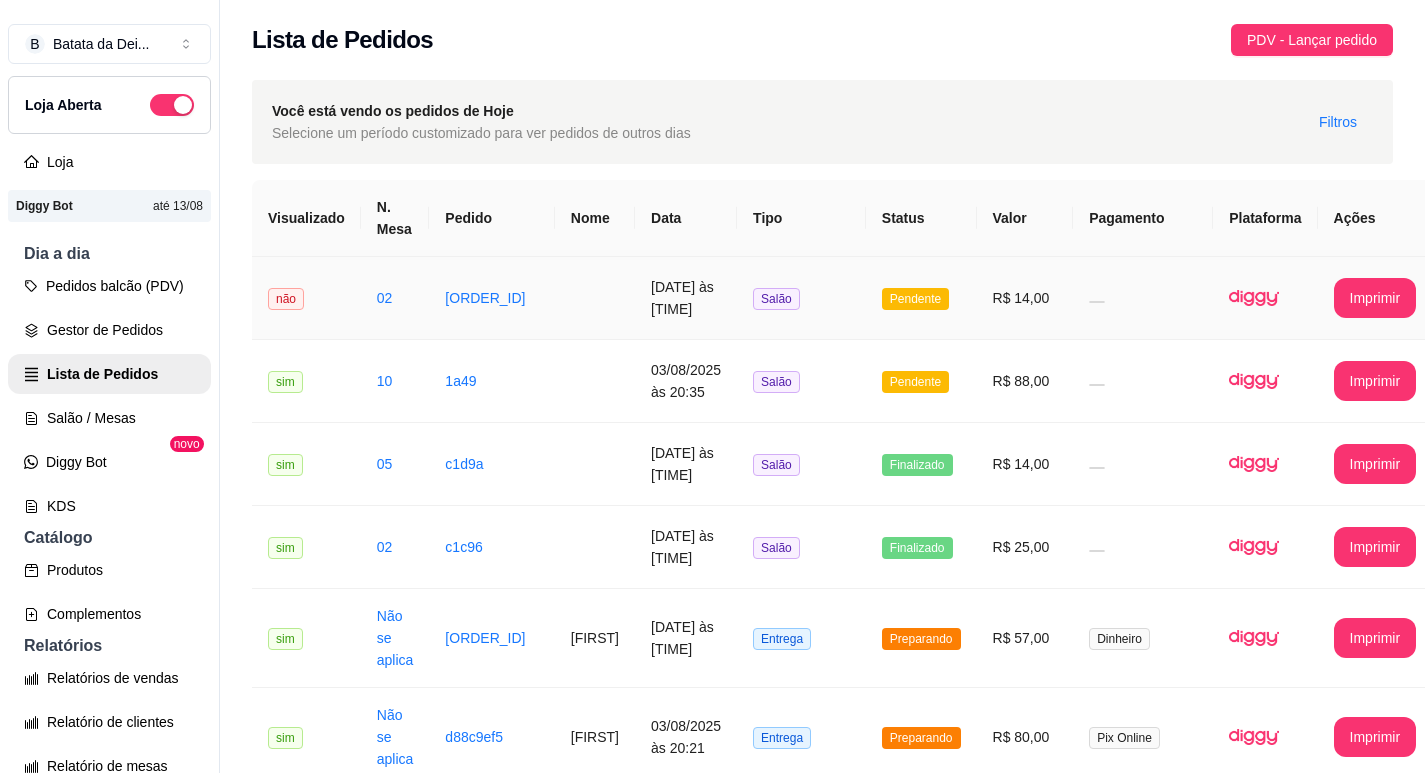 click on "47438" at bounding box center [491, 298] 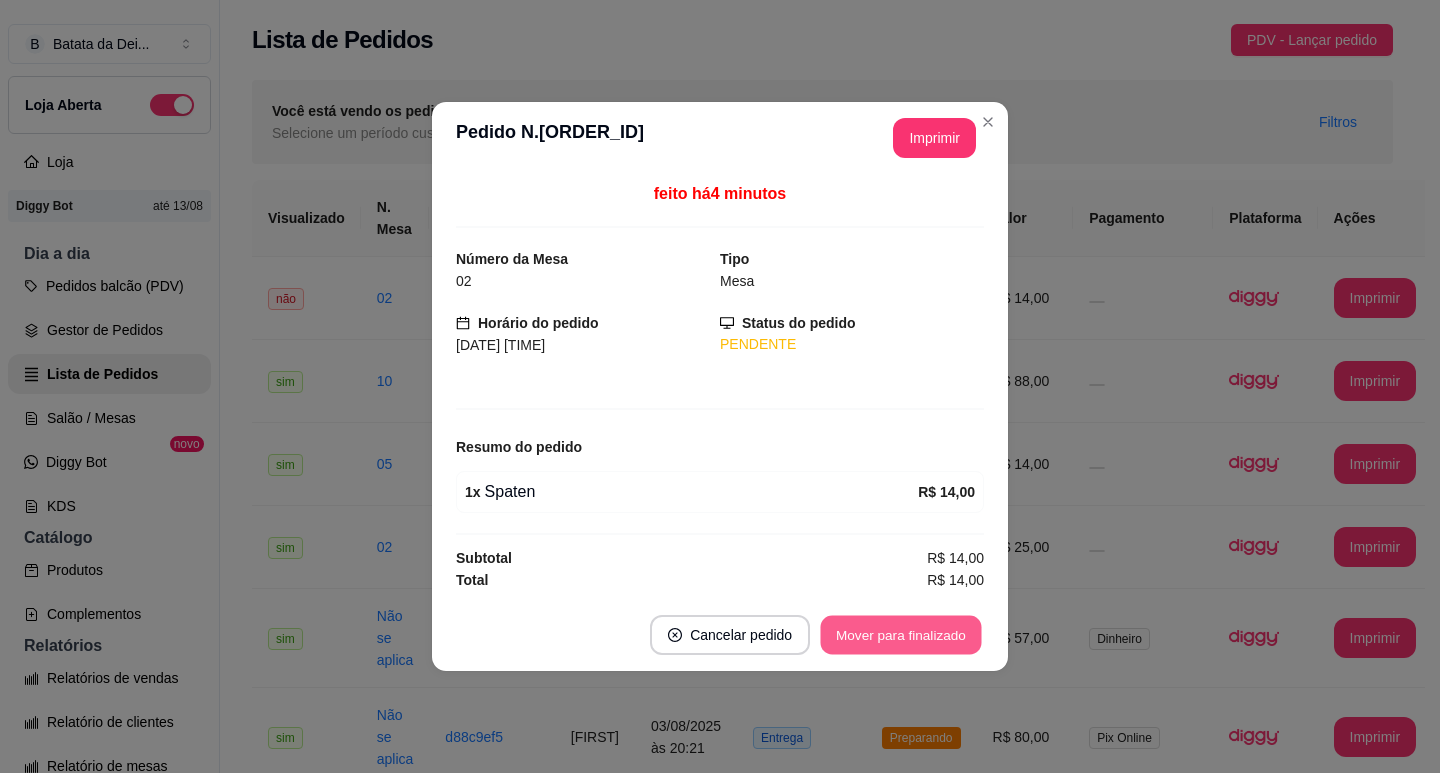 click on "Mover para finalizado" at bounding box center (901, 635) 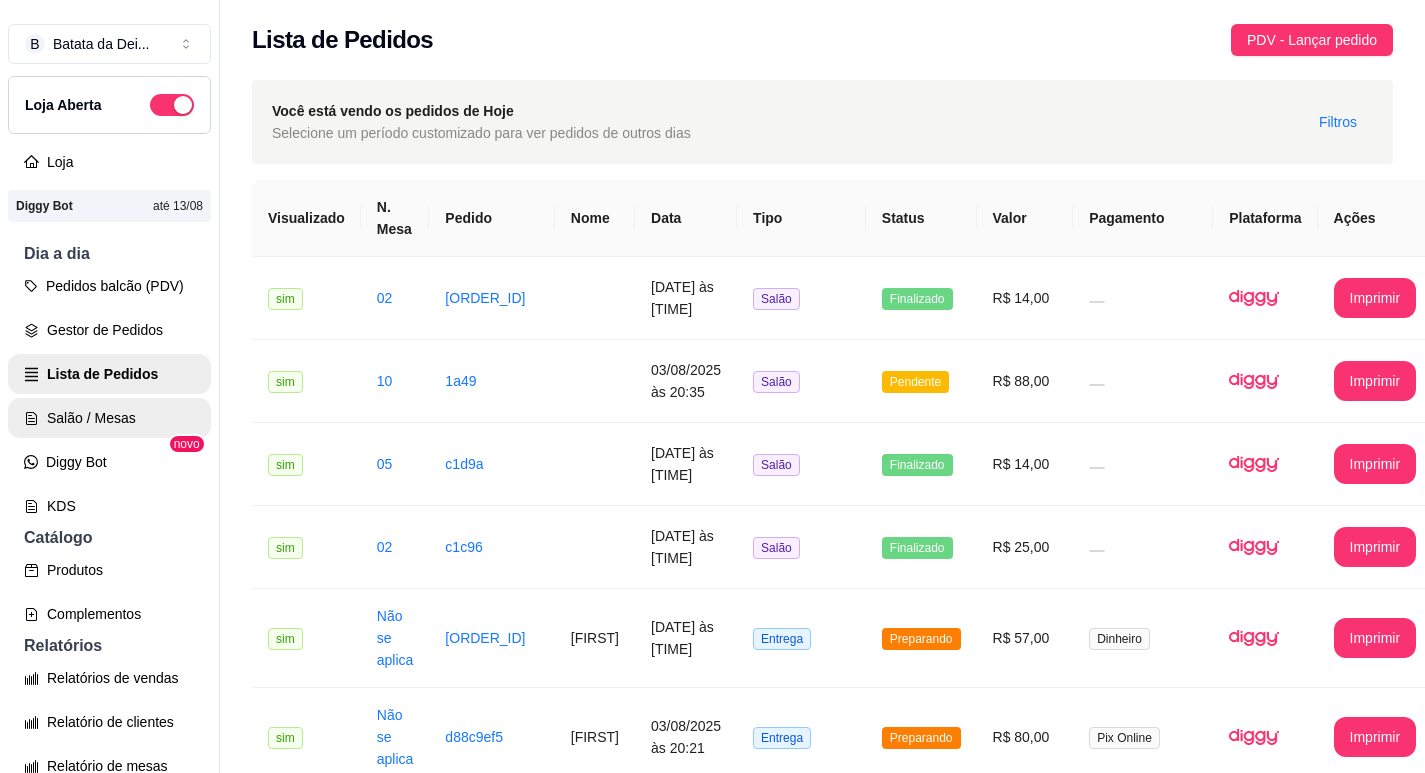click on "Salão / Mesas" at bounding box center [109, 418] 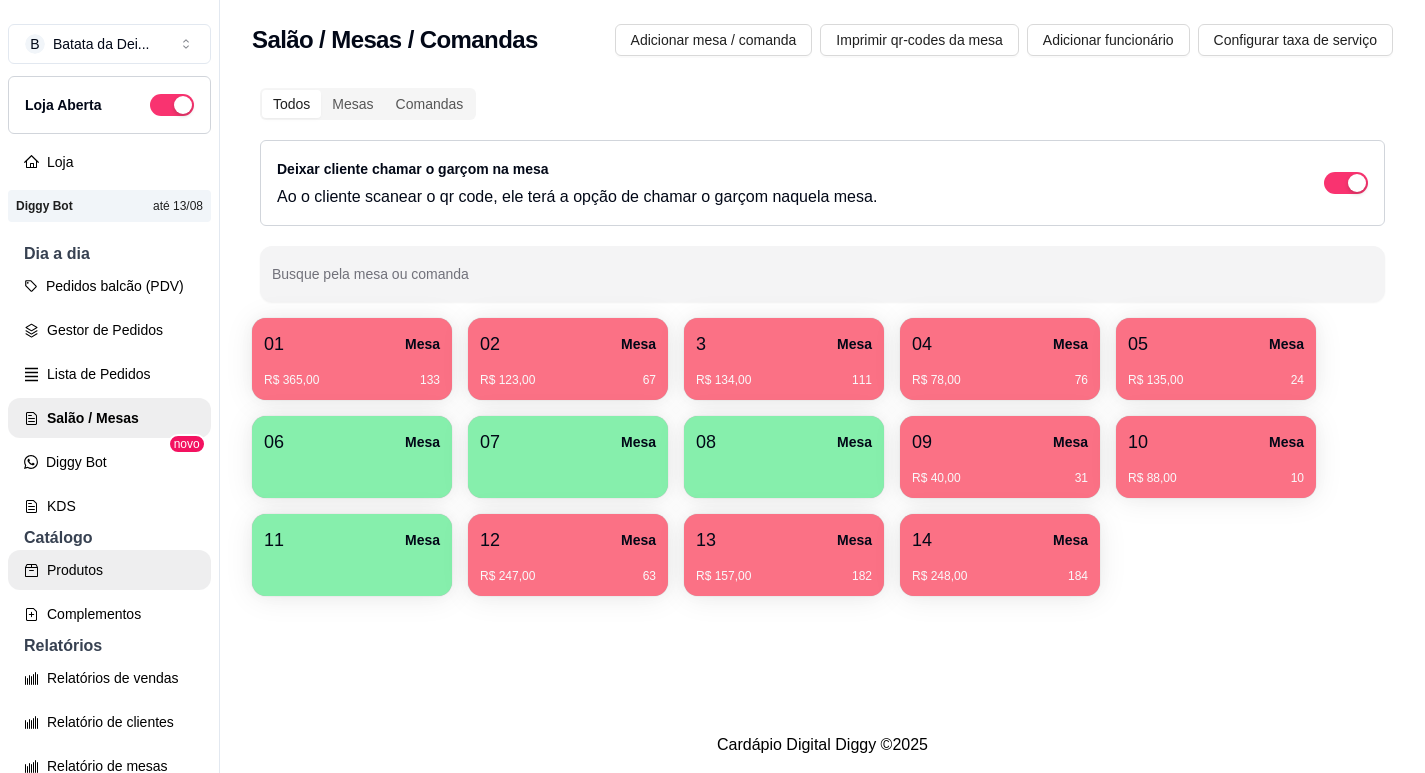 click on "Produtos" at bounding box center (109, 570) 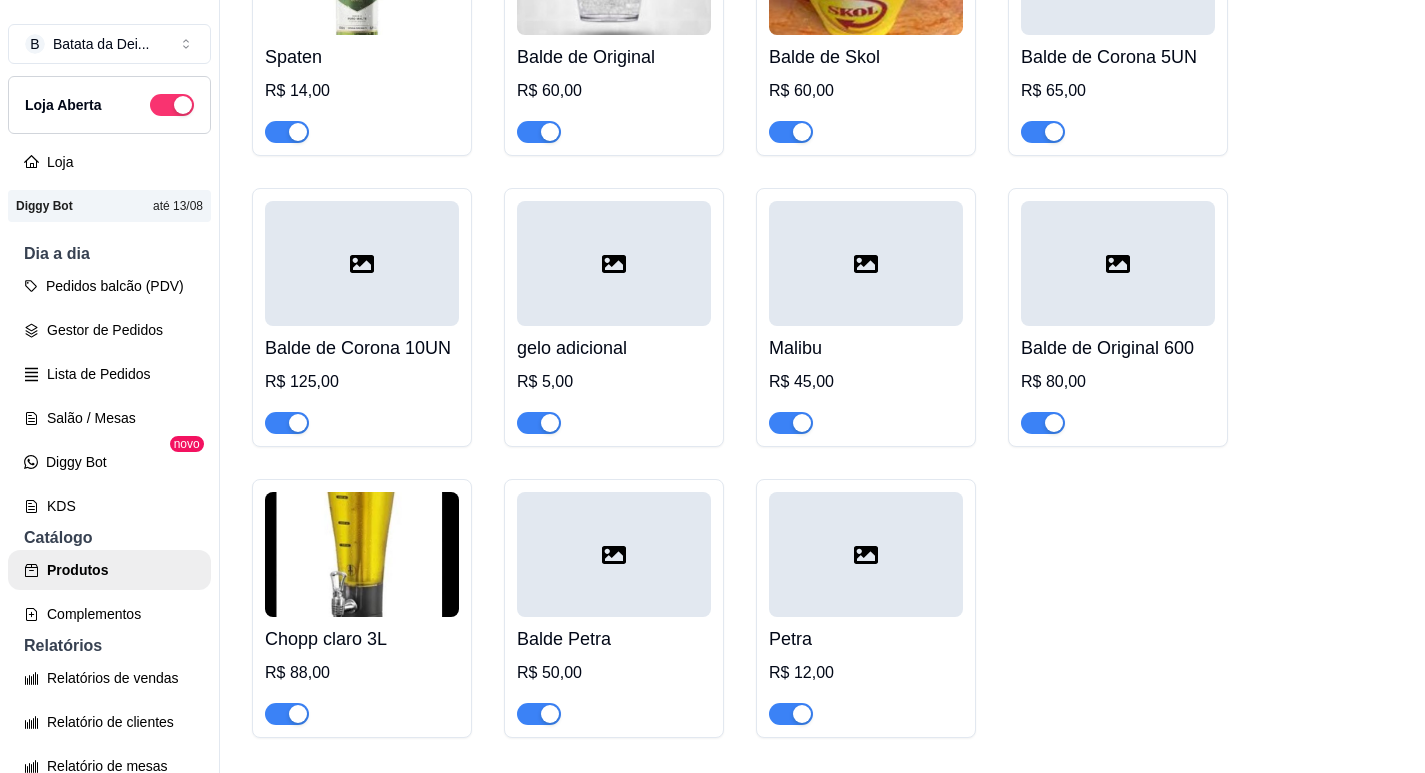 scroll, scrollTop: 10100, scrollLeft: 0, axis: vertical 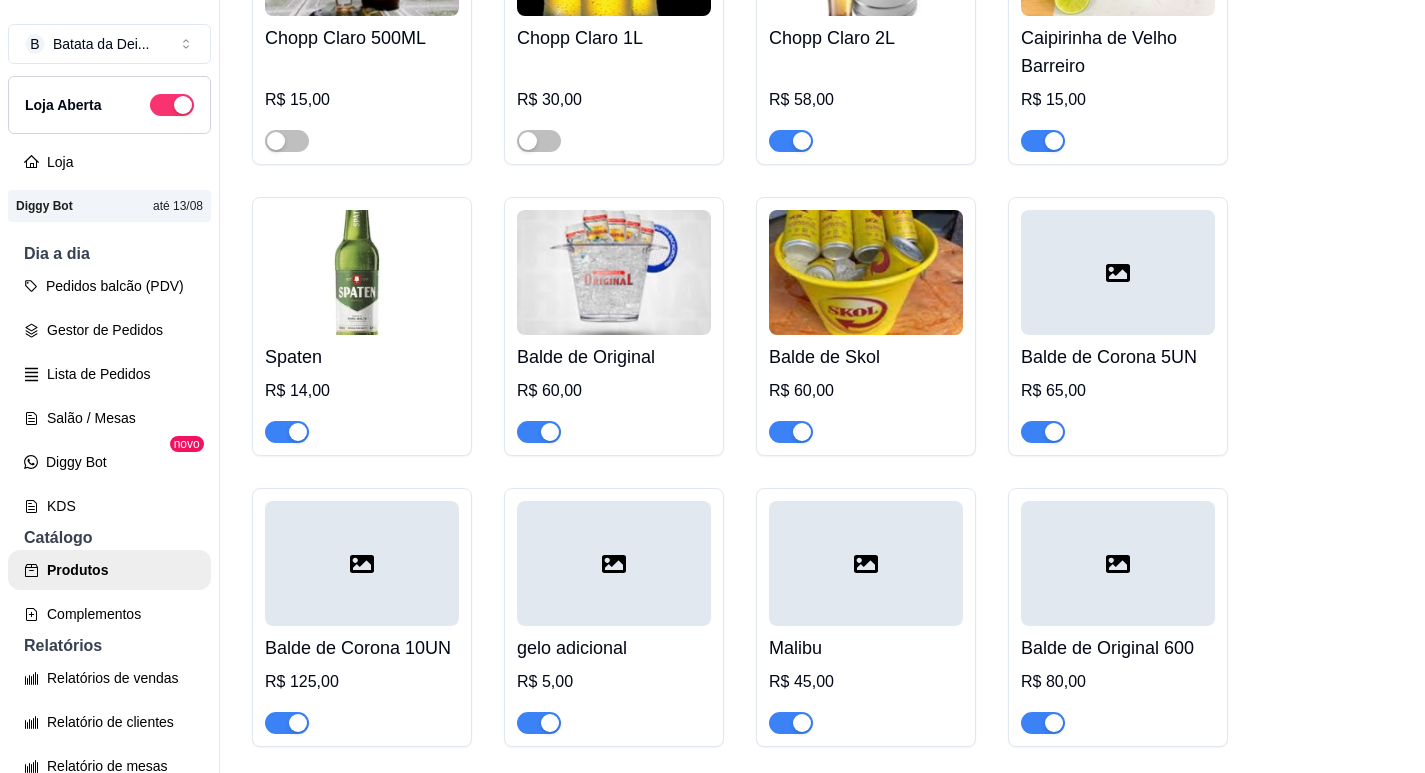 click at bounding box center [298, 432] 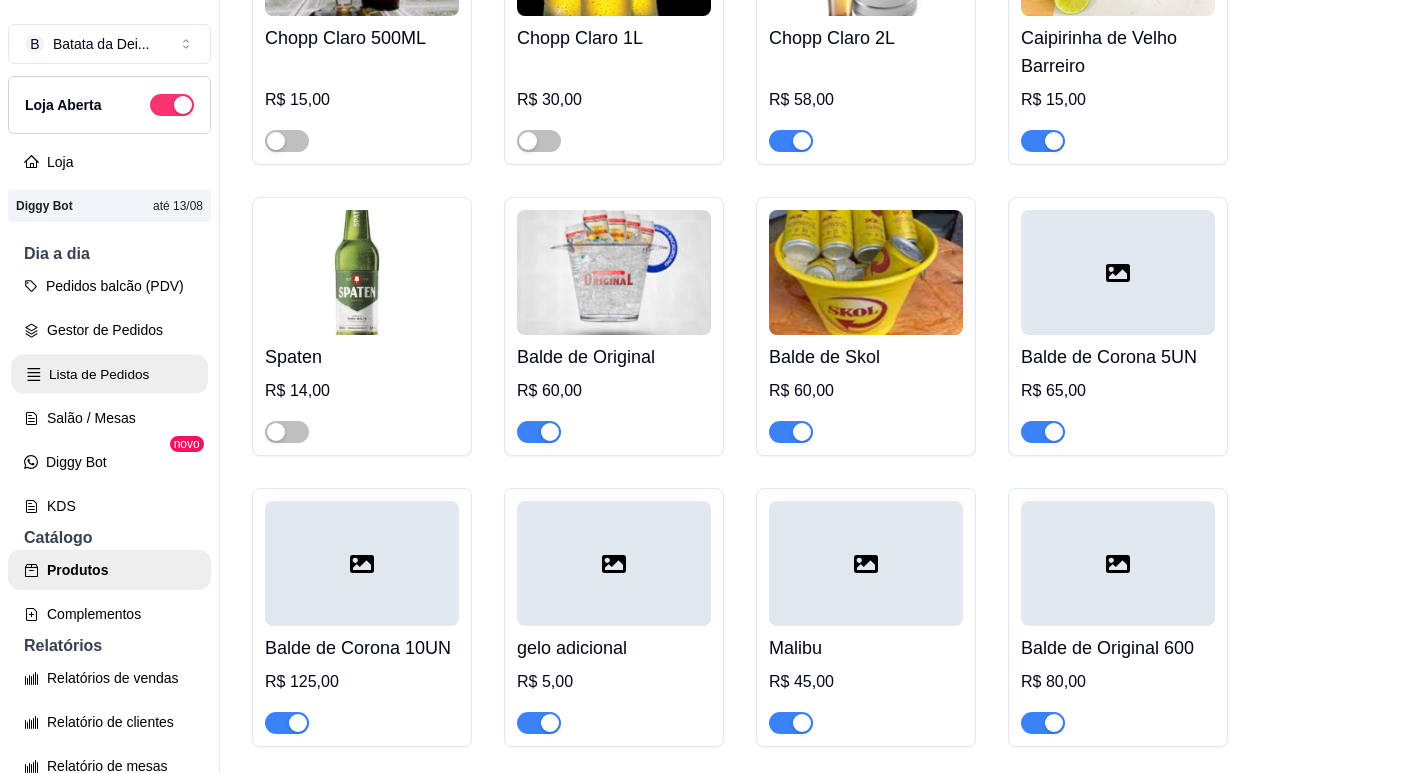 click on "Lista de Pedidos" at bounding box center [109, 374] 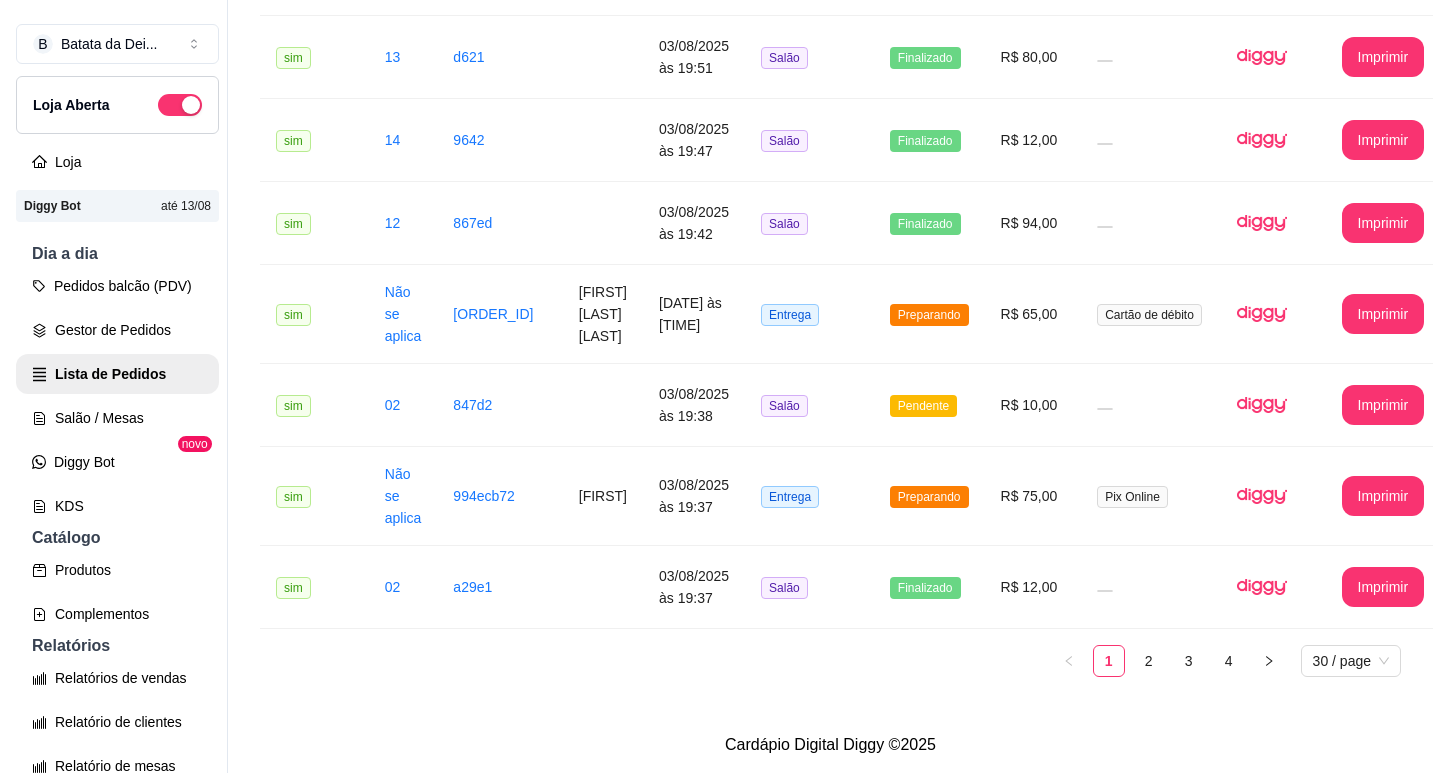 scroll, scrollTop: 0, scrollLeft: 0, axis: both 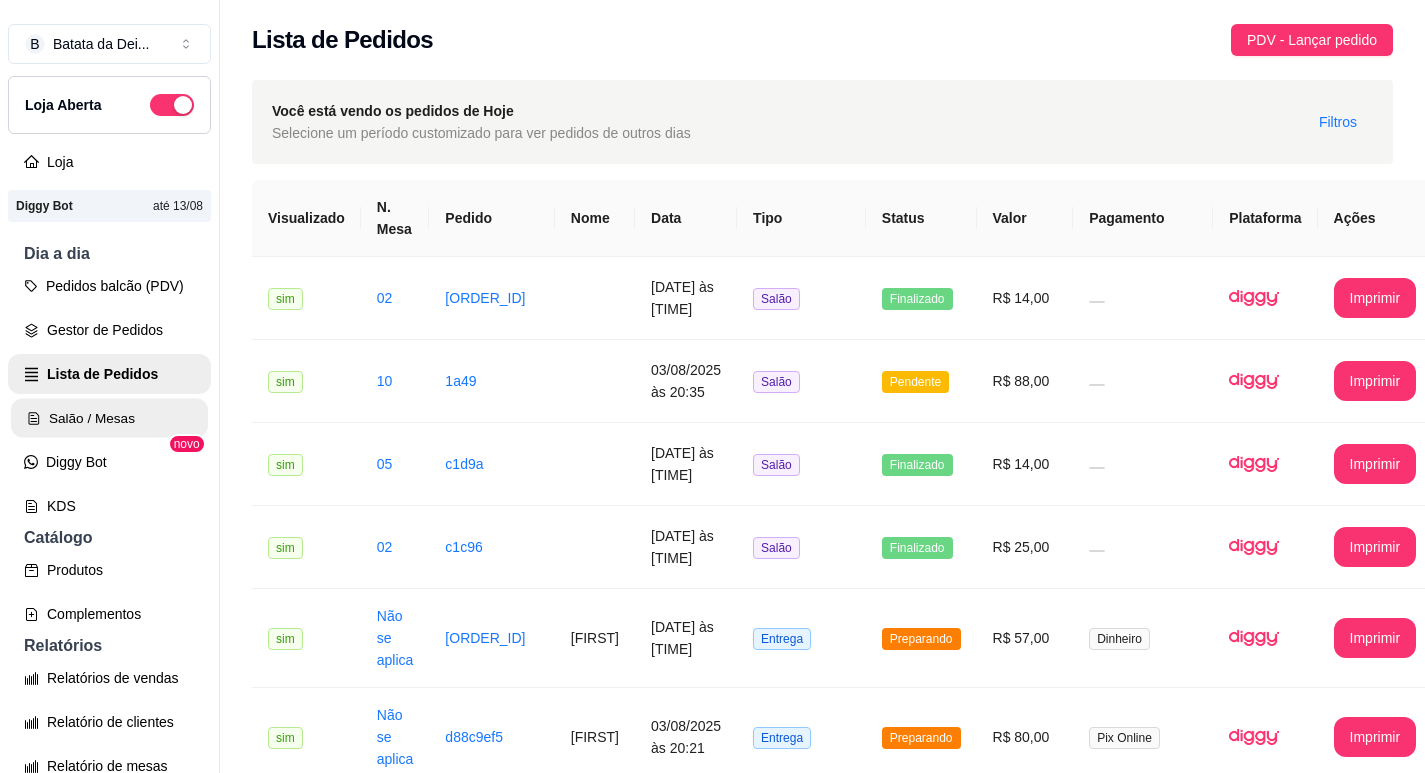 click on "Salão / Mesas" at bounding box center [109, 418] 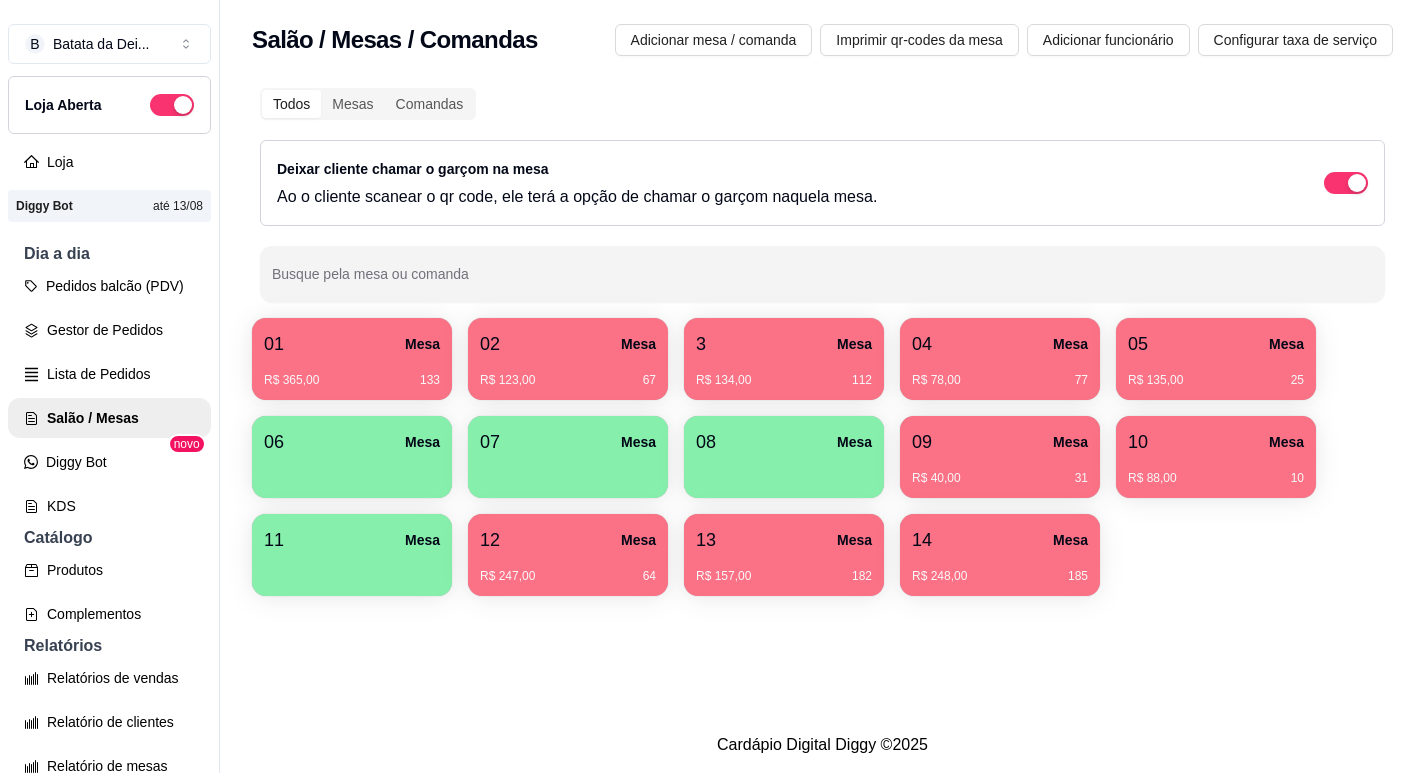 click on "10 Mesa" at bounding box center [1216, 442] 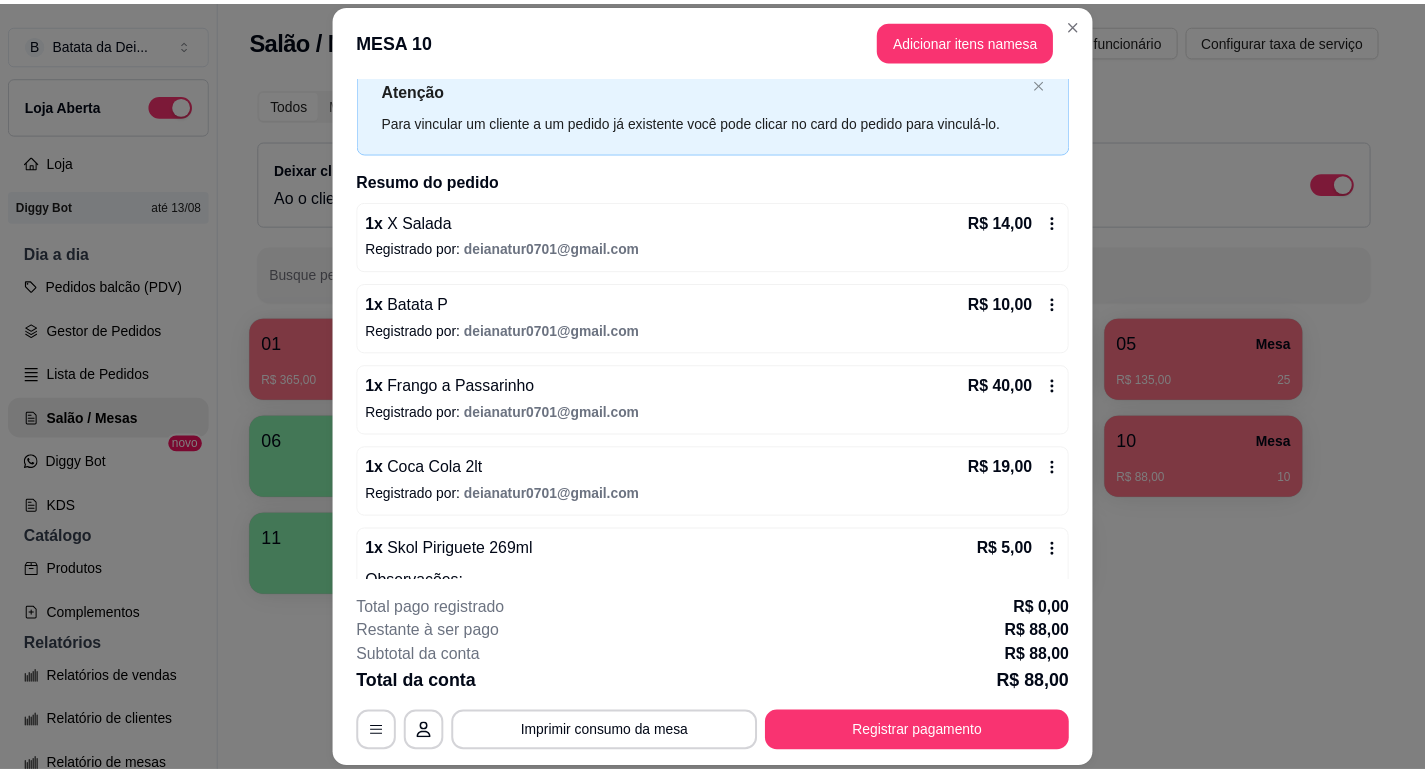 scroll, scrollTop: 100, scrollLeft: 0, axis: vertical 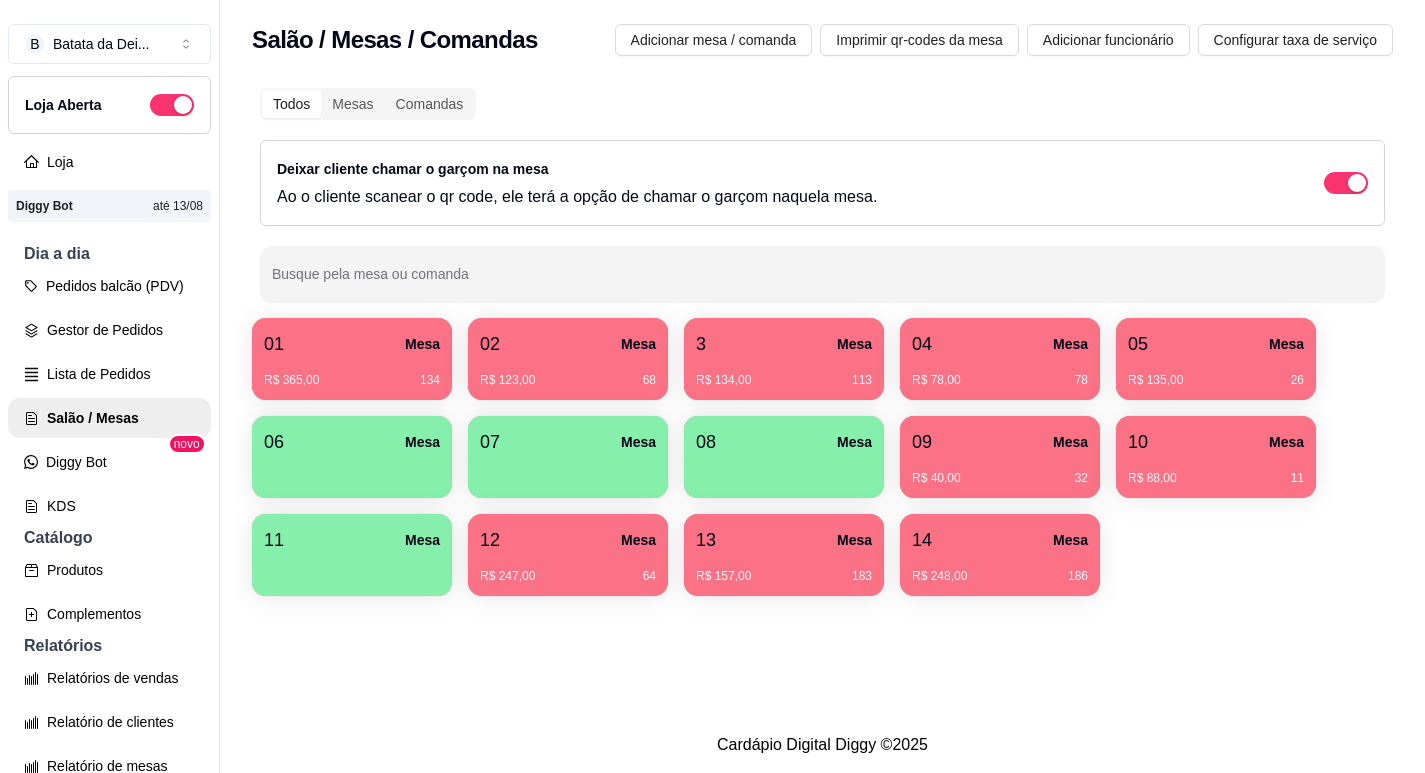 click on "01 Mesa R$ 365,00 134 02 Mesa R$ 123,00 68 3 Mesa R$ 134,00 113 04 Mesa R$ 78,00 78 05 Mesa R$ 135,00 26 06 Mesa 07 Mesa 08 Mesa 09 Mesa R$ 40,00 32 10 Mesa R$ 88,00 11 11 Mesa 12 Mesa R$ 247,00 64 13 Mesa R$ 157,00 183 14 Mesa R$ 248,00 186" at bounding box center (822, 457) 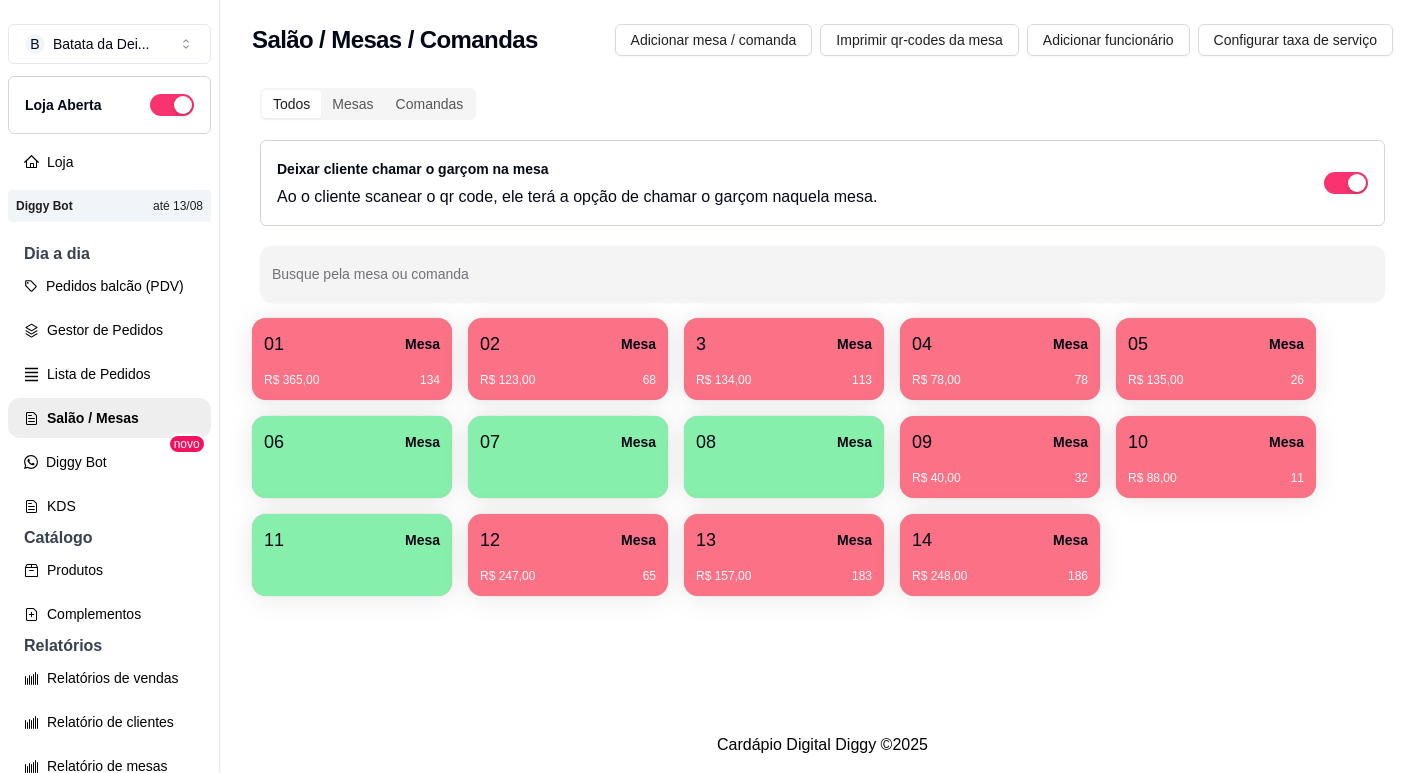 type 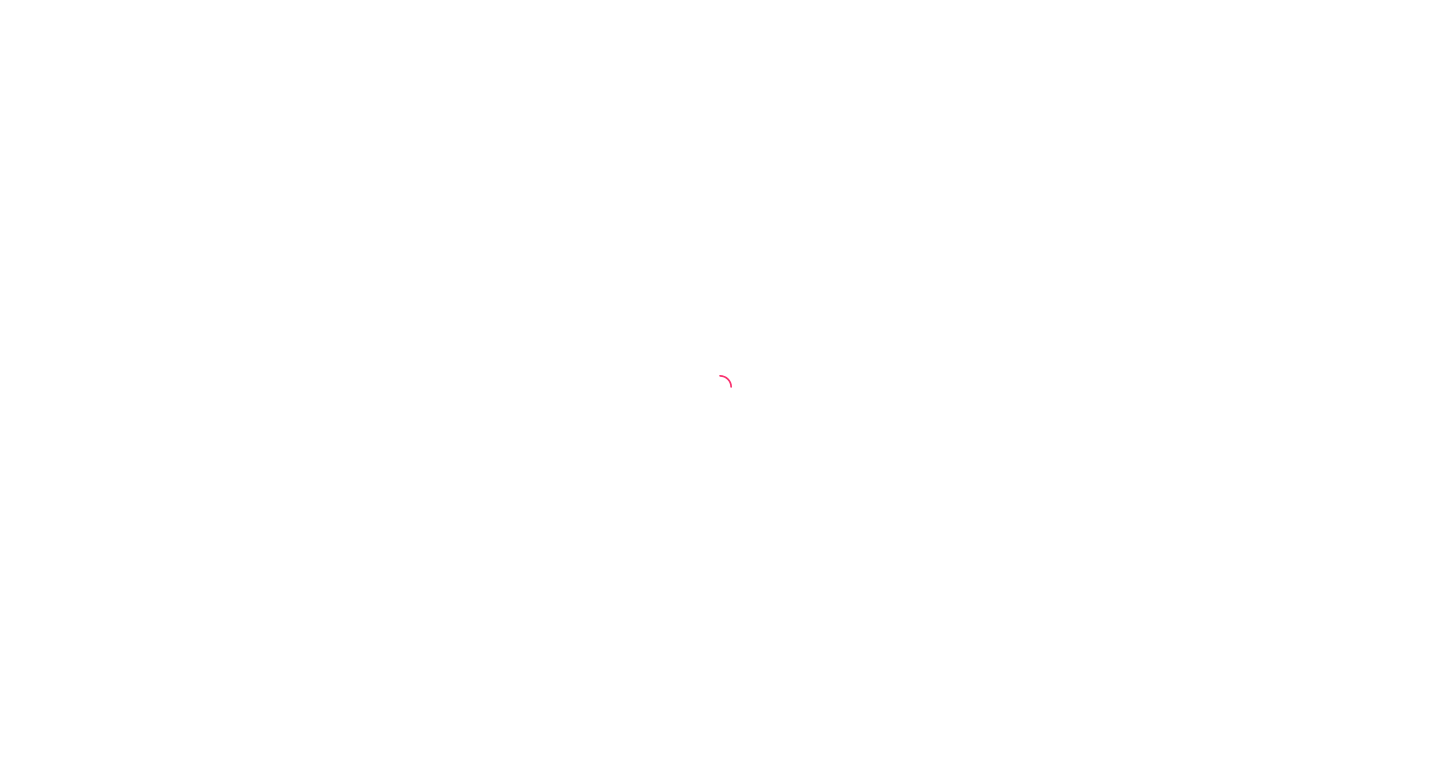 scroll, scrollTop: 0, scrollLeft: 0, axis: both 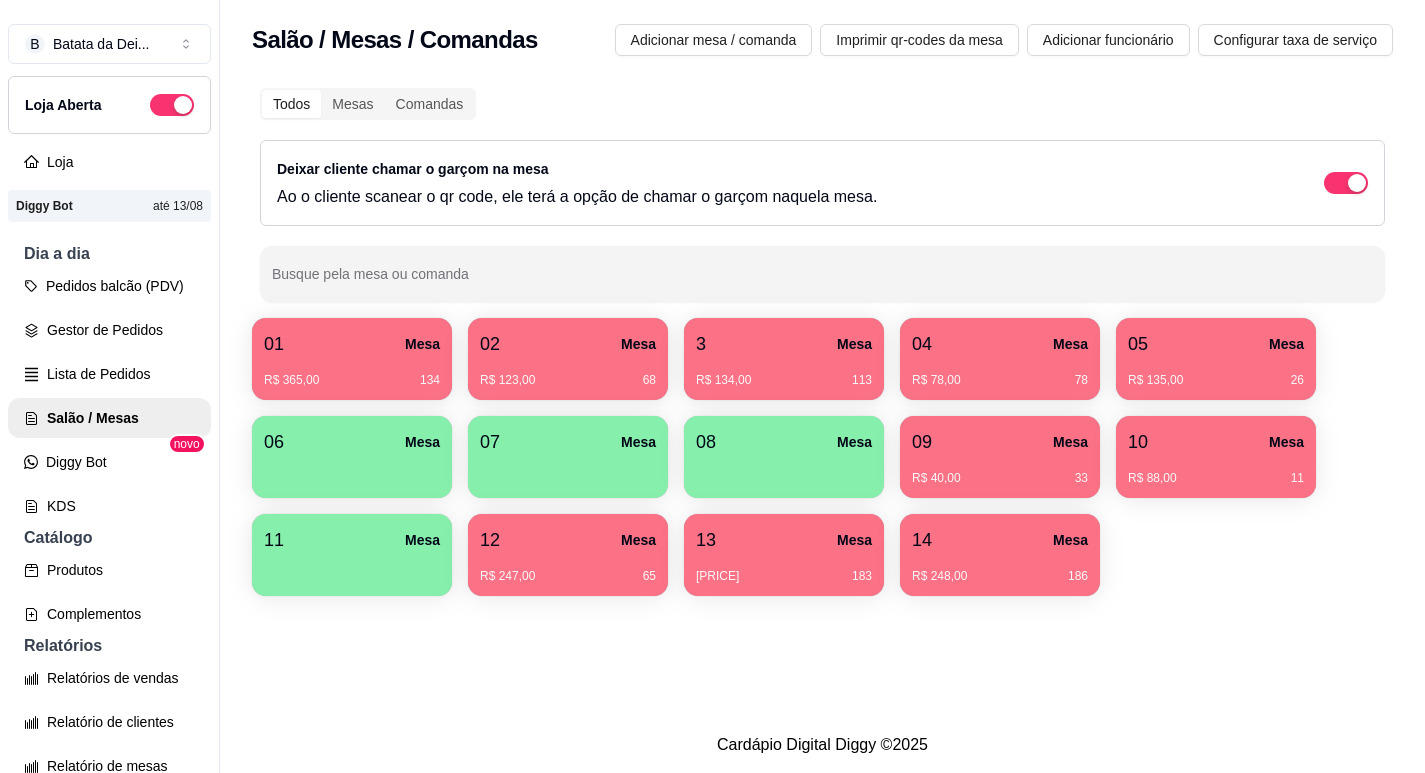 click on "10 Mesa R$ 78,00 78" at bounding box center (1000, 359) 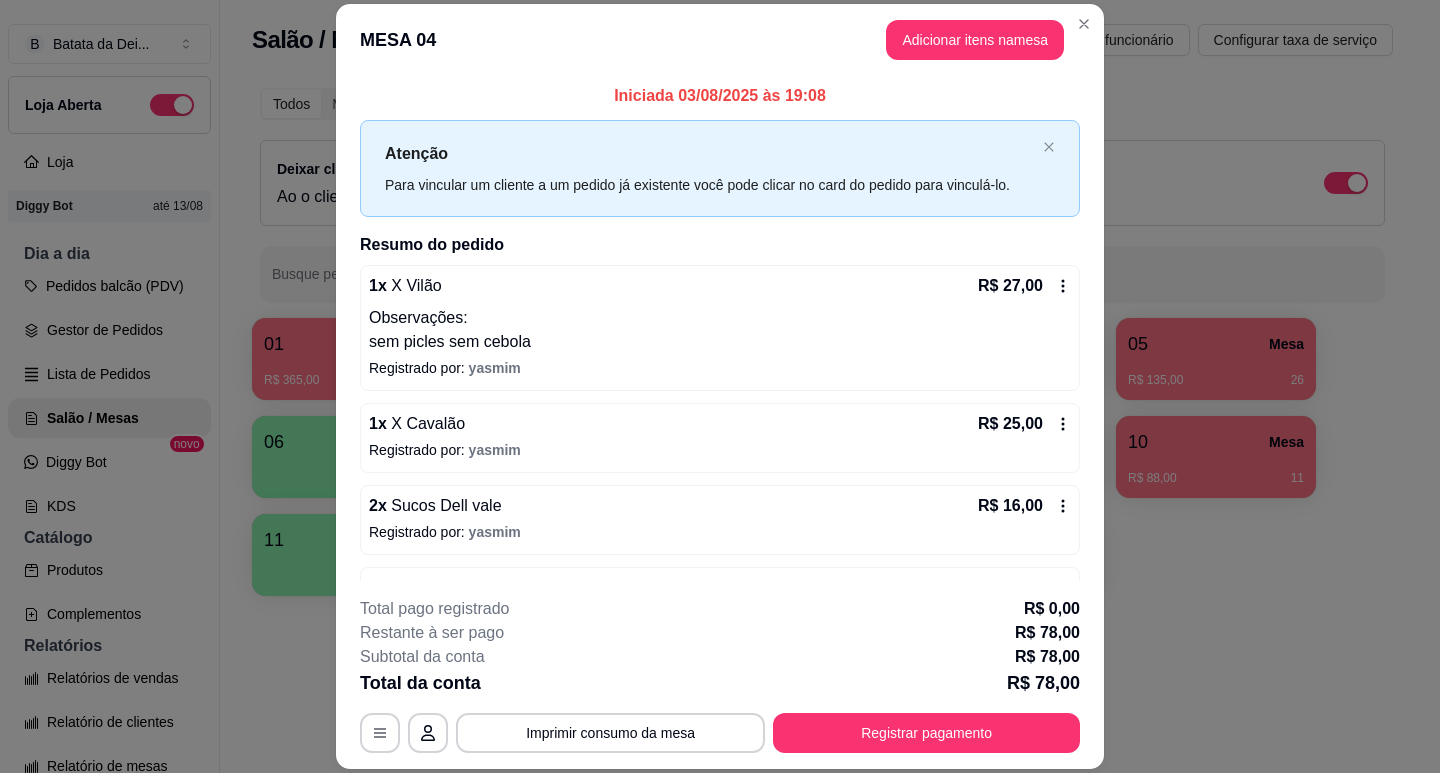scroll, scrollTop: 120, scrollLeft: 0, axis: vertical 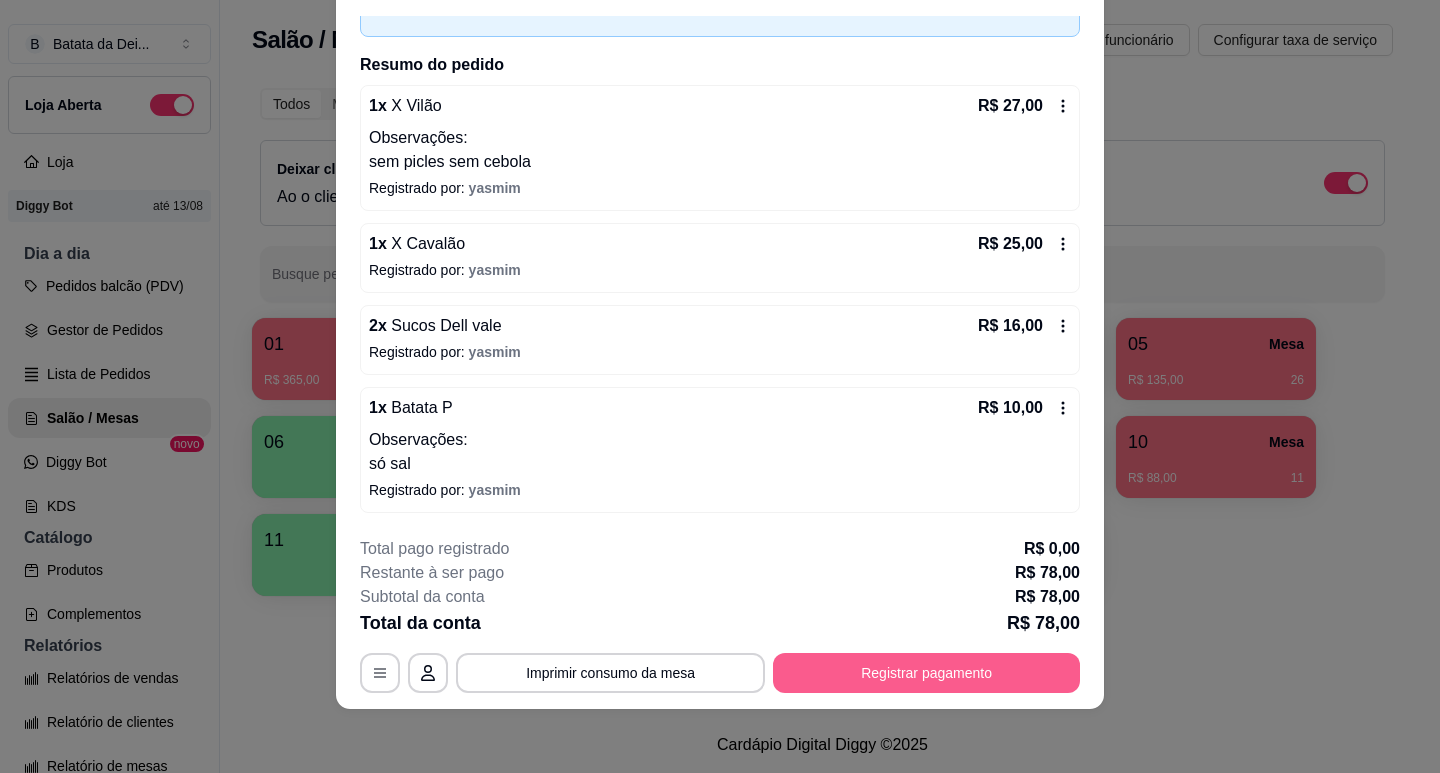 click on "Registrar pagamento" at bounding box center (926, 673) 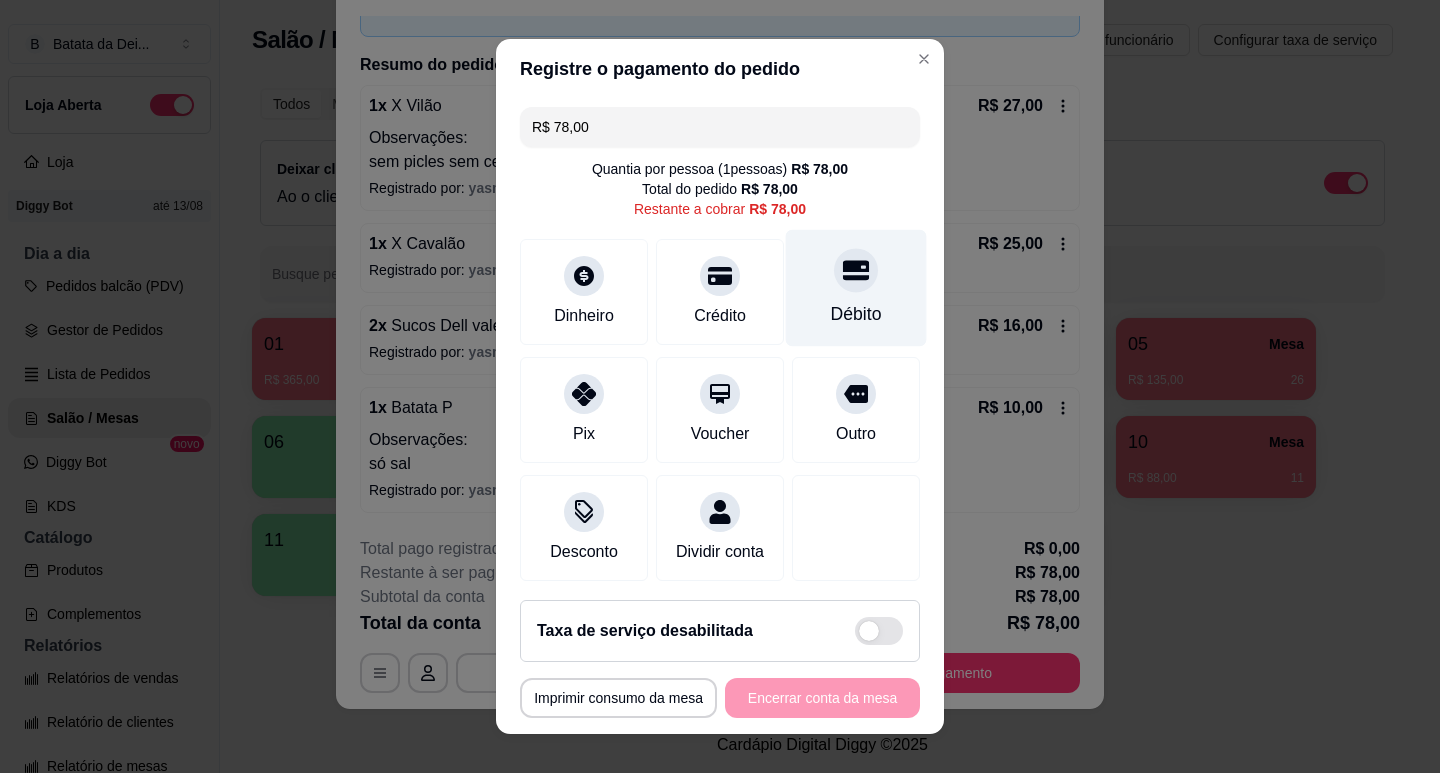 drag, startPoint x: 821, startPoint y: 303, endPoint x: 868, endPoint y: 319, distance: 49.648766 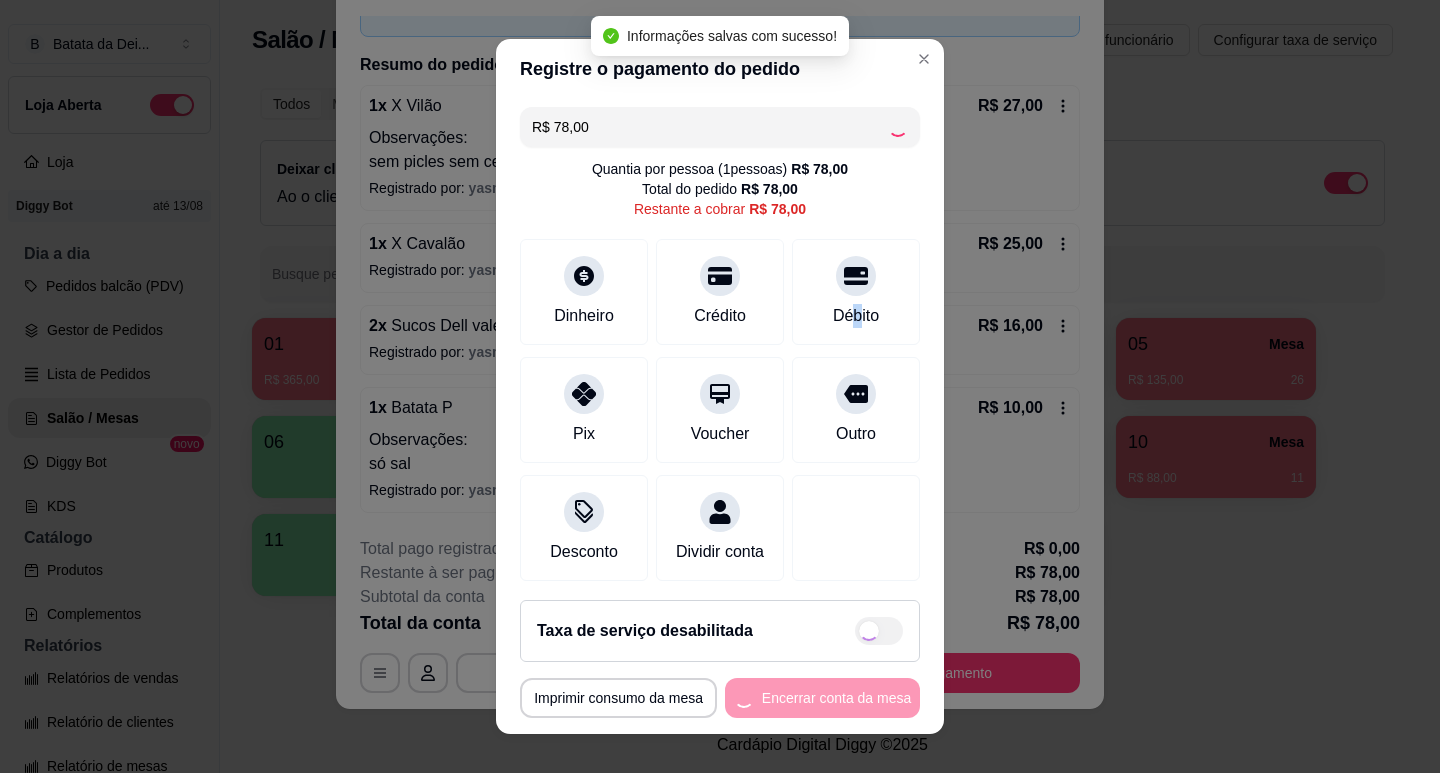 type on "R$ 0,00" 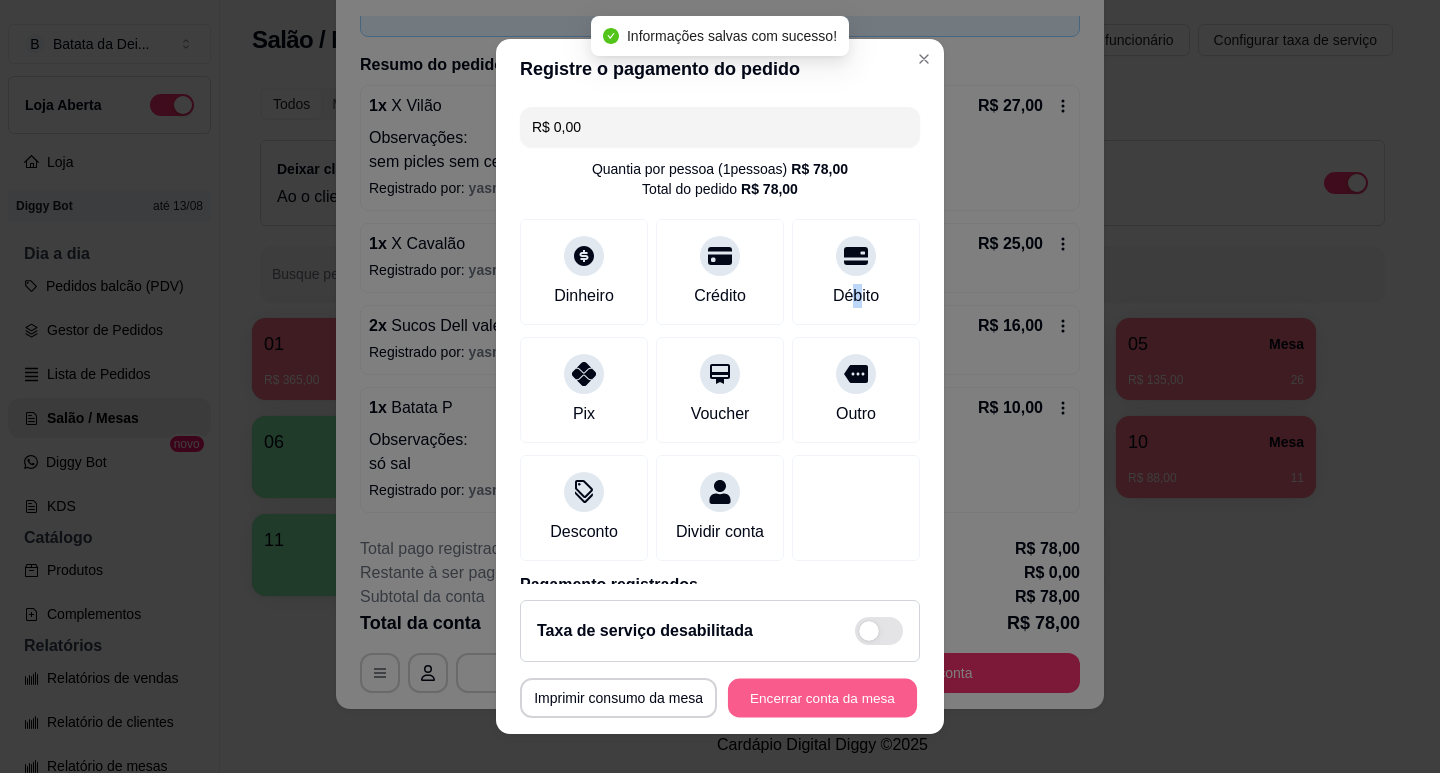 click on "Encerrar conta da mesa" at bounding box center [822, 698] 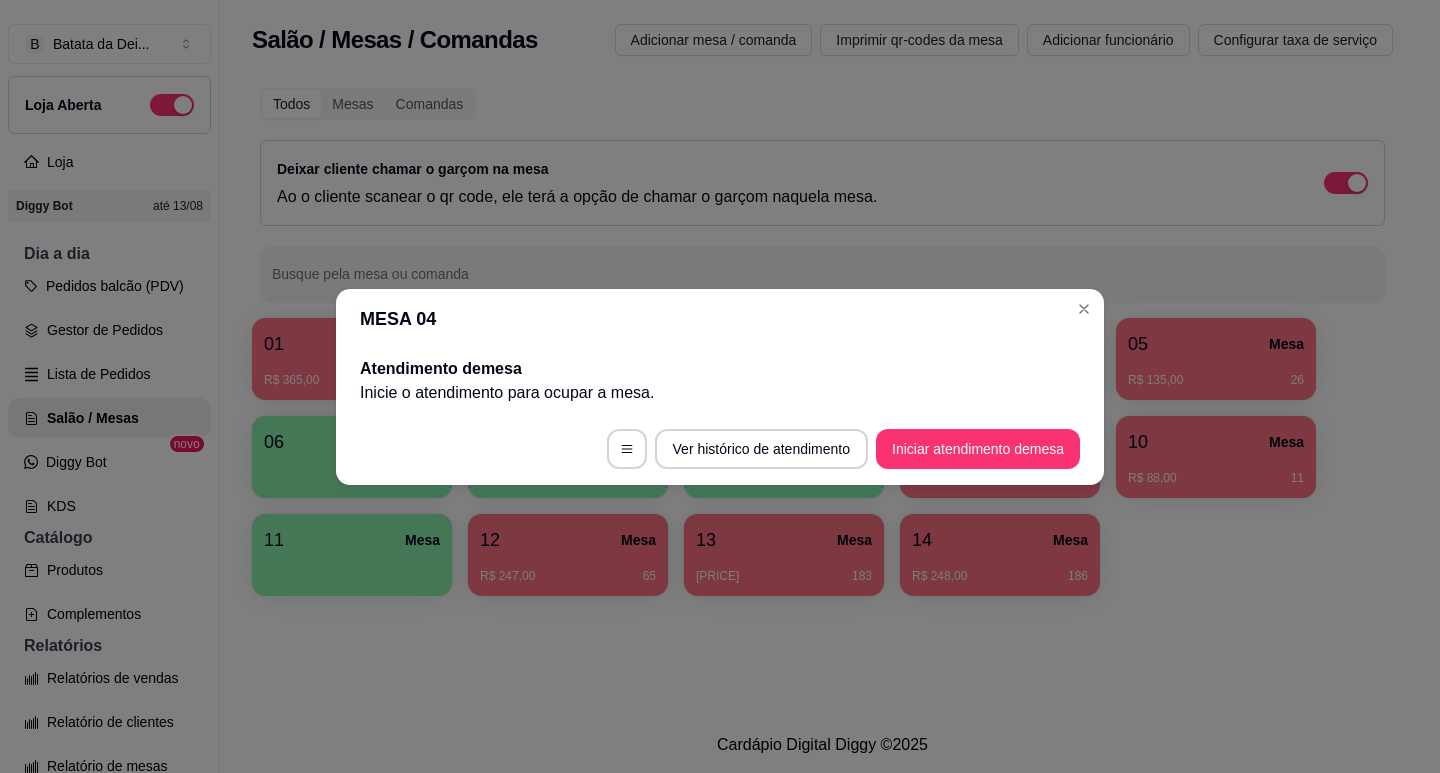 scroll, scrollTop: 0, scrollLeft: 0, axis: both 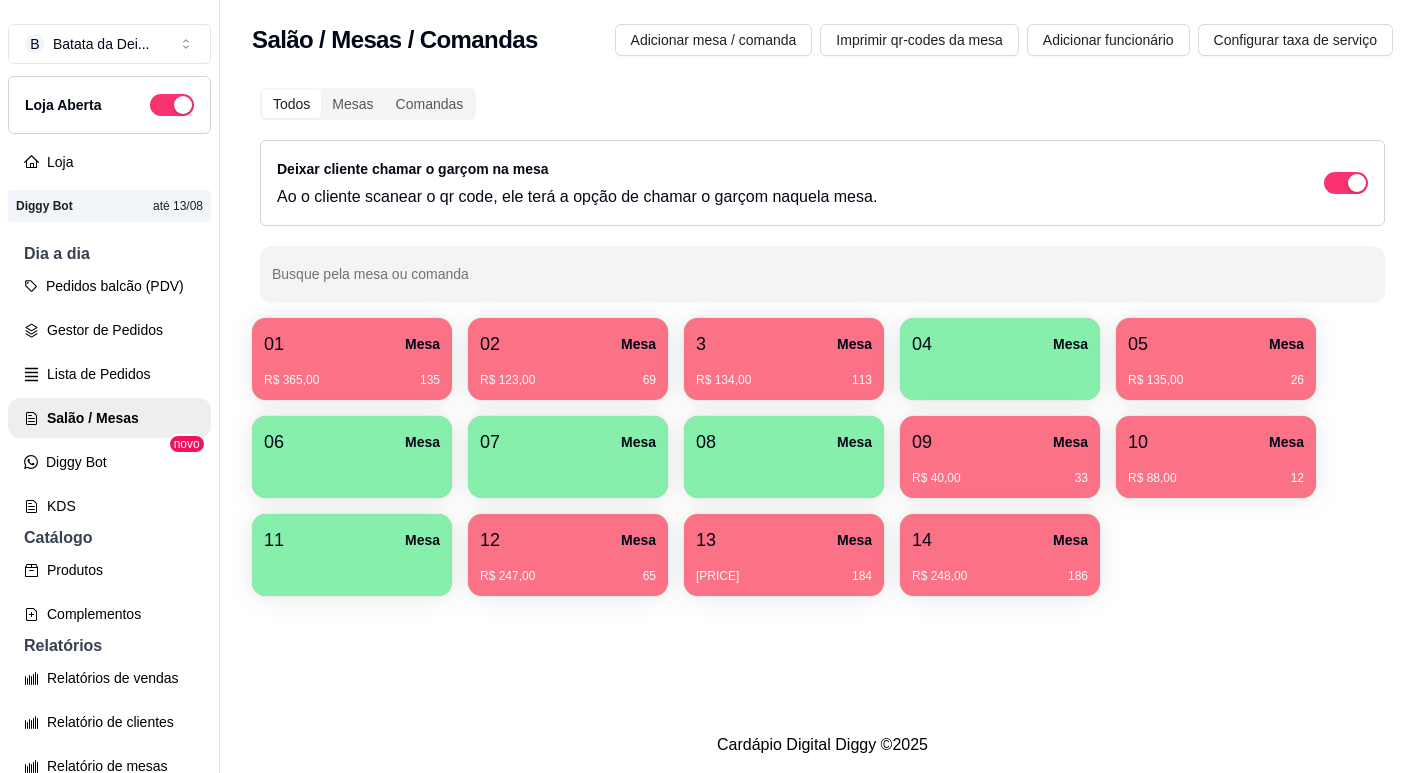click on "10 Mesa" at bounding box center [1216, 442] 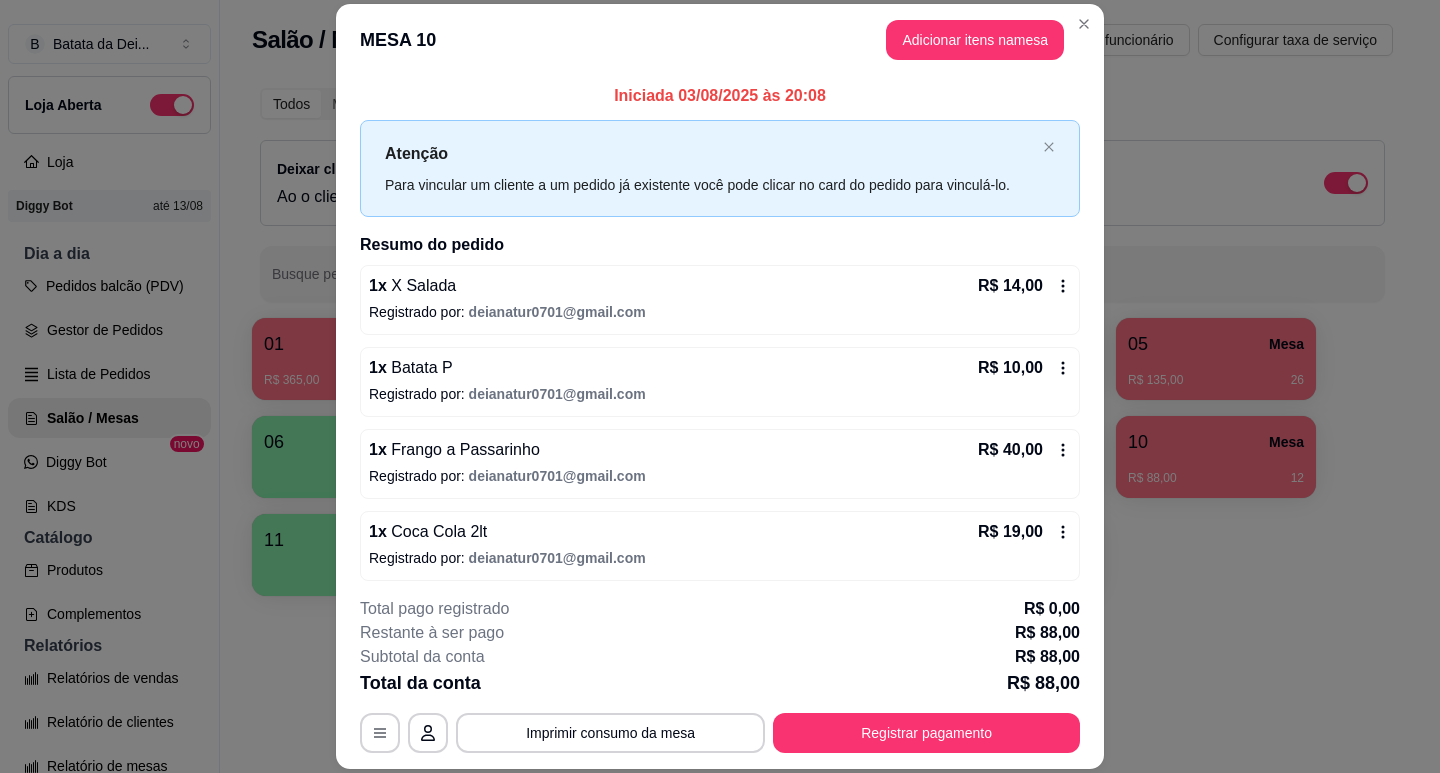 click on "R$ 14,00" at bounding box center [1024, 286] 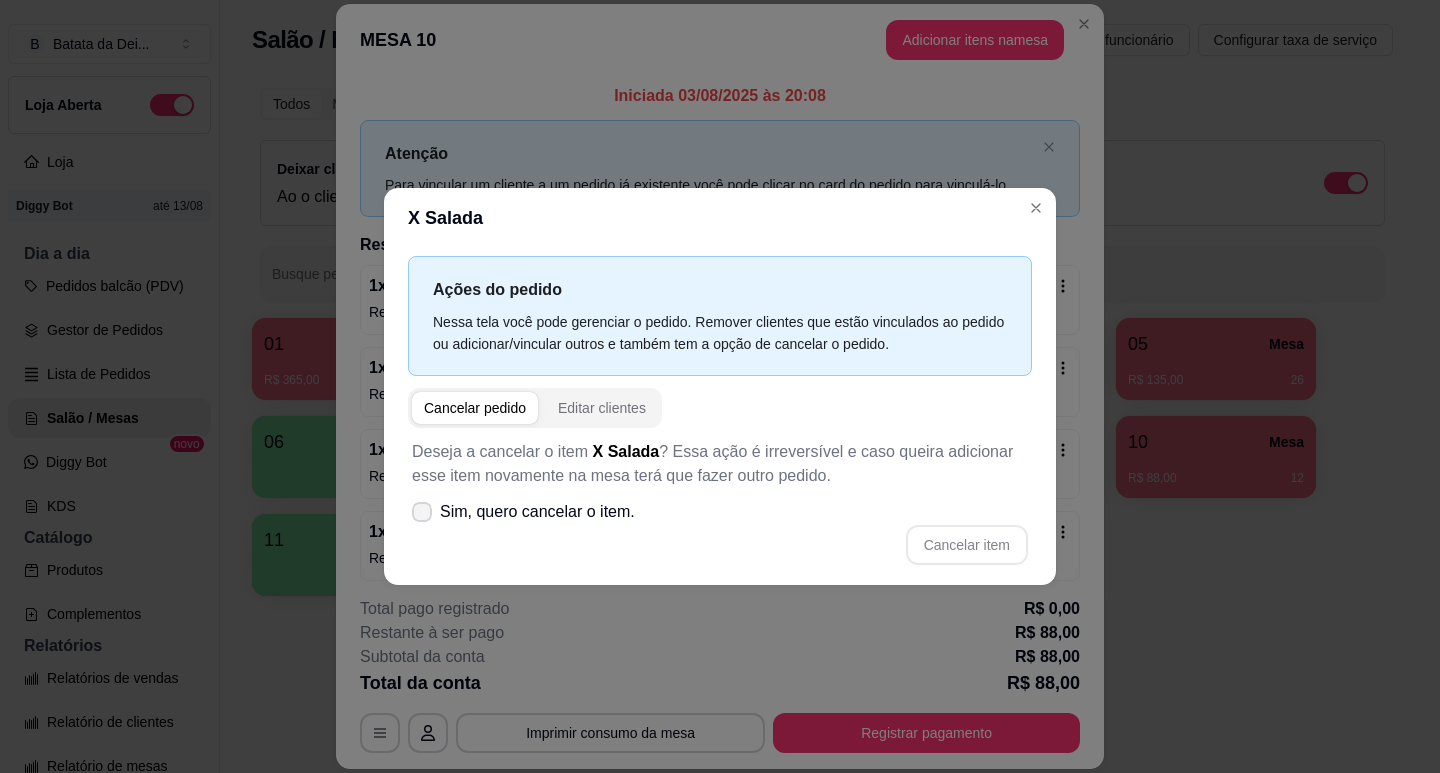 click at bounding box center [422, 512] 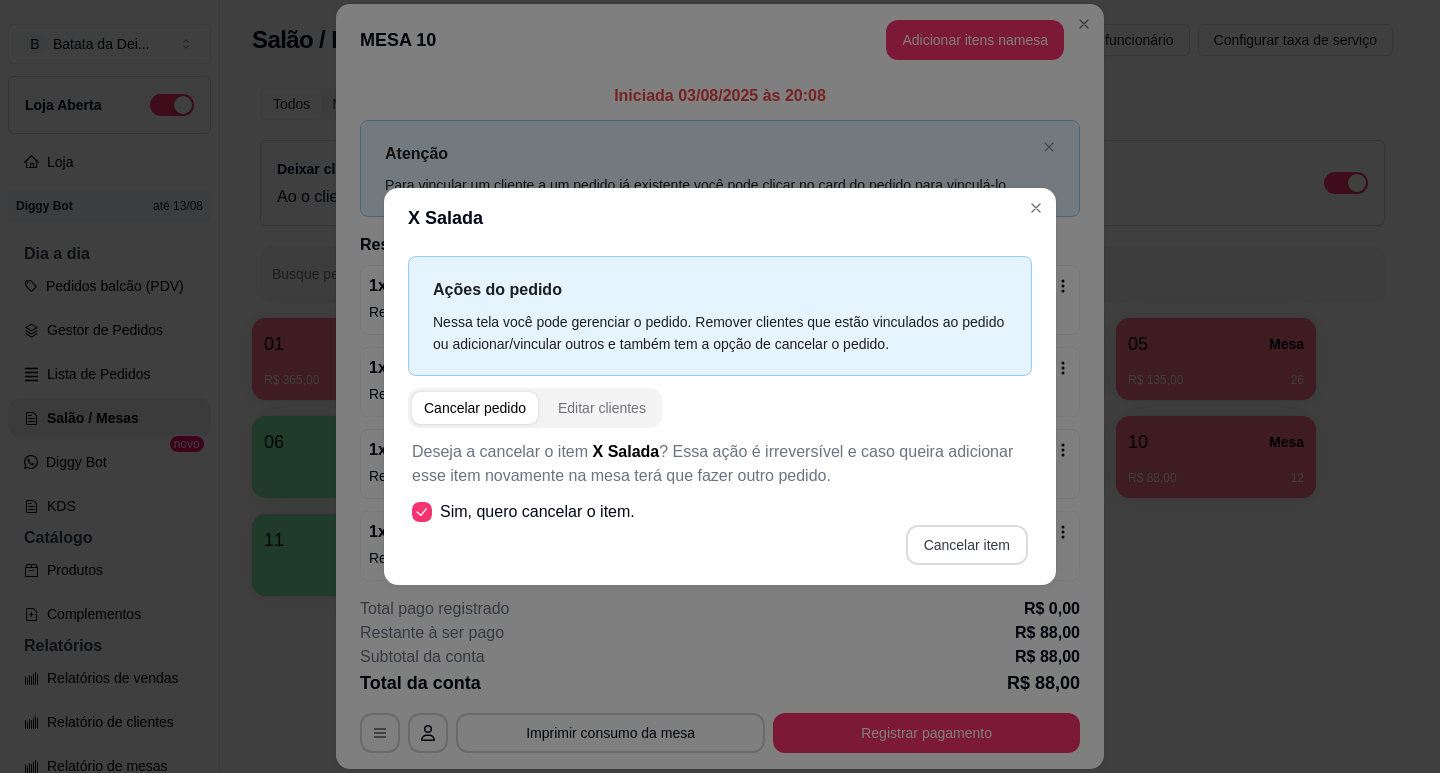 click on "Cancelar item" at bounding box center [967, 545] 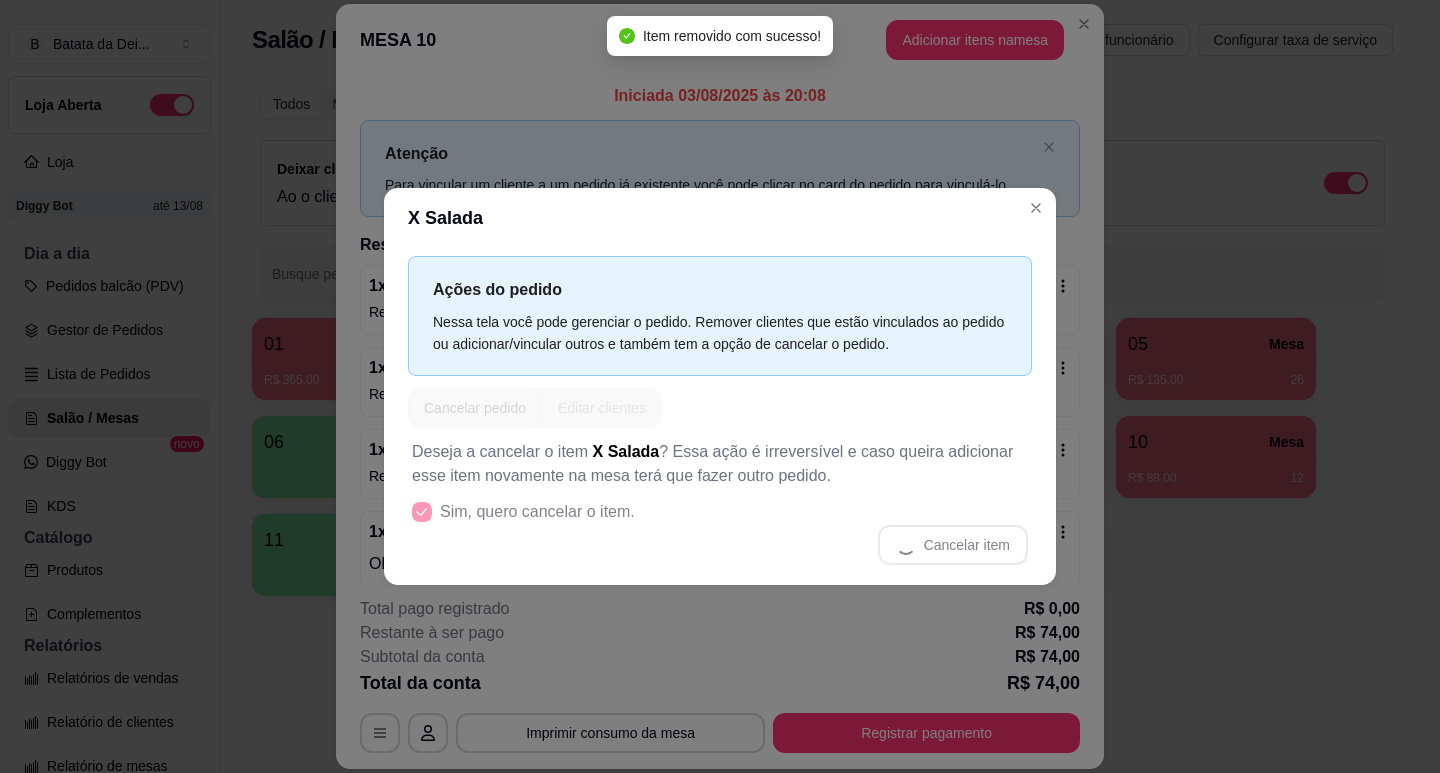 click on "Ações do pedido Nessa tela você pode gerenciar o pedido. Remover clientes que estão vinculados ao pedido ou adicionar/vincular outros e também tem a opção de cancelar o pedido. Cancelar pedido Editar clientes Deseja a cancelar o item   X Salada ? Essa ação é irreversível e caso queira adicionar esse item novamente na mesa terá que fazer outro pedido. Sim, quero cancelar o item. Cancelar item" at bounding box center (720, 416) 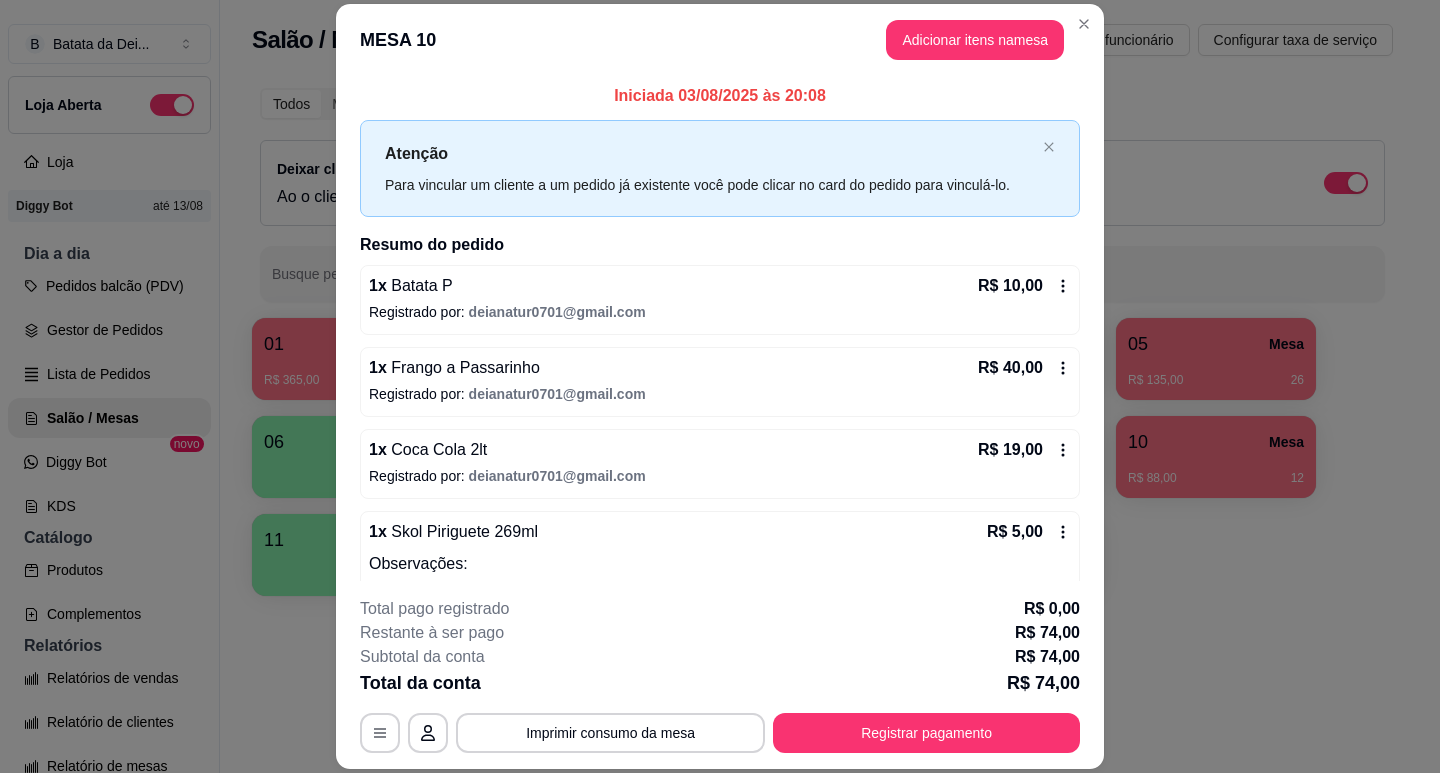 click on "R$ 10,00" at bounding box center (1024, 286) 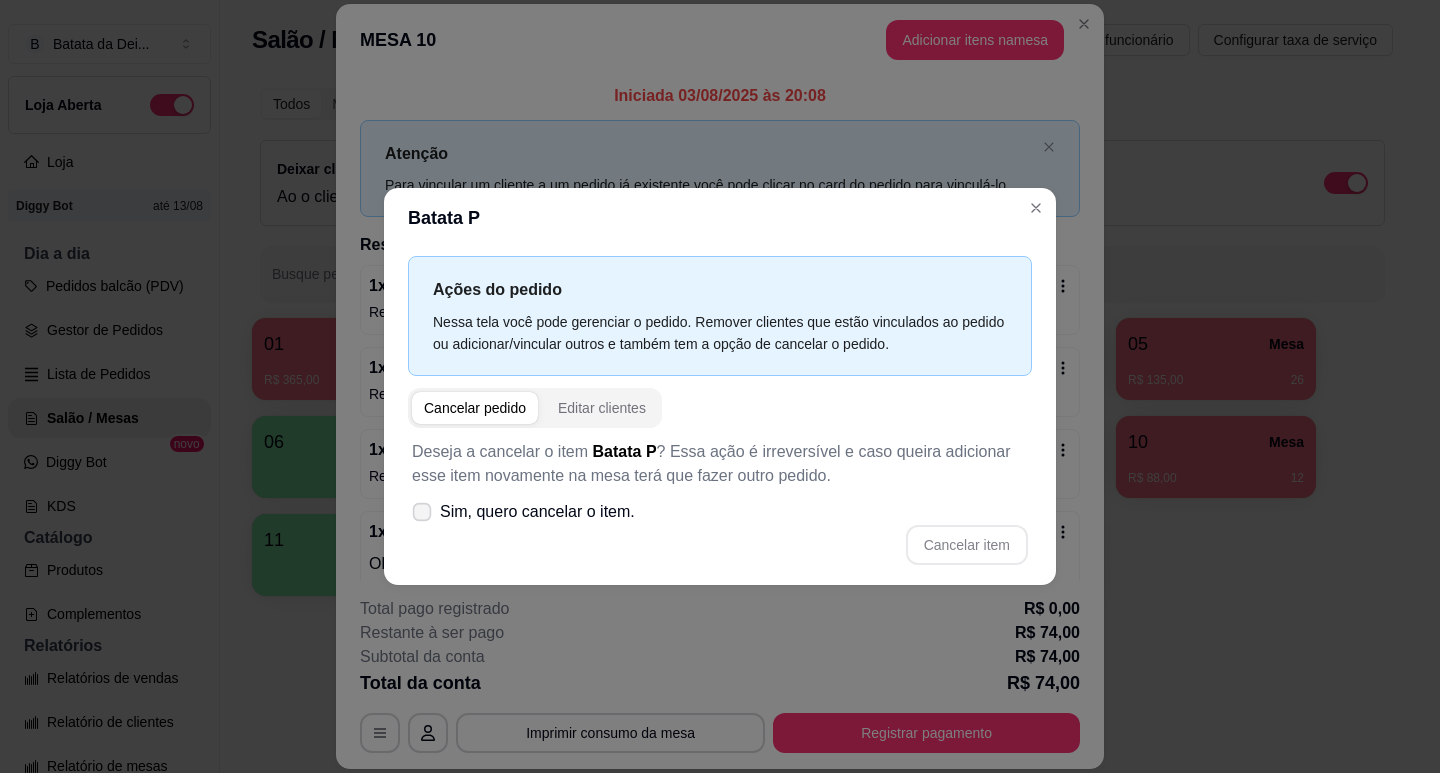 click 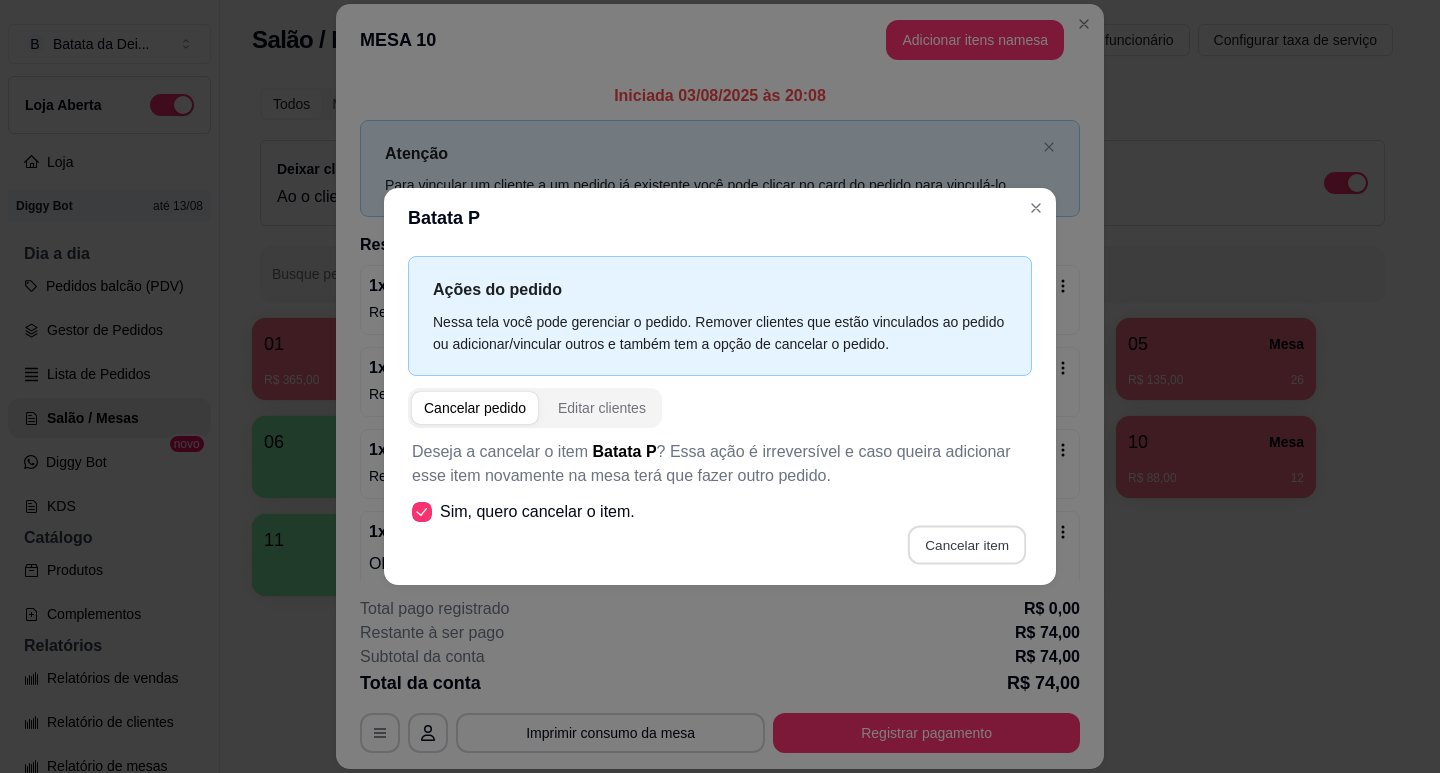 click on "Cancelar item" at bounding box center [966, 544] 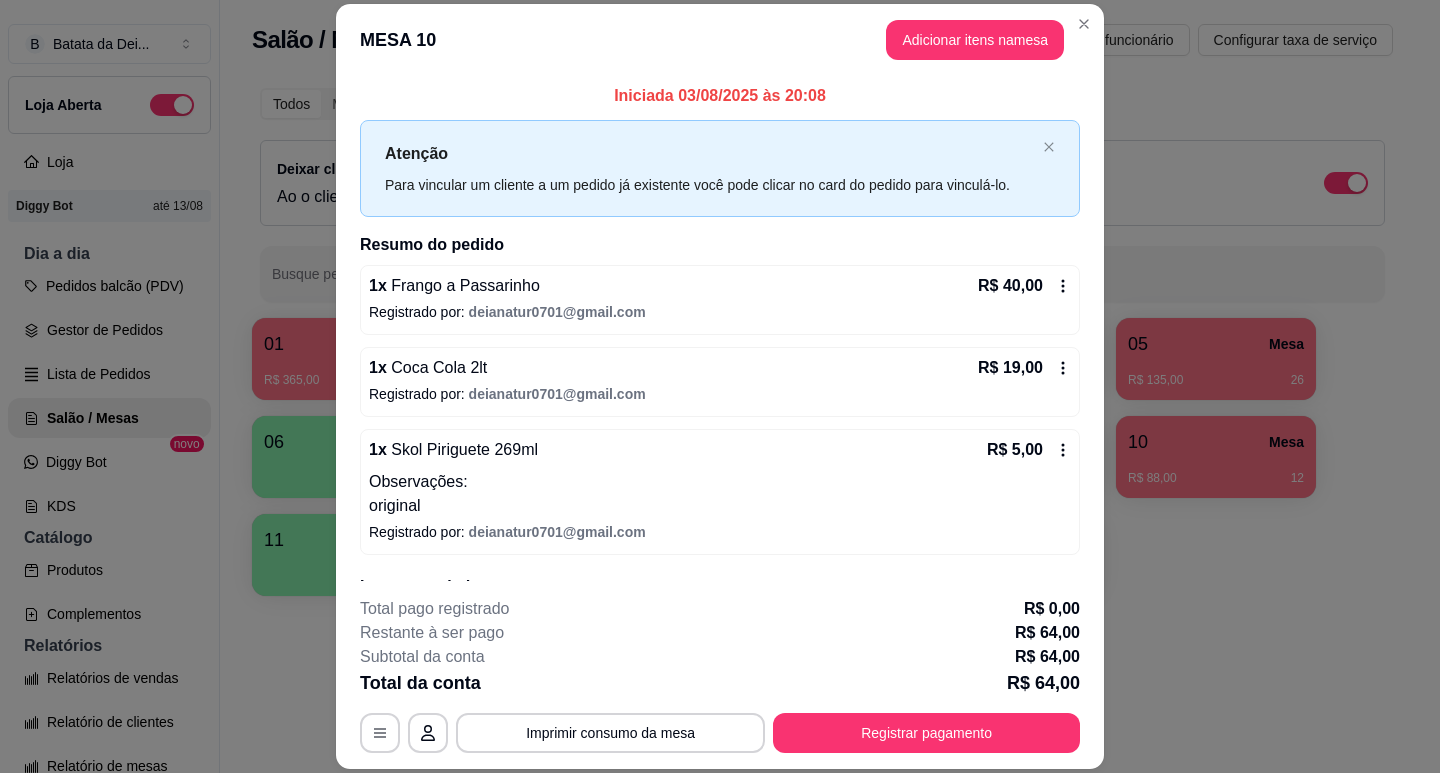 click 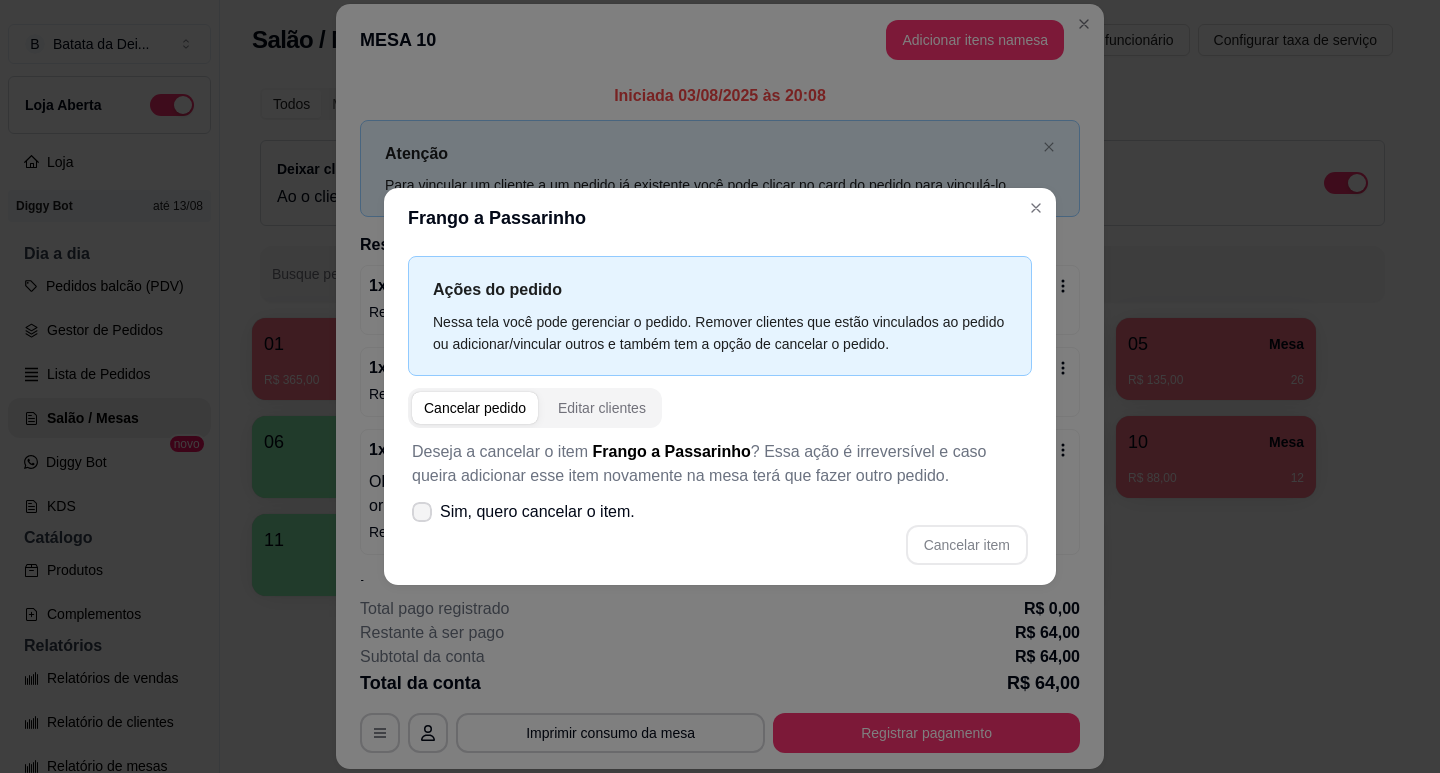 click 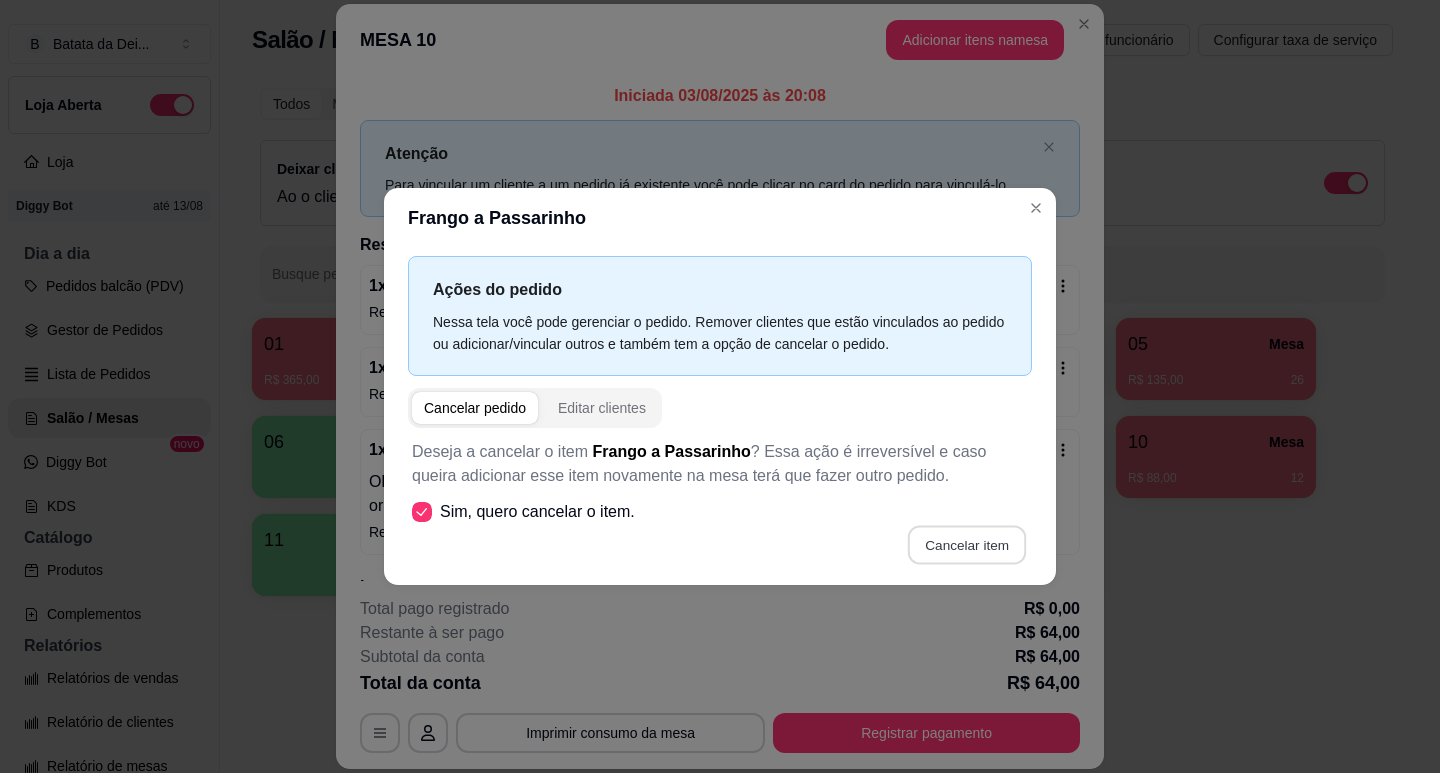click on "Cancelar item" at bounding box center (966, 544) 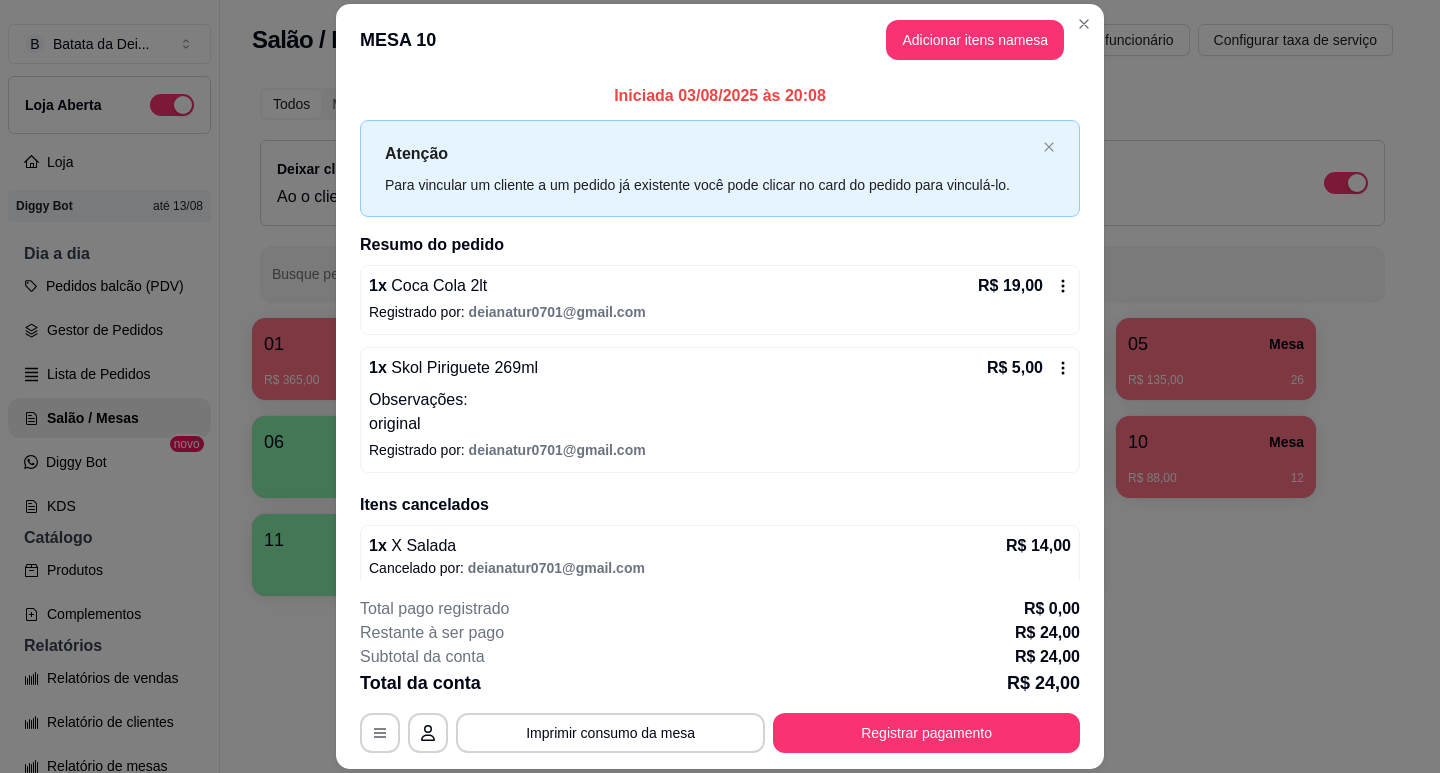 click on "R$ 19,00" at bounding box center (1024, 286) 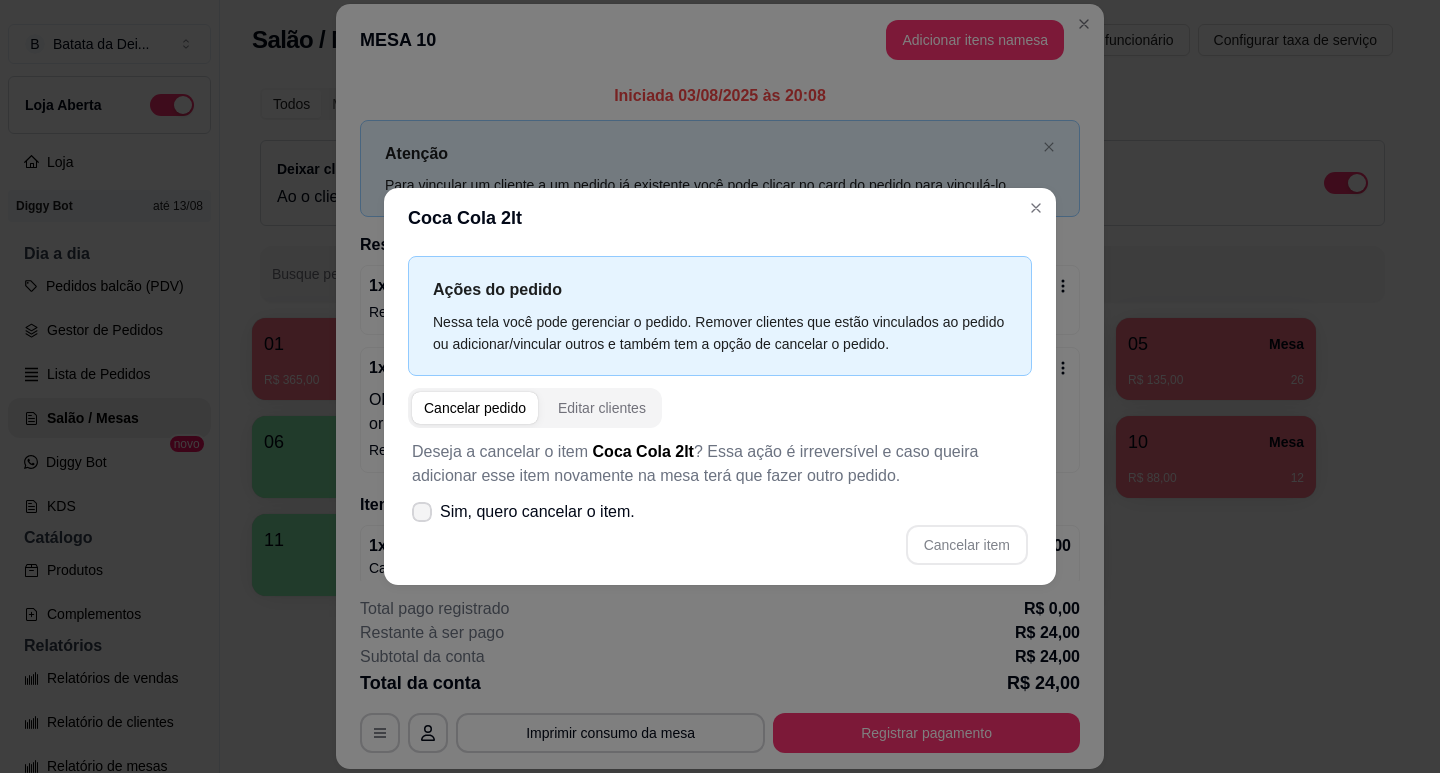 click 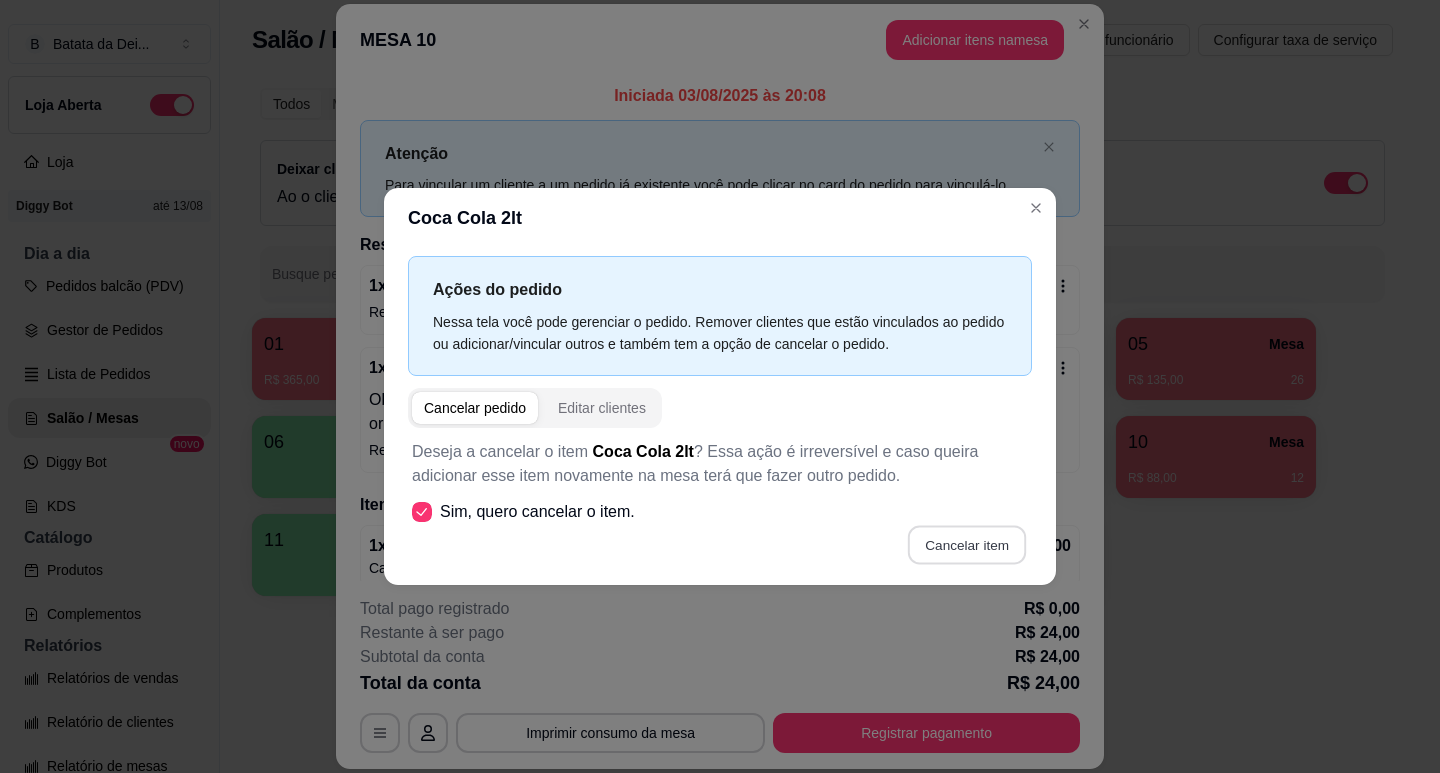 click on "Cancelar item" at bounding box center (966, 544) 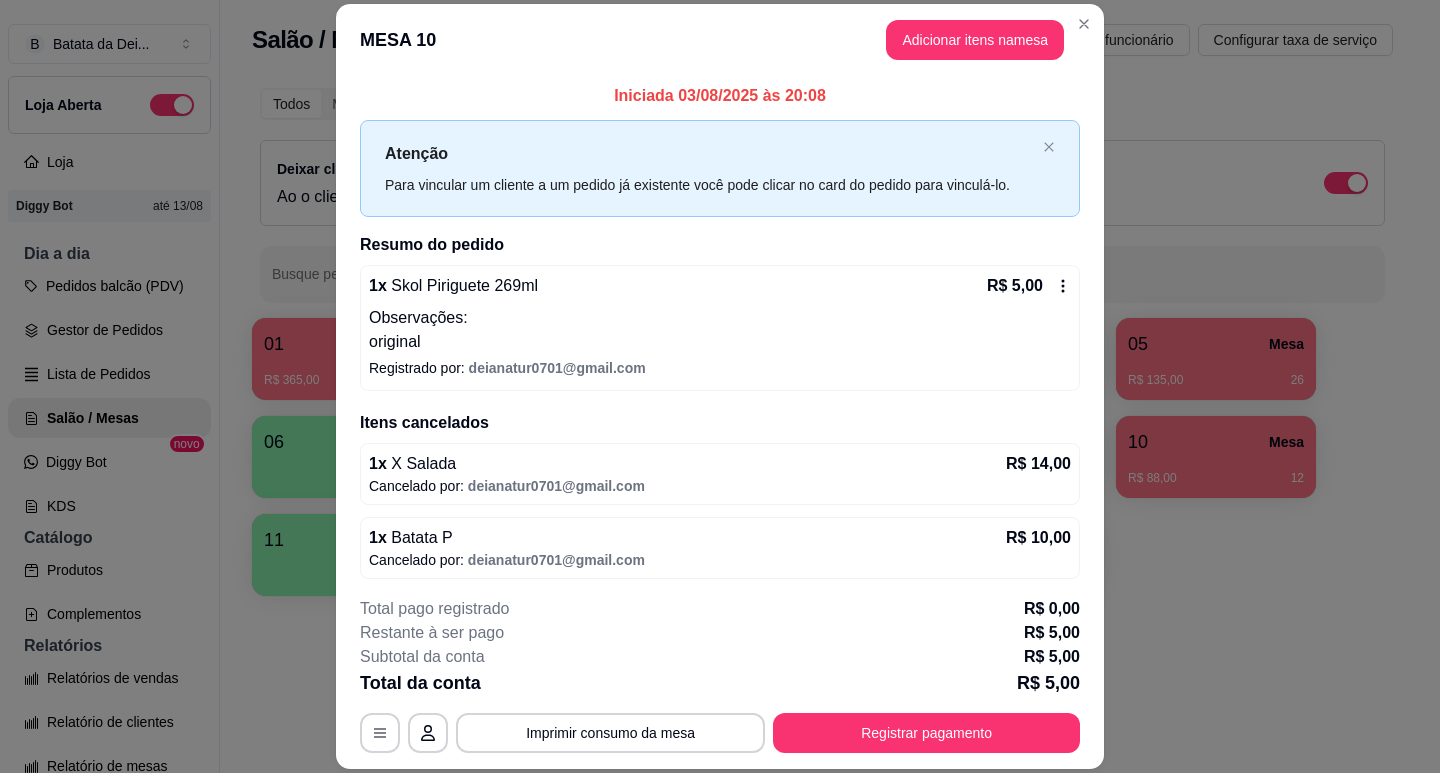 click 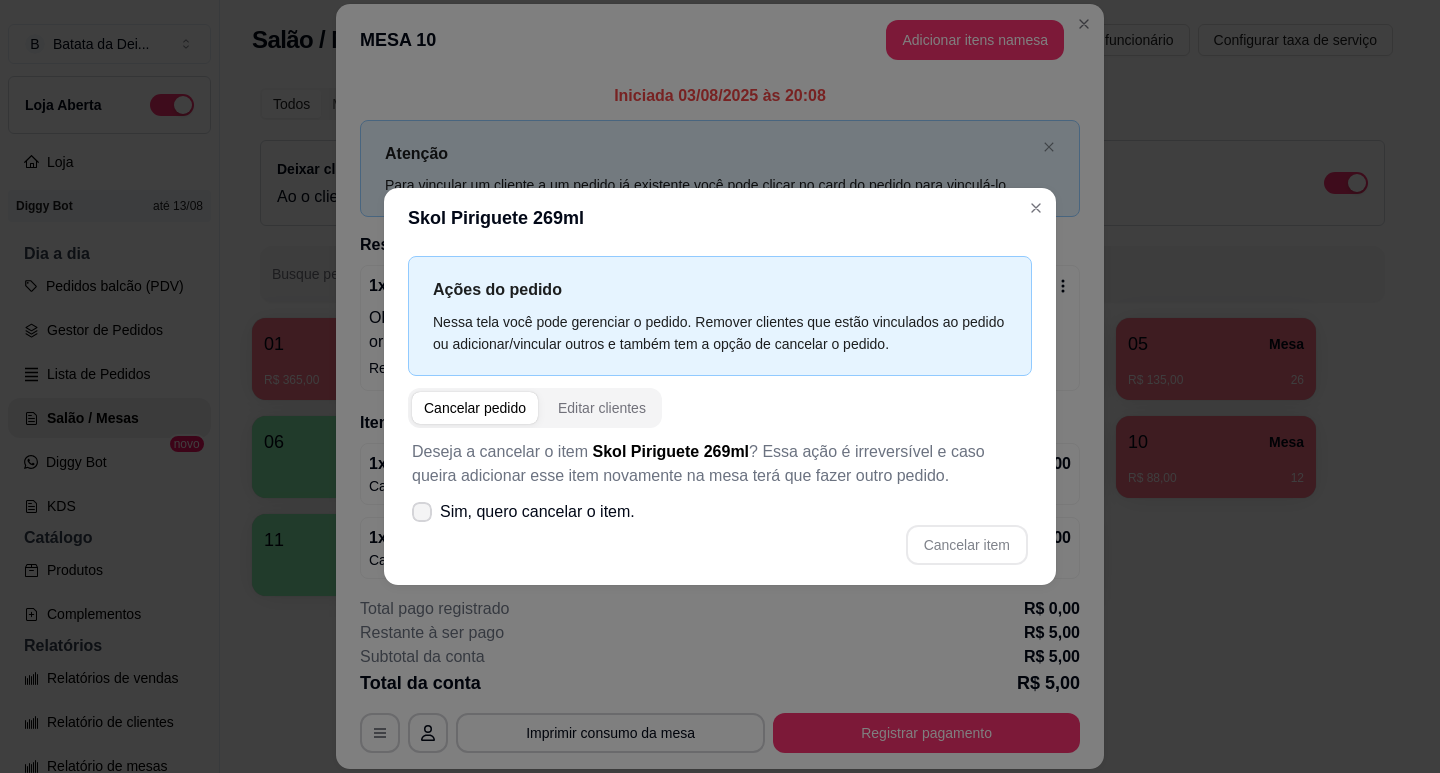 click on "Sim, quero cancelar o item." at bounding box center (523, 512) 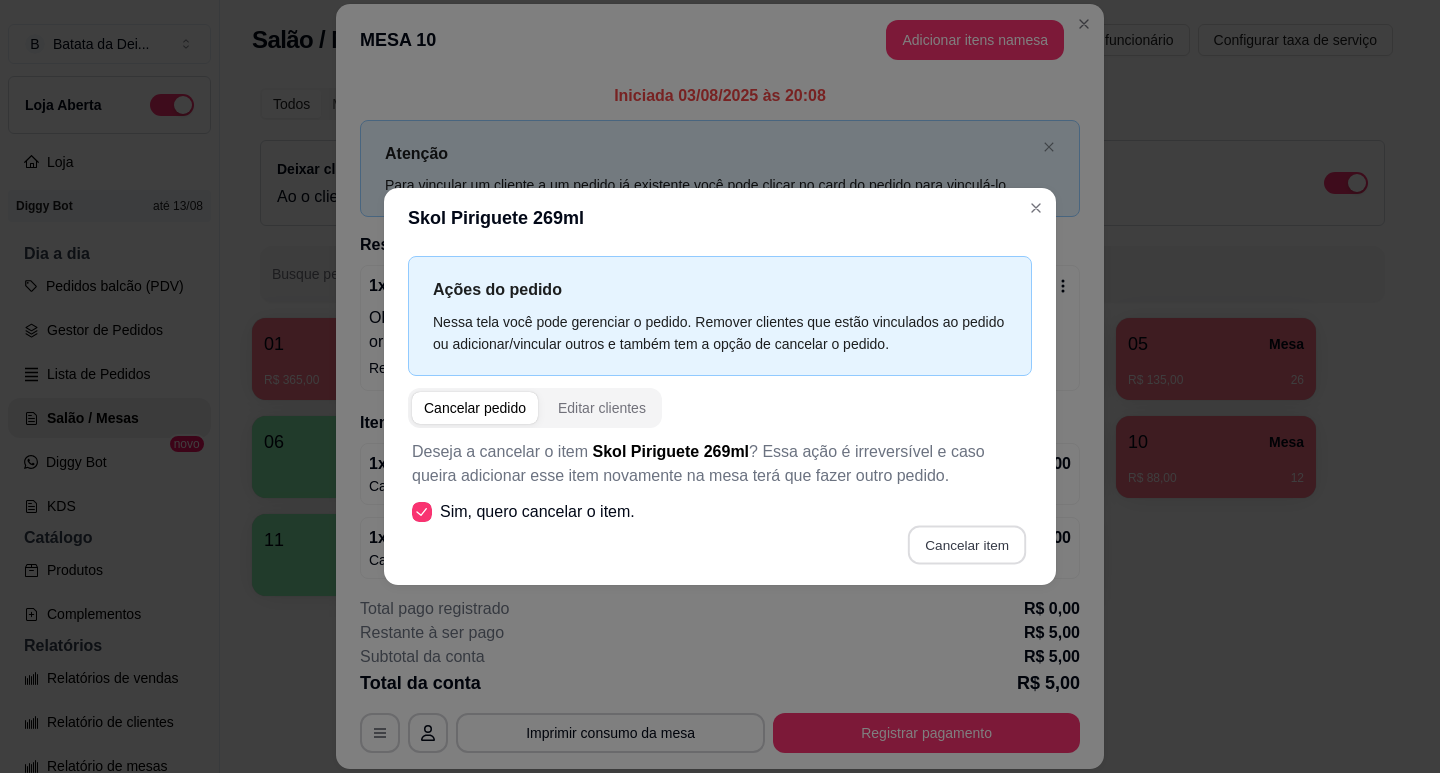 click on "Cancelar item" at bounding box center (966, 544) 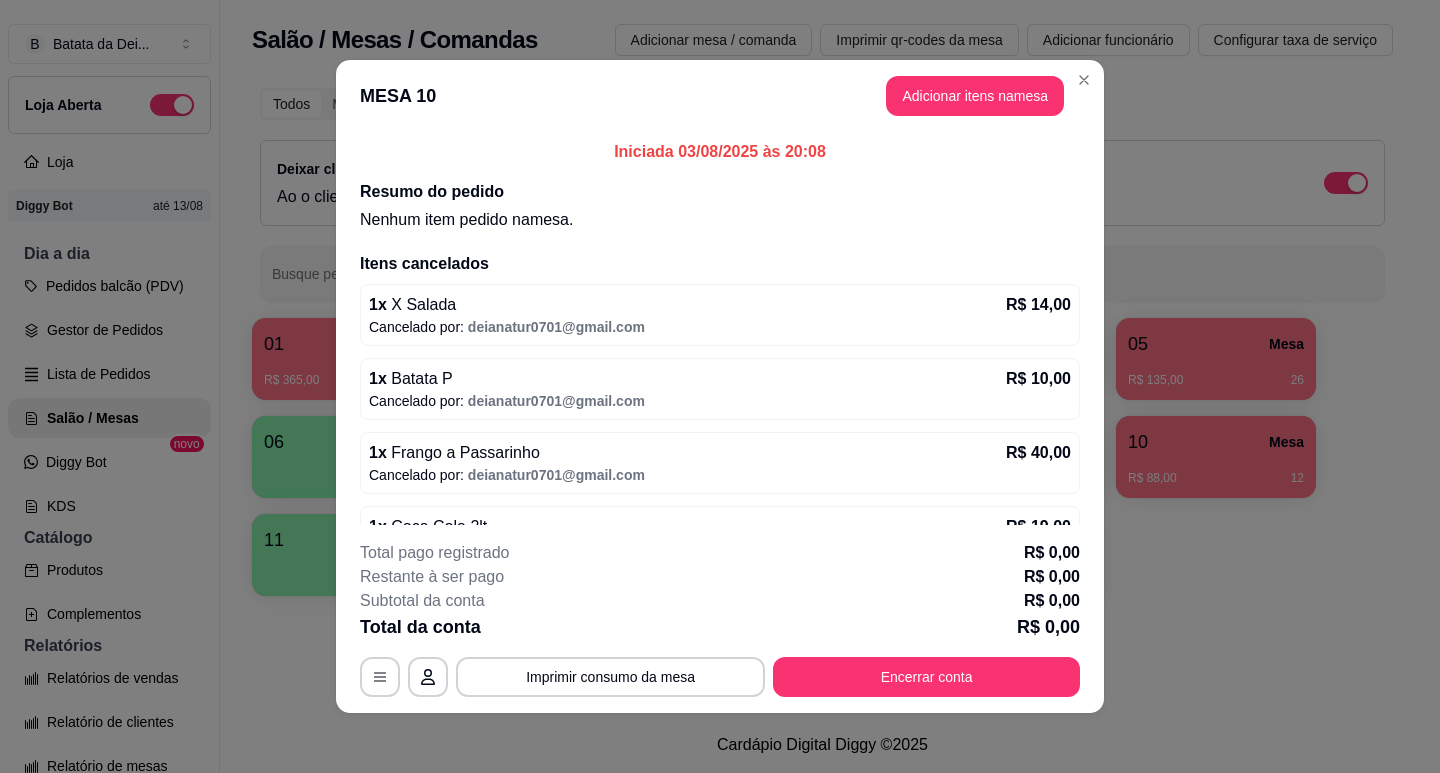 click on "Total pago registrado R$ 0,00 Restante à ser pago R$ 0,00 Subtotal da conta R$ 0,00 Total da conta R$ 0,00 MESA  10 Tempo de permanência:   13  minutos Cod. Segurança:   3907 Qtd. de Pedidos:   1 Clientes da mesa:   ** CONSUMO ** ** TOTAL ** Subtotal 0,00 Total 0,00 Imprimir consumo da mesa Encerrar conta" at bounding box center [720, 619] 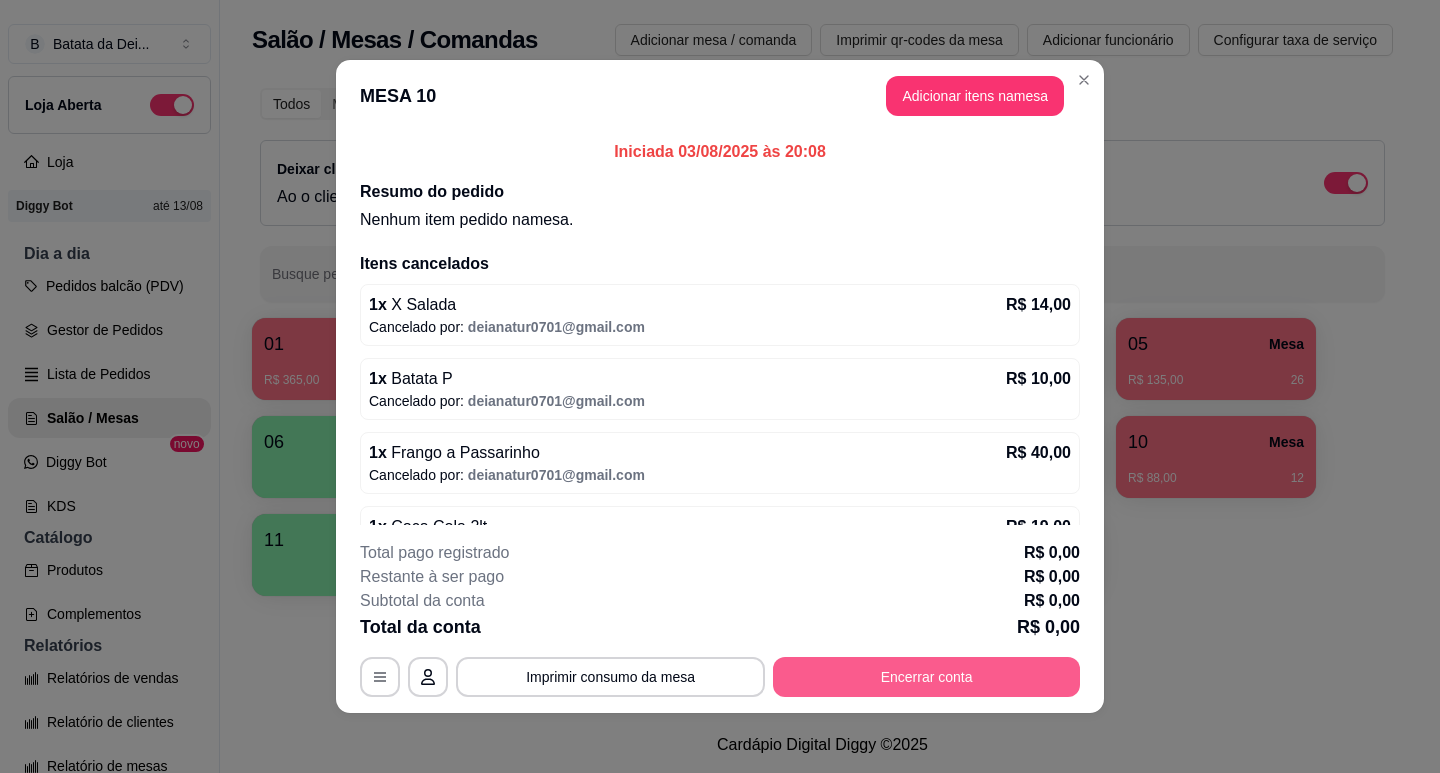 click on "Encerrar conta" at bounding box center (926, 677) 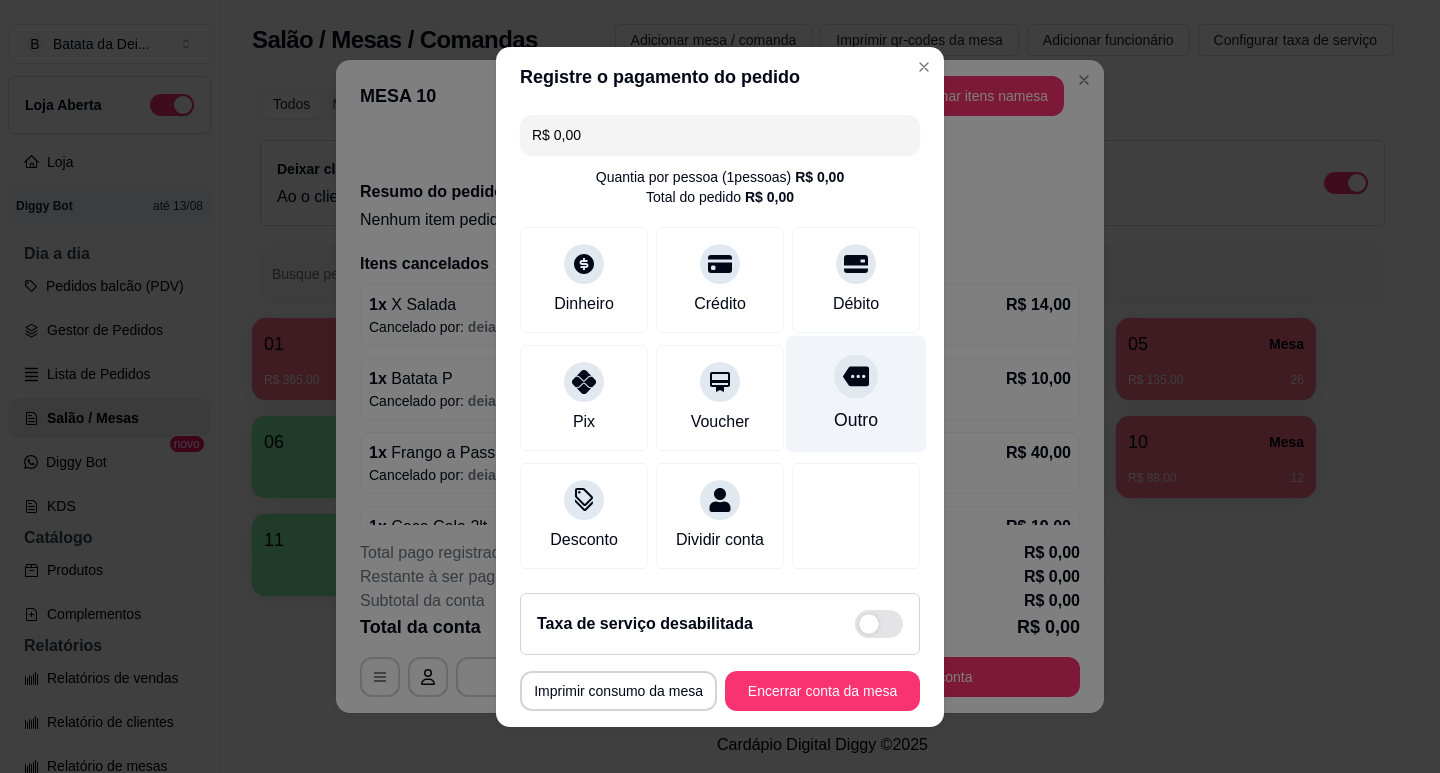 click on "Outro" at bounding box center [856, 393] 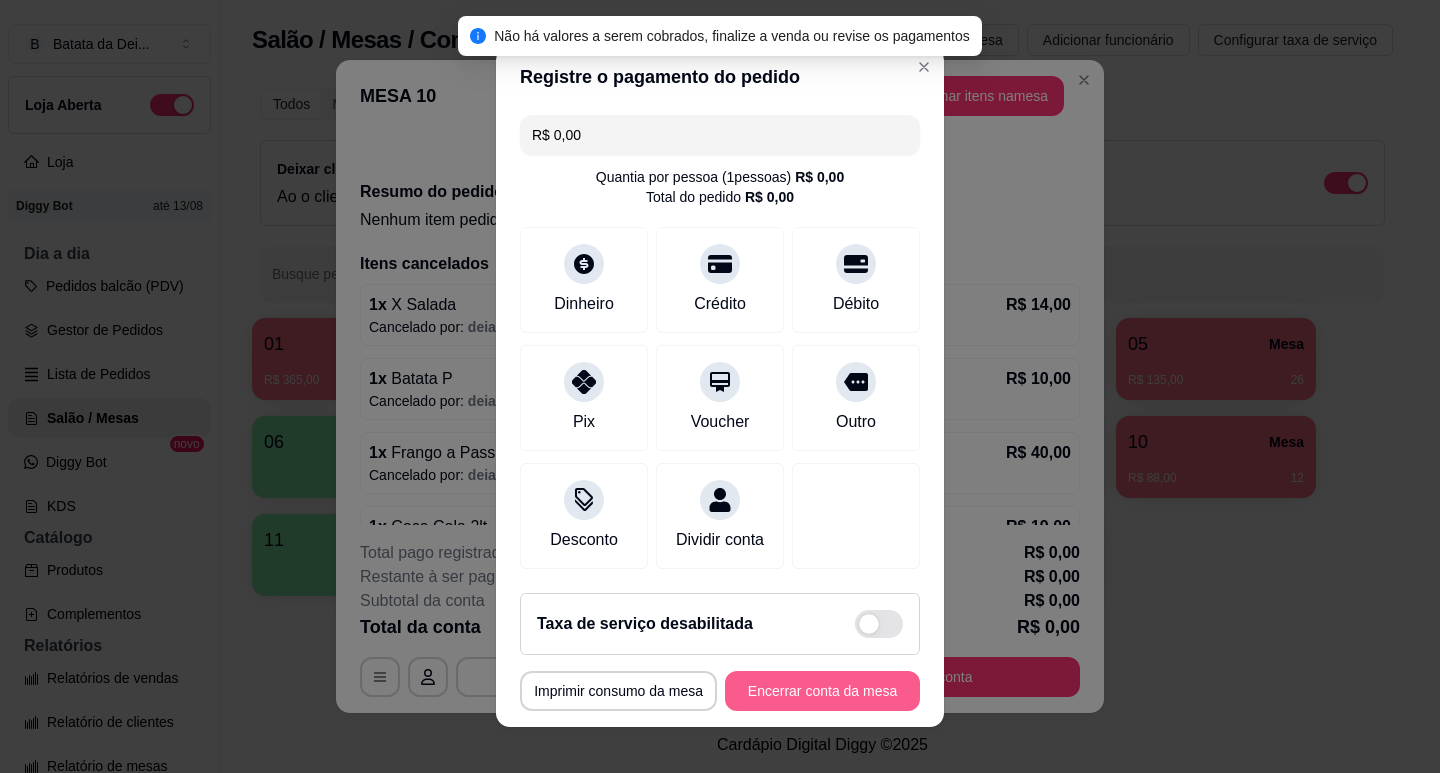 click on "Encerrar conta da mesa" at bounding box center [822, 691] 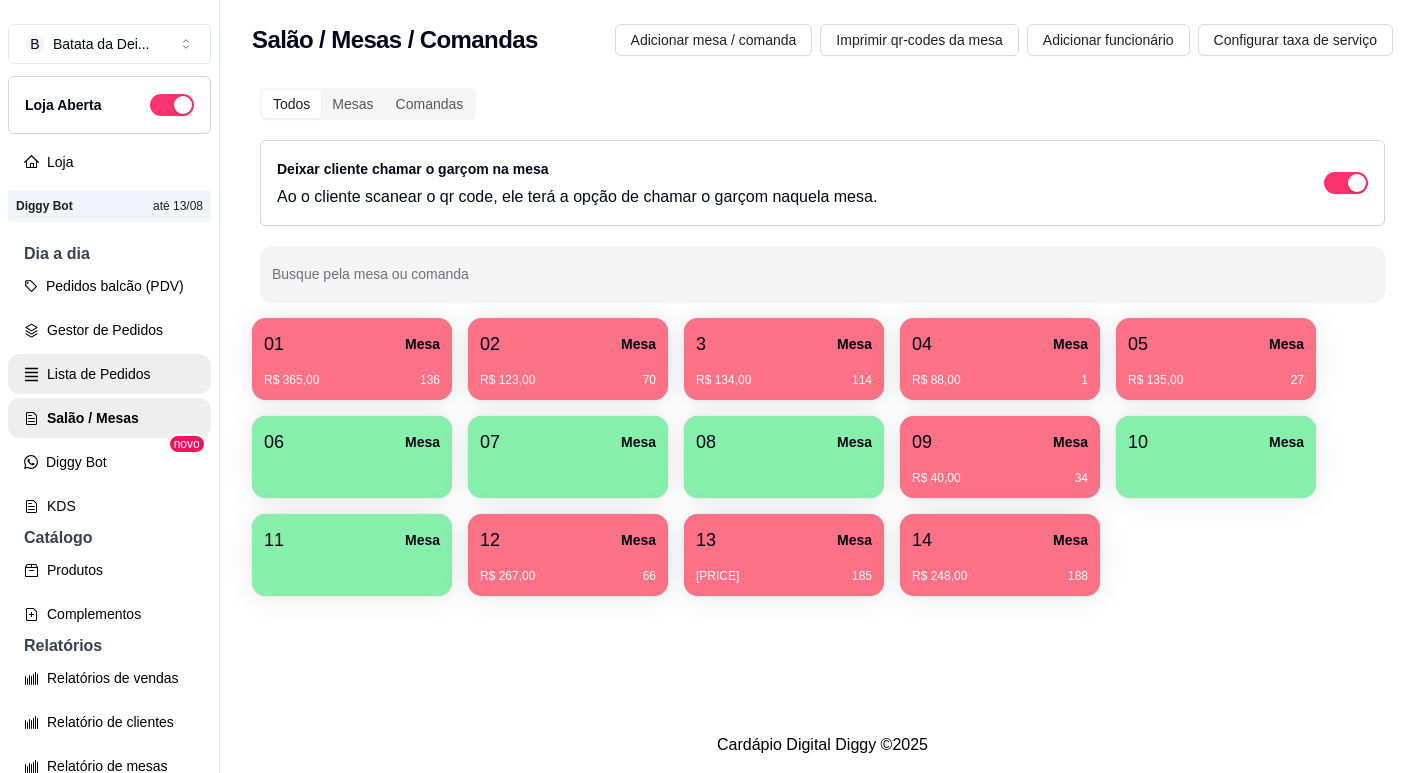 click on "Lista de Pedidos" at bounding box center [109, 374] 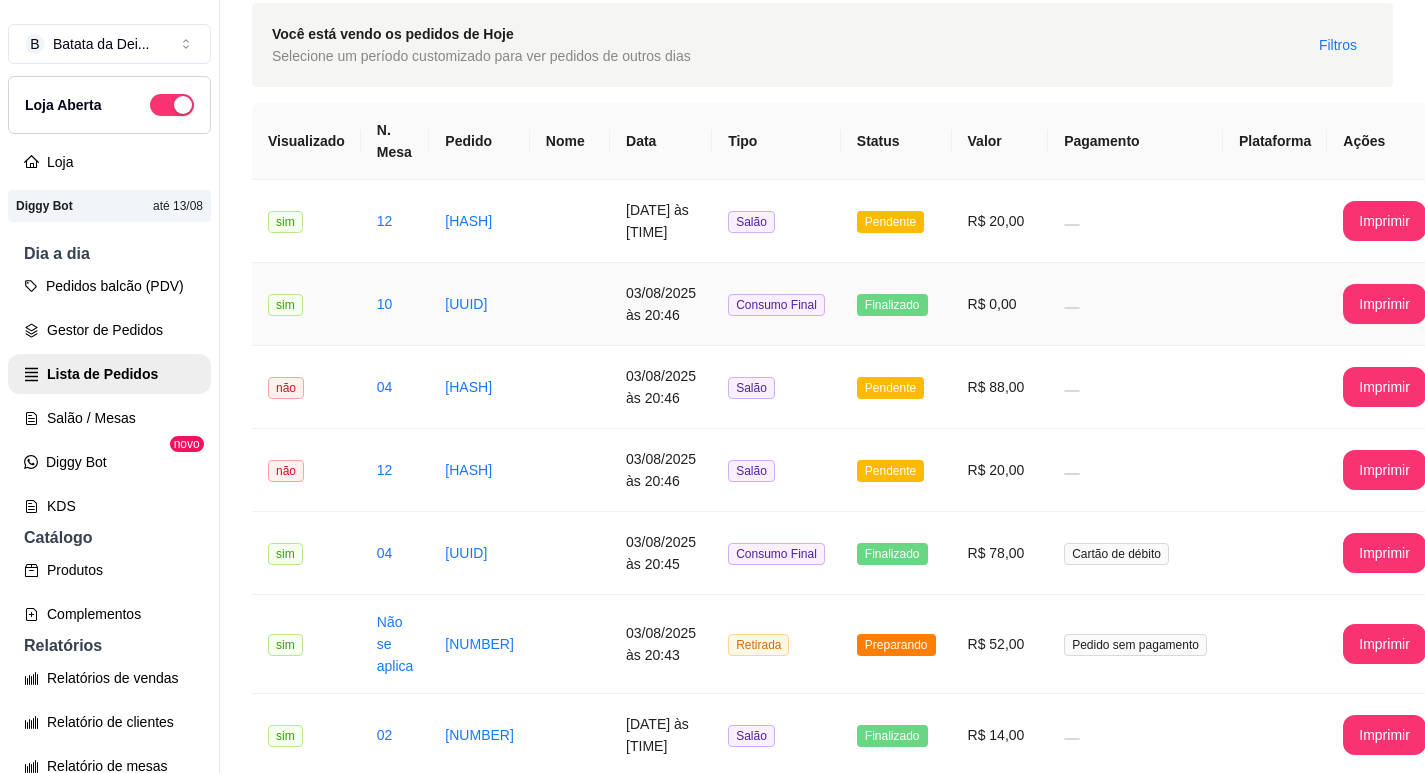 scroll, scrollTop: 100, scrollLeft: 0, axis: vertical 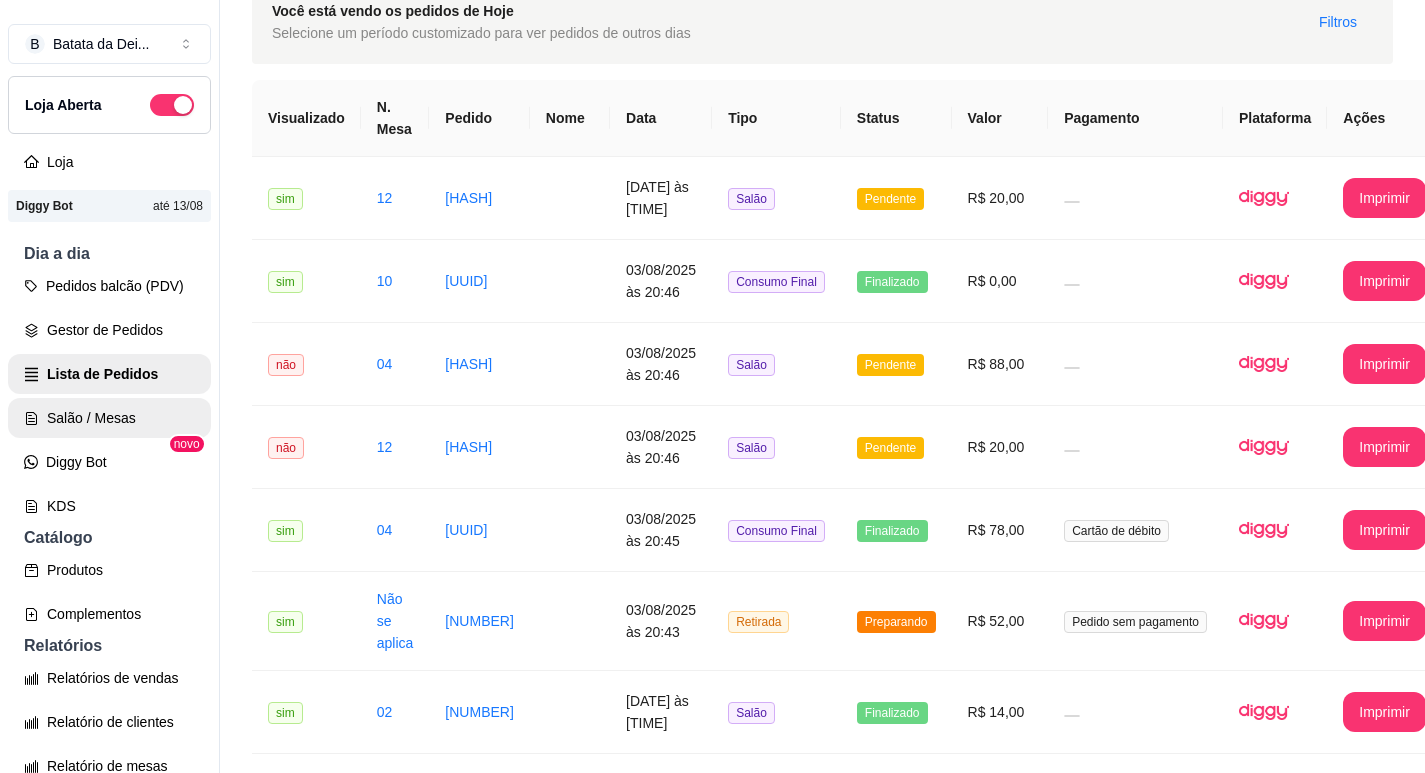click on "Salão / Mesas" at bounding box center [109, 418] 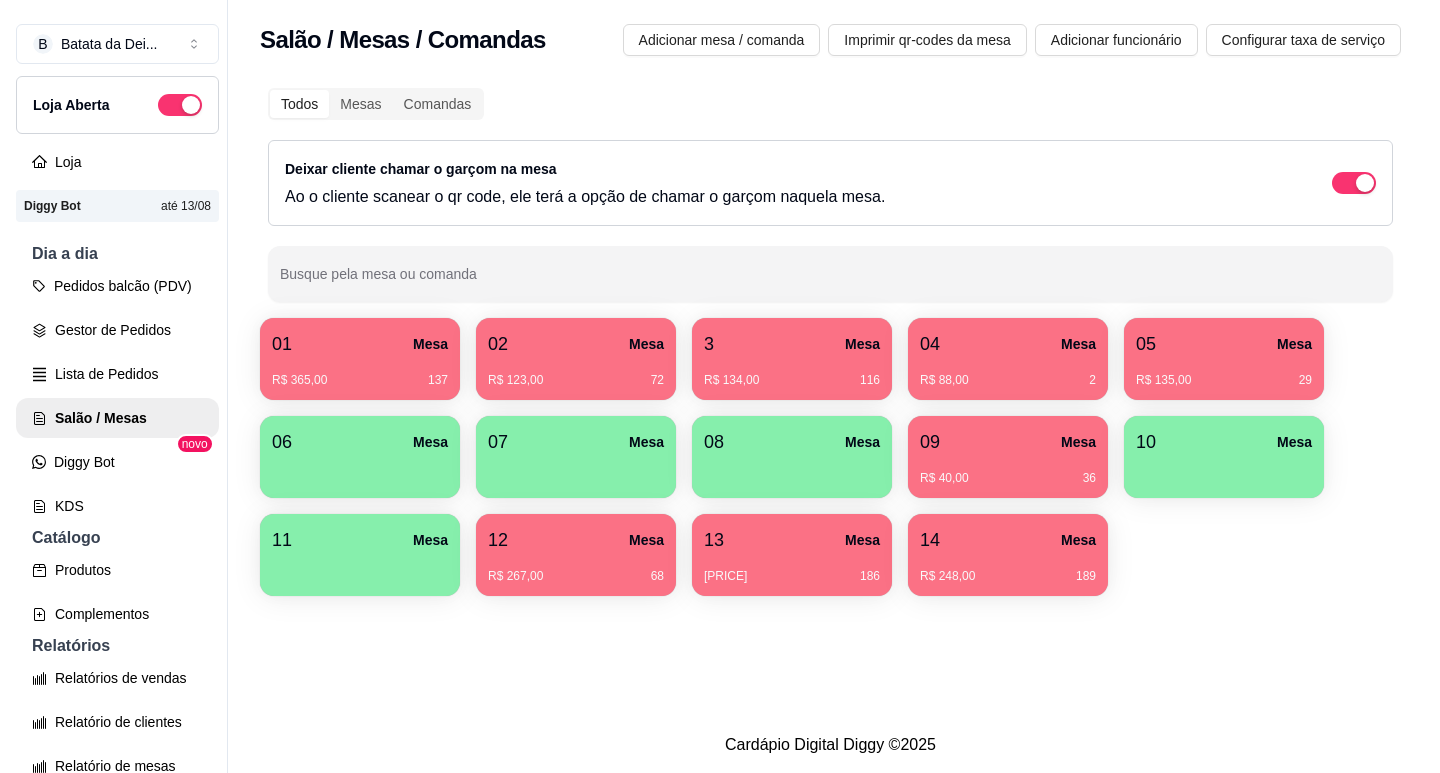 scroll, scrollTop: 0, scrollLeft: 0, axis: both 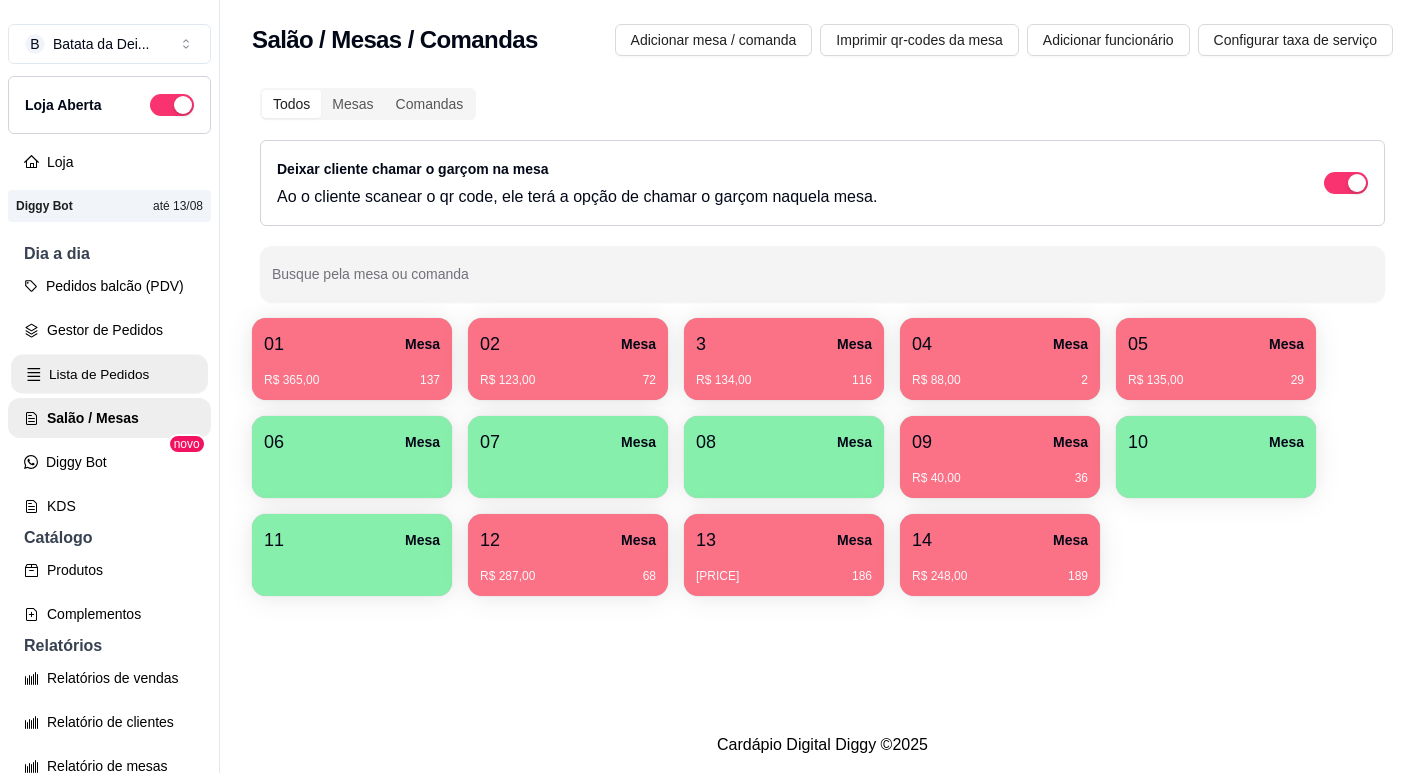 click on "Lista de Pedidos" at bounding box center [109, 374] 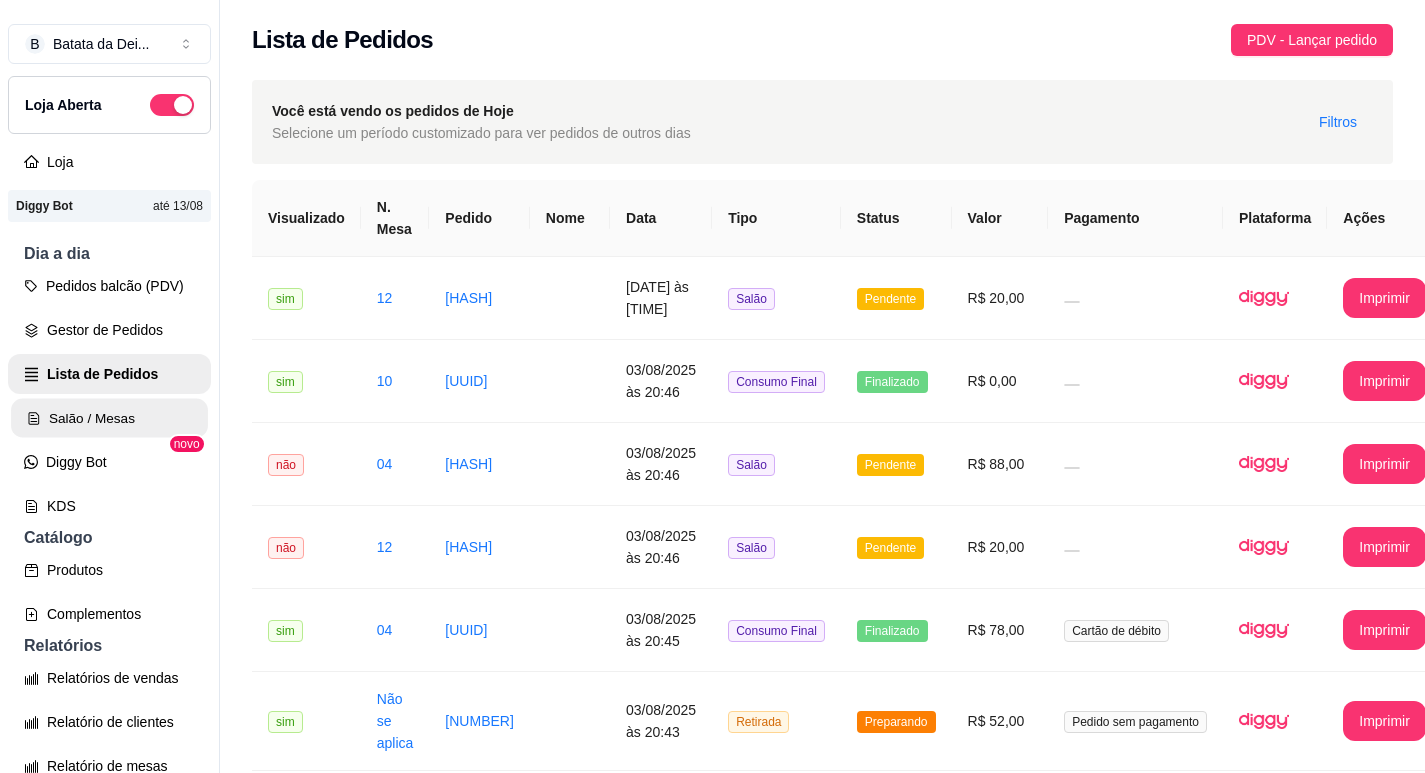 click on "Salão / Mesas" at bounding box center [109, 418] 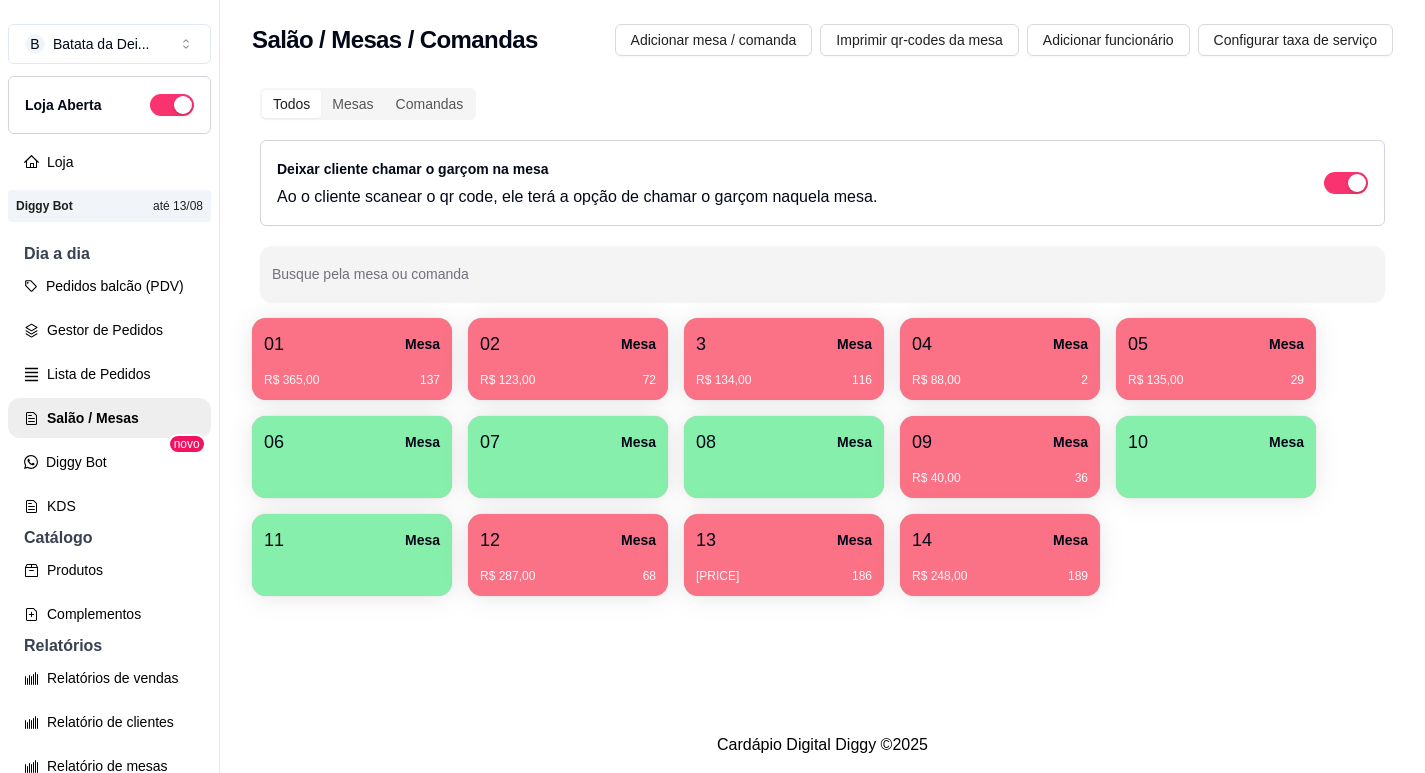 click on "R$ 40,00" at bounding box center [936, 478] 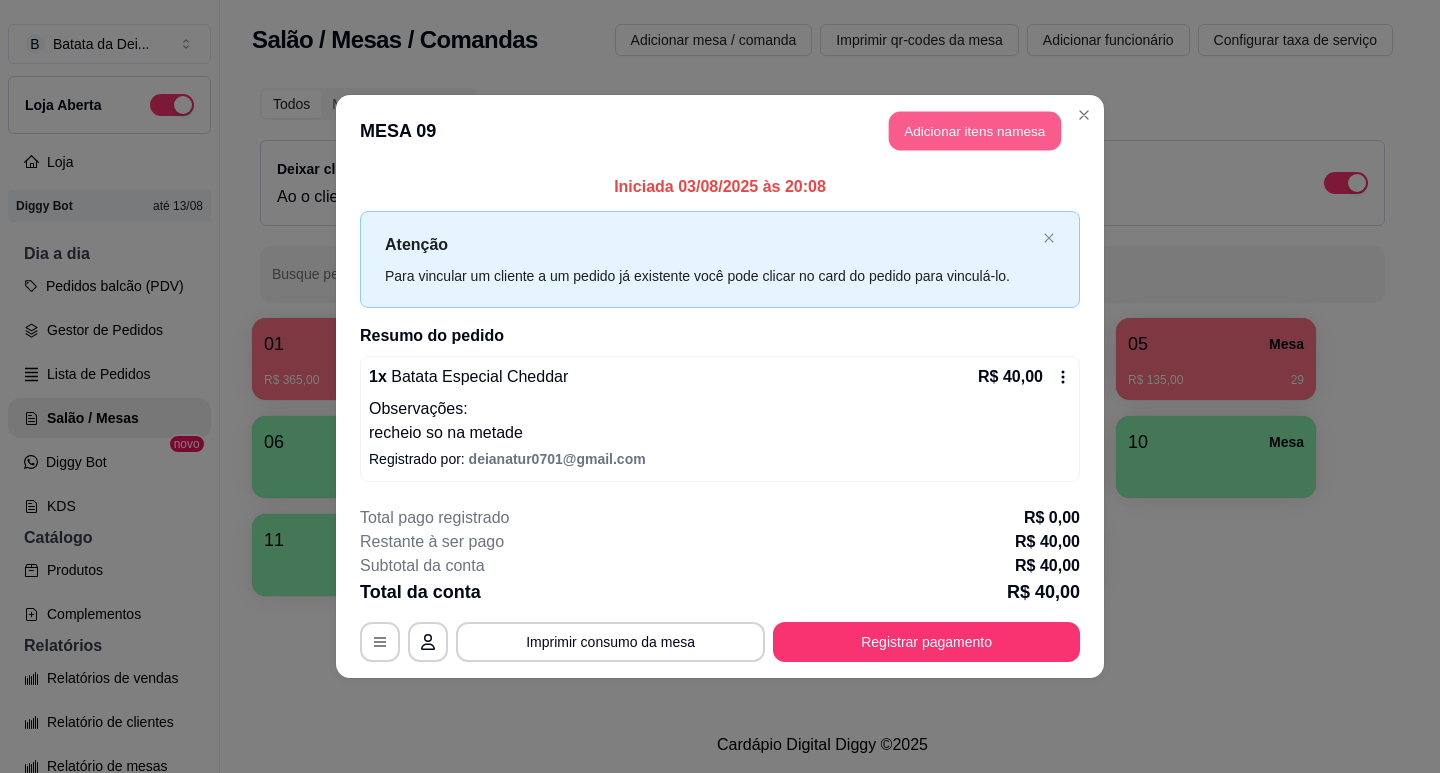click on "Adicionar itens na  mesa" at bounding box center [975, 131] 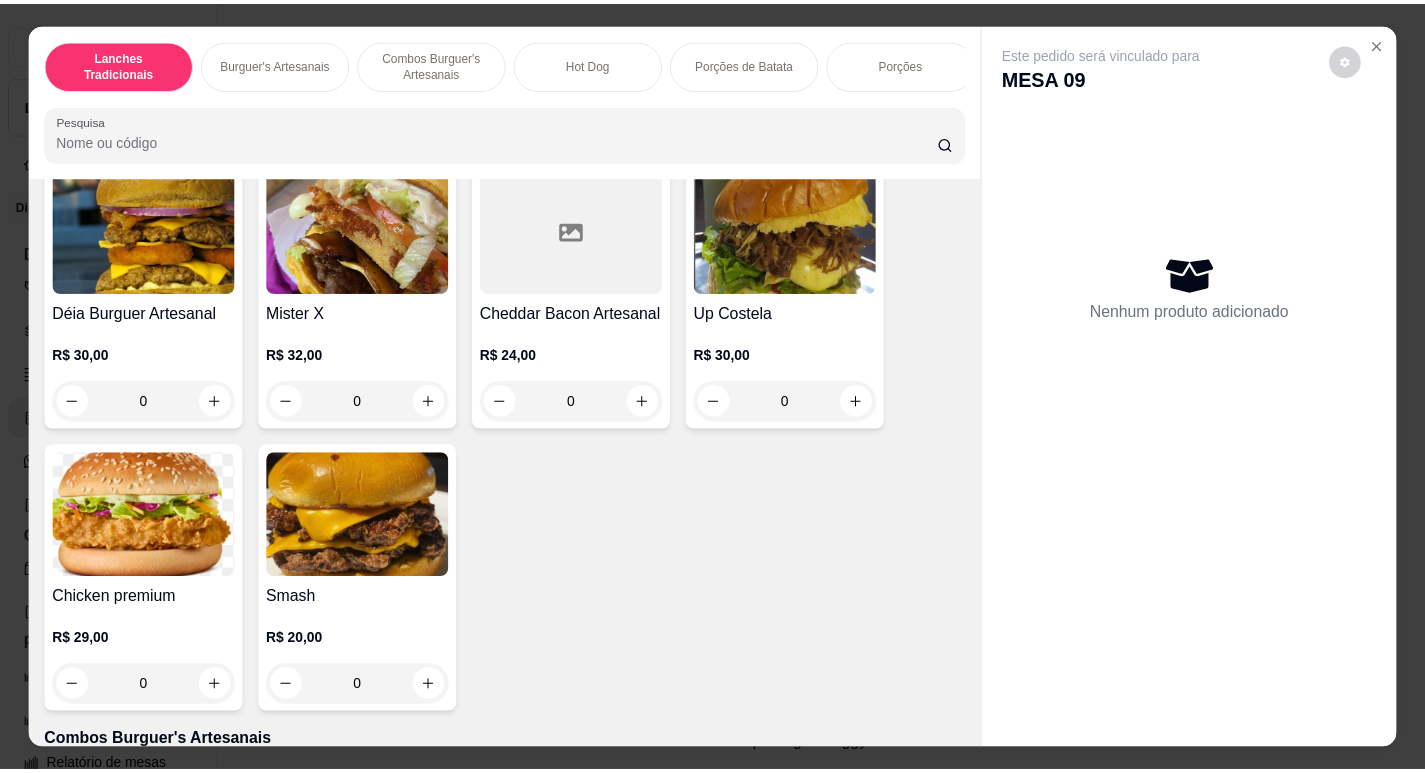 scroll, scrollTop: 900, scrollLeft: 0, axis: vertical 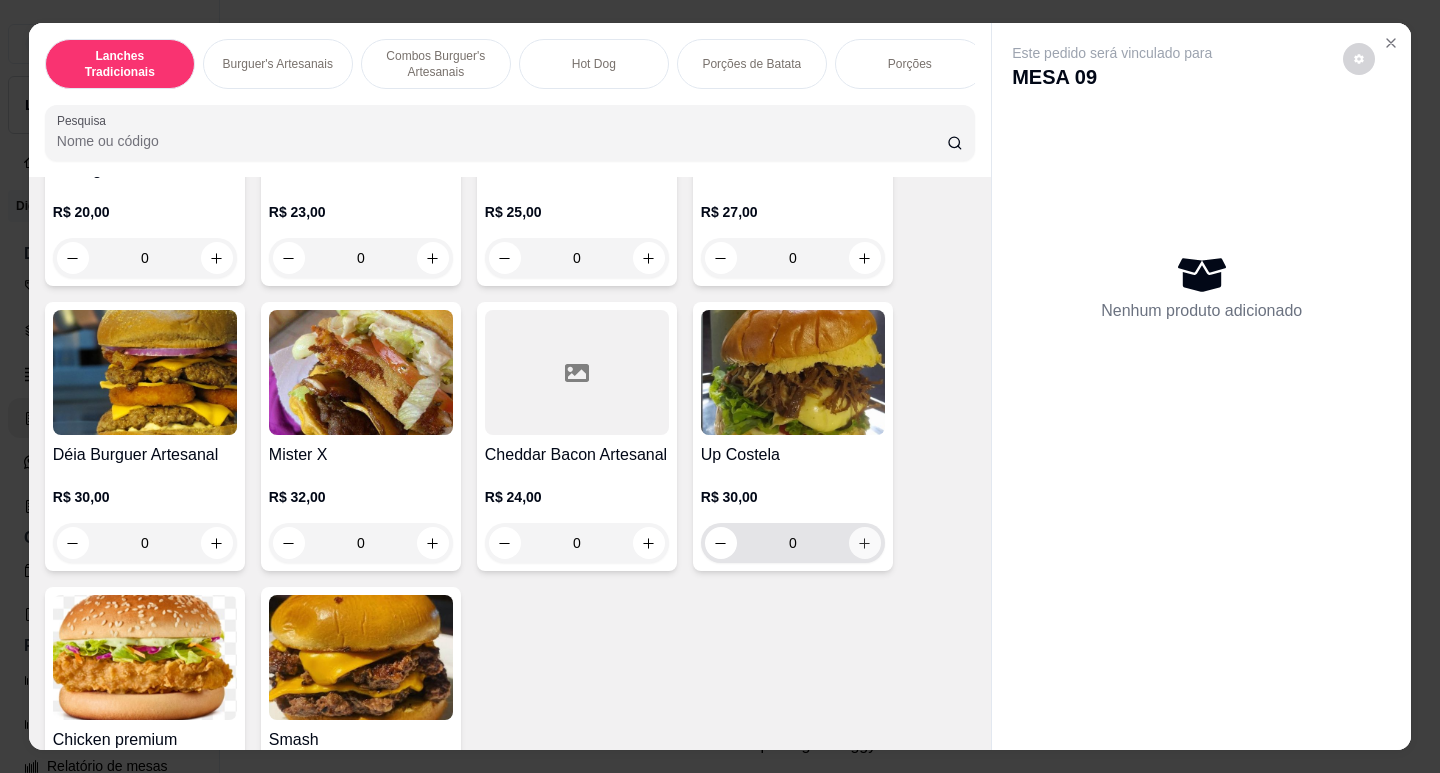 click 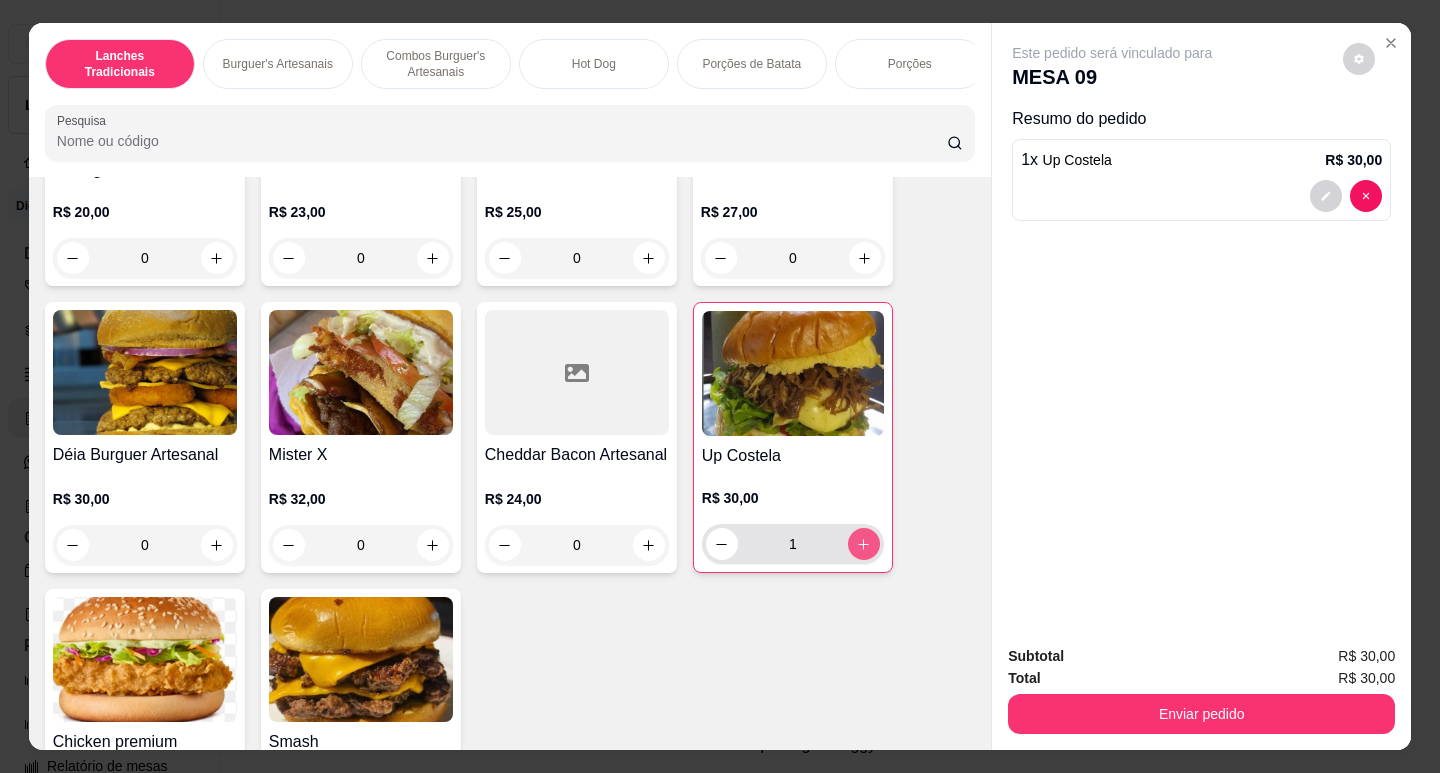 click at bounding box center [864, 544] 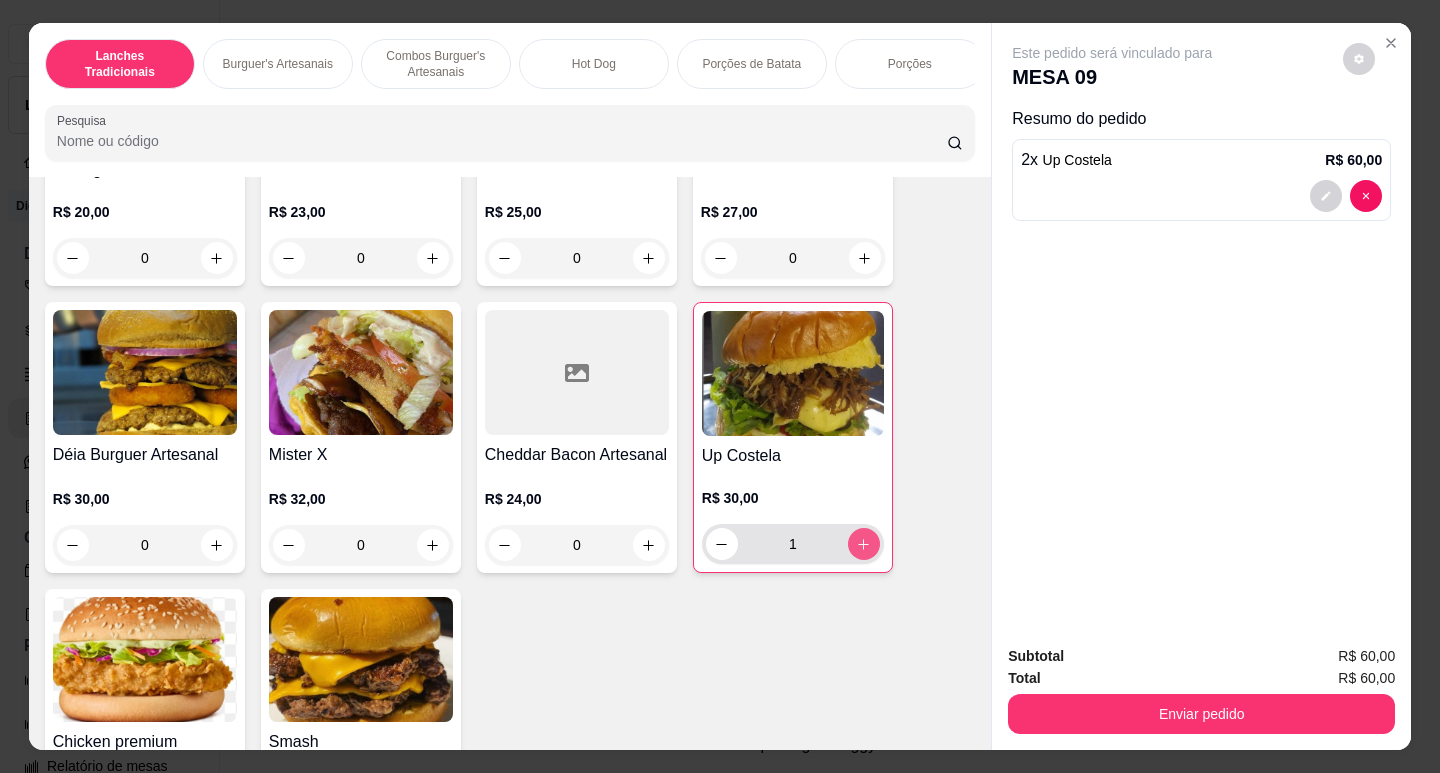 type on "2" 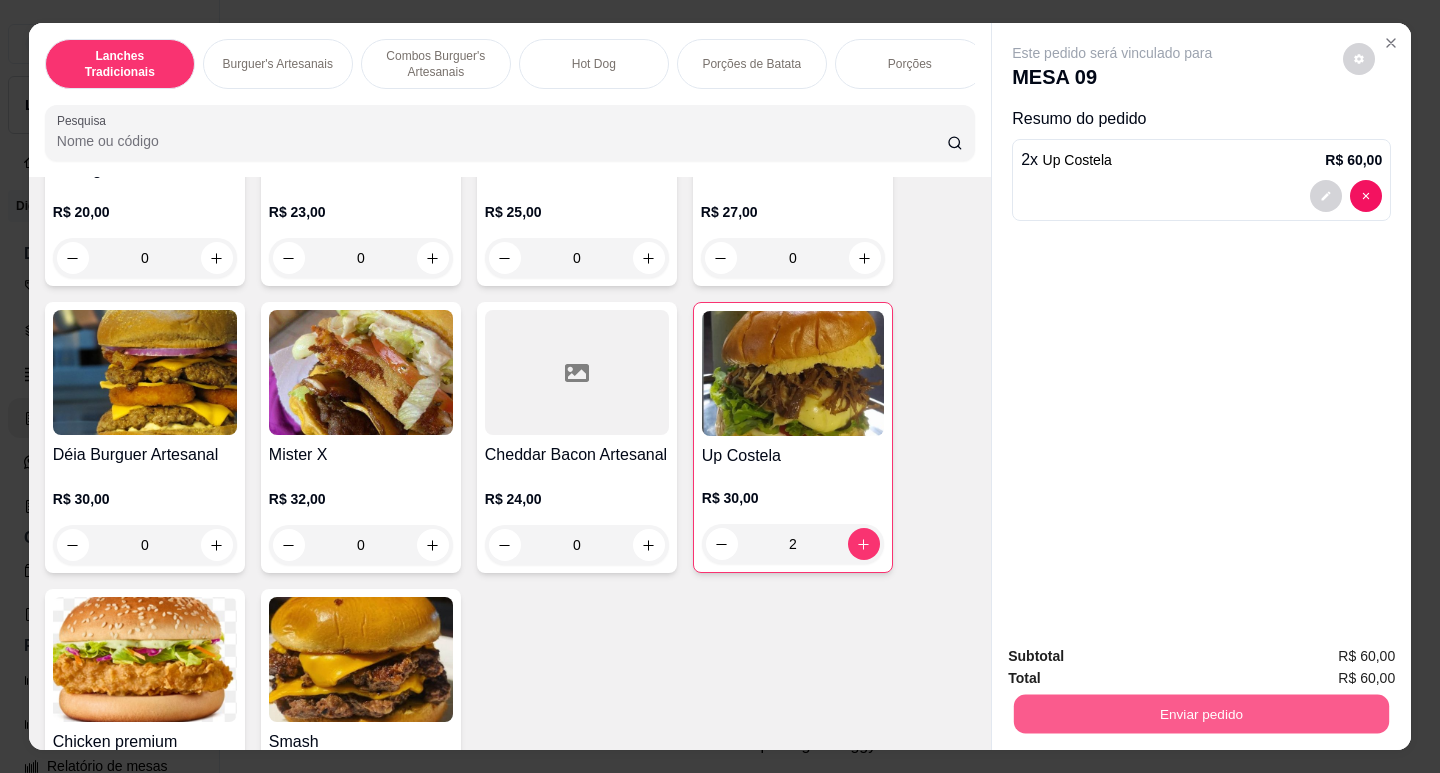 click on "Enviar pedido" at bounding box center (1201, 713) 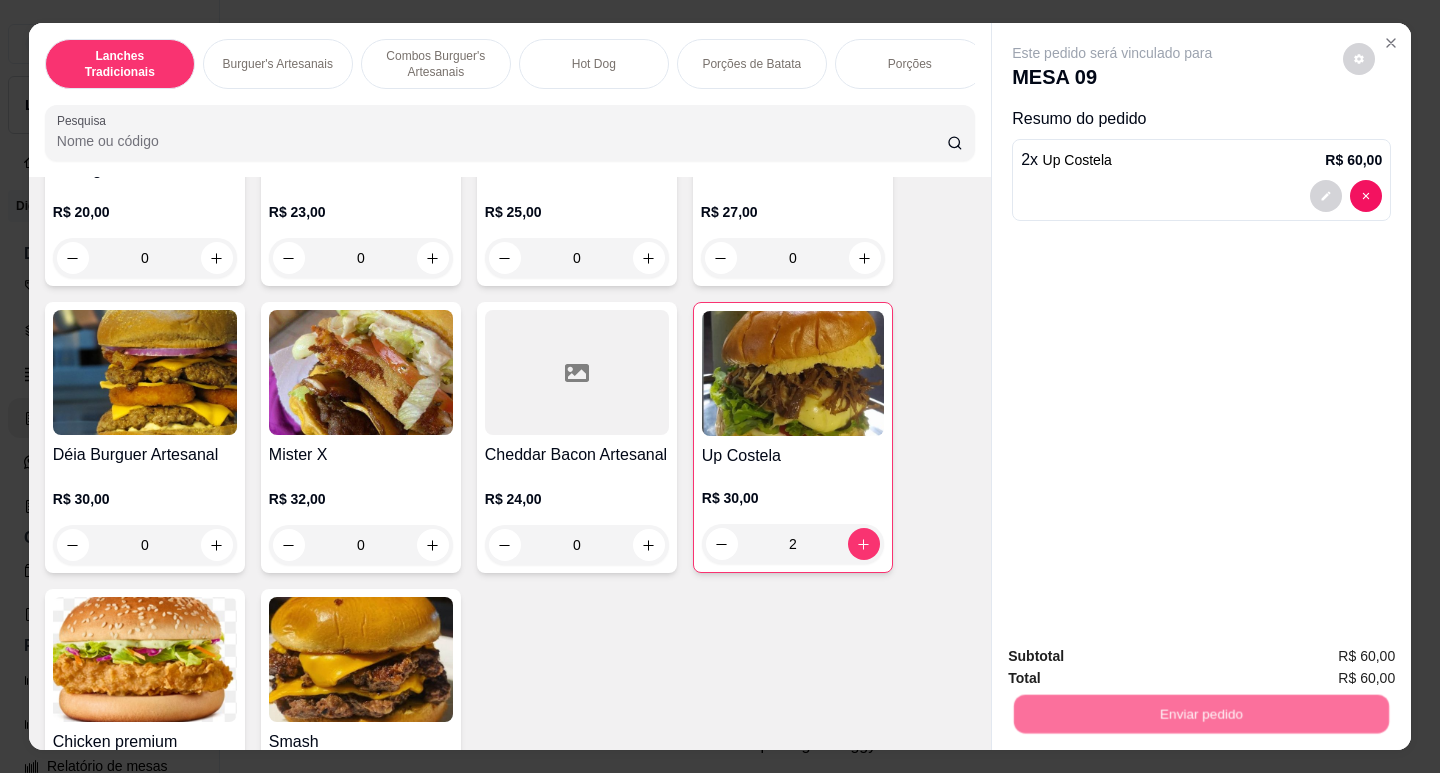 click on "Não registrar e enviar pedido" at bounding box center (1135, 657) 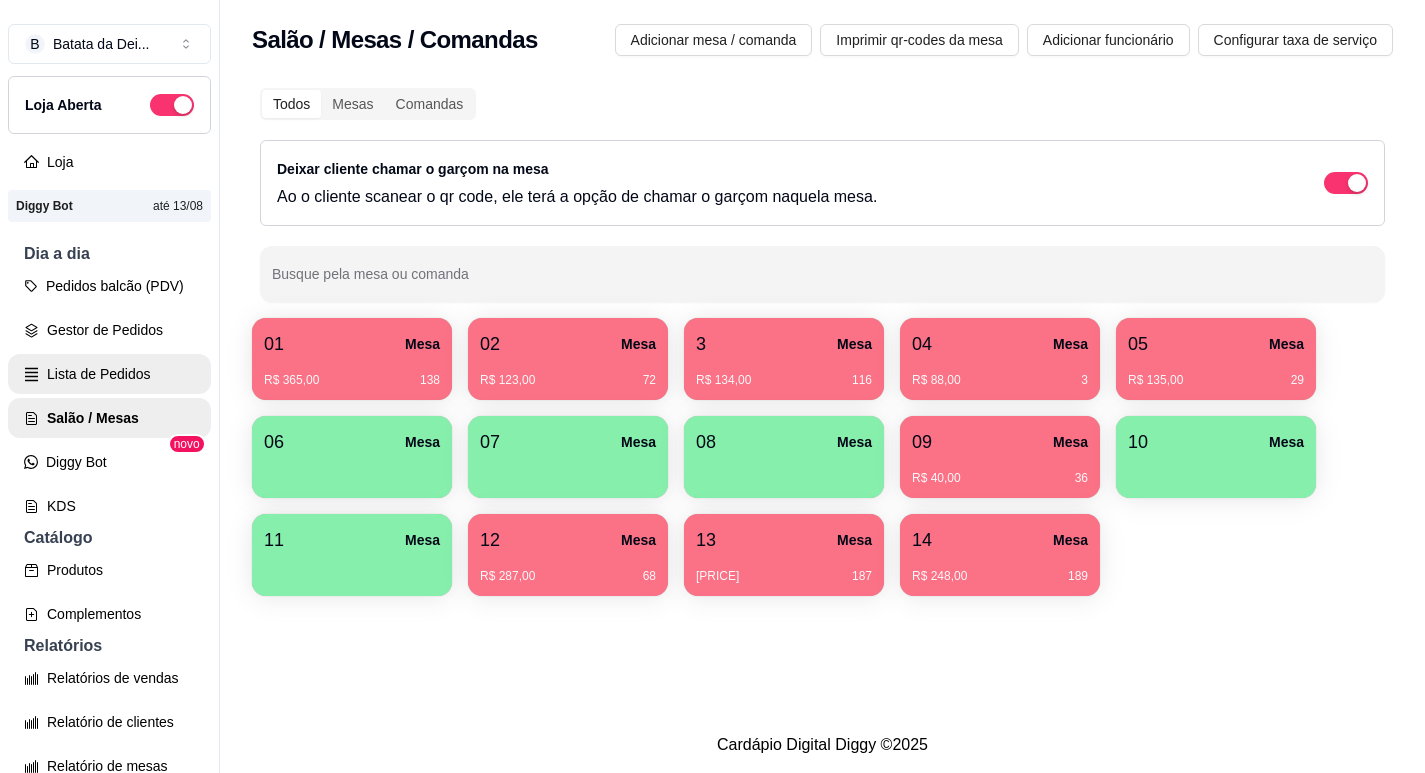 click on "Lista de Pedidos" at bounding box center [109, 374] 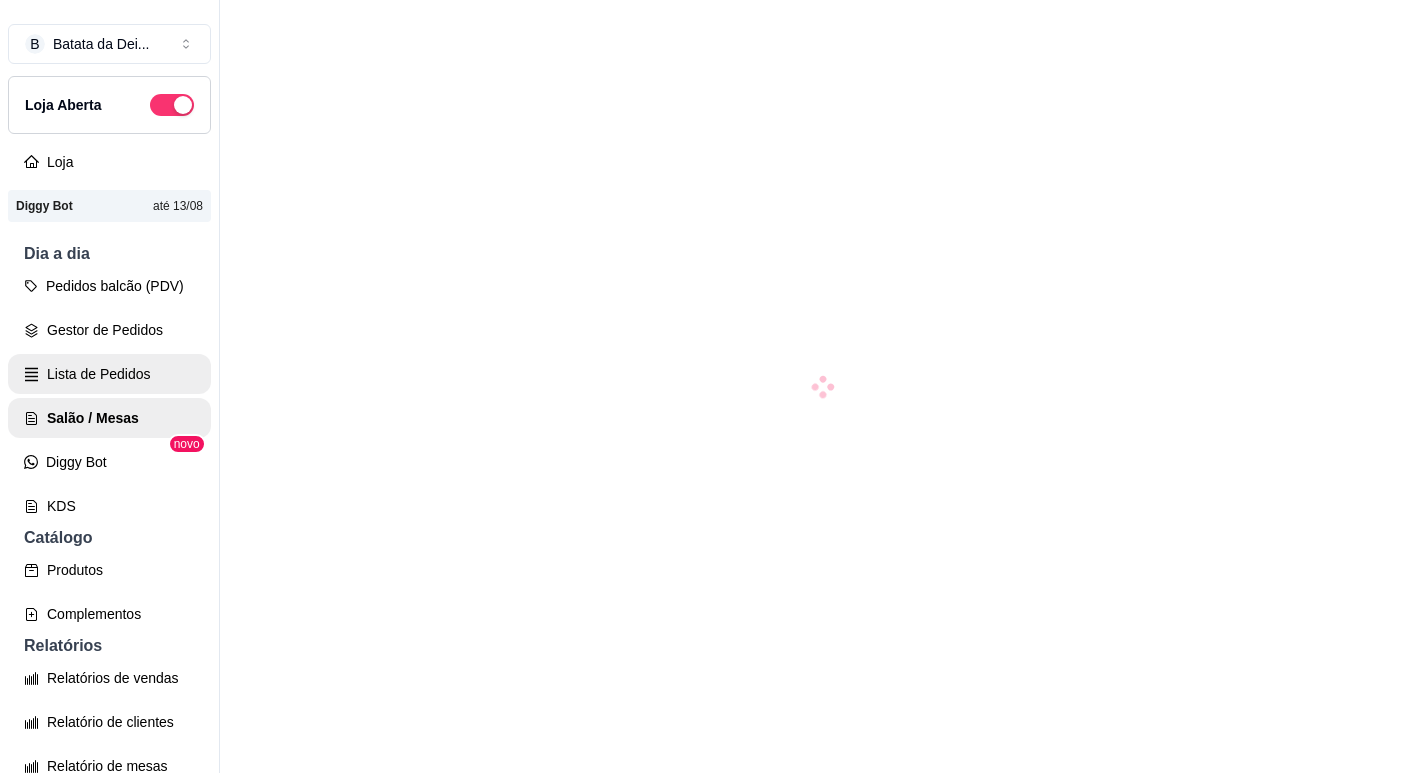 scroll, scrollTop: 0, scrollLeft: 0, axis: both 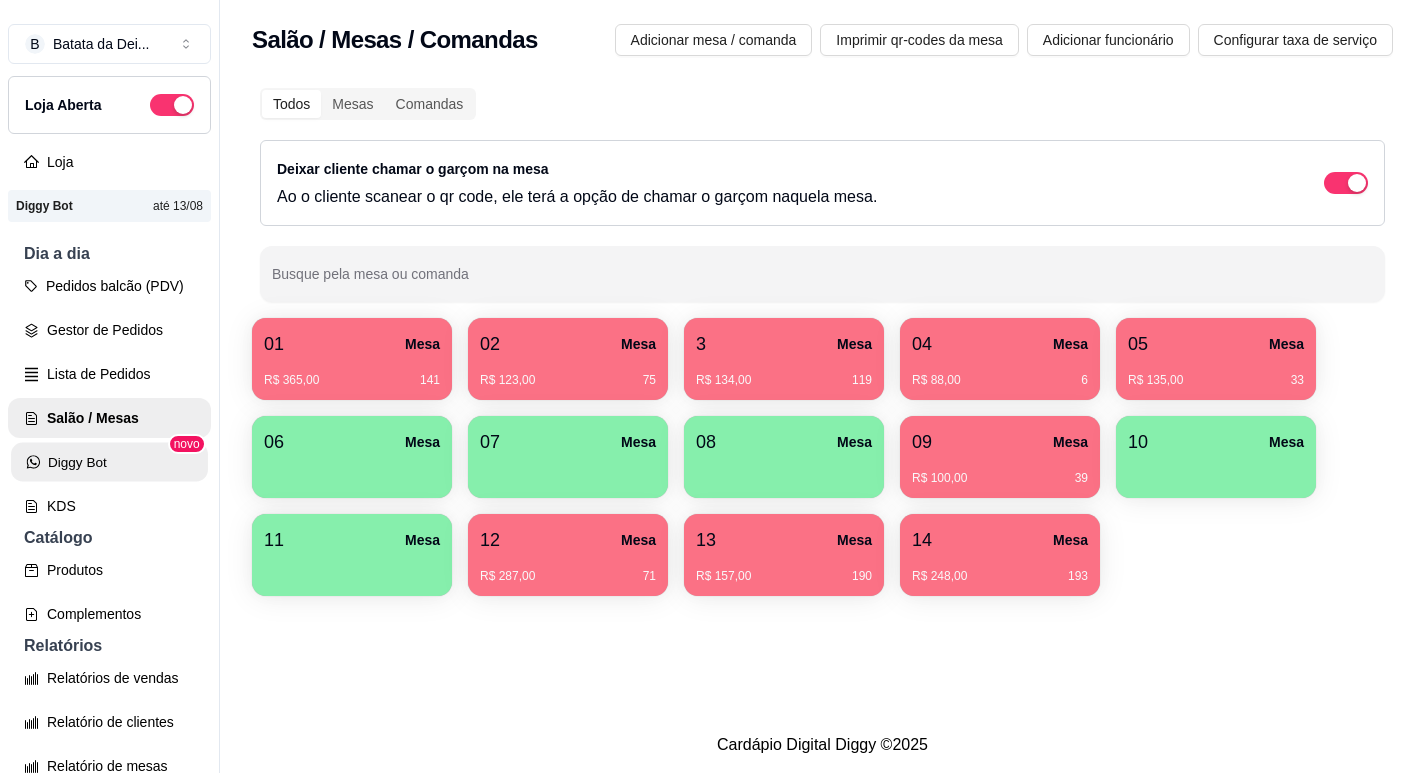 click on "Diggy Bot" at bounding box center [109, 462] 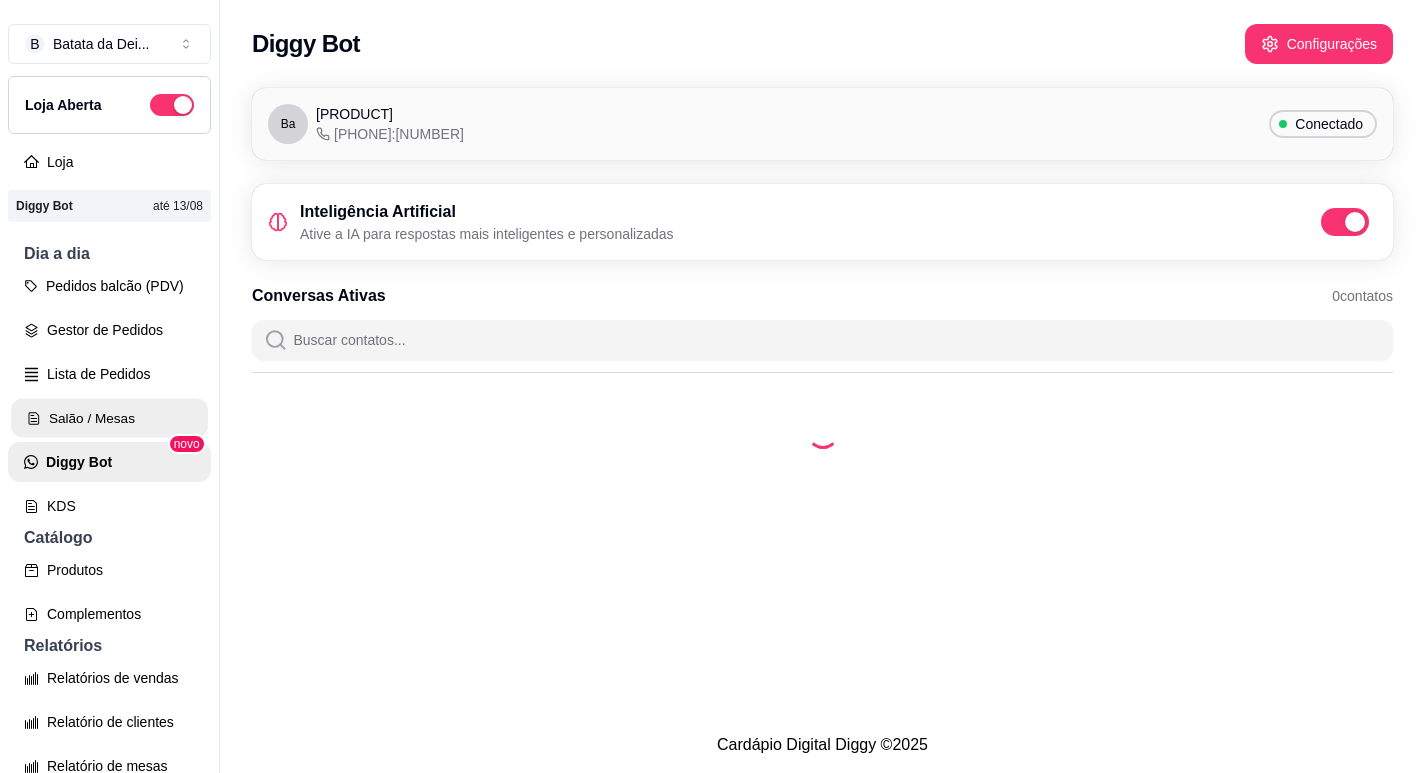 click on "Salão / Mesas" at bounding box center (109, 418) 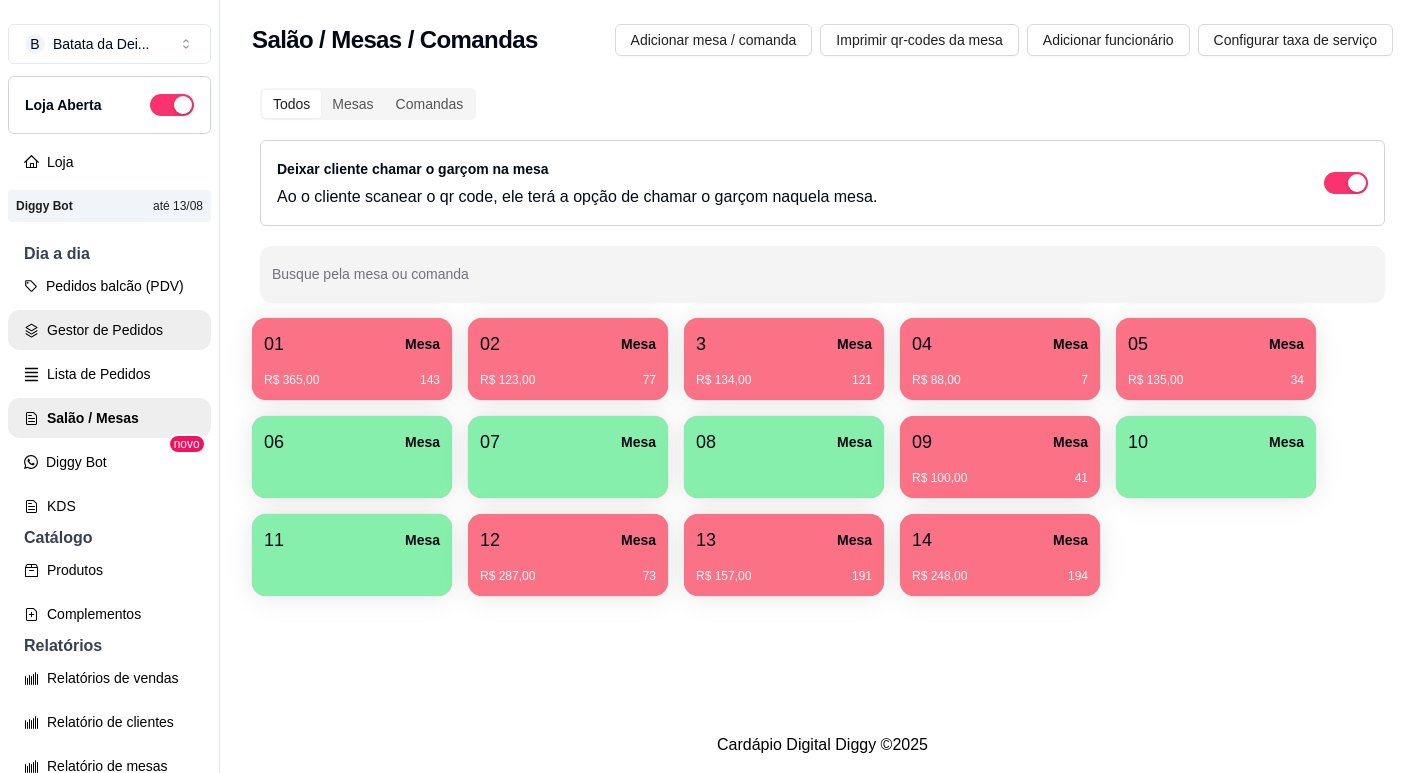 click on "Gestor de Pedidos" at bounding box center [109, 330] 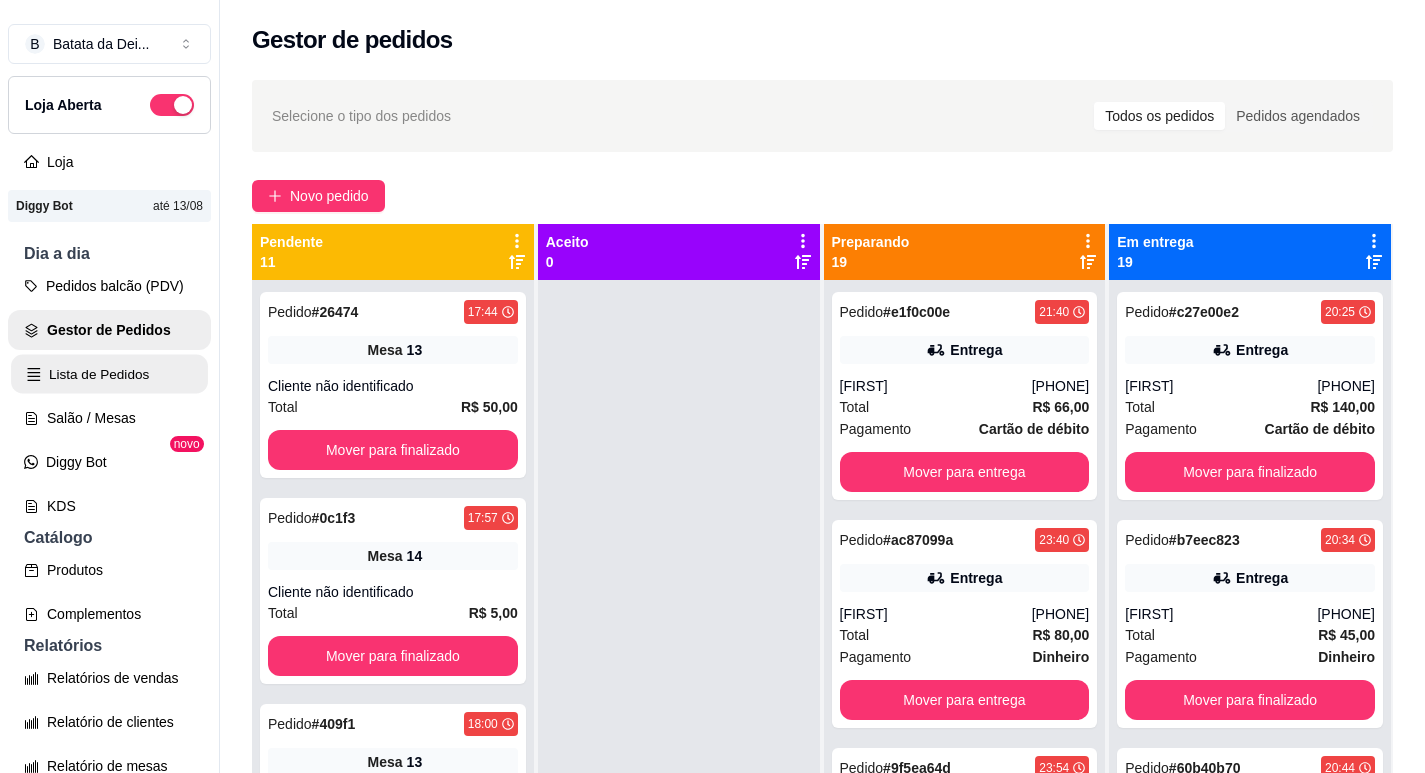 click on "Lista de Pedidos" at bounding box center [109, 374] 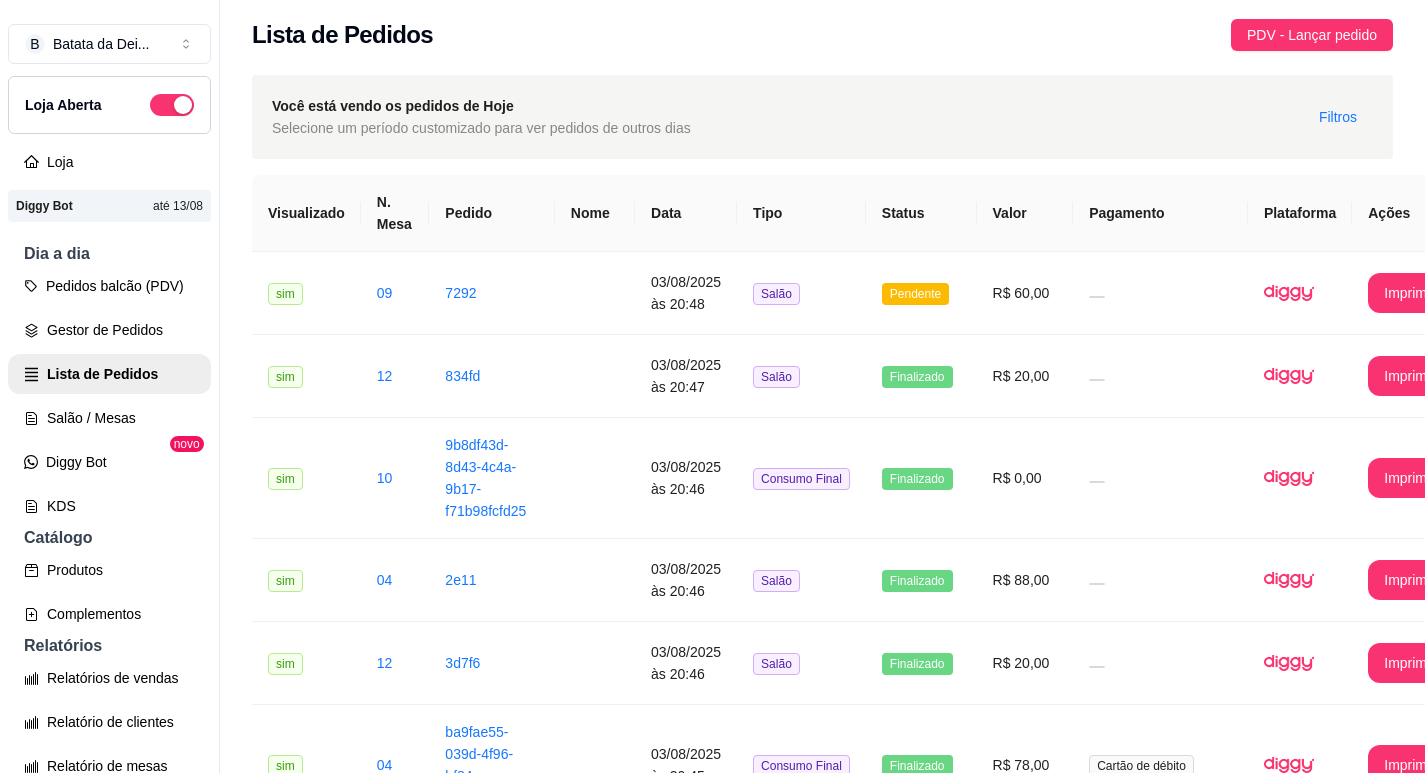scroll, scrollTop: 0, scrollLeft: 0, axis: both 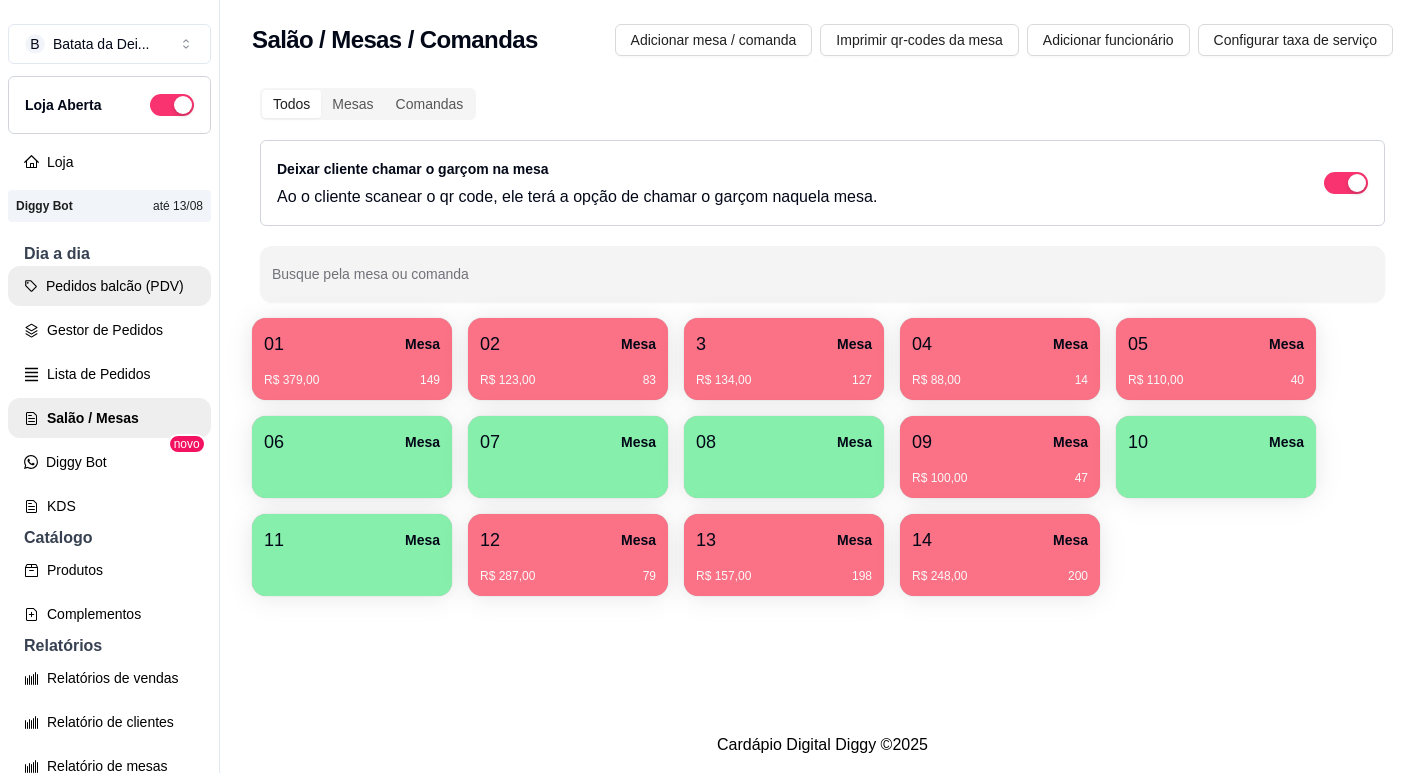 click on "Pedidos balcão (PDV)" at bounding box center [109, 286] 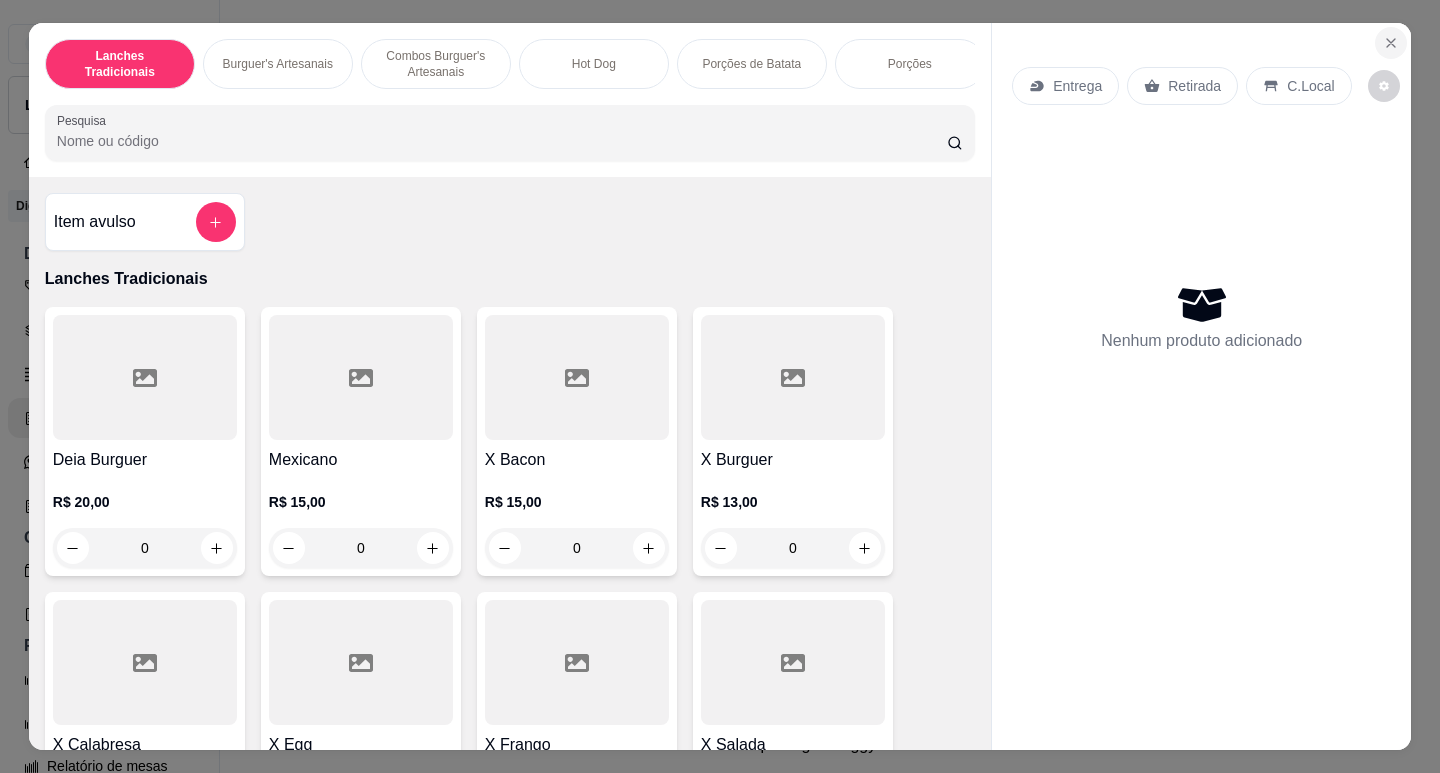 click at bounding box center (1391, 43) 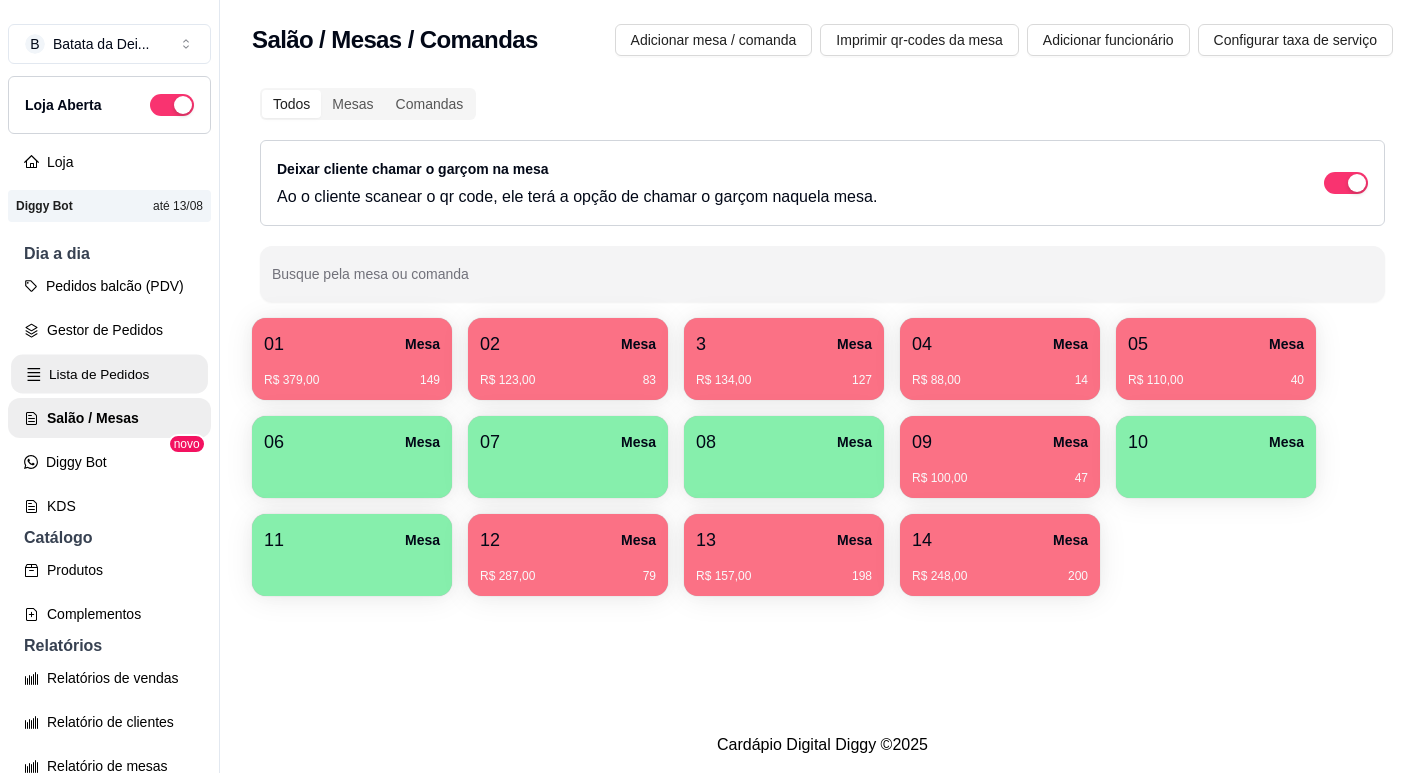 click on "Lista de Pedidos" at bounding box center [109, 374] 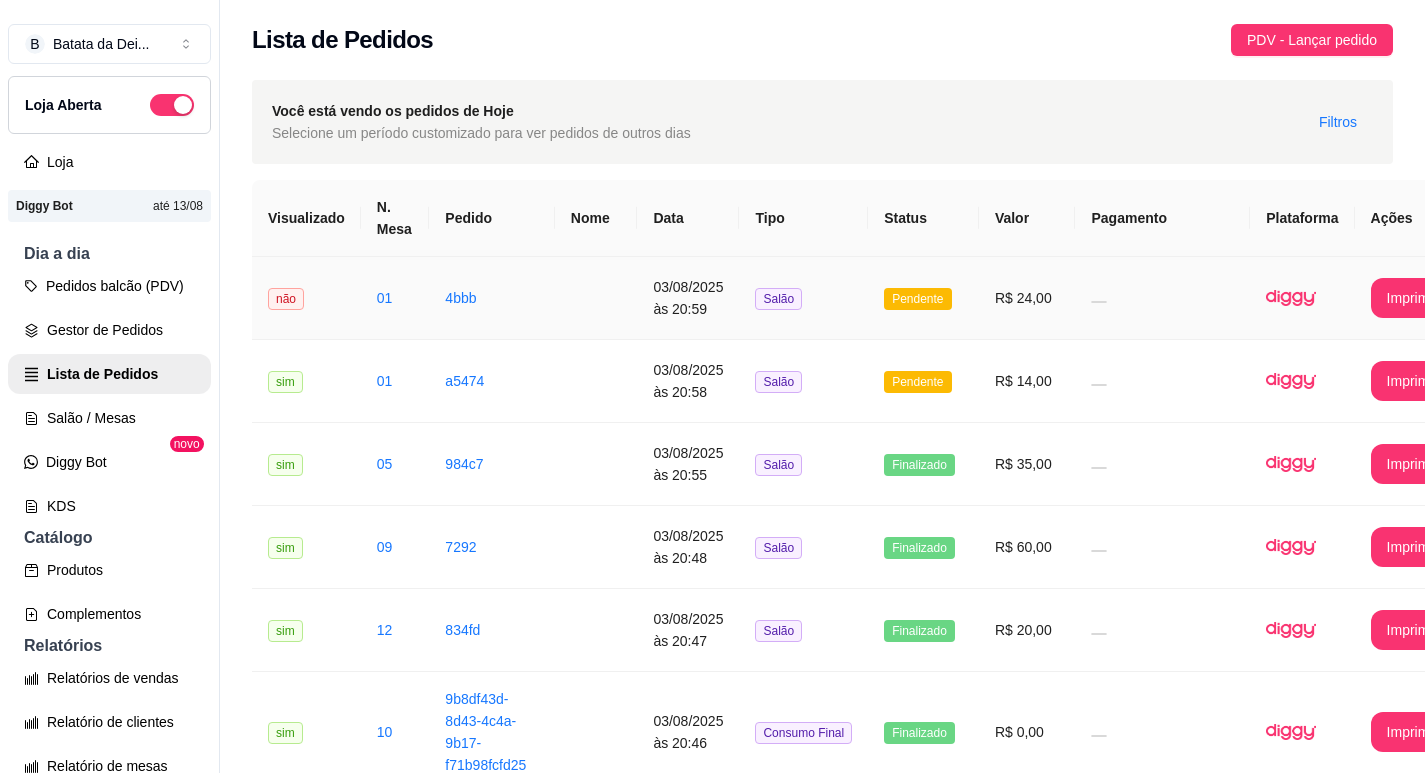 click on "03/08/2025 às 20:59" at bounding box center (688, 298) 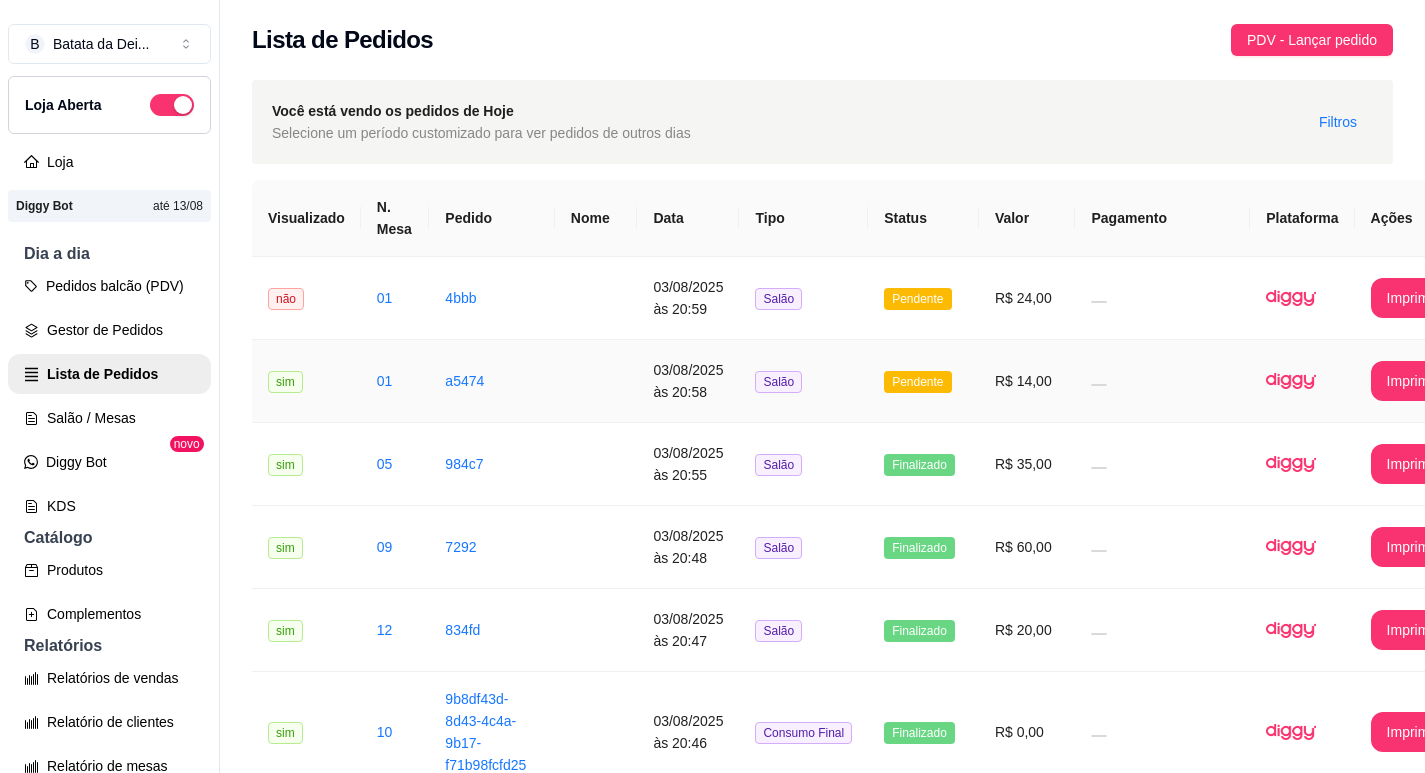 click on "Pendente" at bounding box center (923, 381) 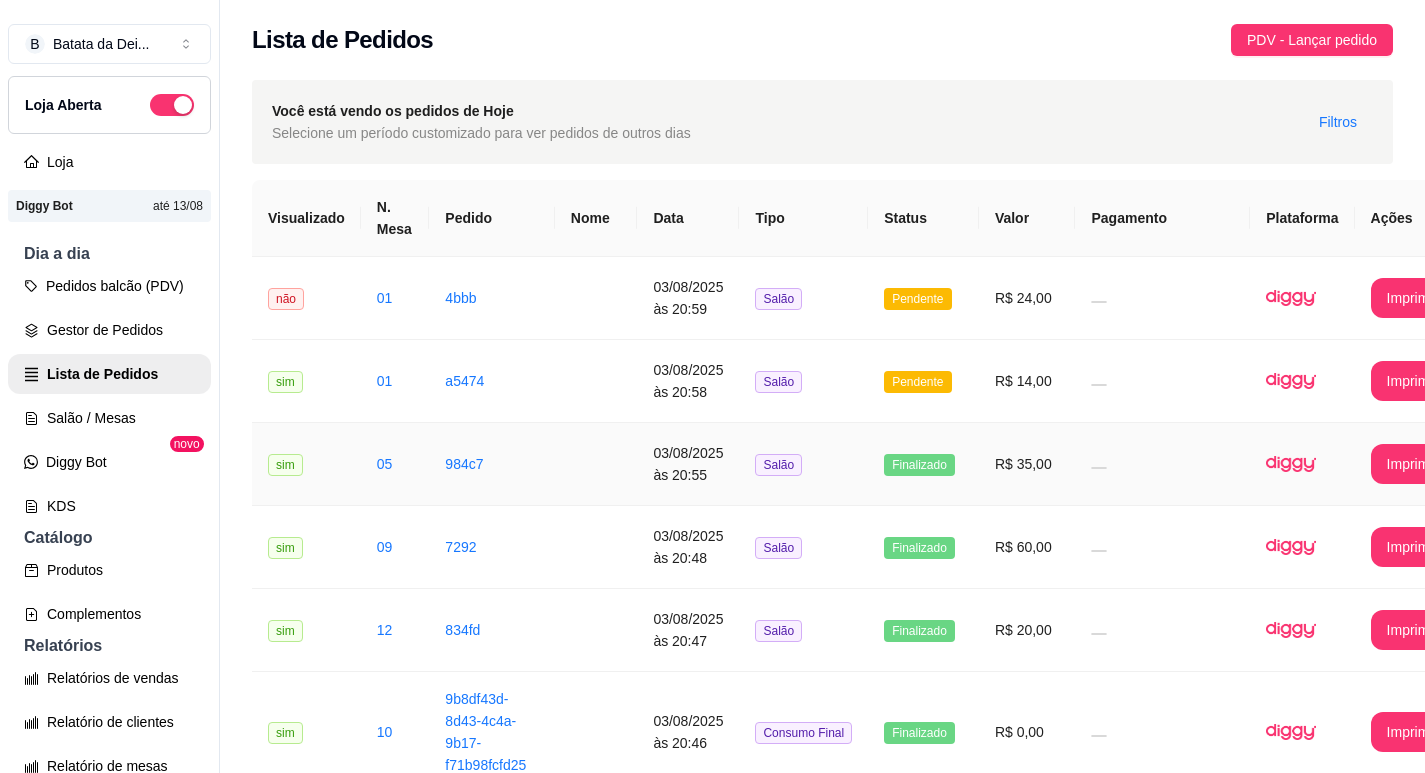 click on "R$ 35,00" at bounding box center [1027, 464] 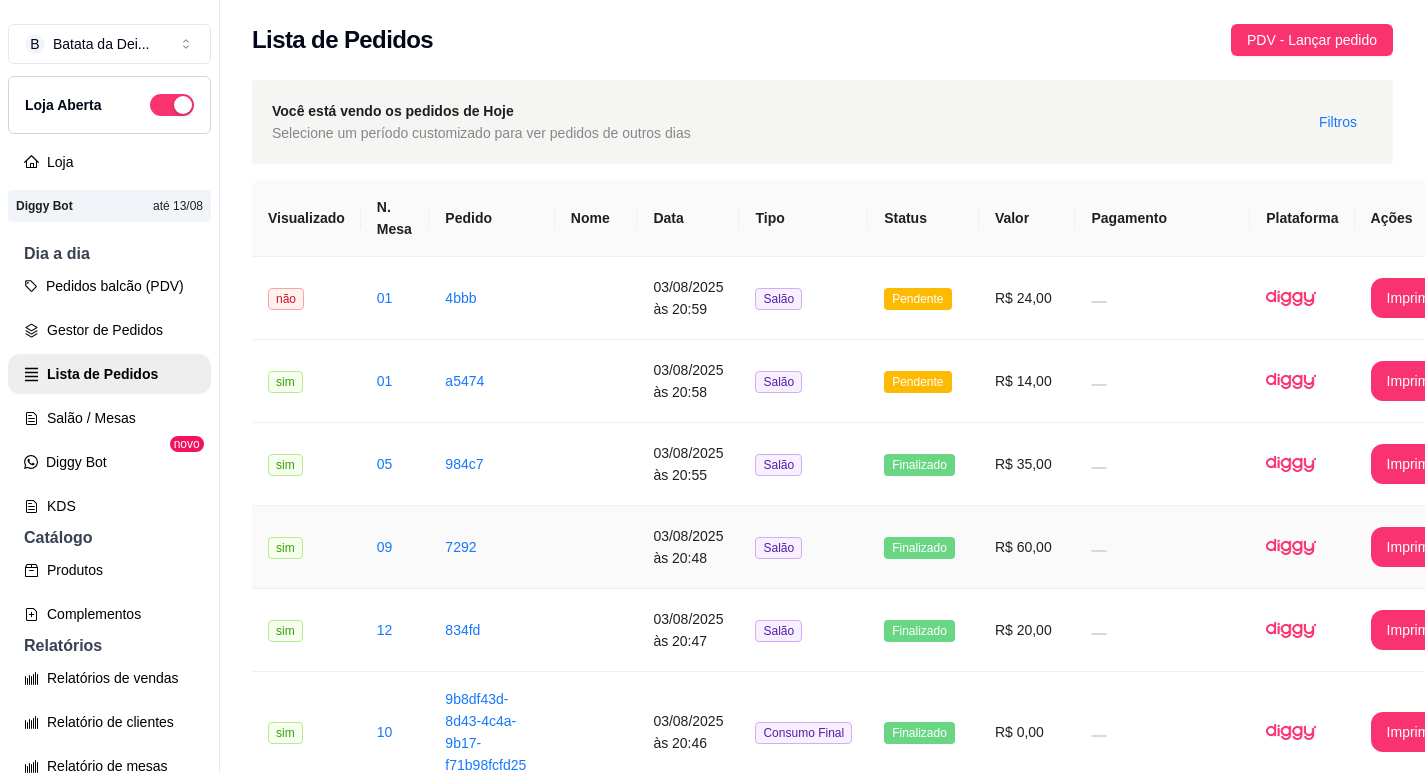 click at bounding box center [1162, 547] 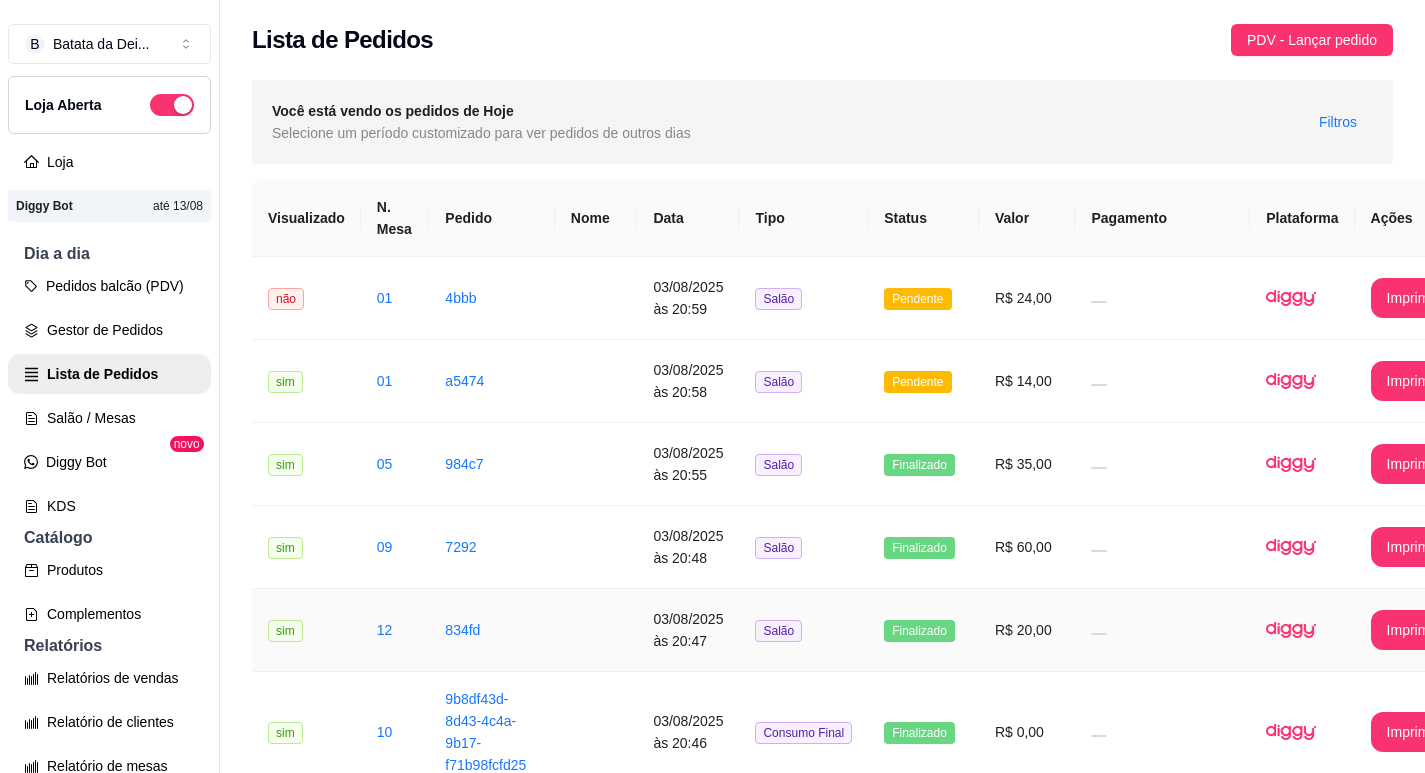 click at bounding box center [1162, 630] 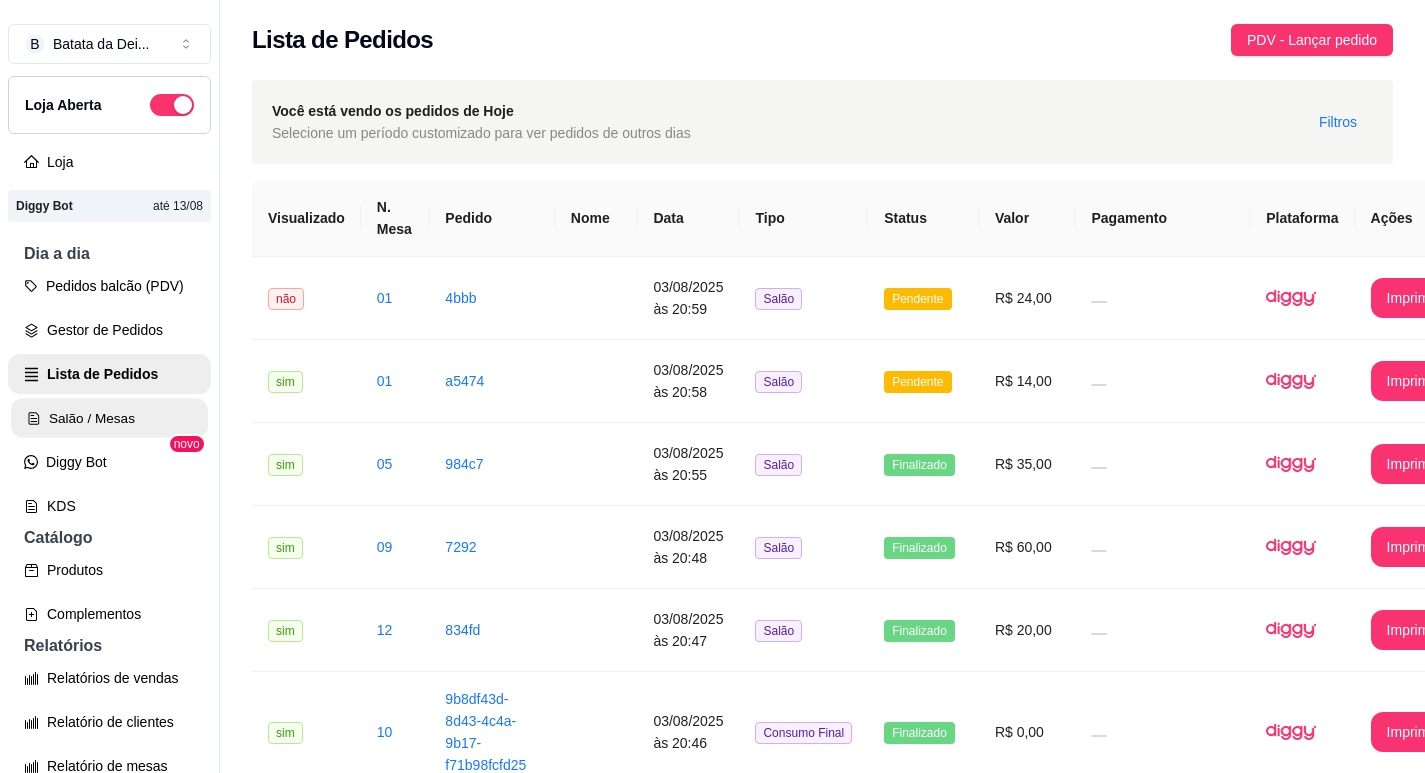 click on "Salão / Mesas" at bounding box center (109, 418) 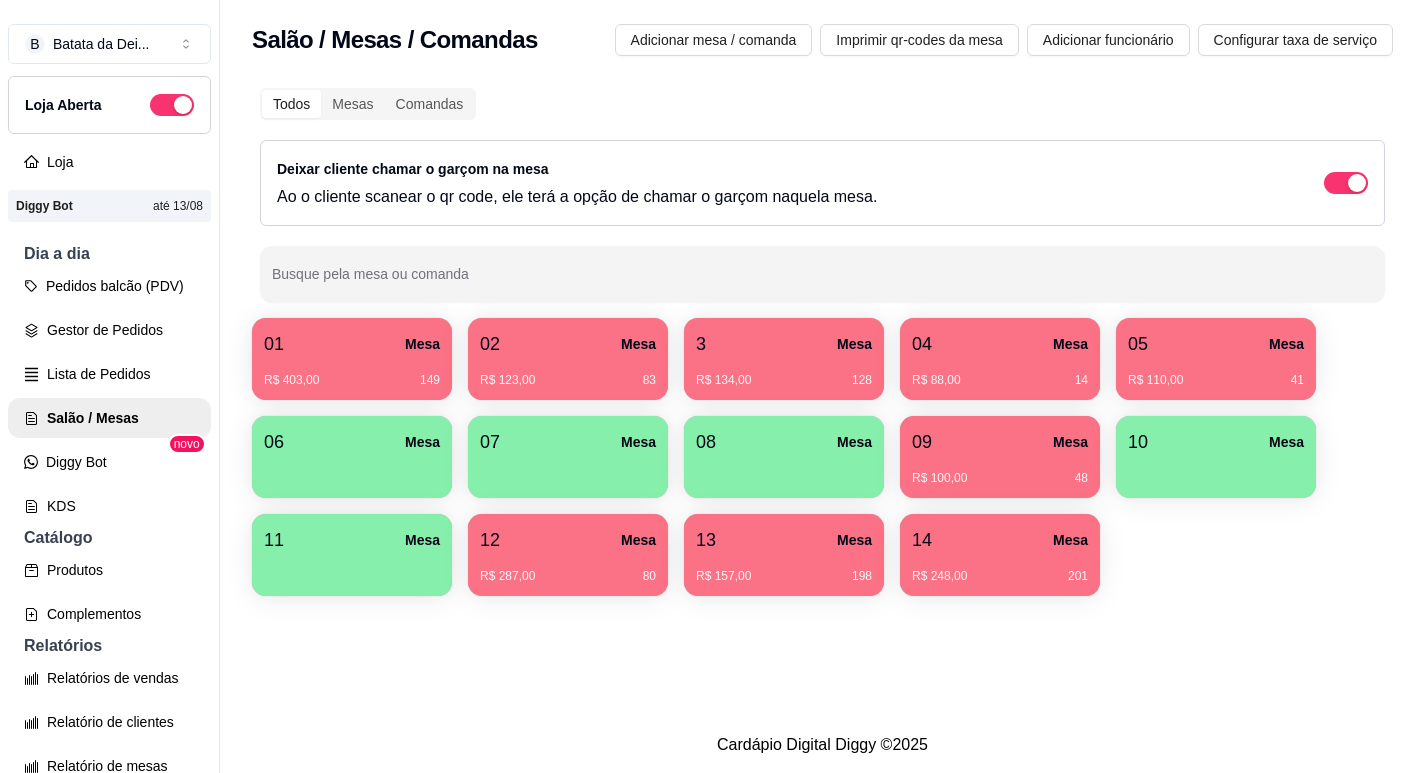 click on "R$ 287,00 80" at bounding box center [568, 569] 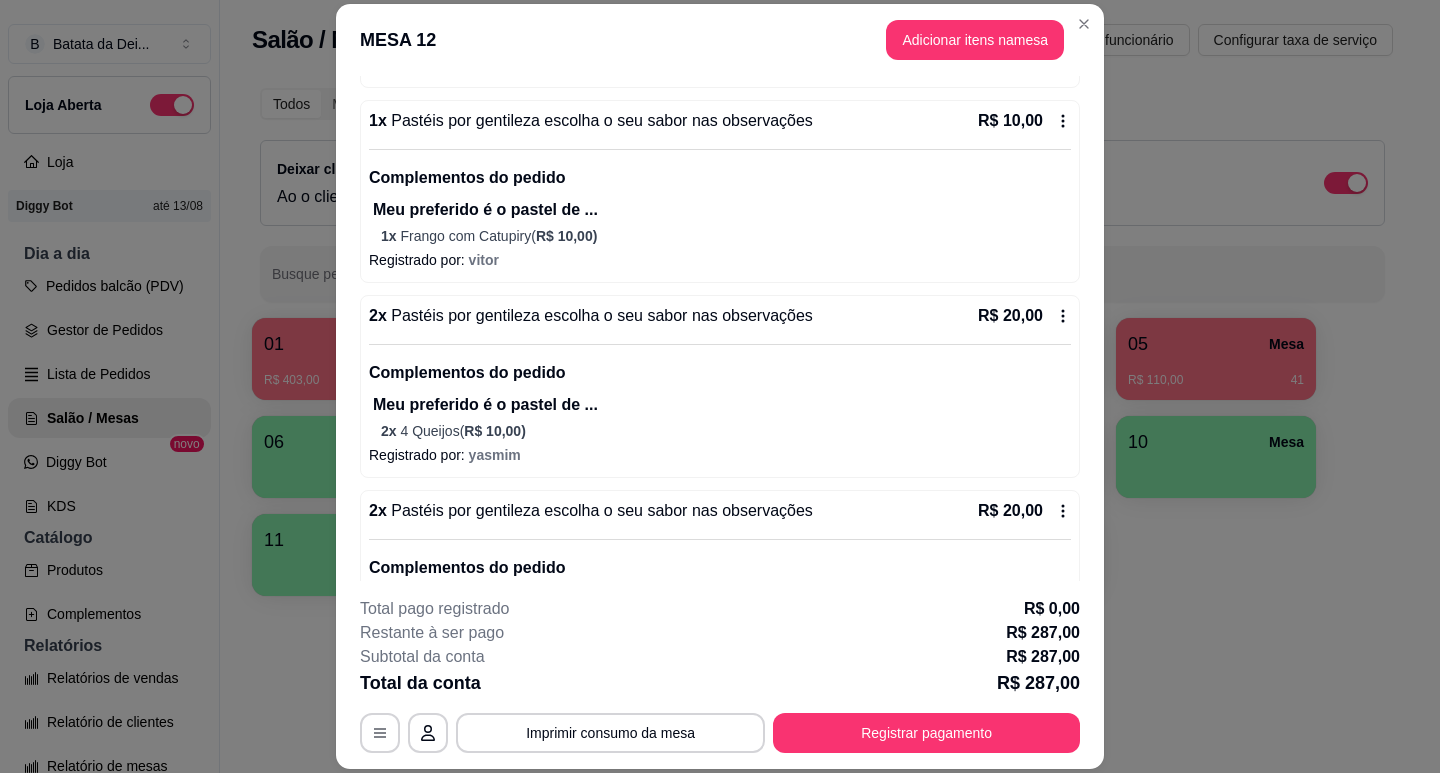 scroll, scrollTop: 1088, scrollLeft: 0, axis: vertical 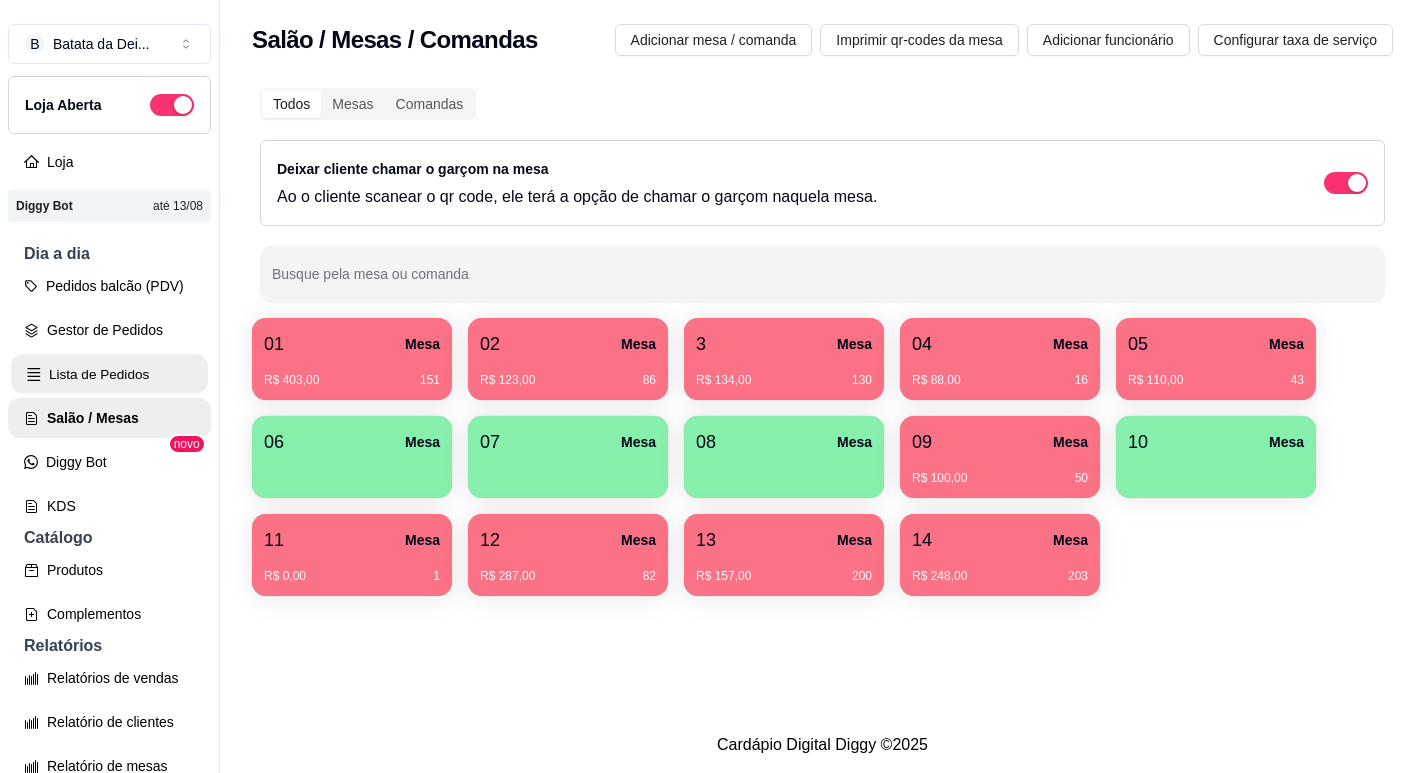click on "Lista de Pedidos" at bounding box center (109, 374) 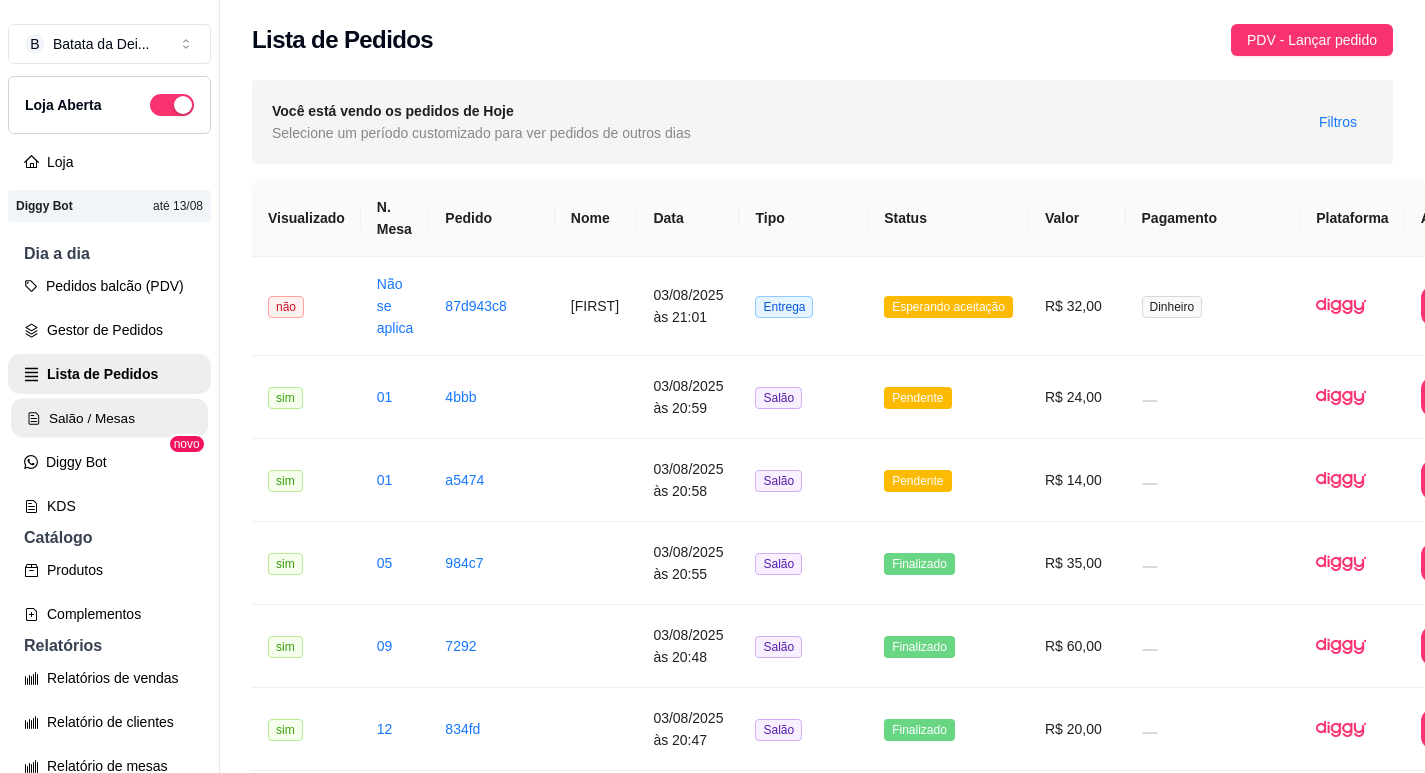 click on "Salão / Mesas" at bounding box center (109, 418) 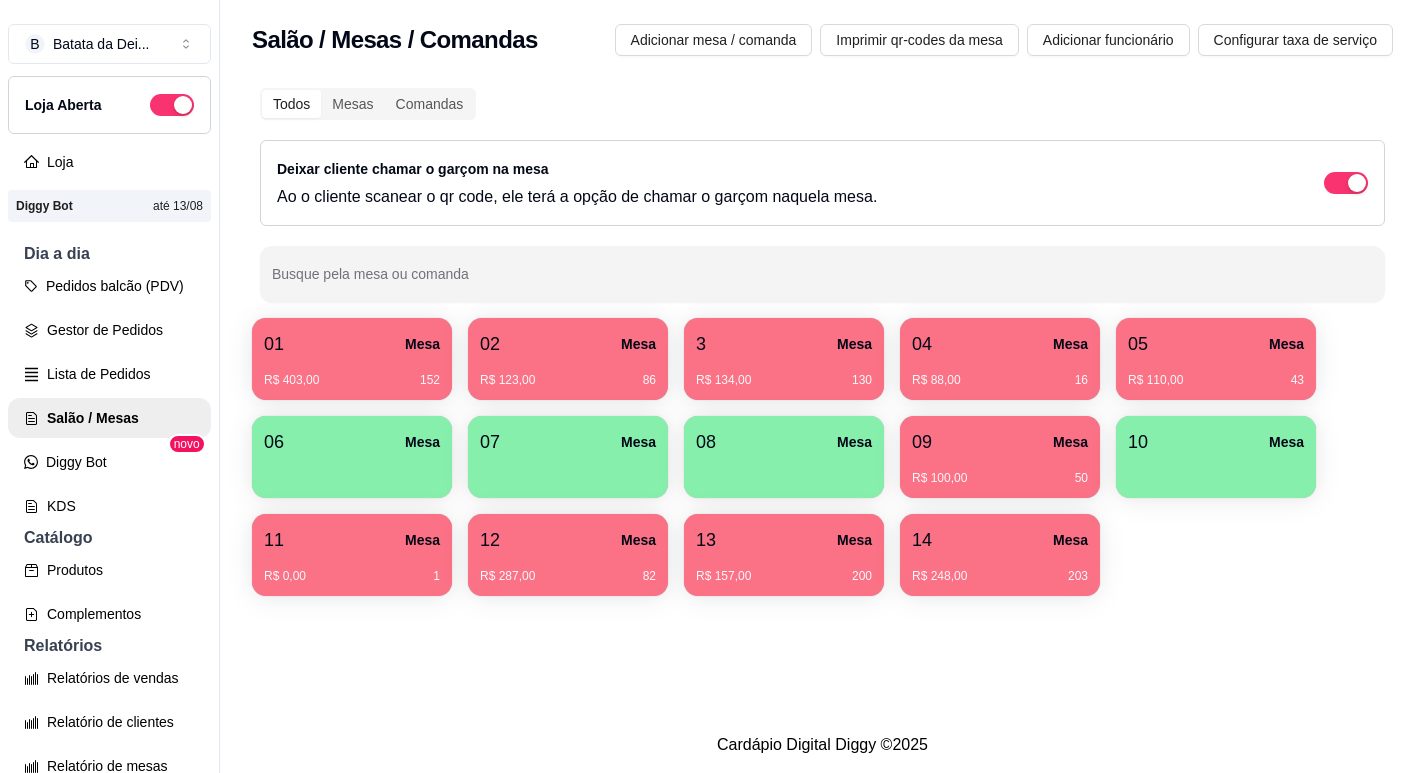 click on "04 Mesa" at bounding box center (1000, 344) 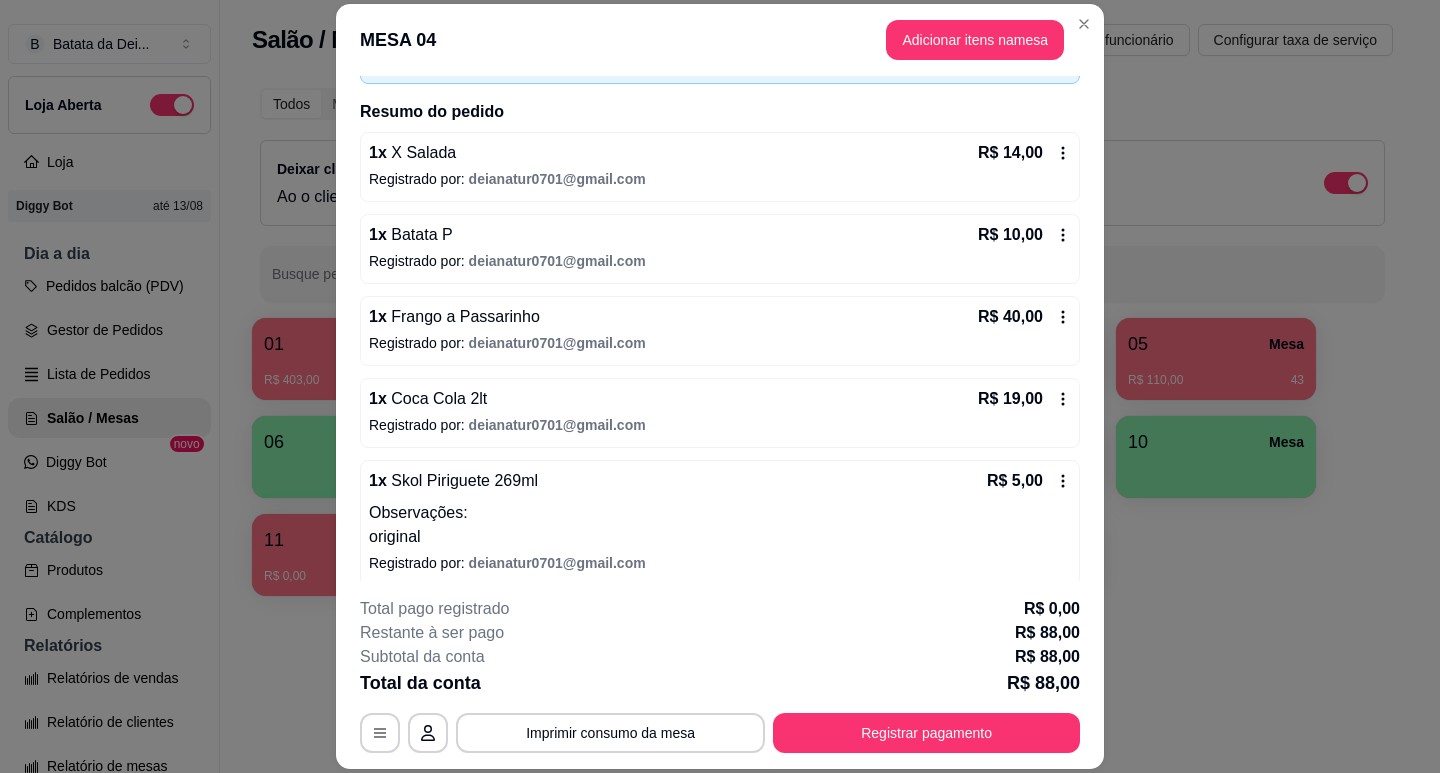 scroll, scrollTop: 146, scrollLeft: 0, axis: vertical 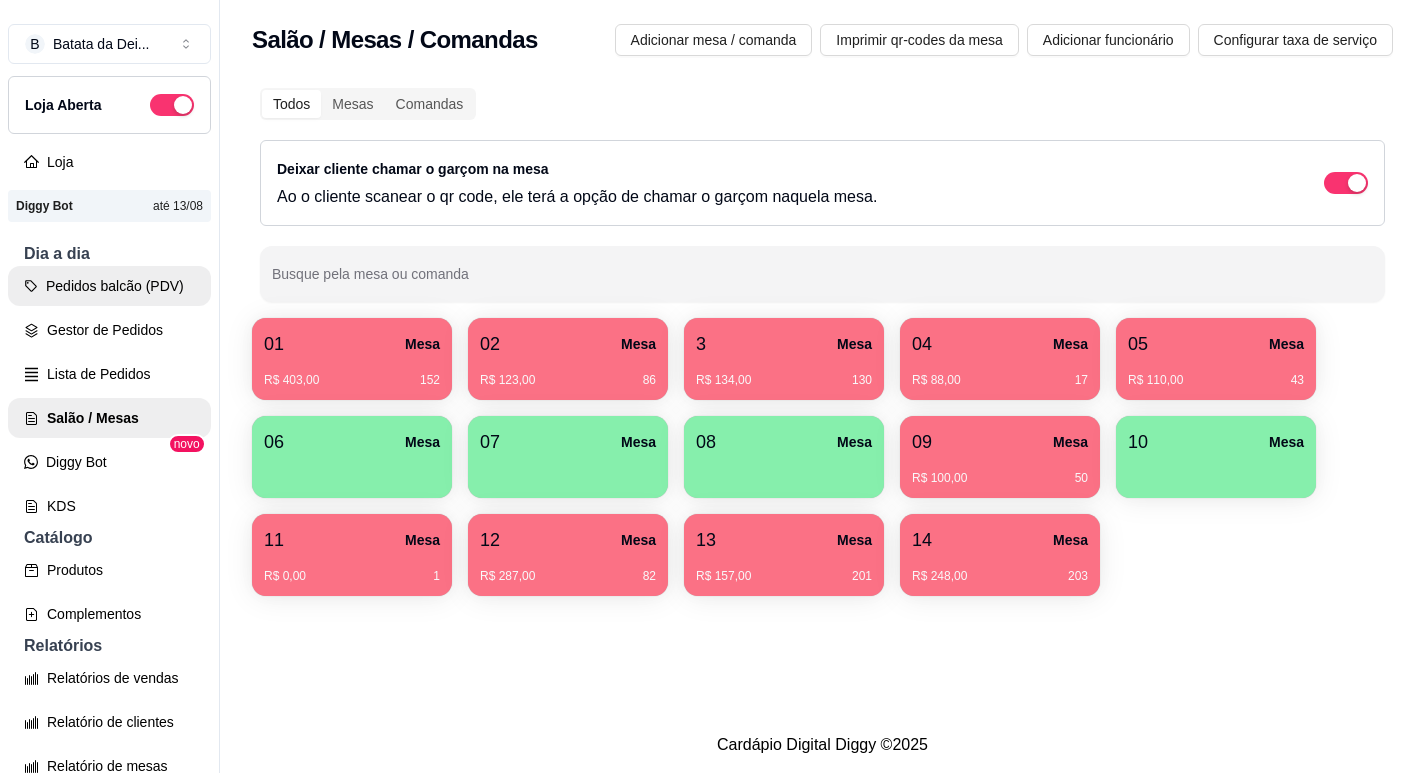 click on "Pedidos balcão (PDV)" at bounding box center (109, 286) 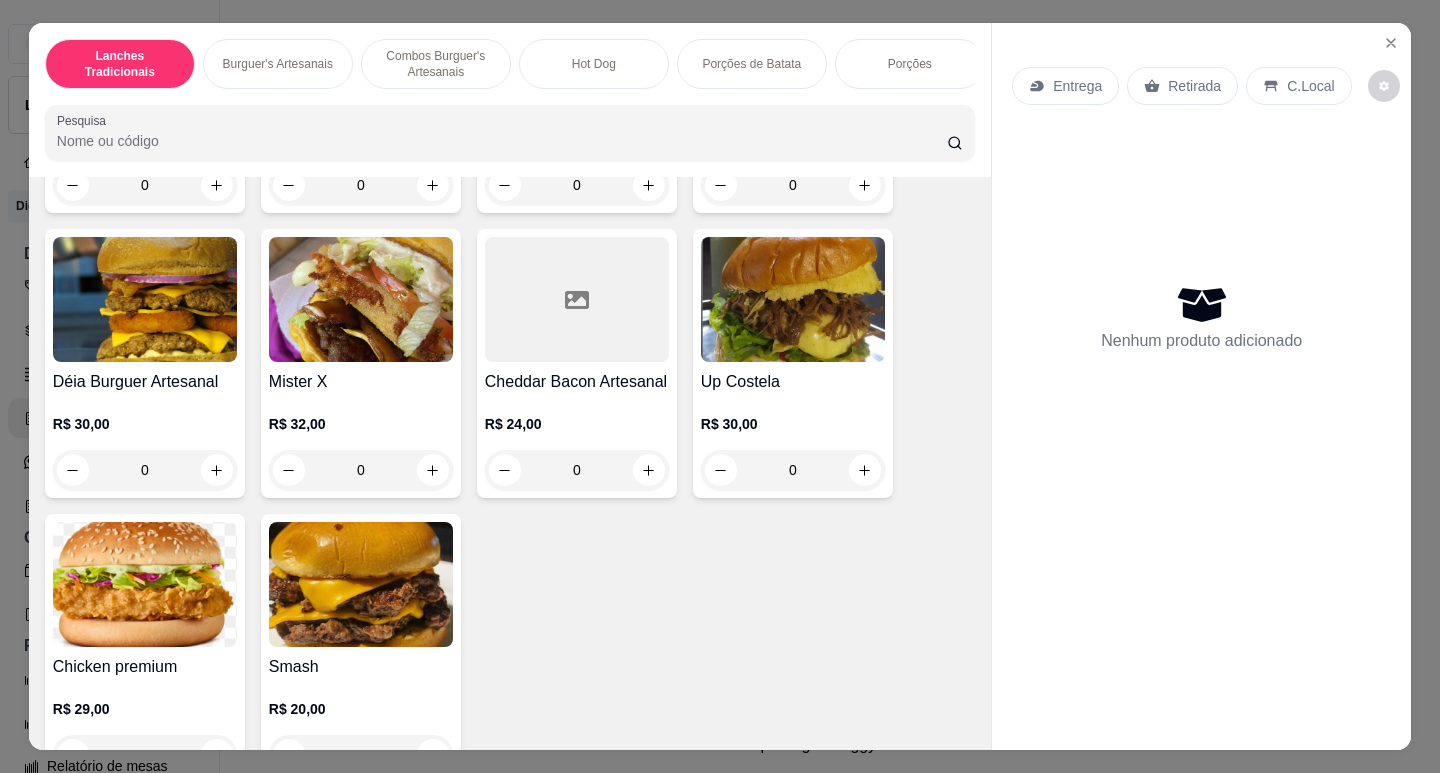 scroll, scrollTop: 700, scrollLeft: 0, axis: vertical 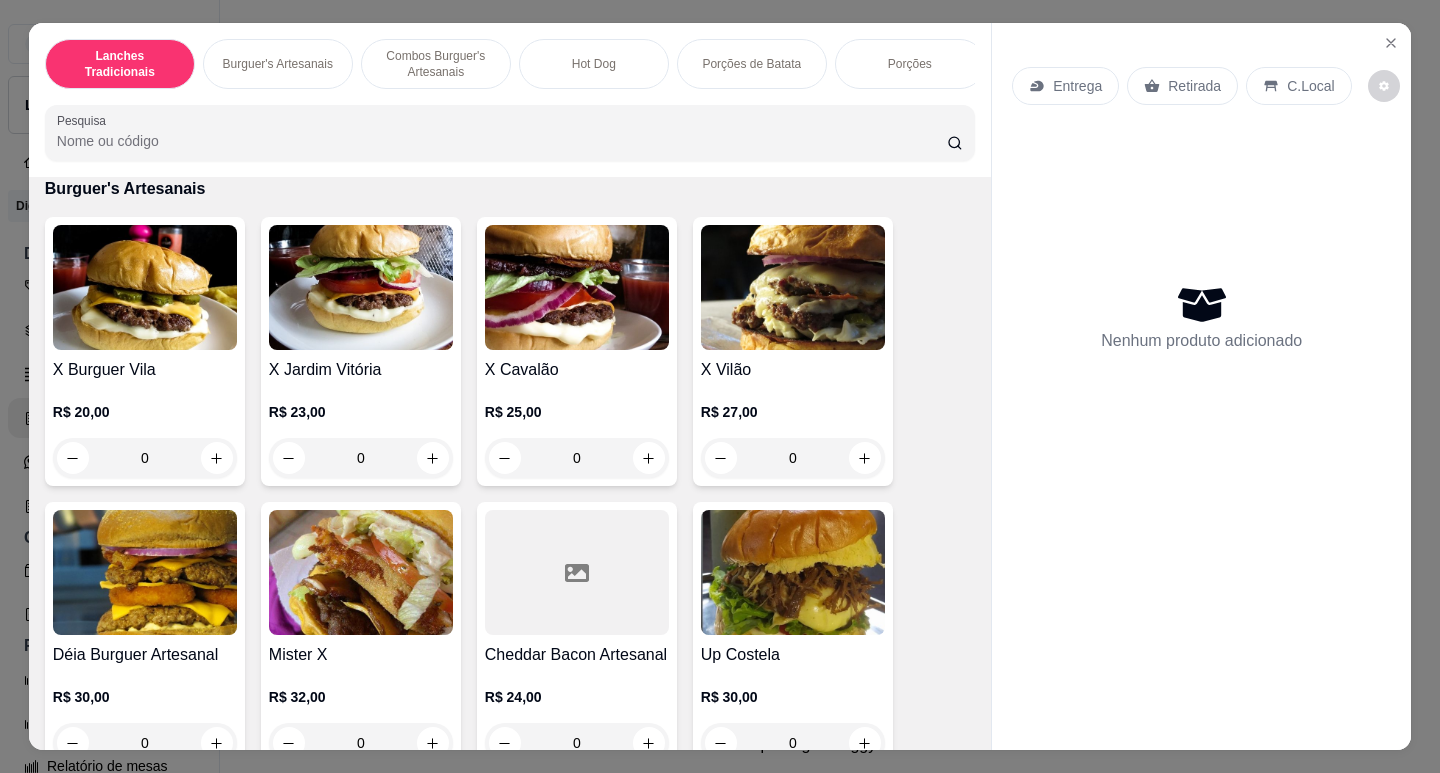 click at bounding box center [145, 287] 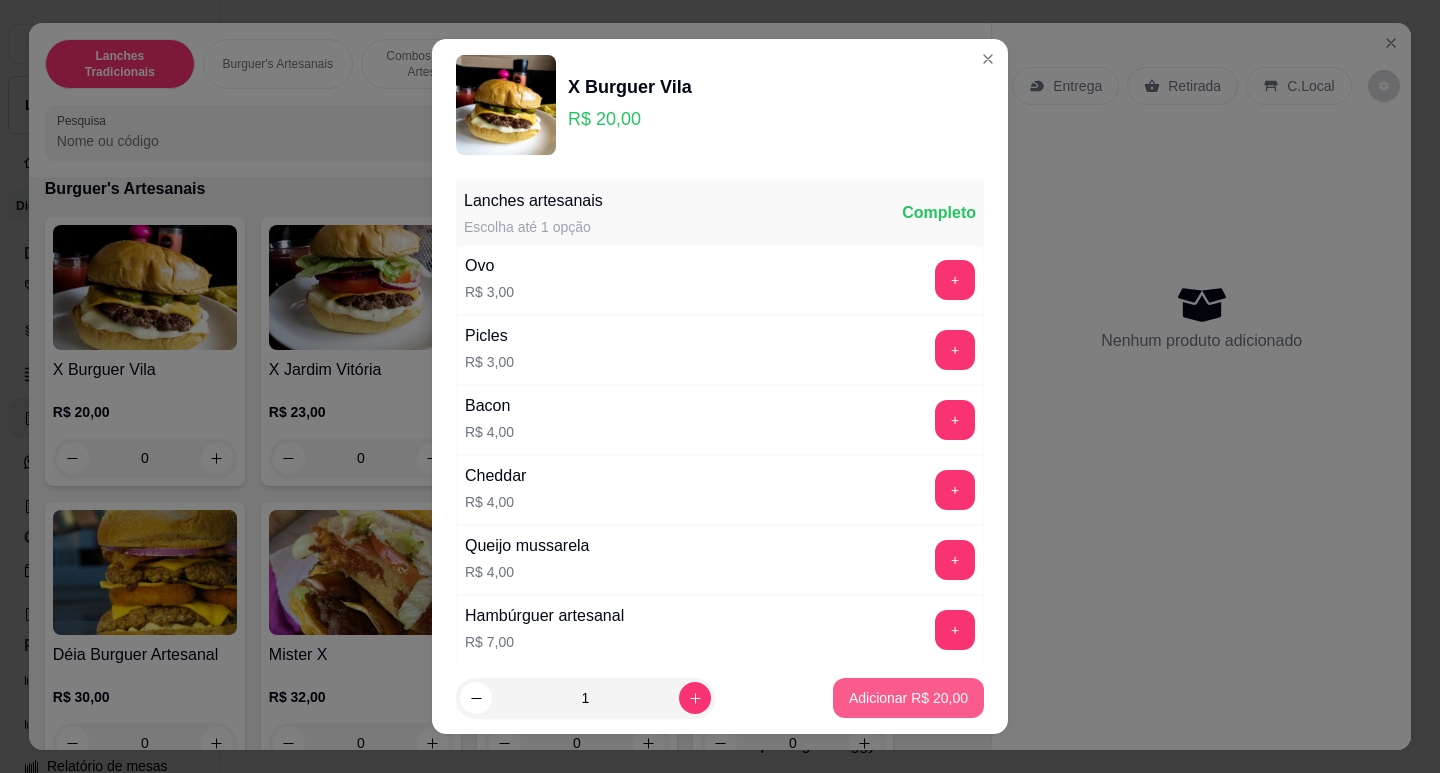 click on "Adicionar   R$ 20,00" at bounding box center [908, 698] 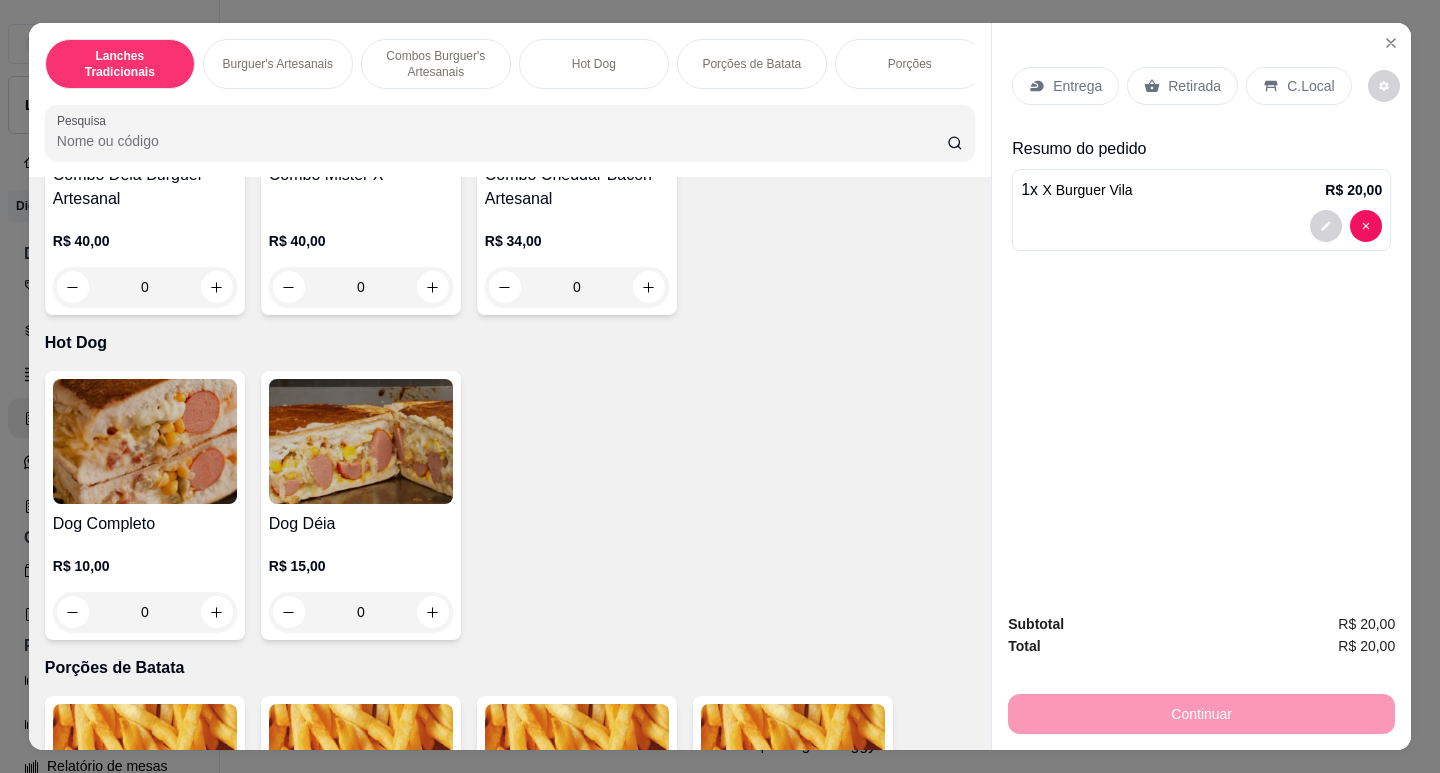 scroll, scrollTop: 2100, scrollLeft: 0, axis: vertical 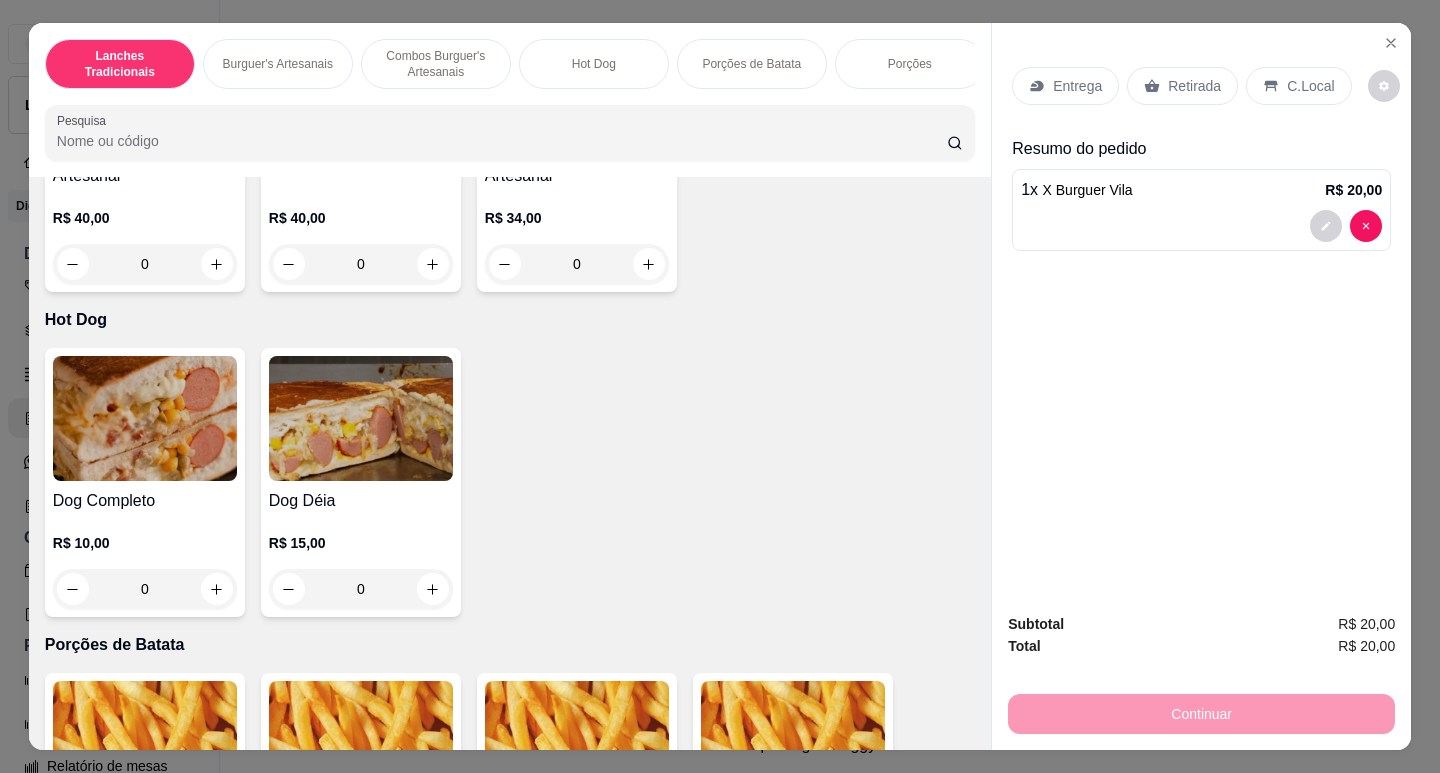 click at bounding box center [361, 418] 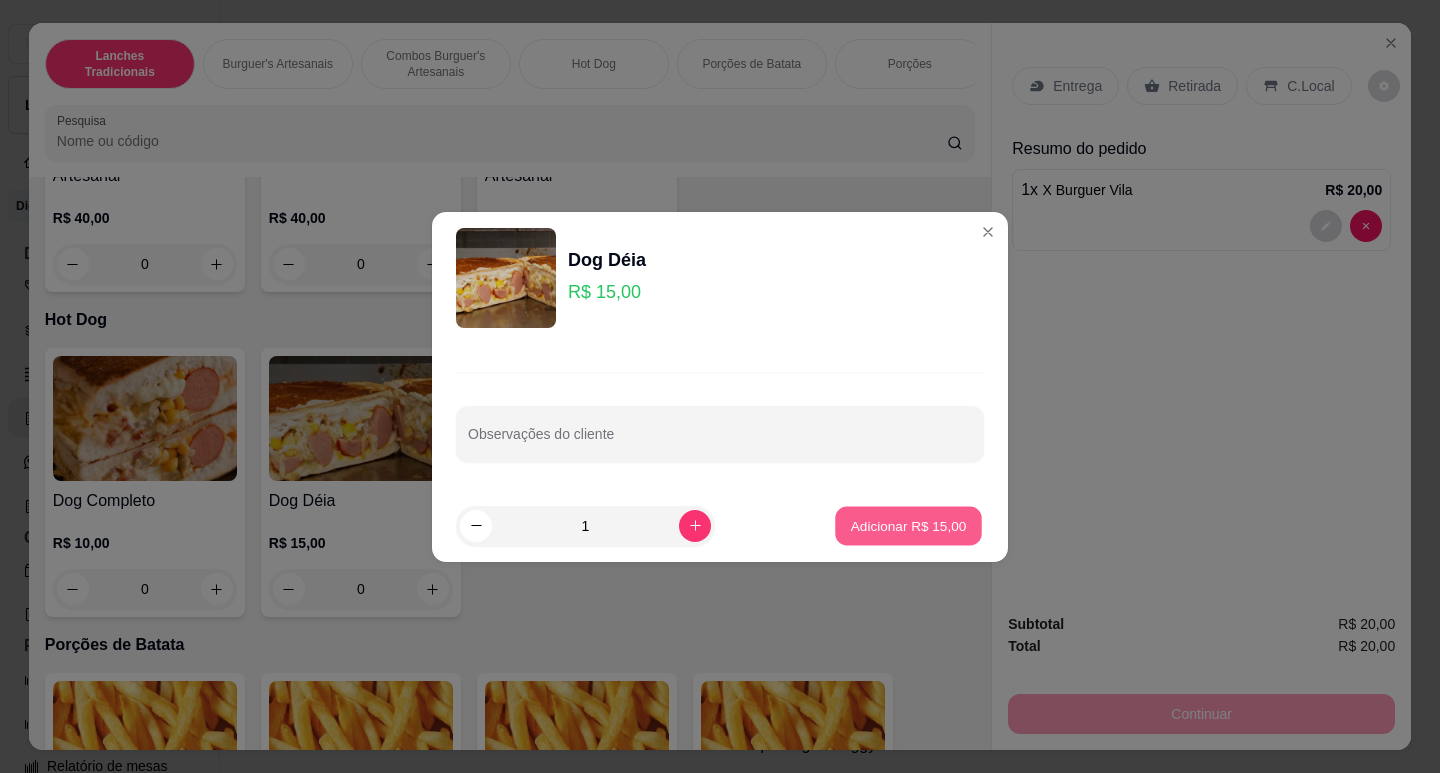 click on "Adicionar   R$ 15,00" at bounding box center [908, 525] 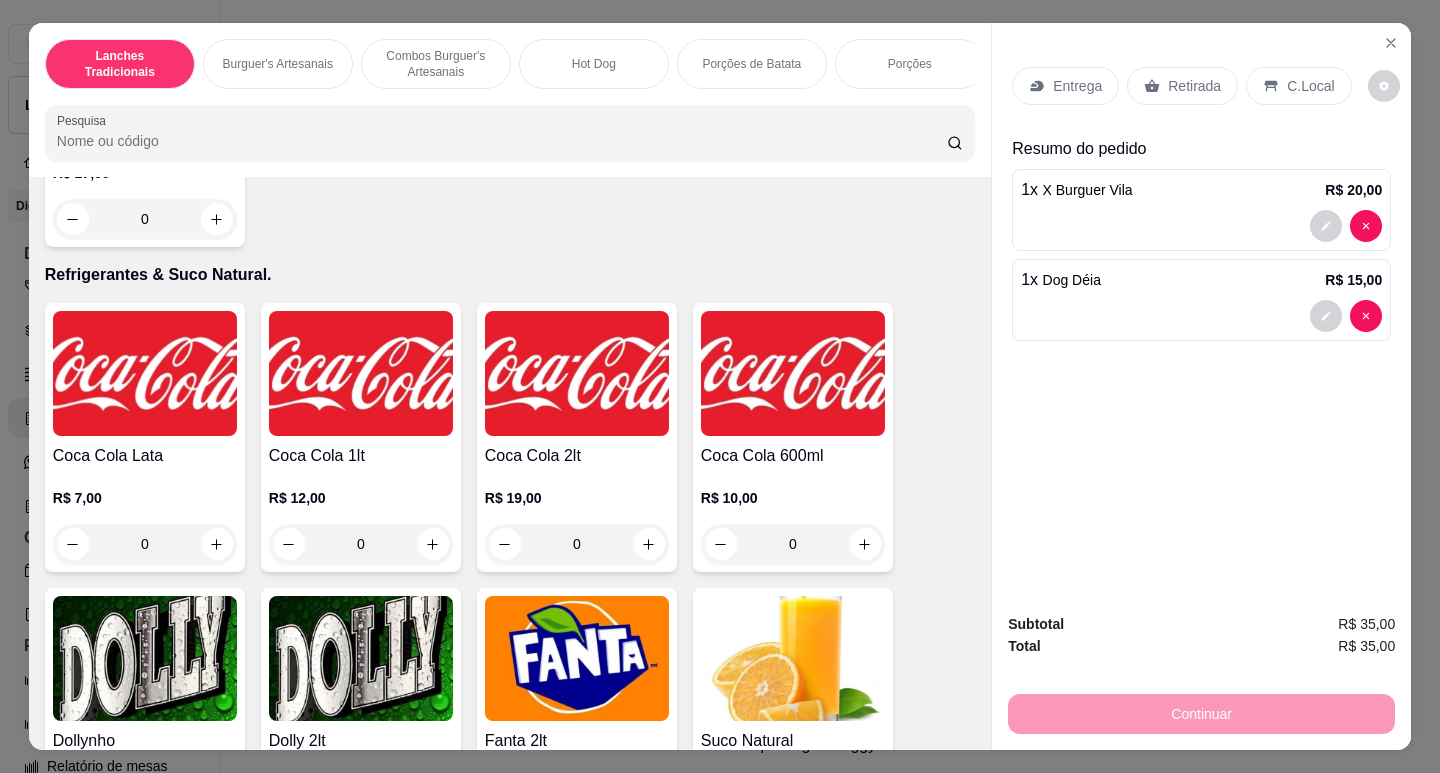 scroll, scrollTop: 4700, scrollLeft: 0, axis: vertical 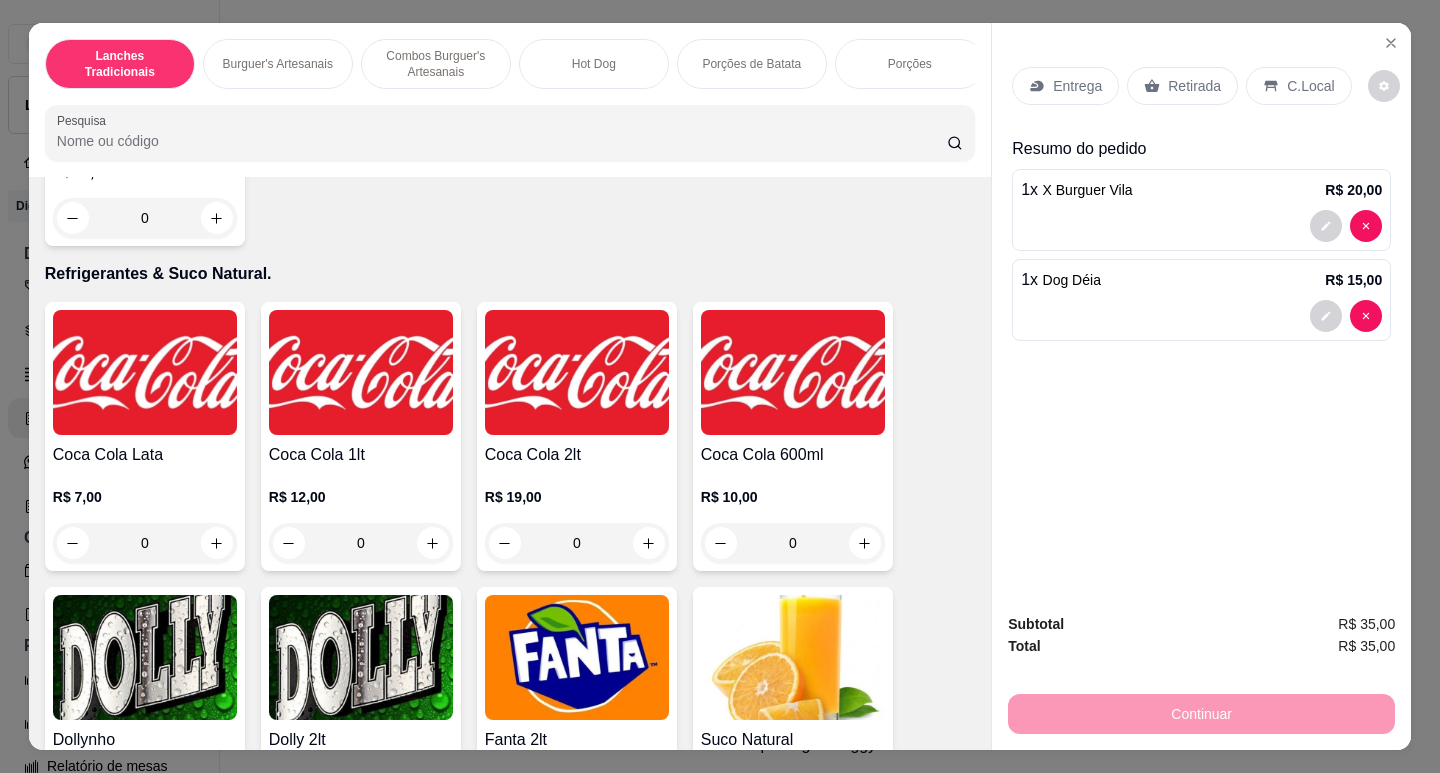 click on "Coca Cola 600ml" at bounding box center (793, 455) 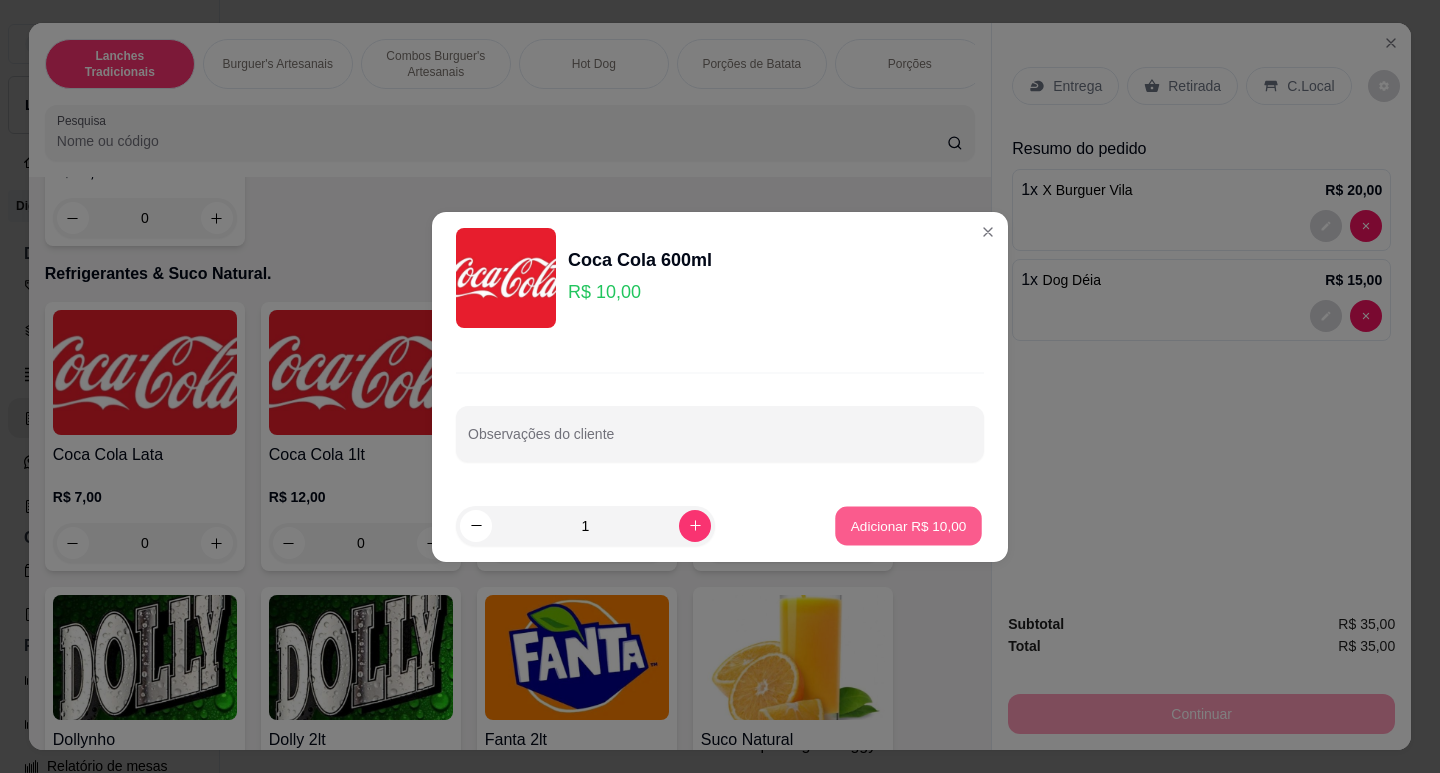 click on "Adicionar   R$ 10,00" at bounding box center (908, 525) 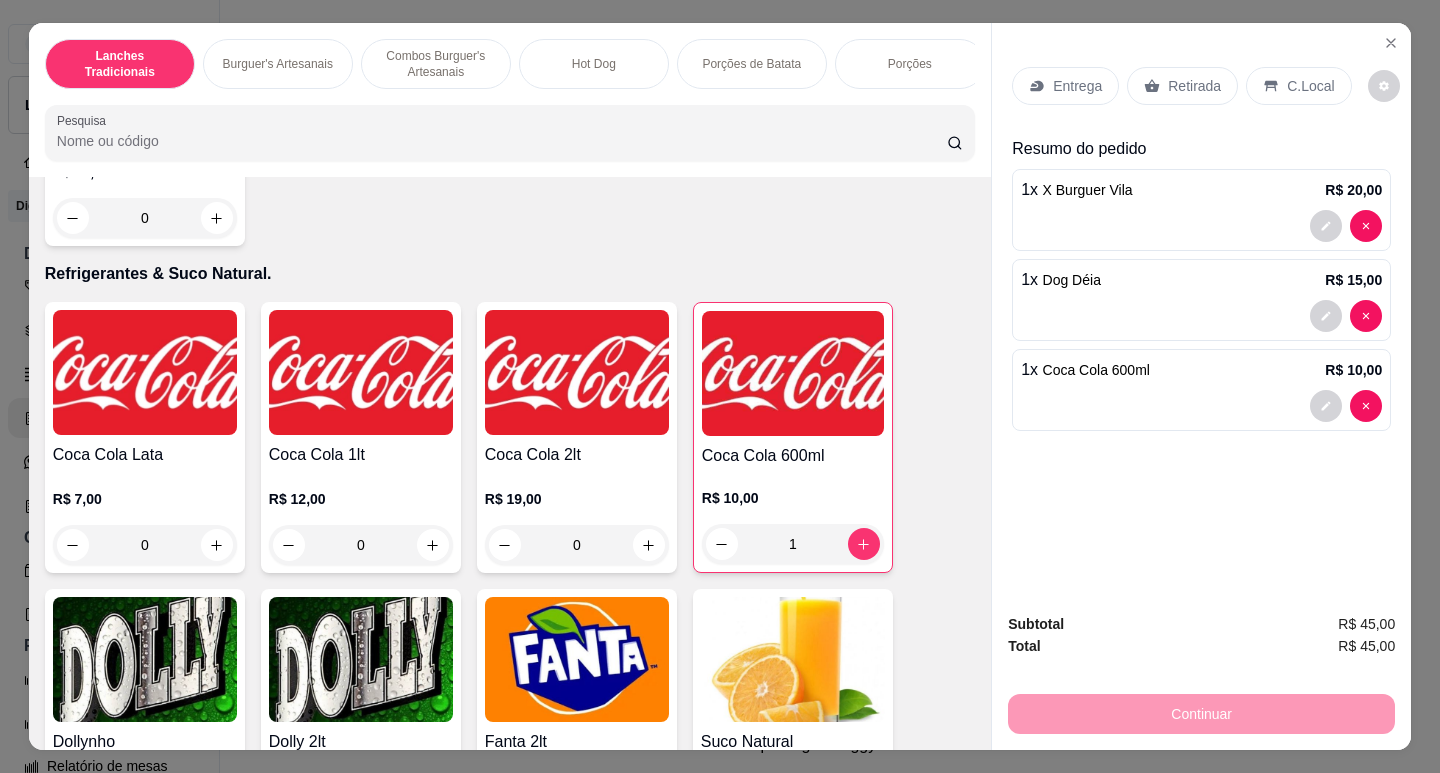 click on "Entrega Retirada C.Local" at bounding box center (1201, 86) 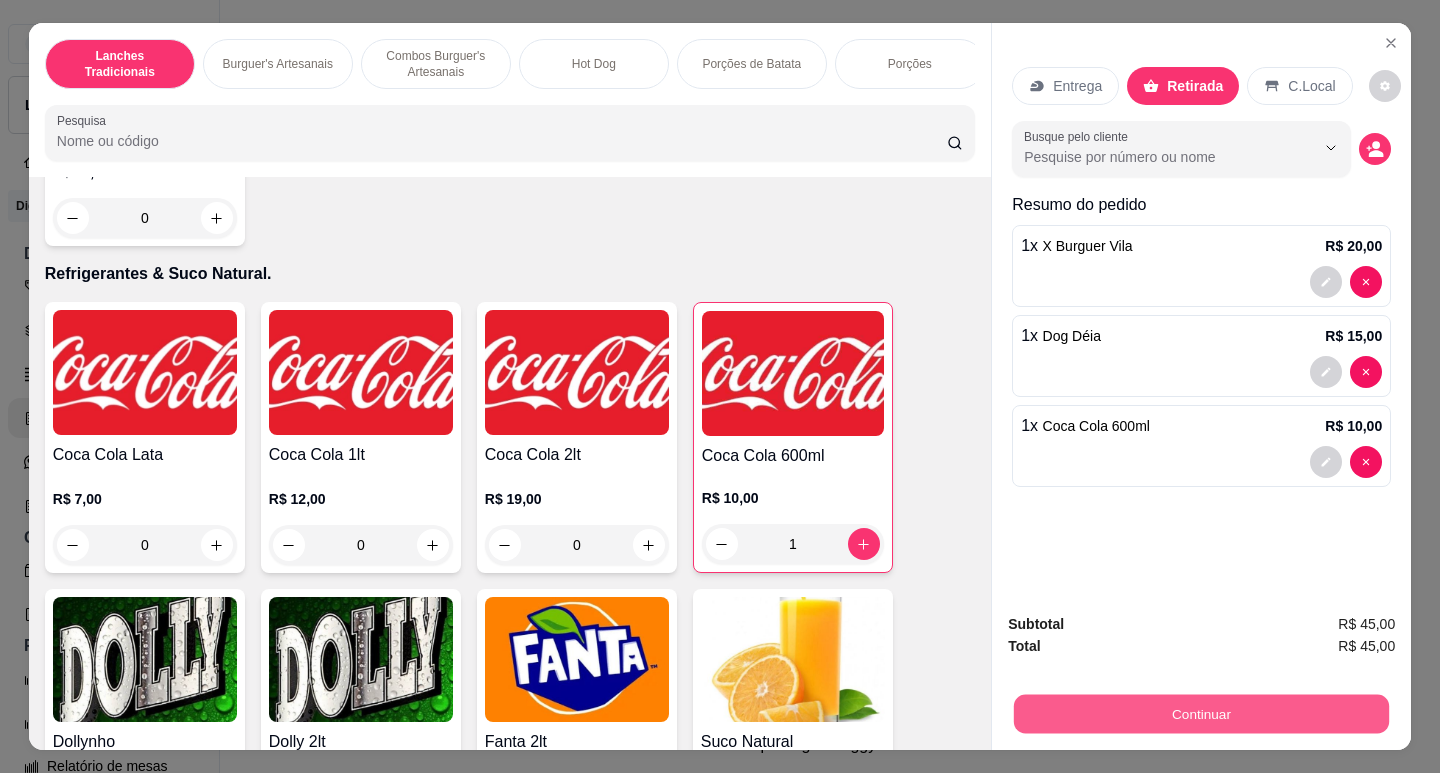 click on "Continuar" at bounding box center (1201, 713) 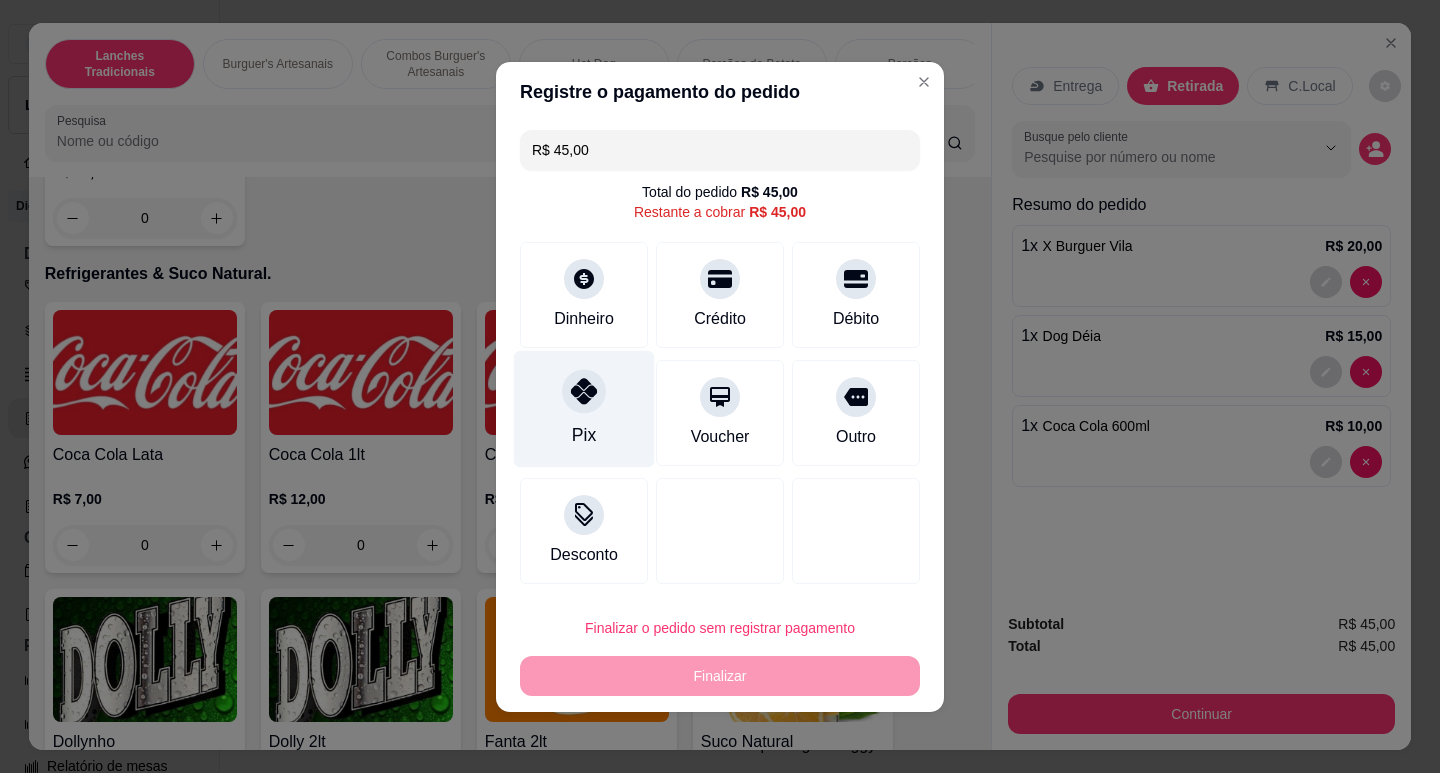 click on "Pix" at bounding box center (584, 408) 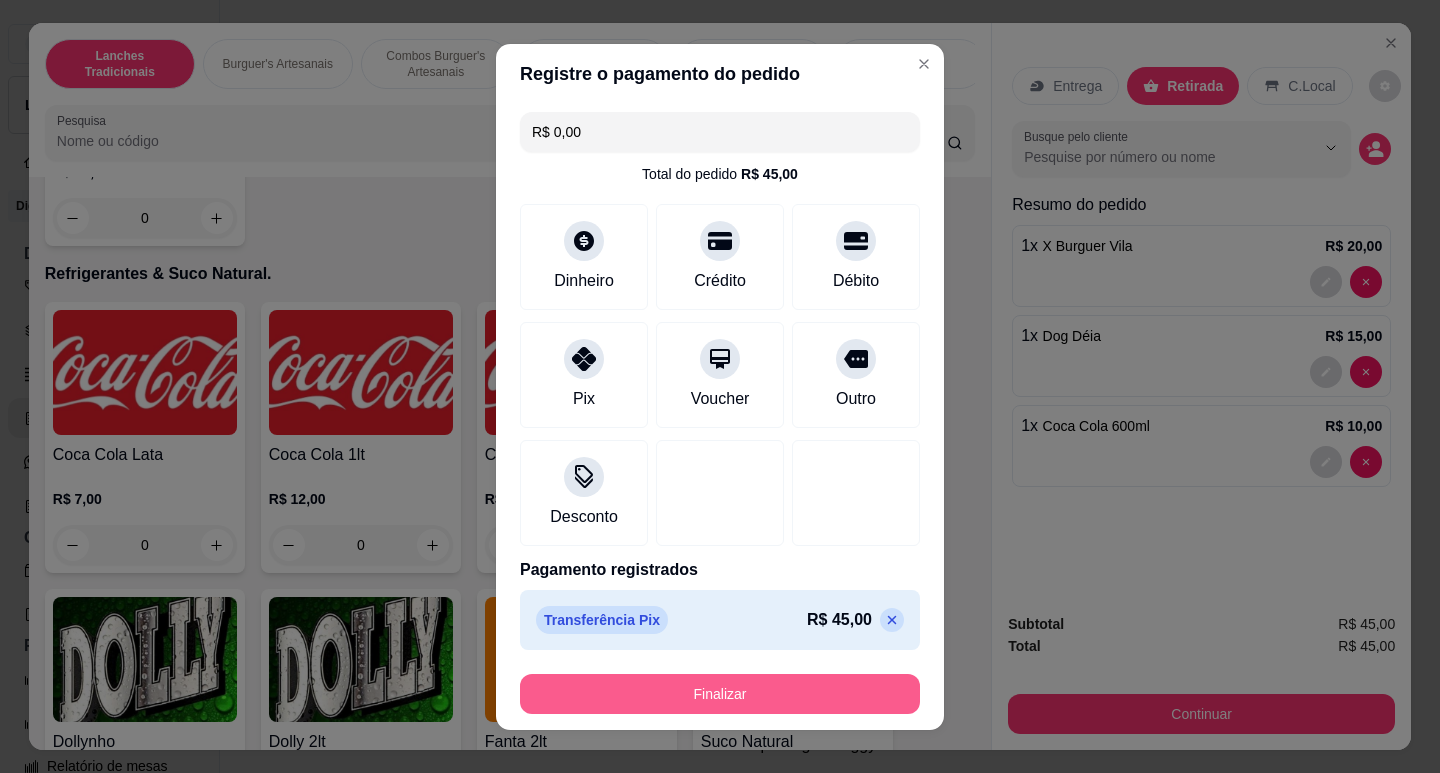 click on "Finalizar" at bounding box center [720, 694] 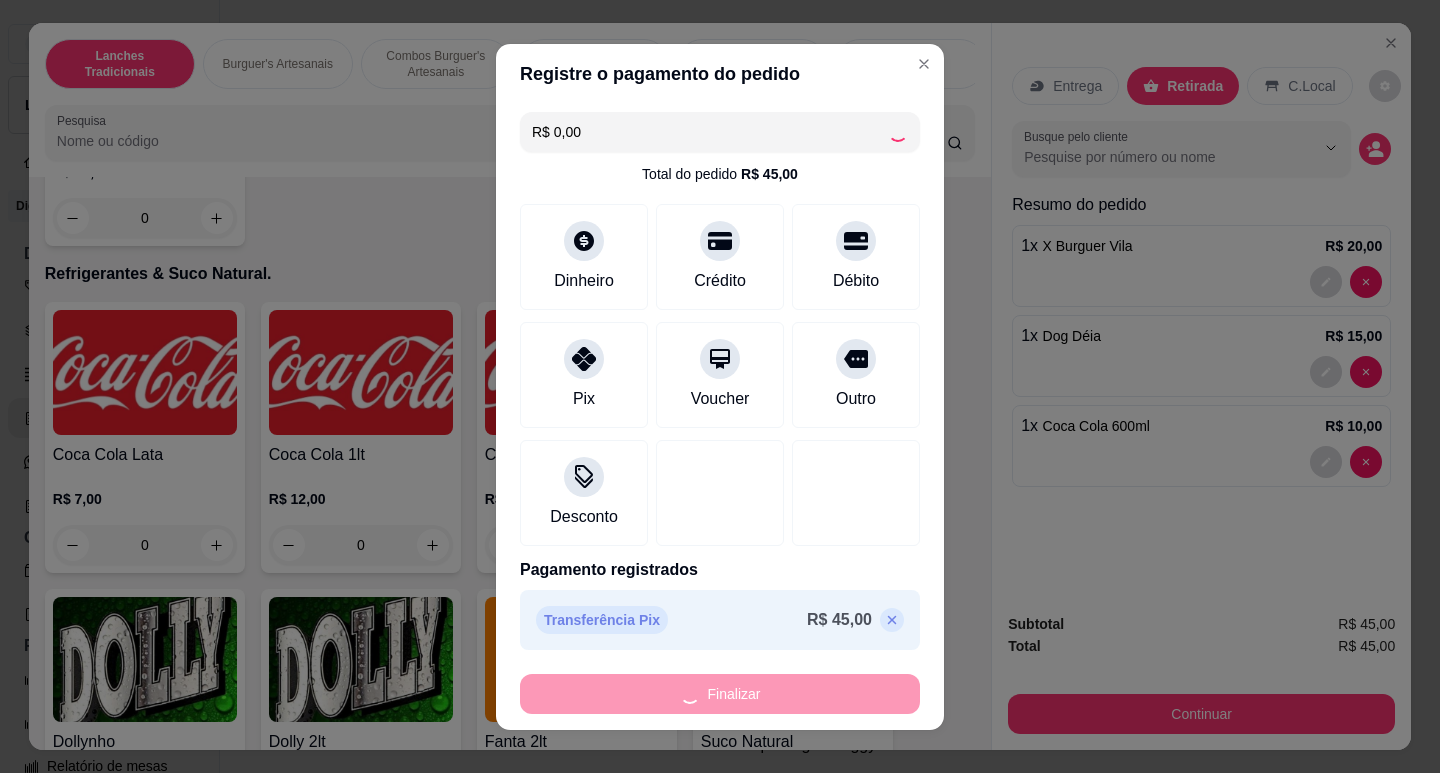 type on "0" 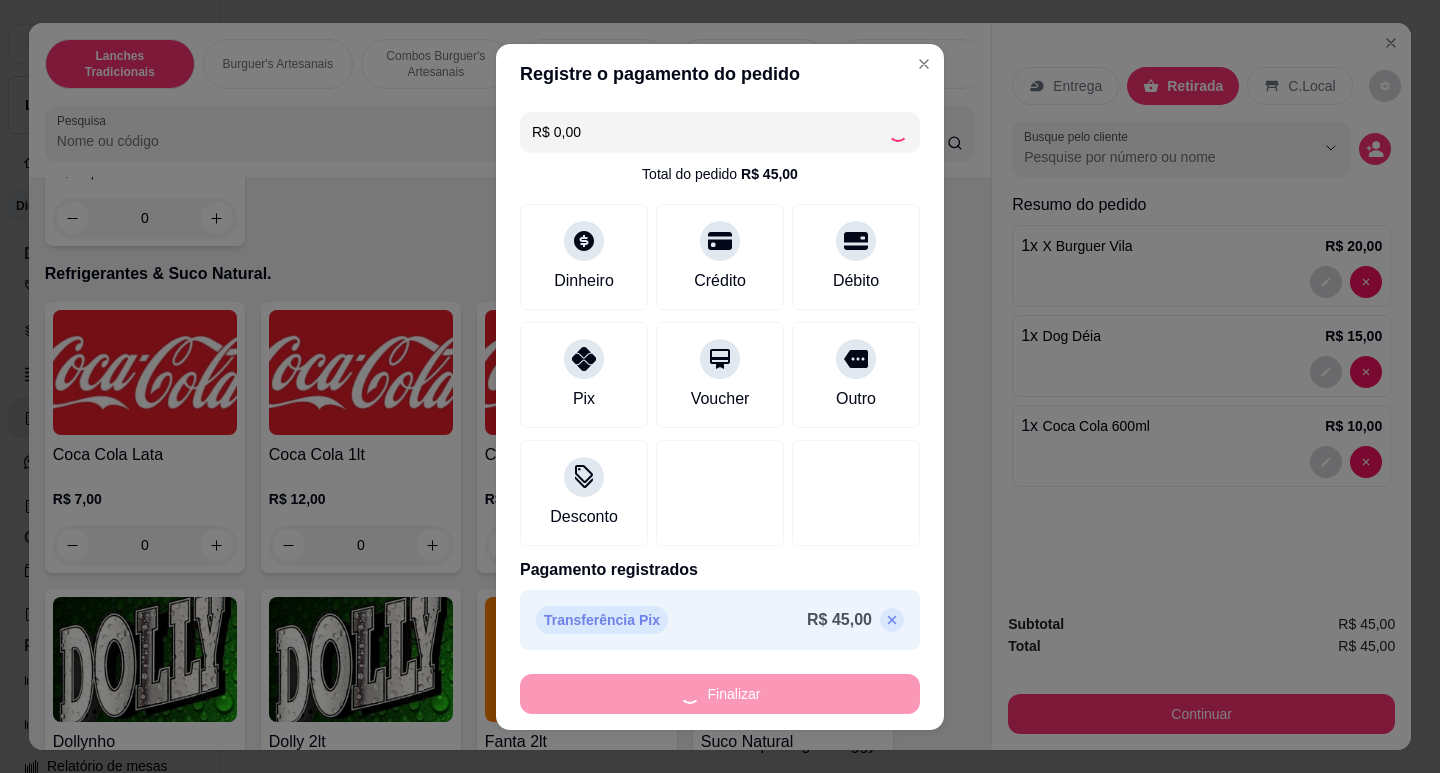 type on "0" 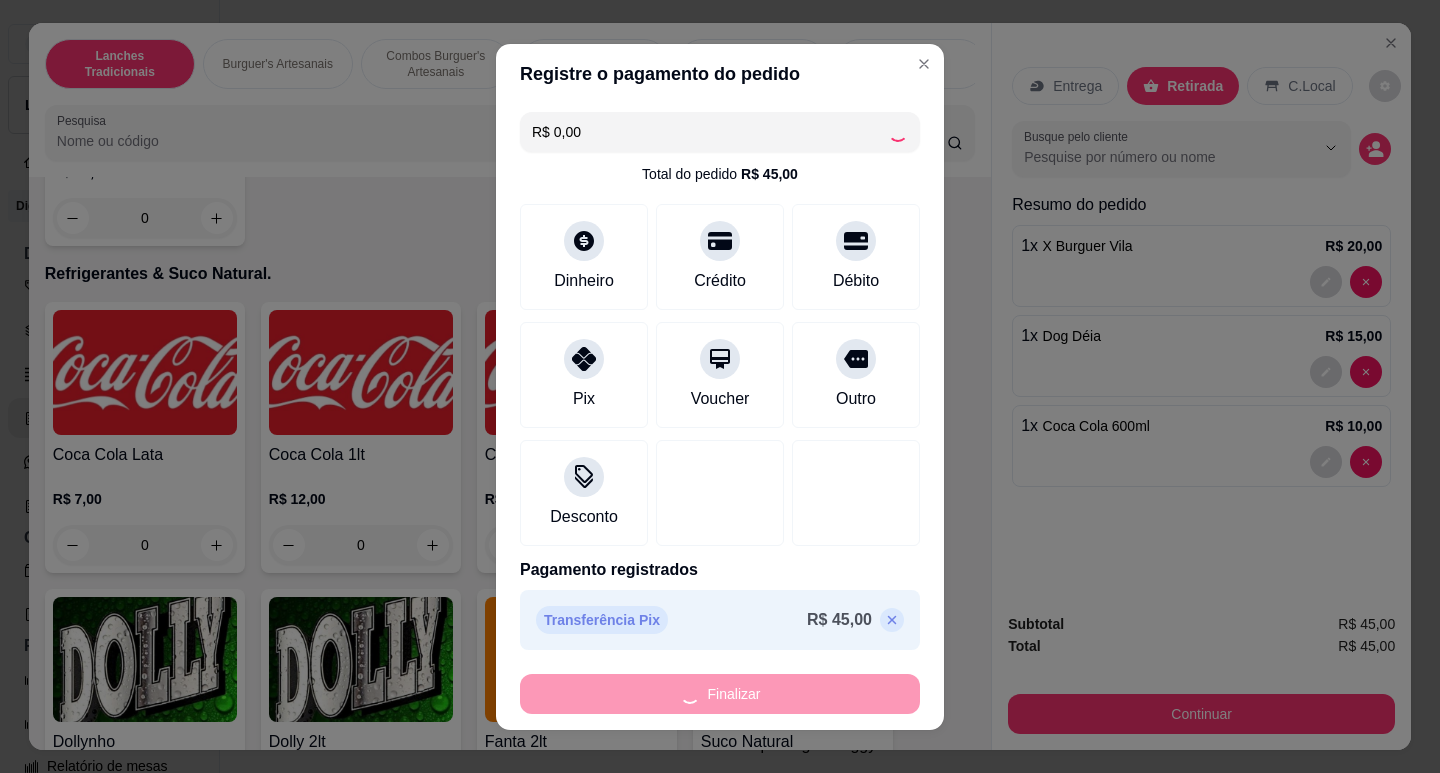type on "0" 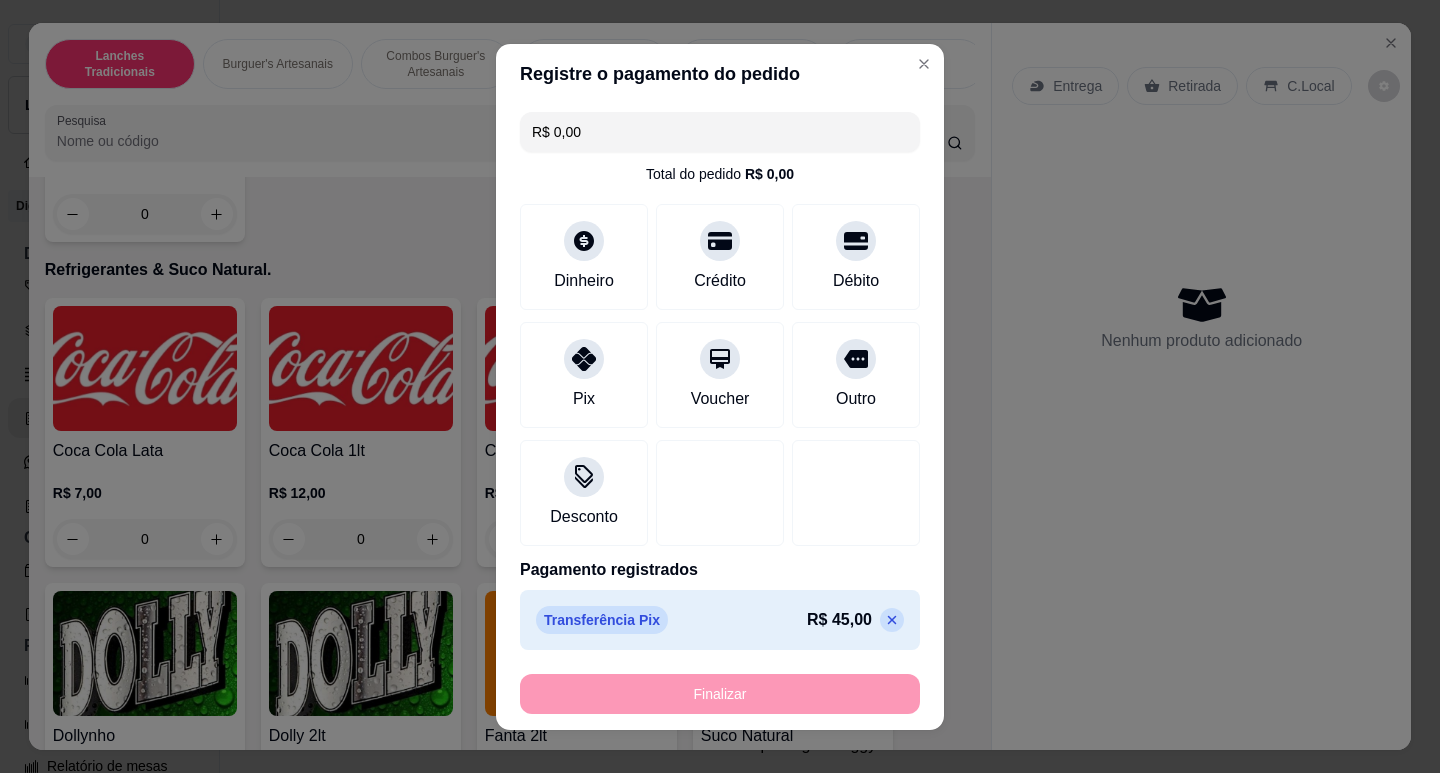 type on "-R$ 45,00" 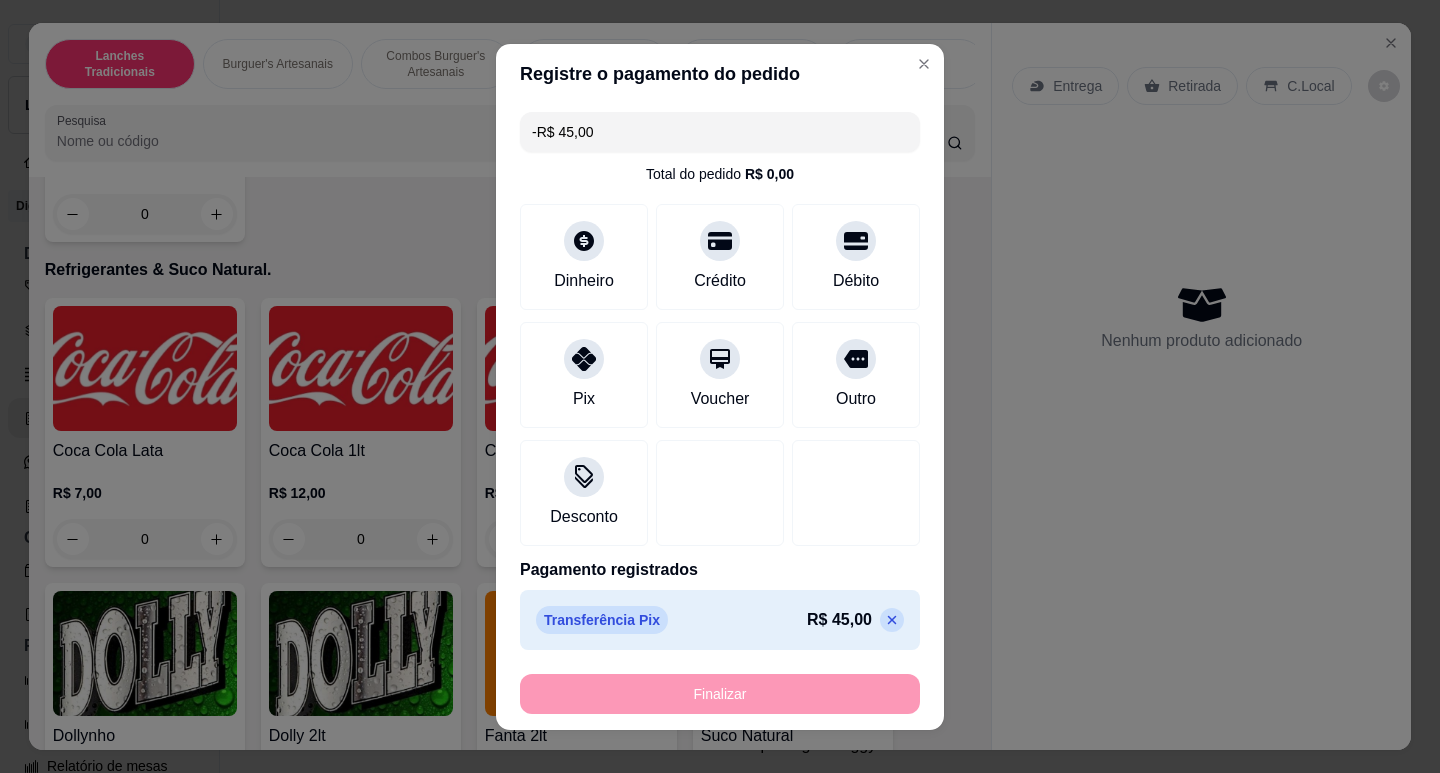 scroll, scrollTop: 4696, scrollLeft: 0, axis: vertical 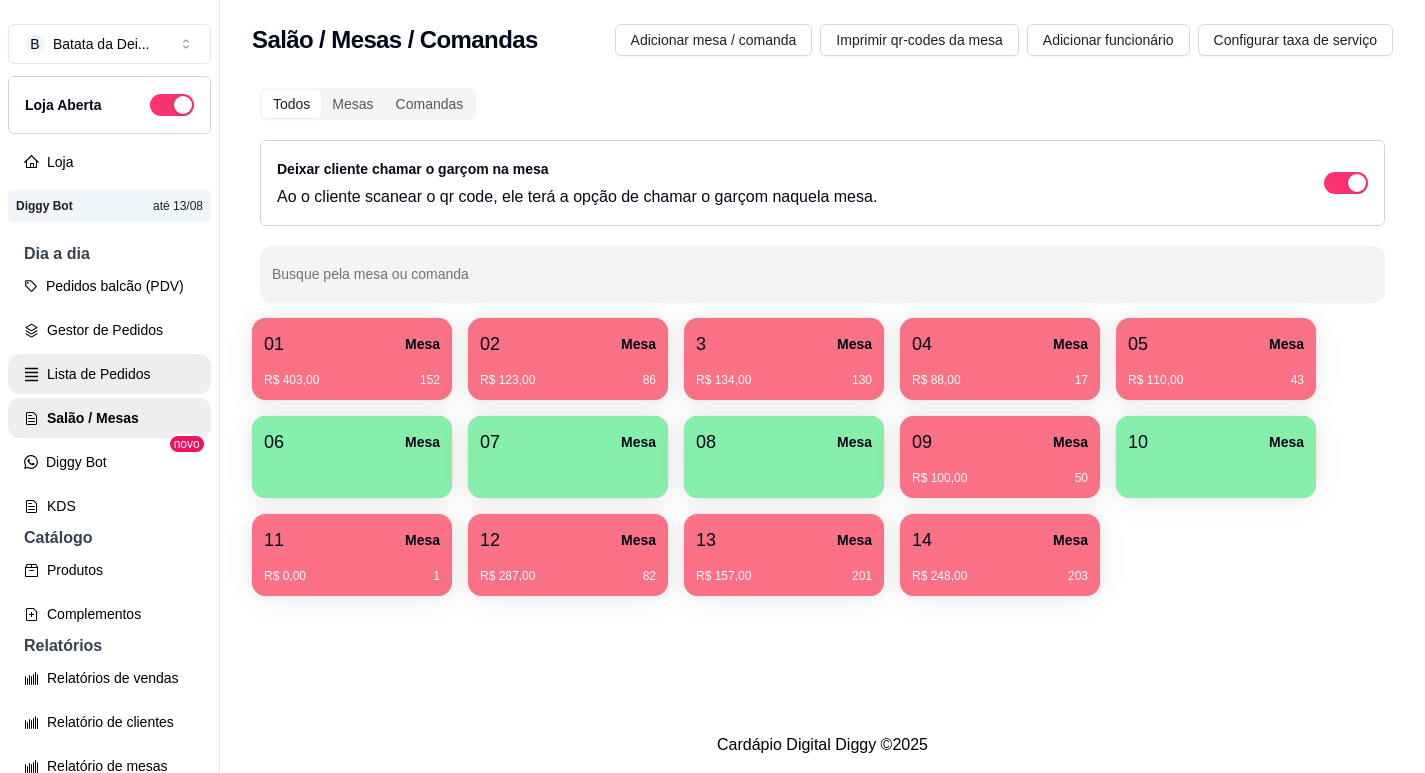 click on "Lista de Pedidos" at bounding box center (109, 374) 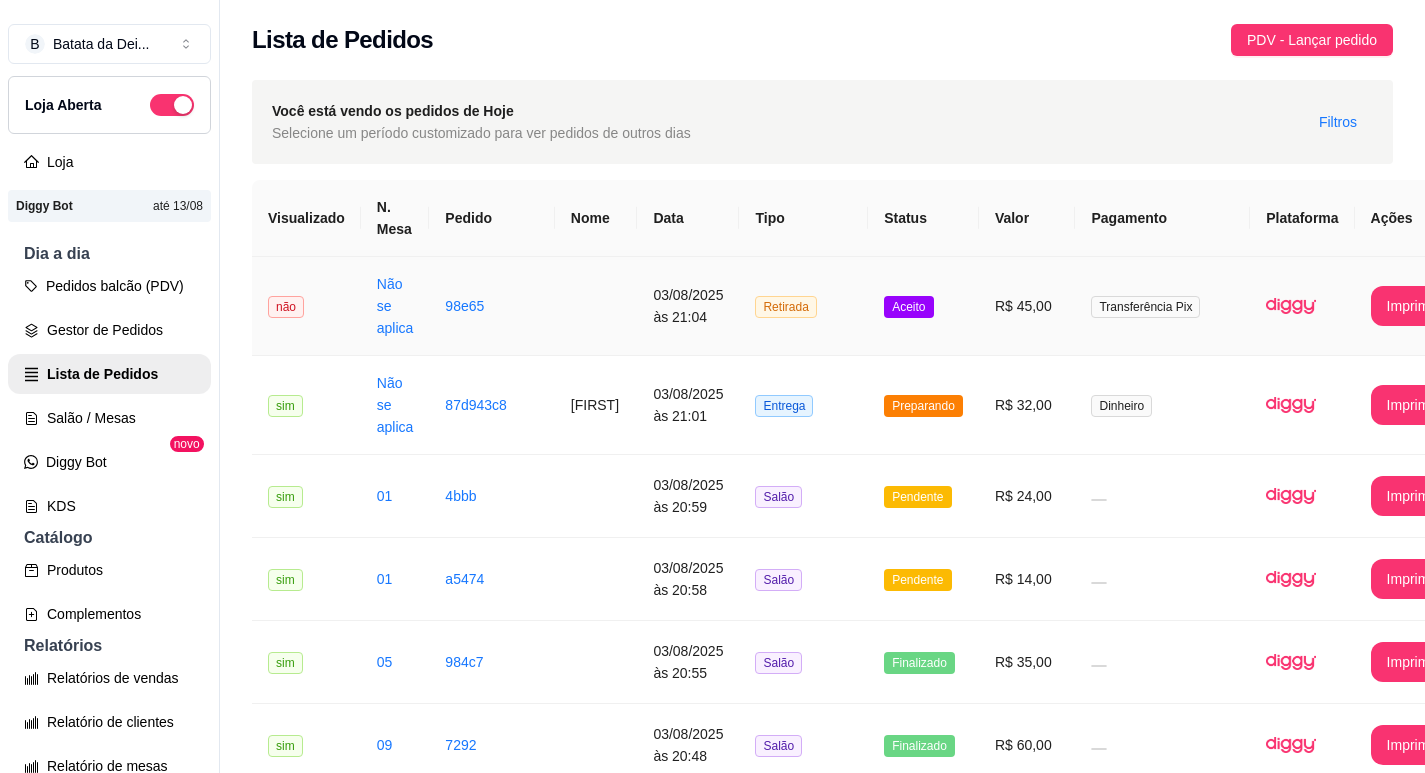 click on "R$ 45,00" at bounding box center (1027, 306) 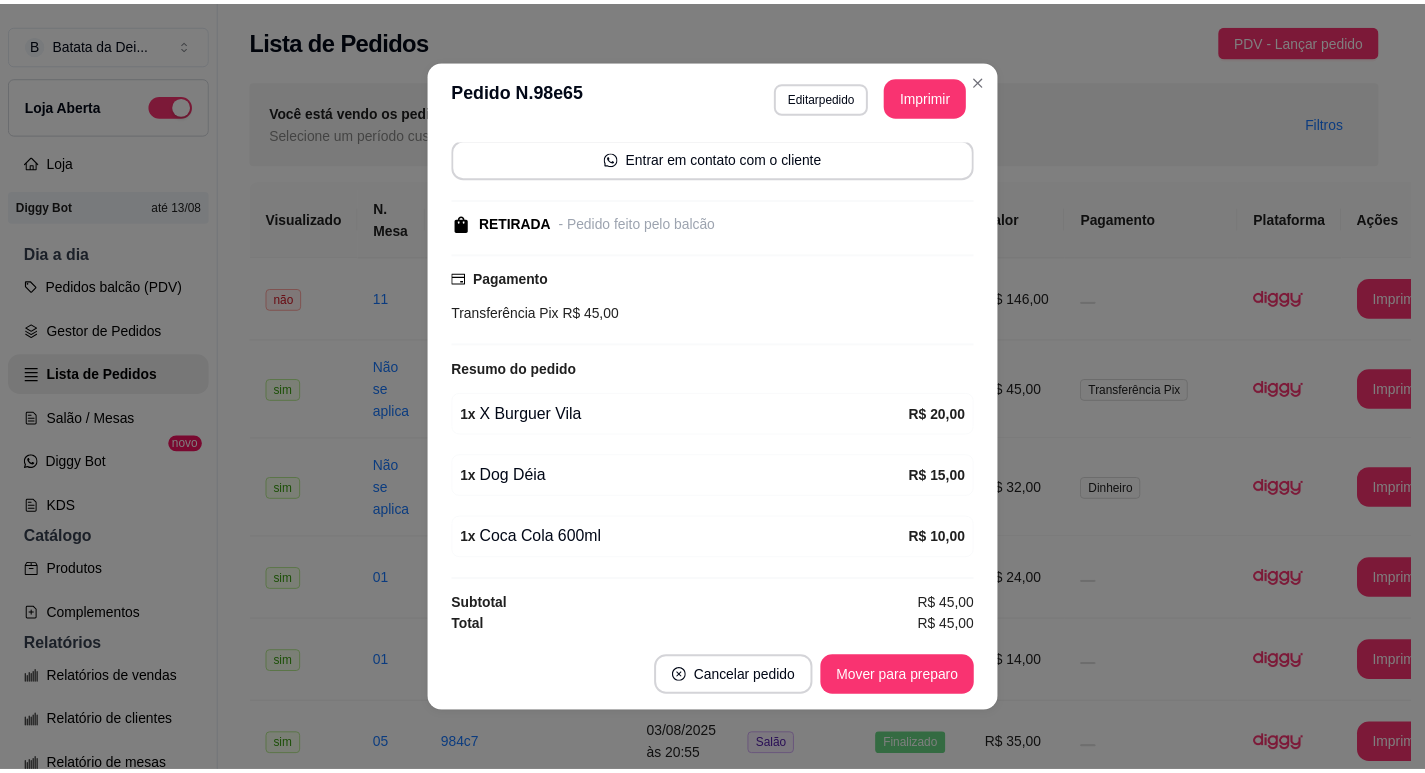 scroll, scrollTop: 148, scrollLeft: 0, axis: vertical 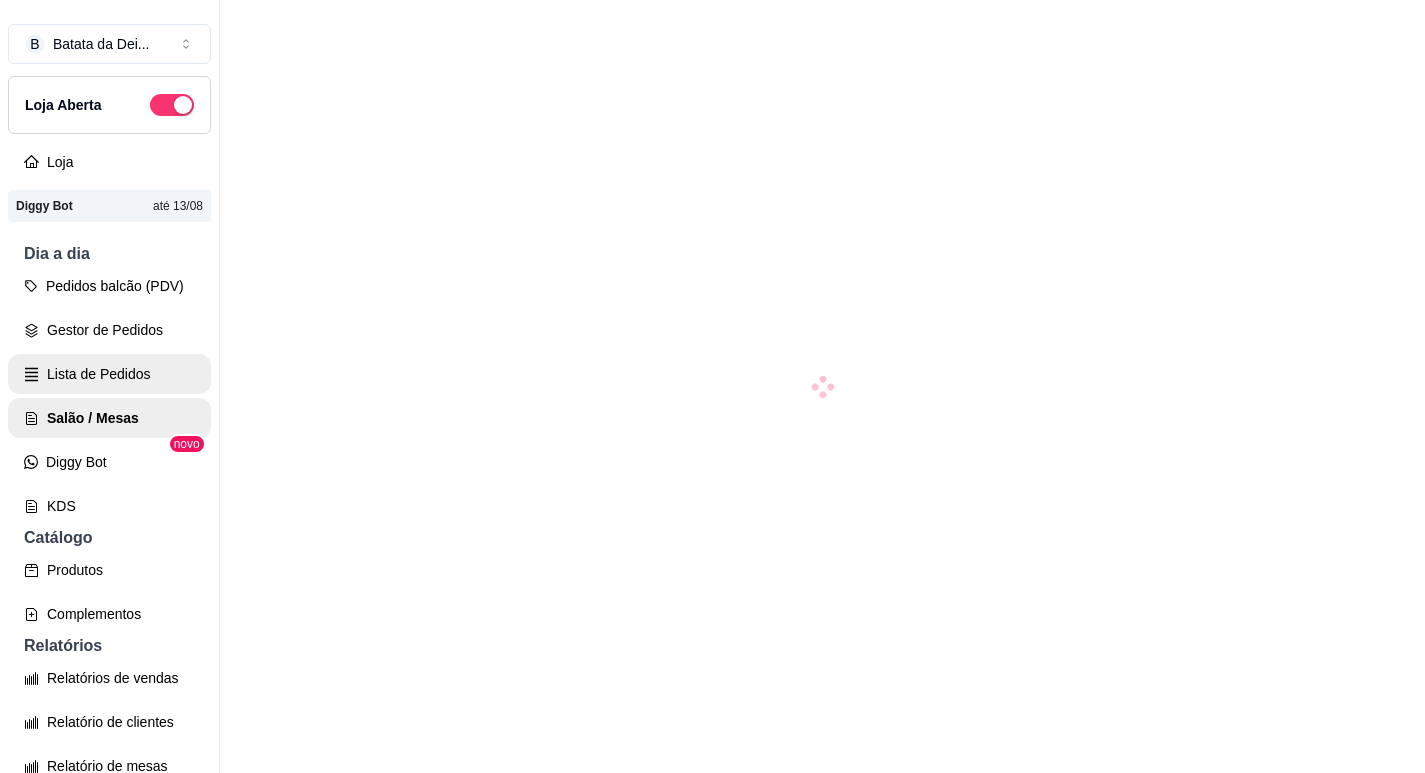 click on "Lista de Pedidos" at bounding box center (109, 374) 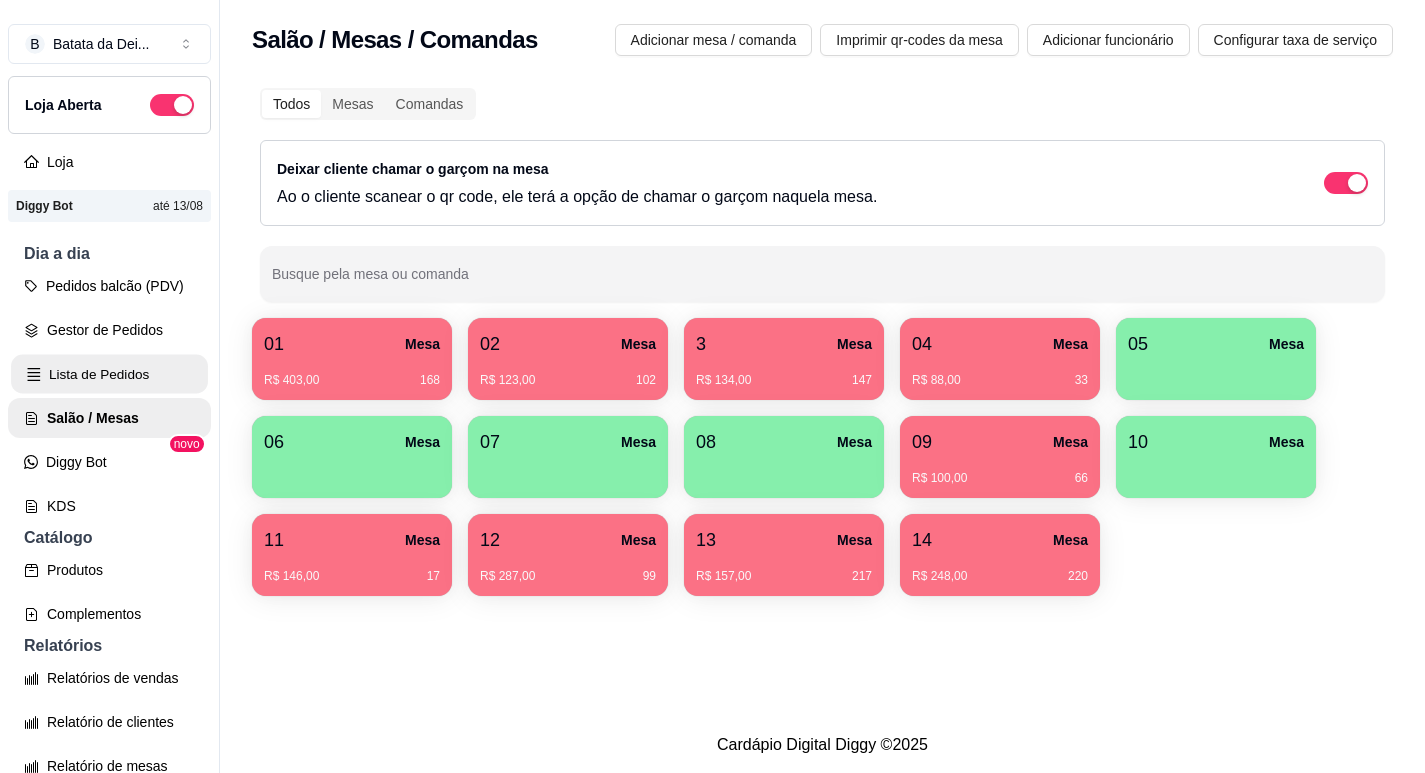 click on "Lista de Pedidos" at bounding box center (109, 374) 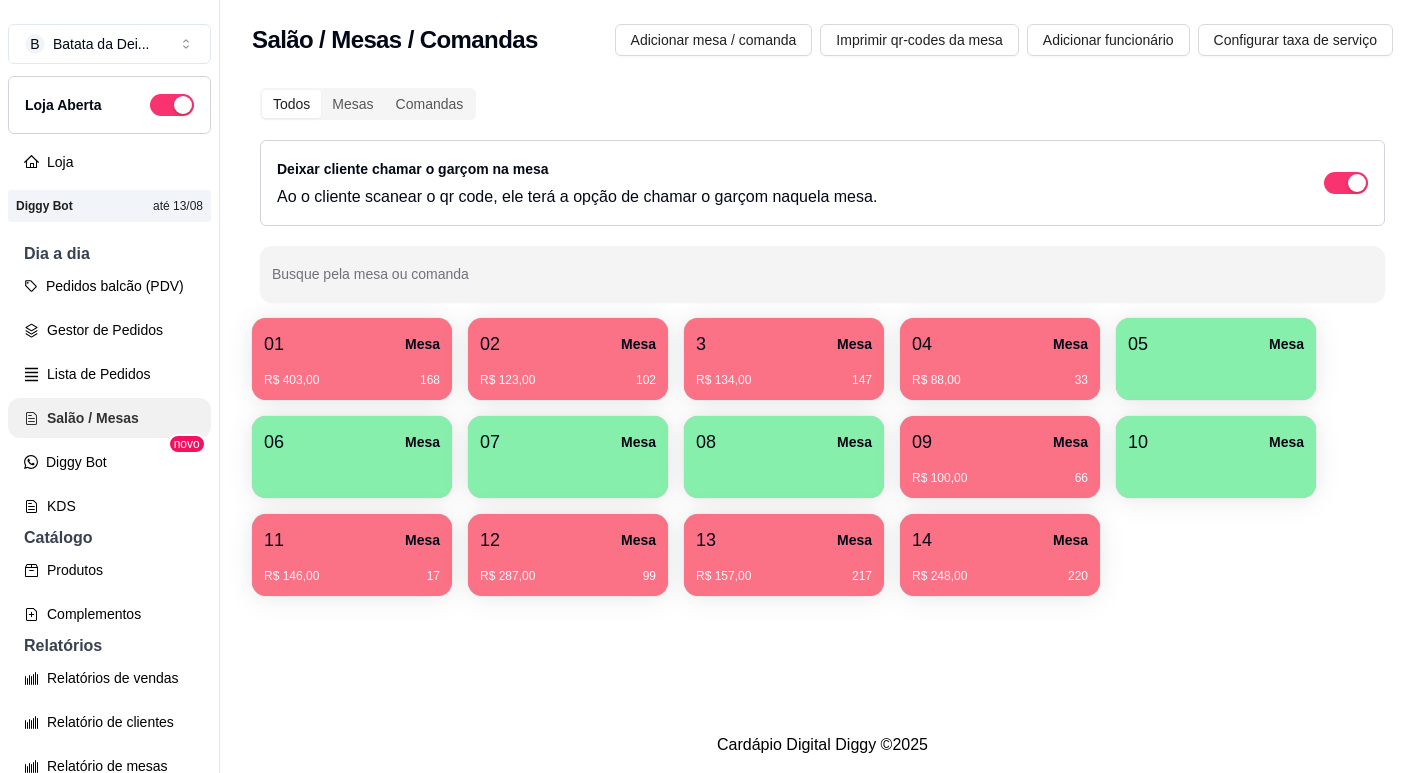 click on "Salão / Mesas" at bounding box center [109, 418] 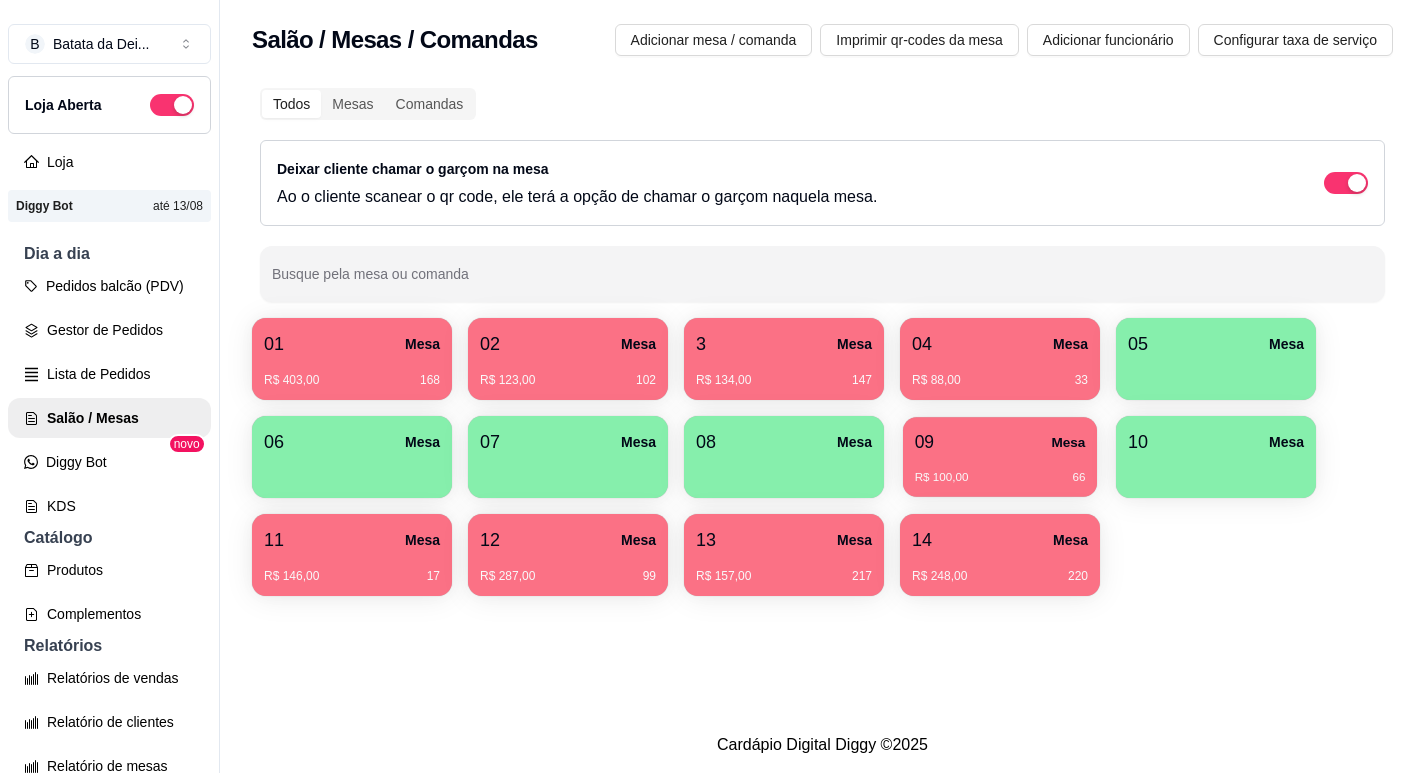 click on "R$ 100,00 66" at bounding box center (1000, 478) 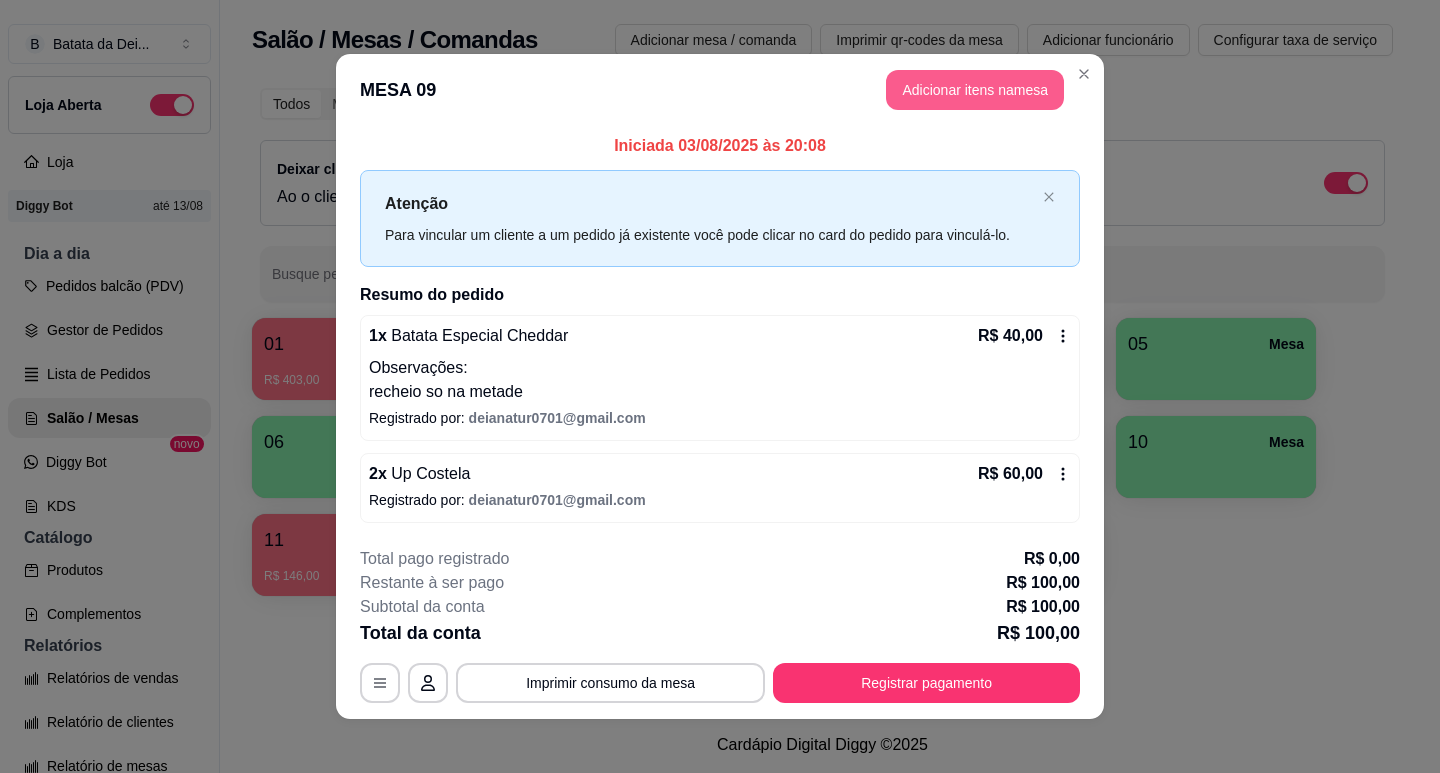 click on "Adicionar itens na  mesa" at bounding box center [975, 90] 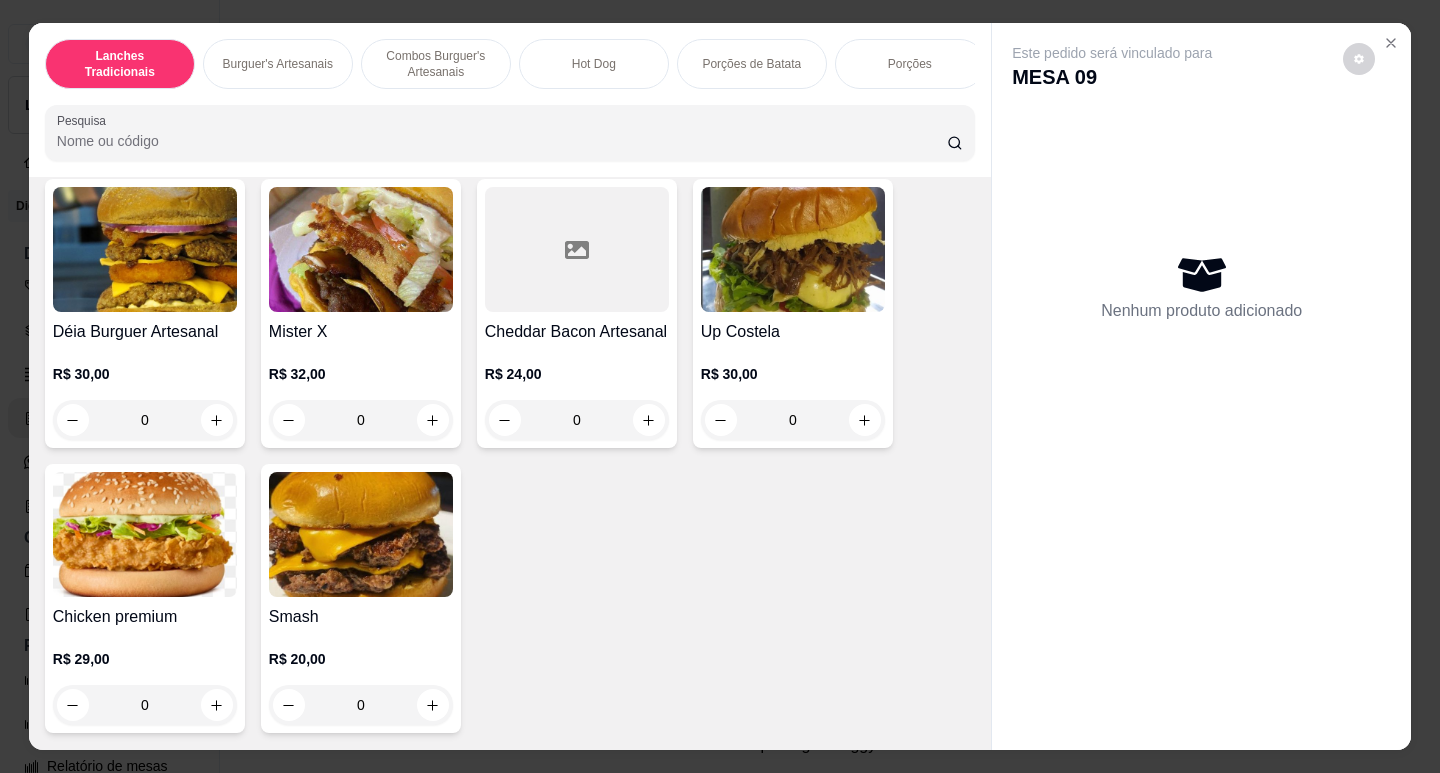 scroll, scrollTop: 1000, scrollLeft: 0, axis: vertical 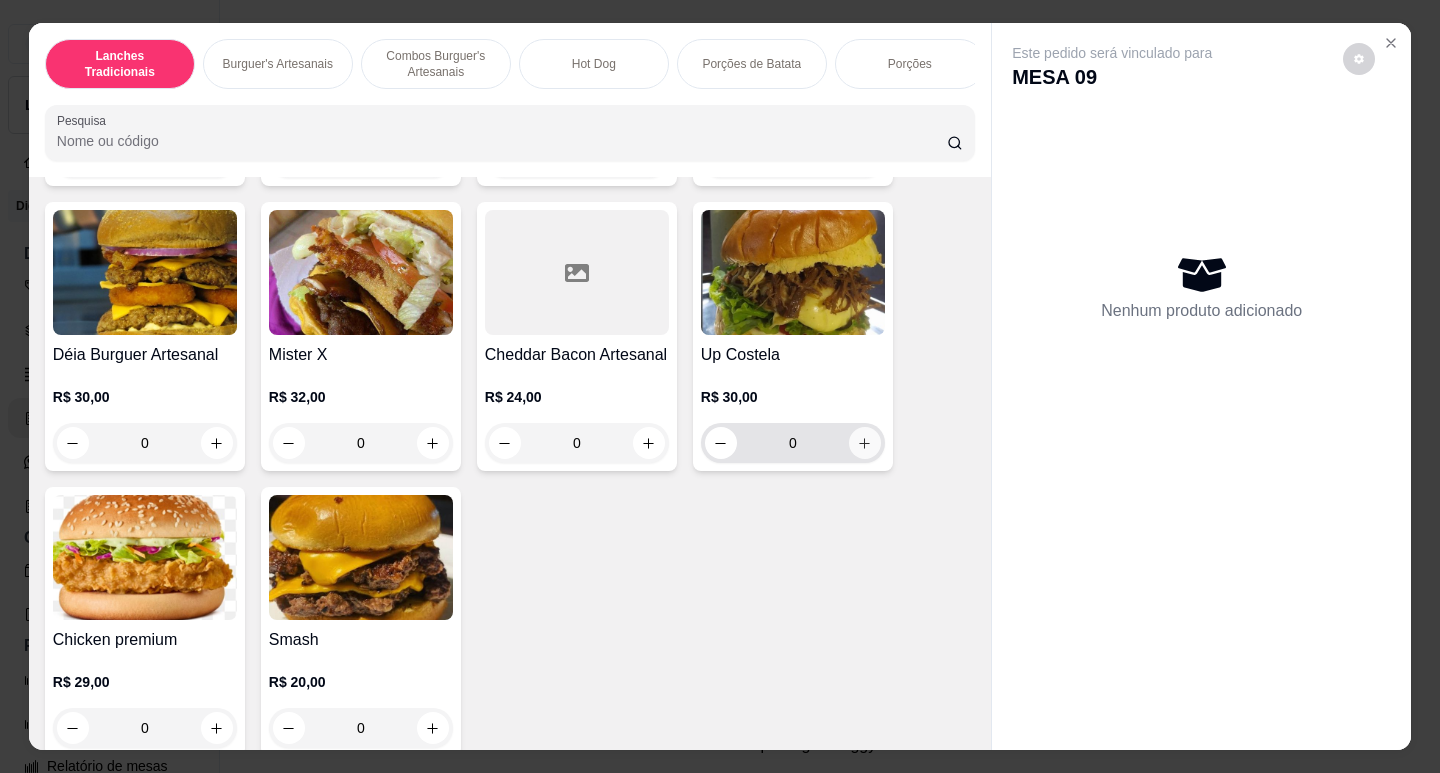 click 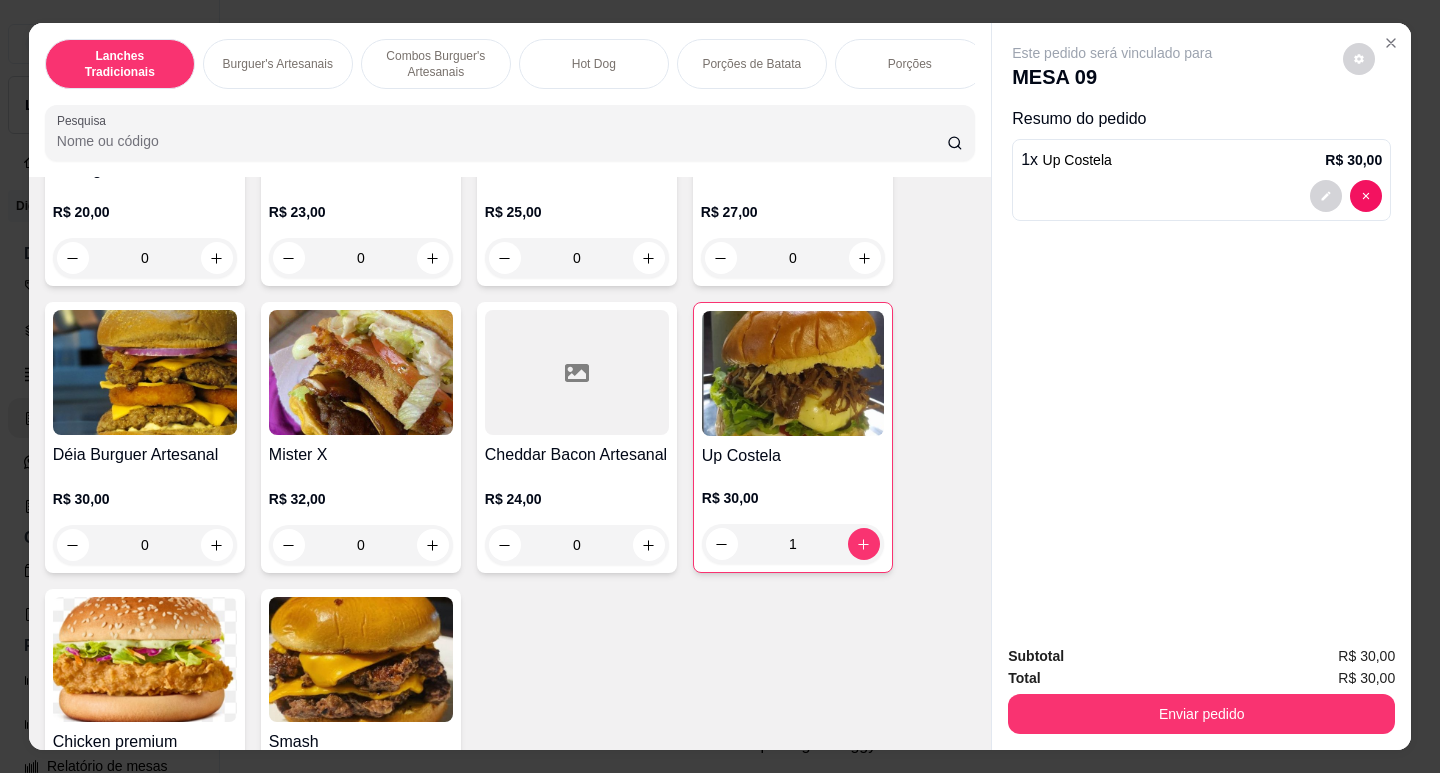 scroll, scrollTop: 600, scrollLeft: 0, axis: vertical 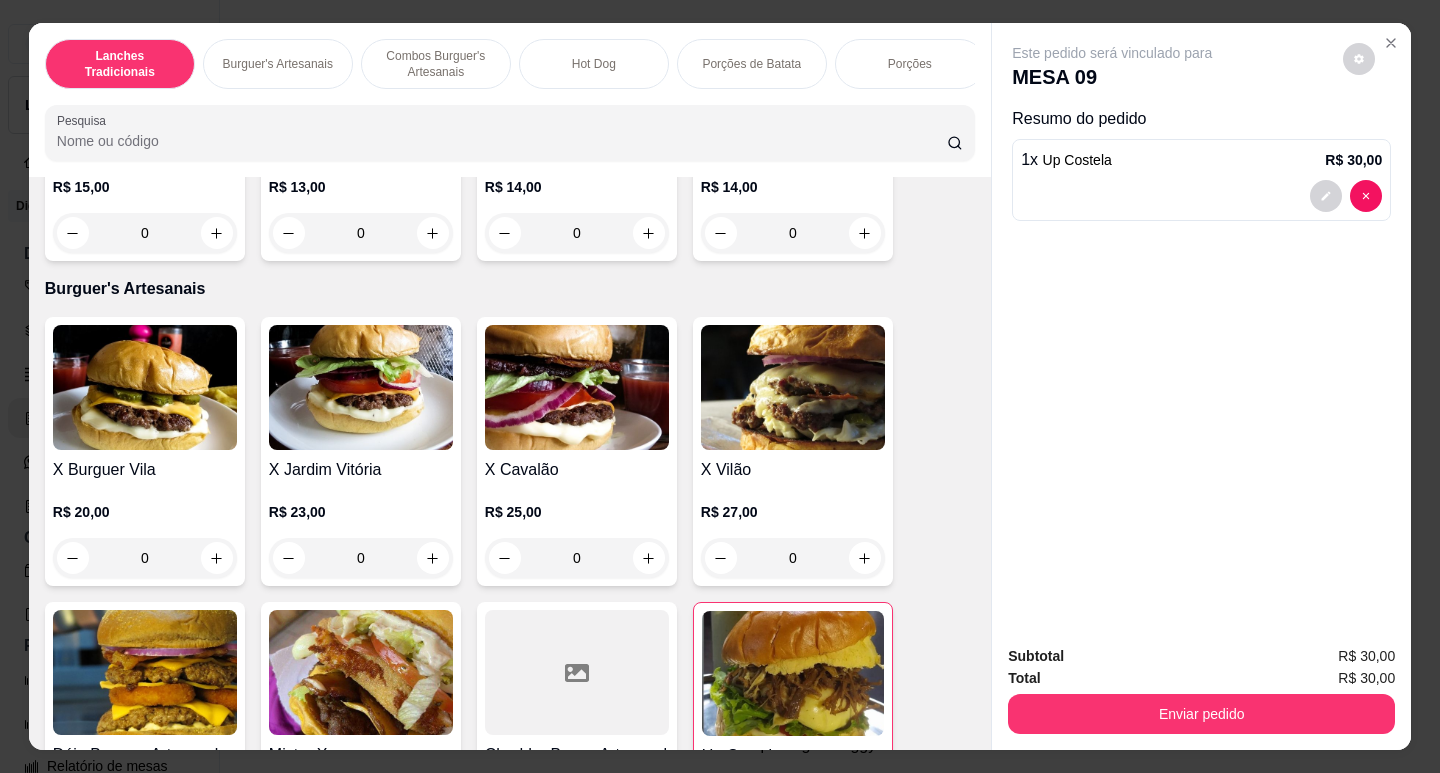 click on "0" at bounding box center [577, 558] 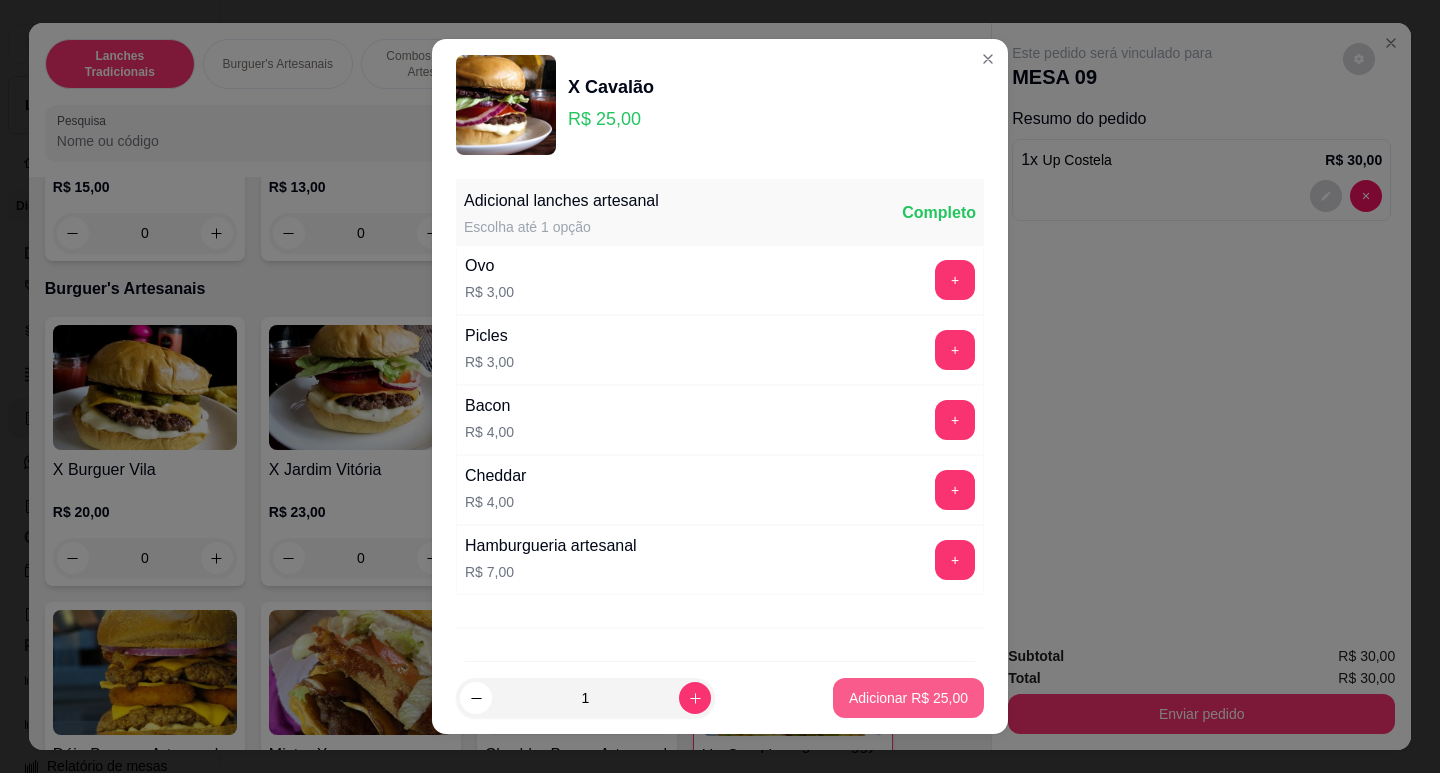 click on "Adicionar   R$ 25,00" at bounding box center [908, 698] 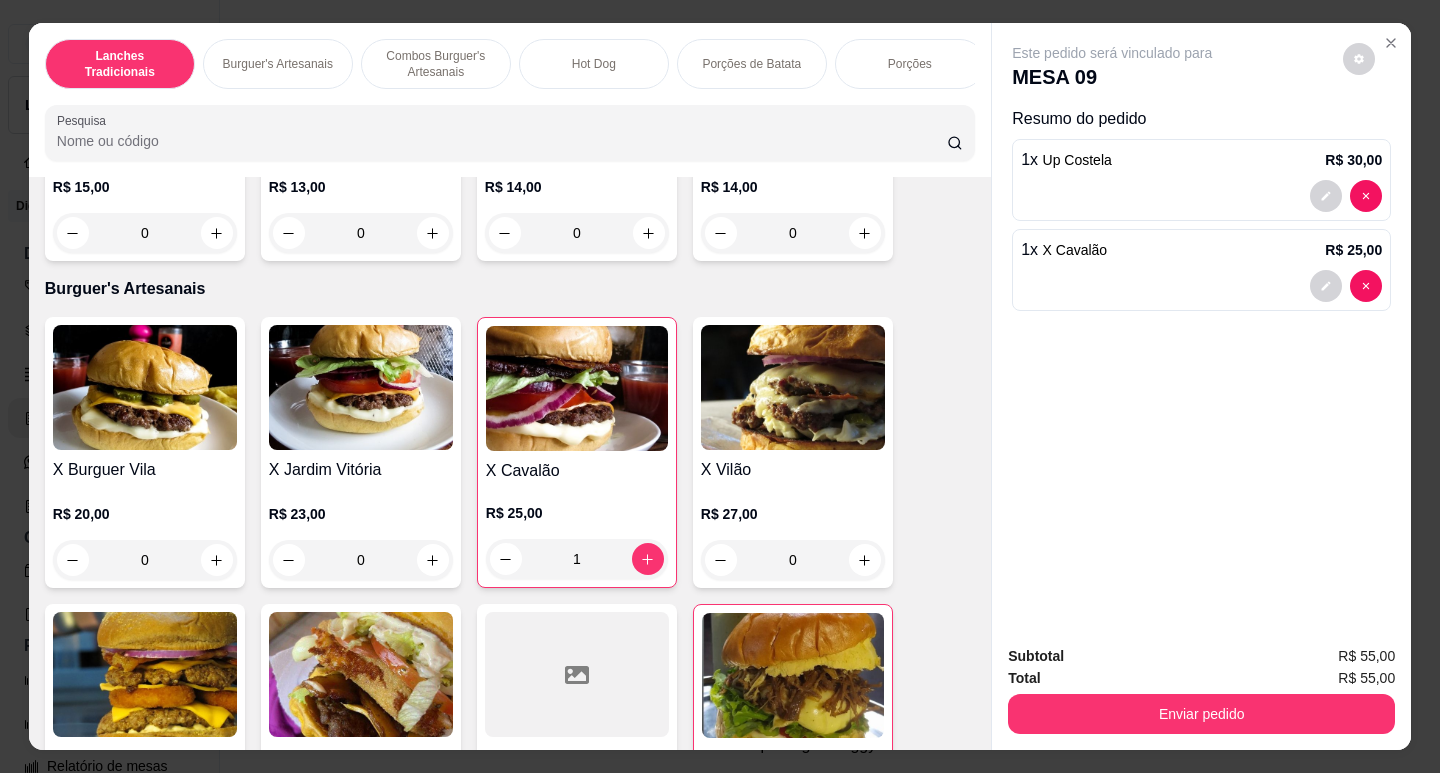 click on "R$ 25,00 1" at bounding box center (577, 531) 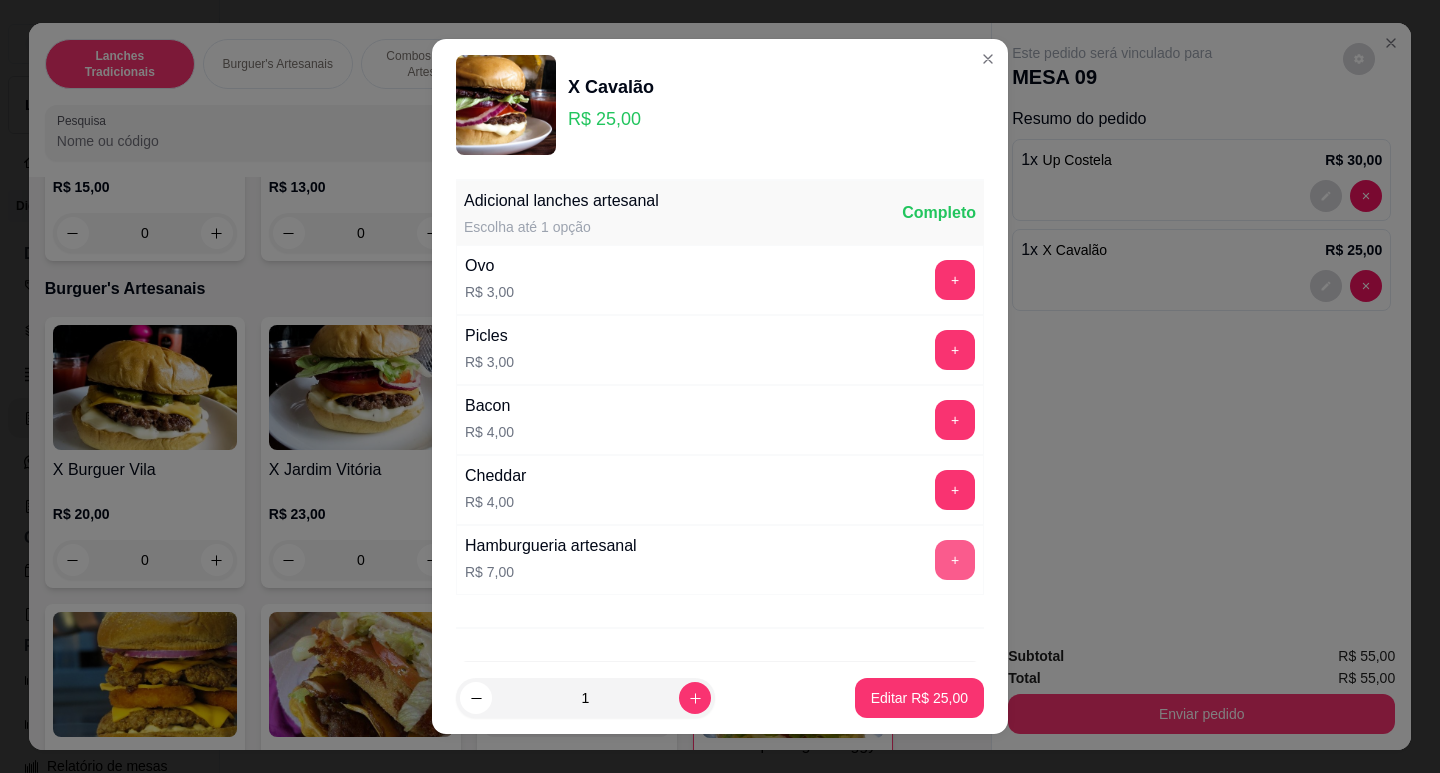click on "+" at bounding box center [955, 560] 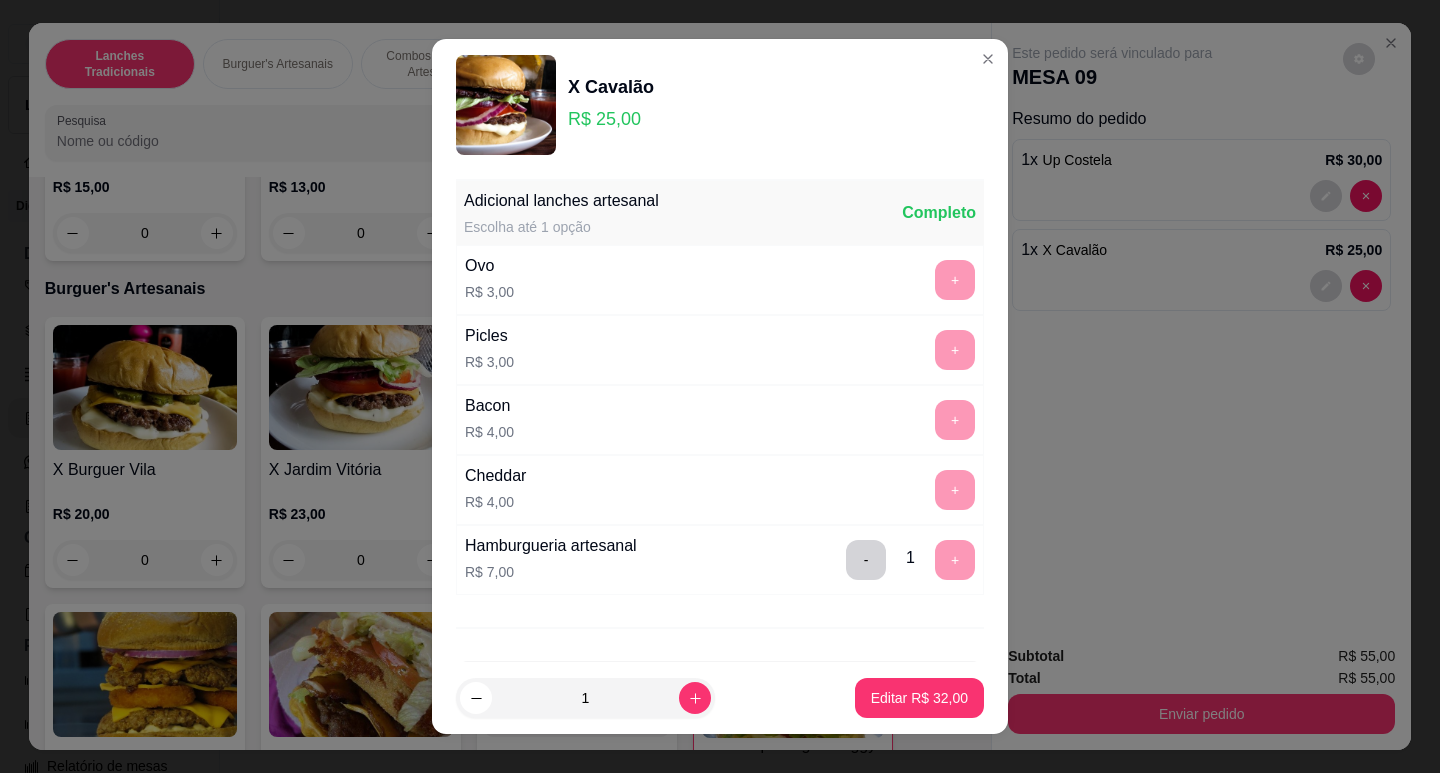 drag, startPoint x: 917, startPoint y: 723, endPoint x: 920, endPoint y: 711, distance: 12.369317 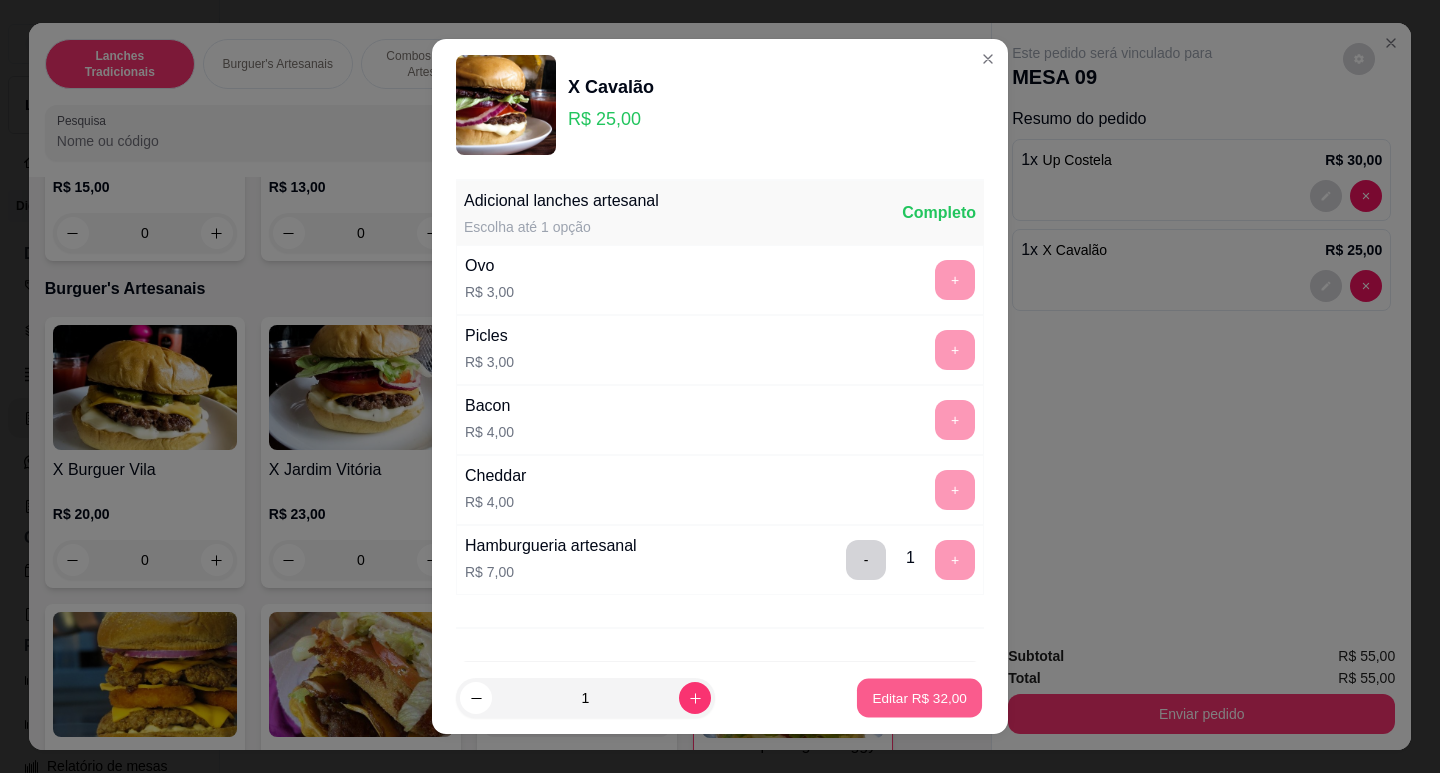 click on "Editar   R$ 32,00" at bounding box center (919, 698) 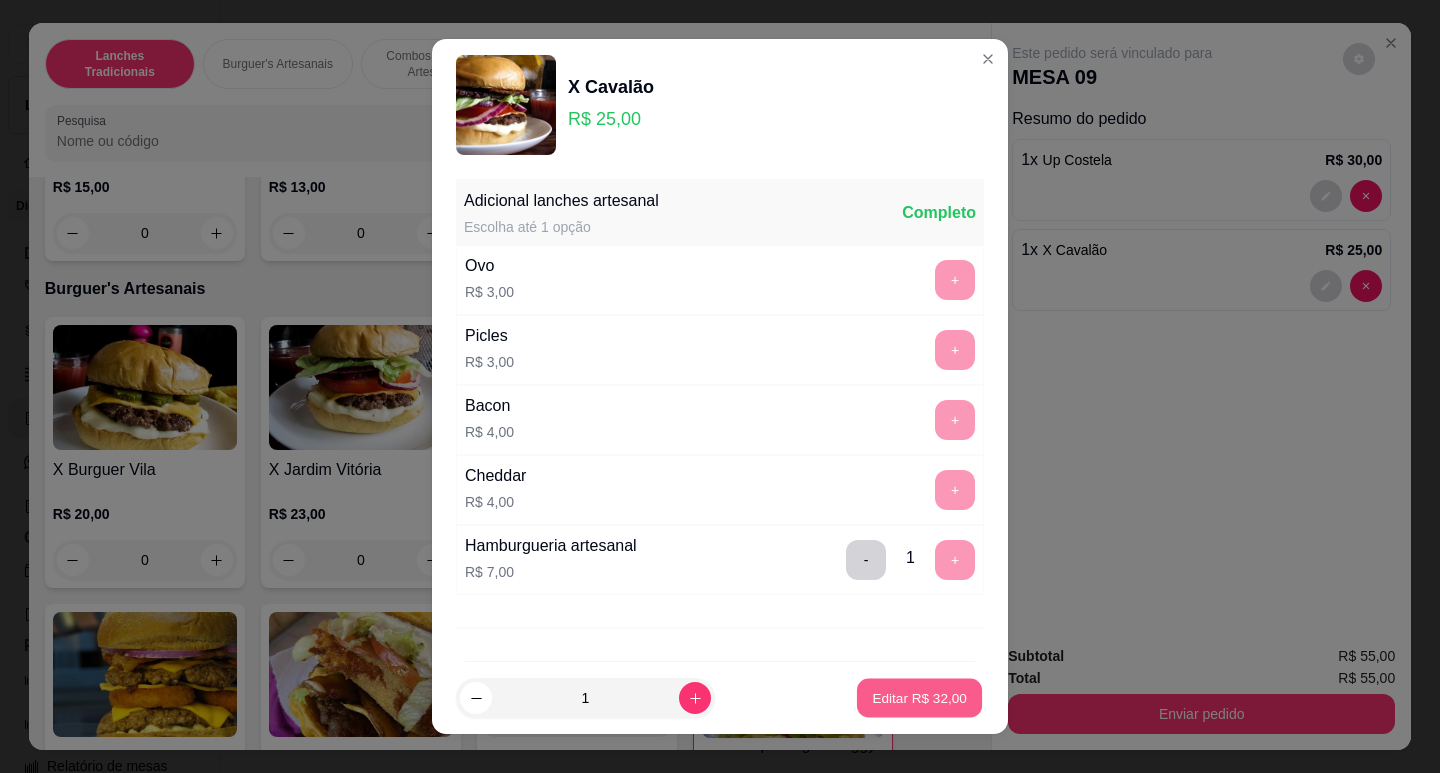 type on "0" 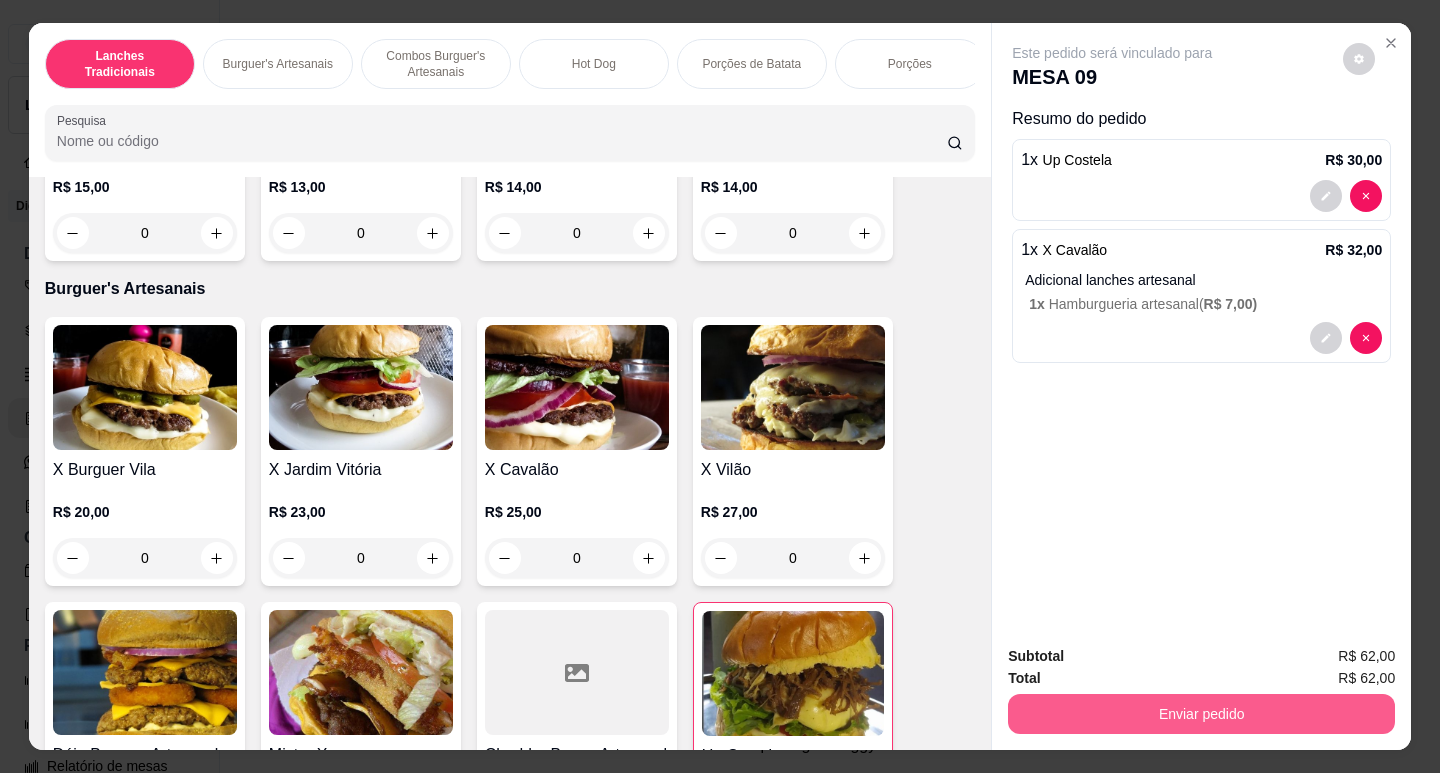 click on "Enviar pedido" at bounding box center (1201, 714) 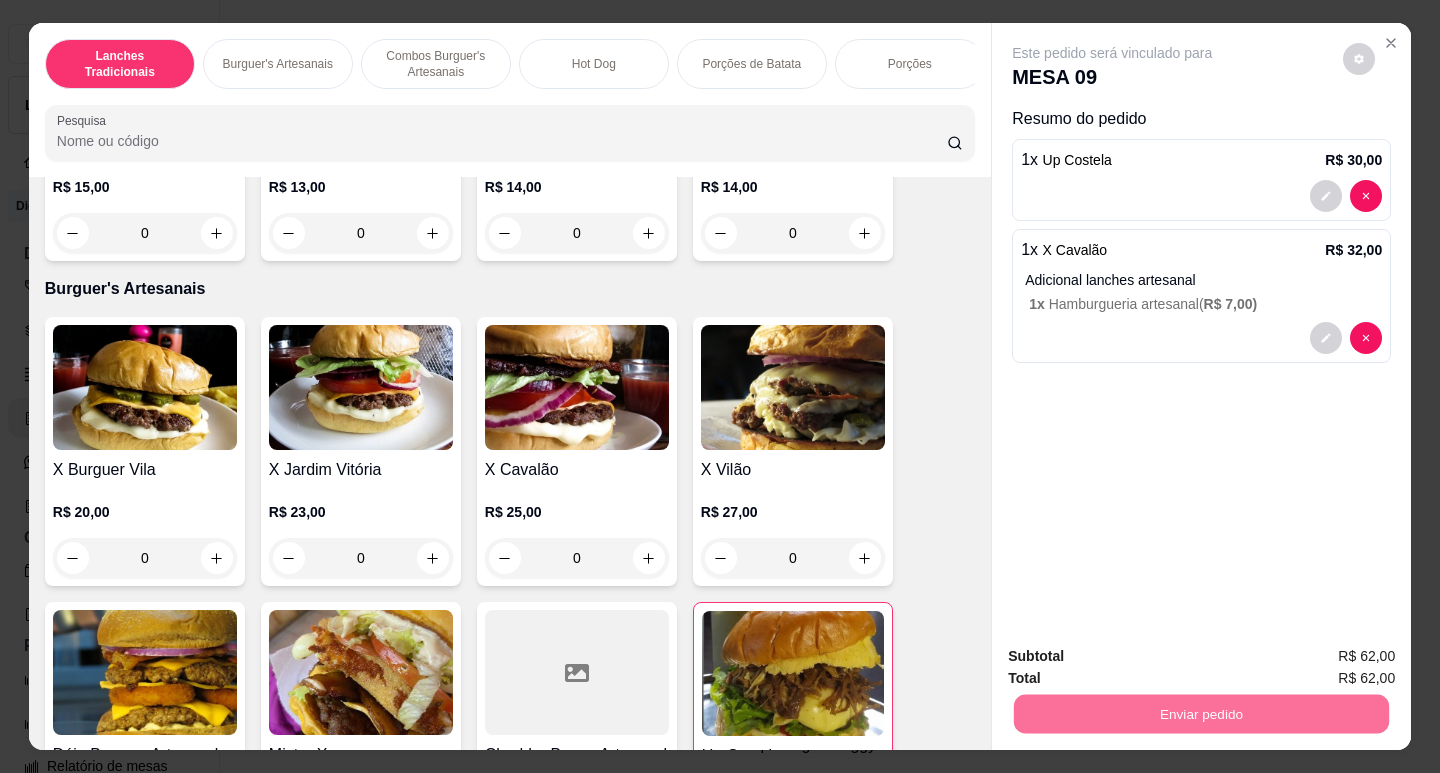 click on "Não registrar e enviar pedido" at bounding box center (1135, 657) 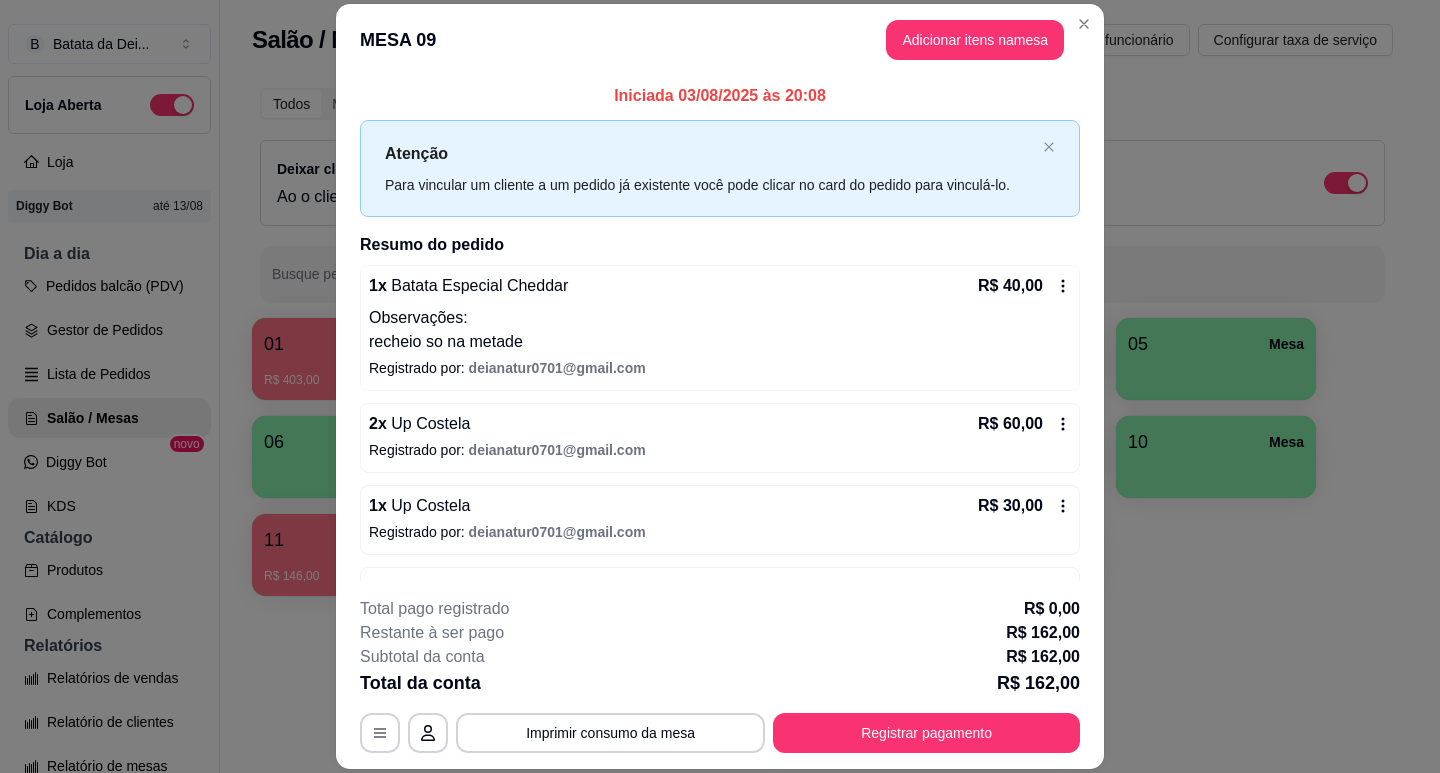 scroll, scrollTop: 177, scrollLeft: 0, axis: vertical 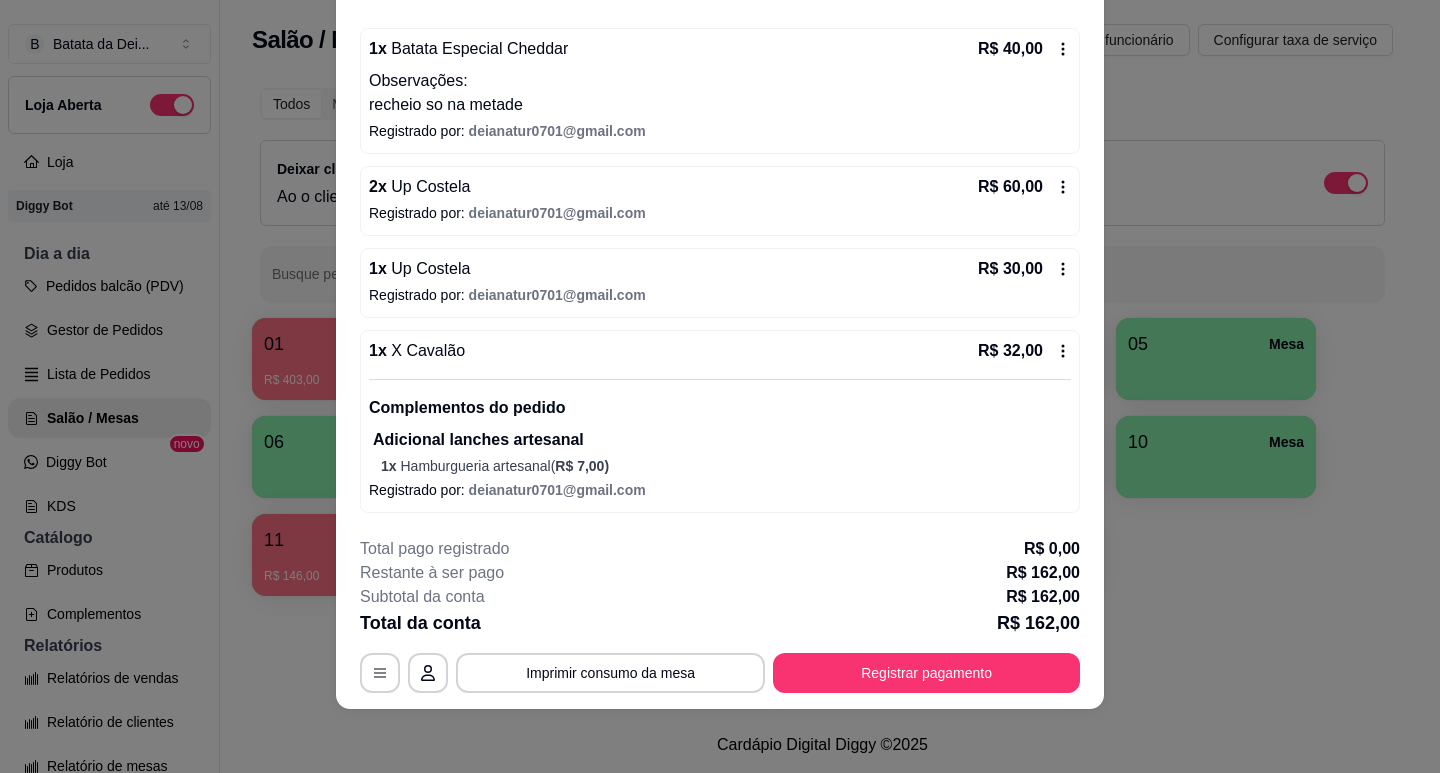click on "1 x   X Cavalão  R$ 32,00" at bounding box center [720, 351] 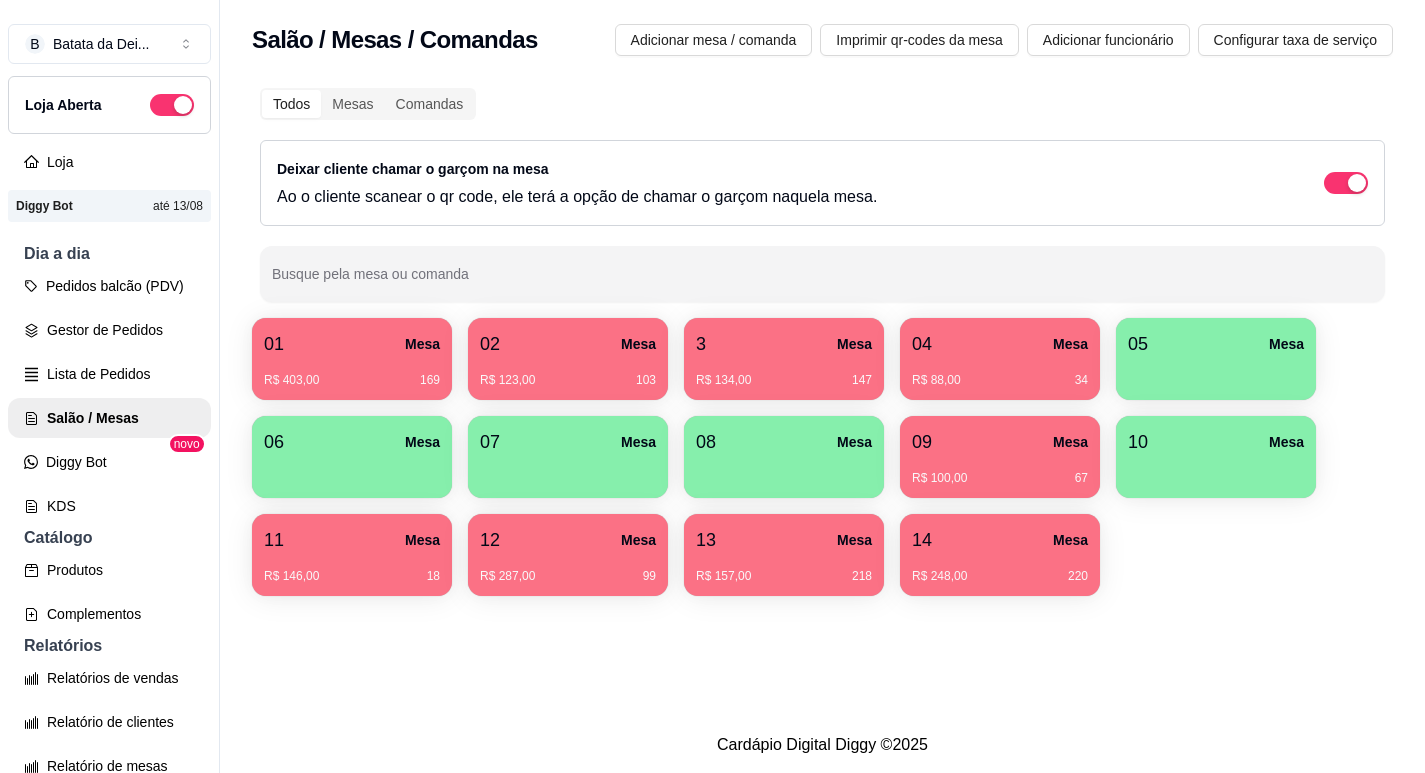 type 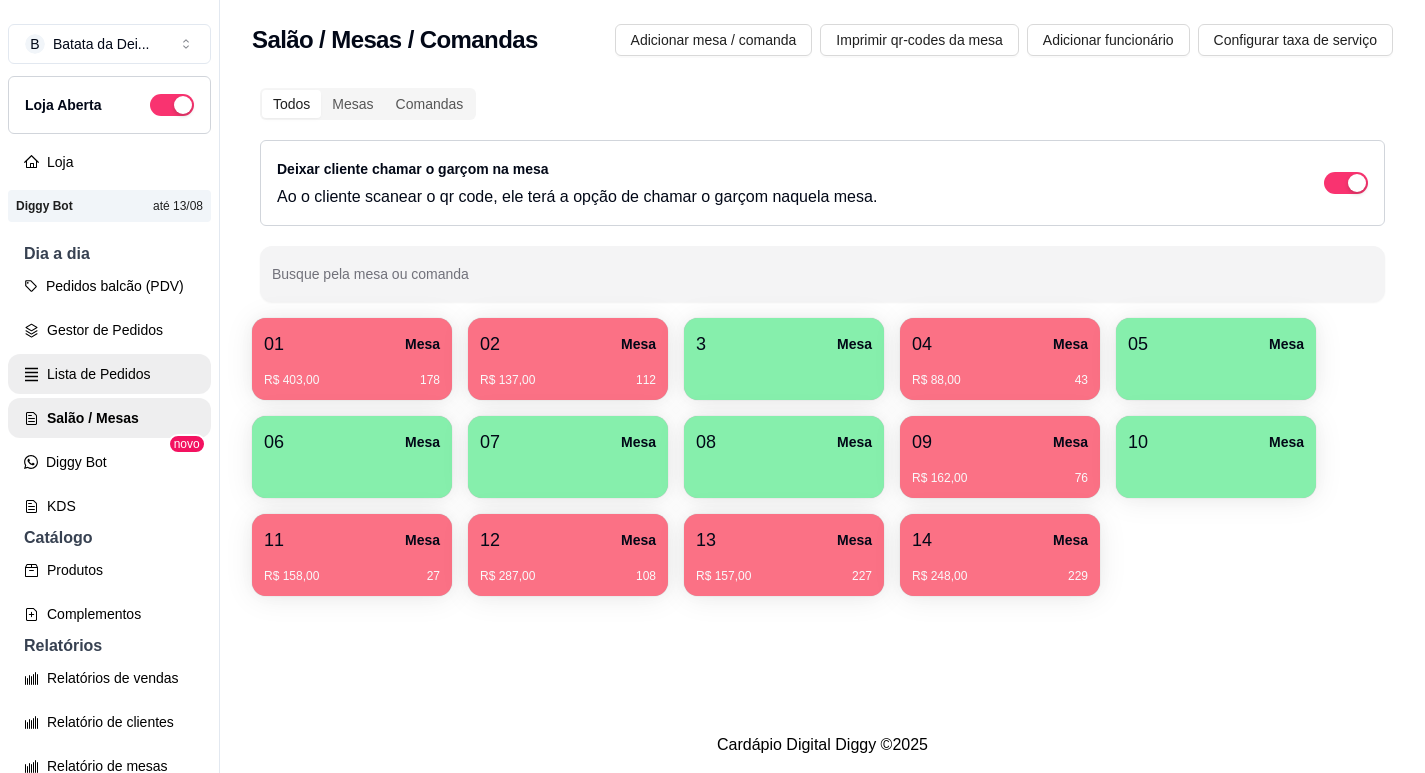 click on "Lista de Pedidos" at bounding box center (109, 374) 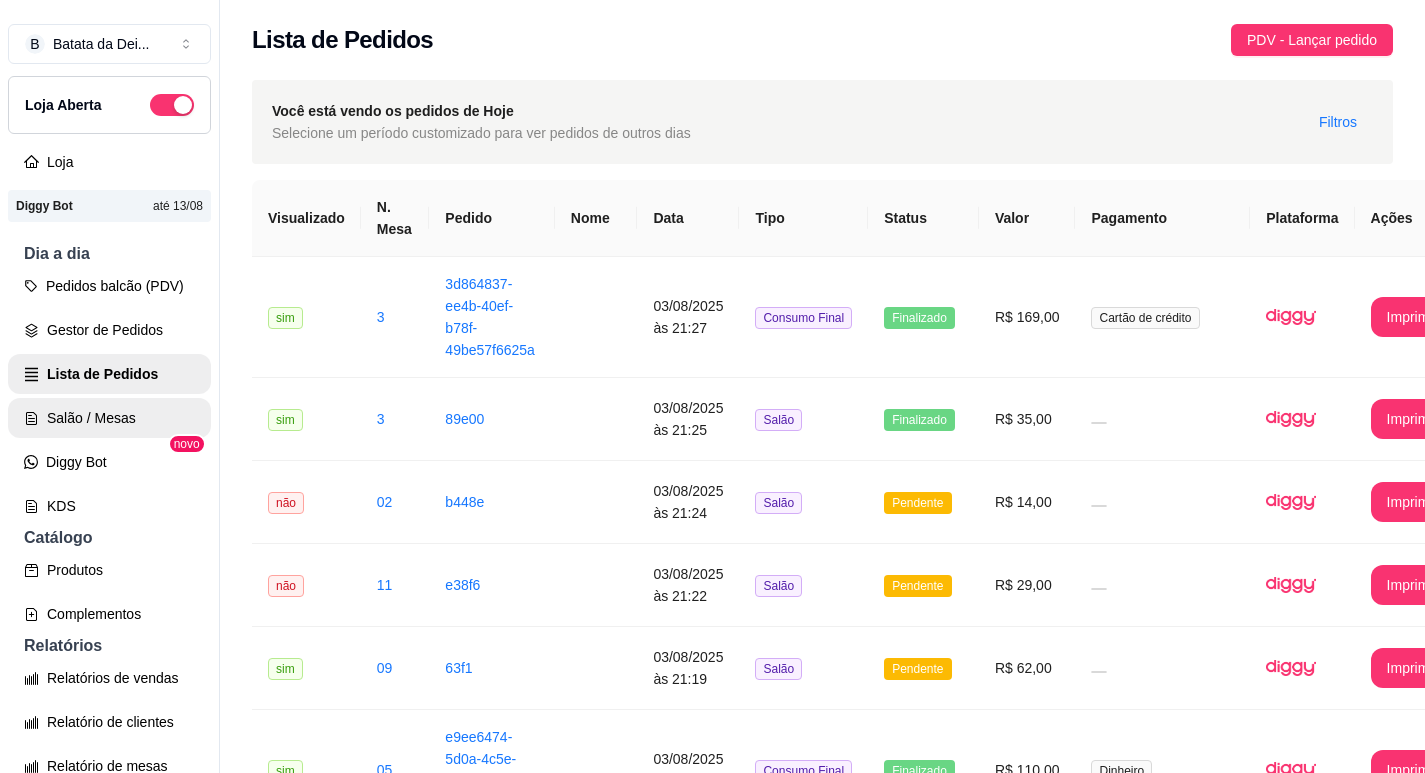 click on "Salão / Mesas" at bounding box center [109, 418] 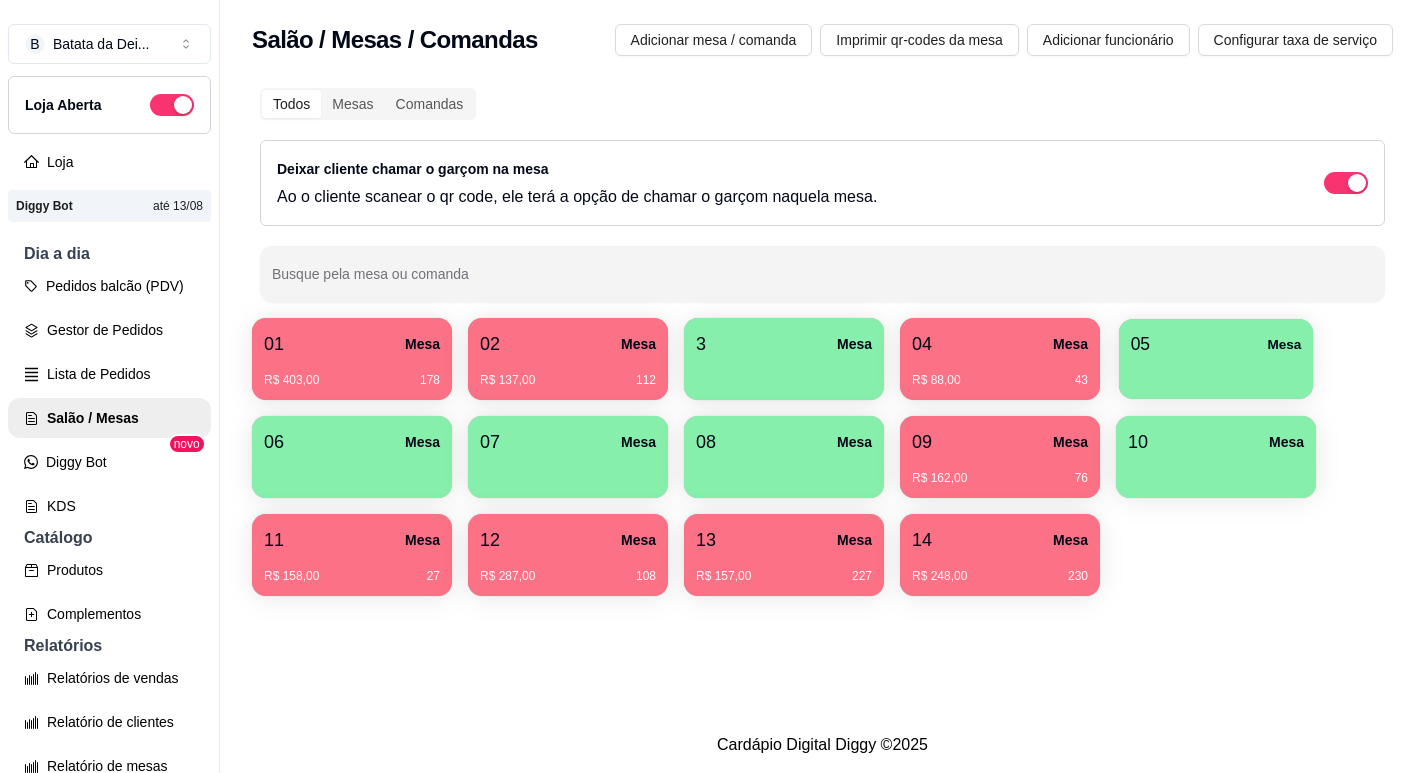 click on "05 Mesa" at bounding box center [1216, 344] 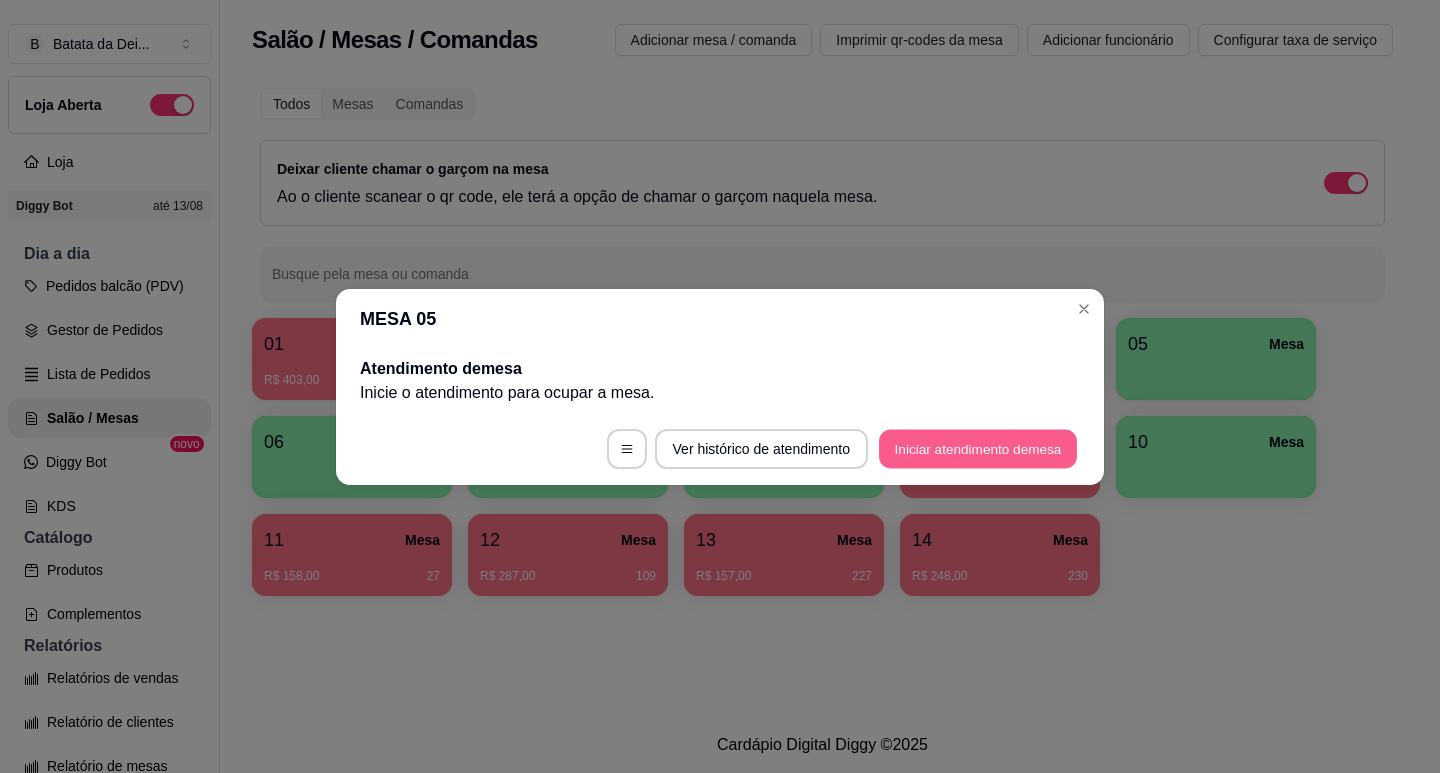 click on "Iniciar atendimento de  mesa" at bounding box center [978, 448] 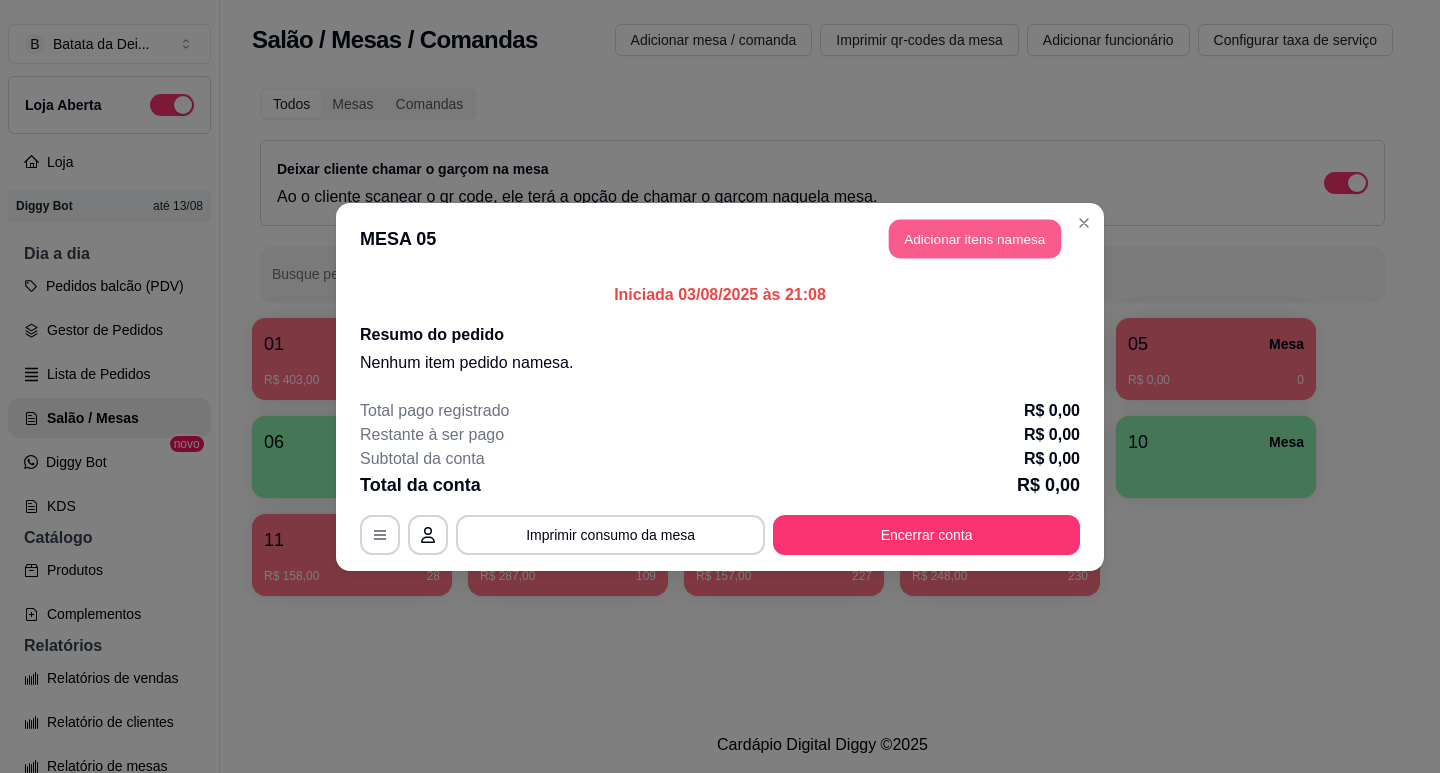 click on "Adicionar itens na  mesa" at bounding box center (975, 238) 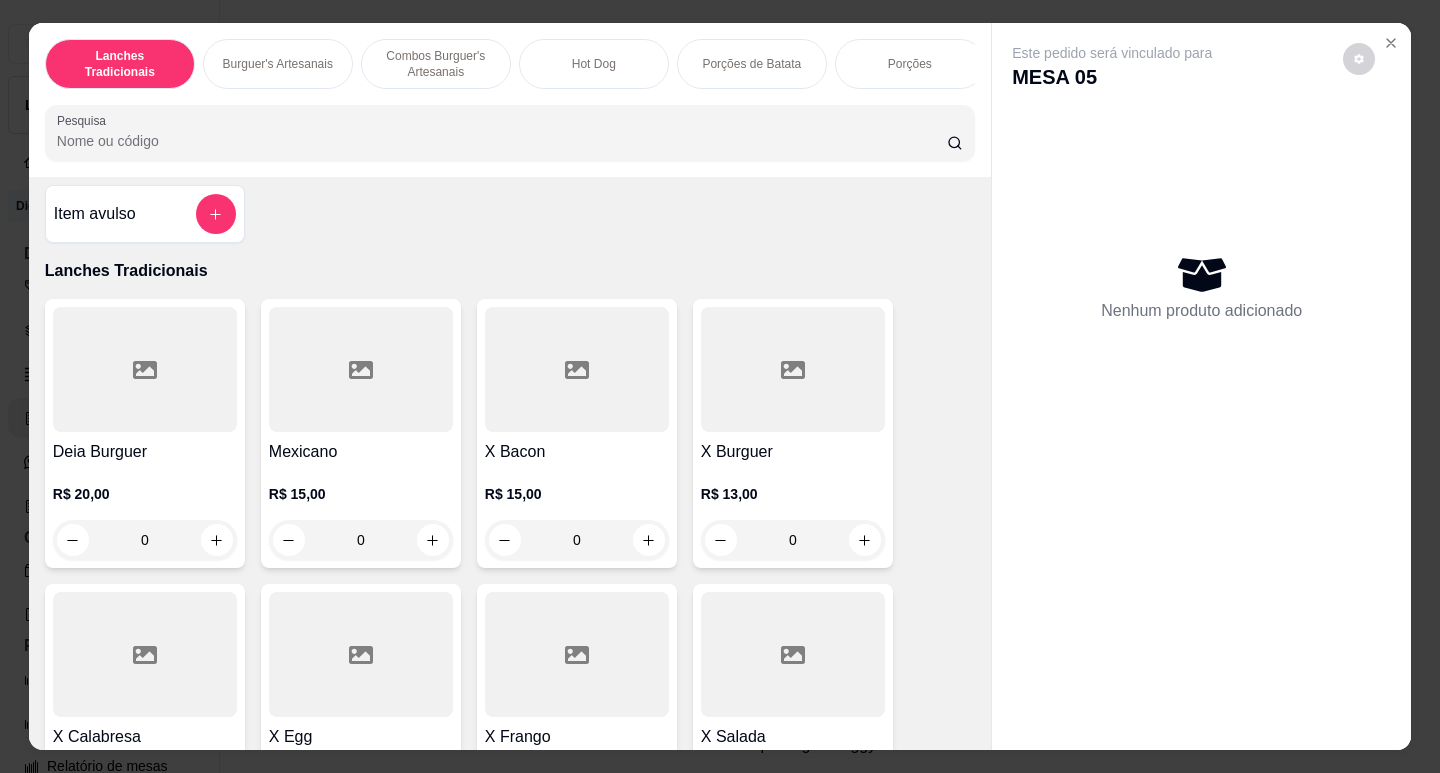 scroll, scrollTop: 0, scrollLeft: 0, axis: both 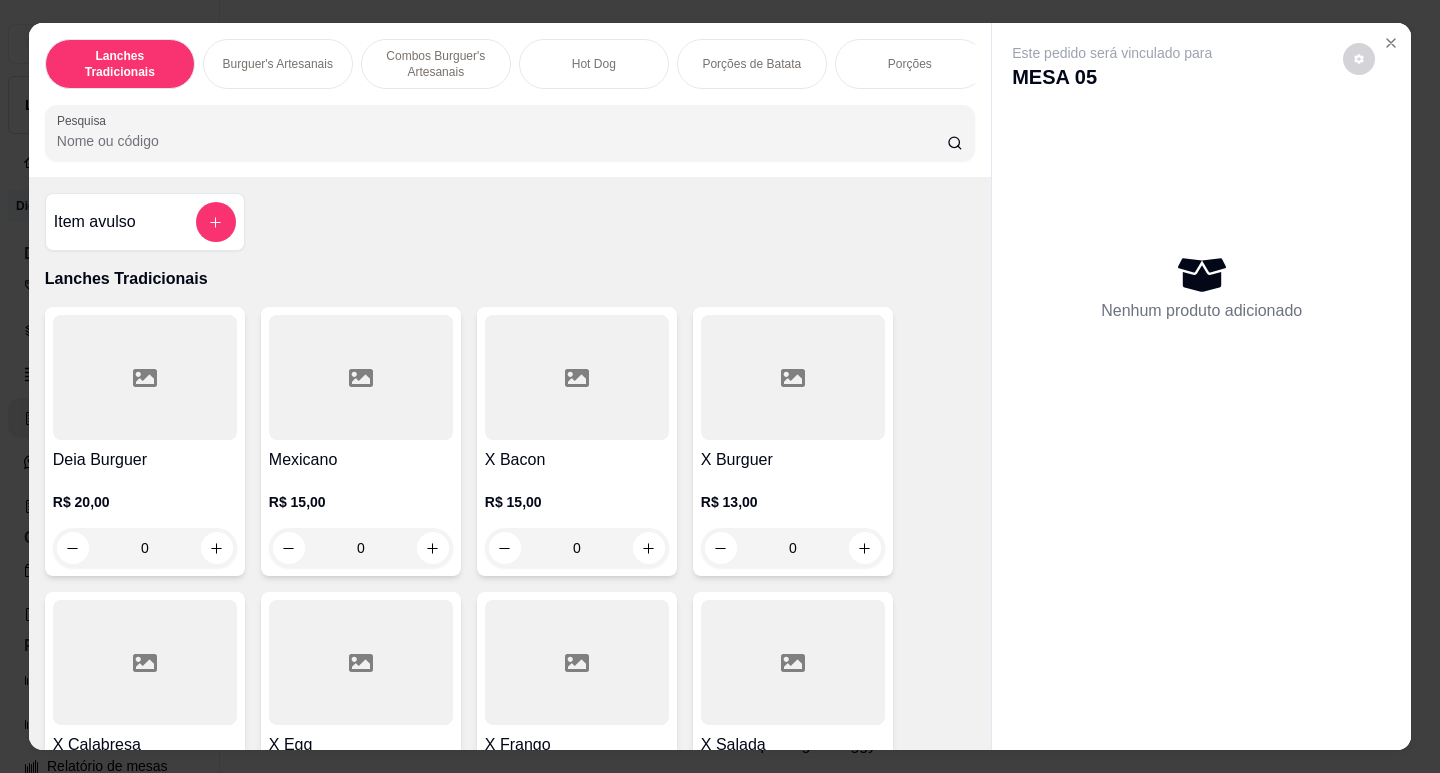 click on "0" at bounding box center (361, 548) 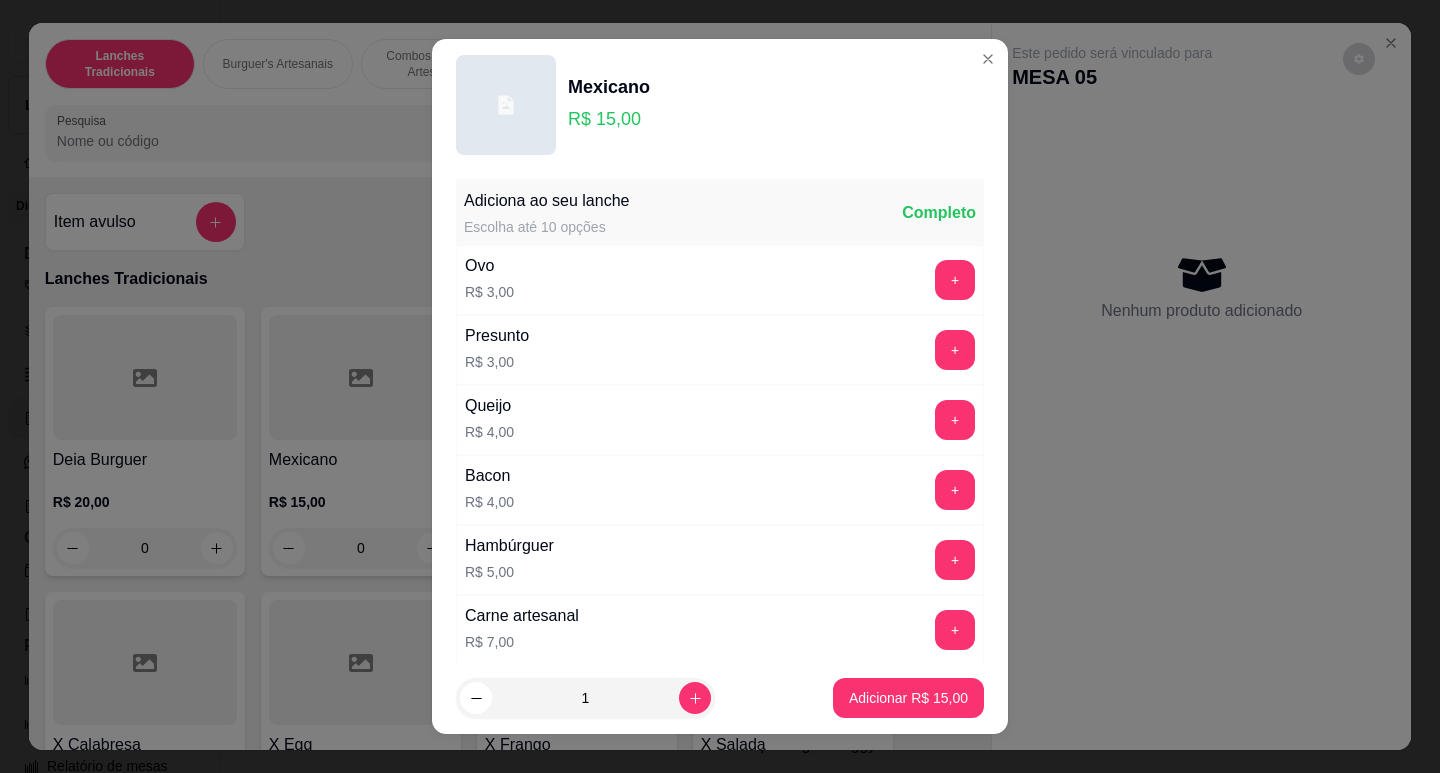 click on "1" at bounding box center (585, 698) 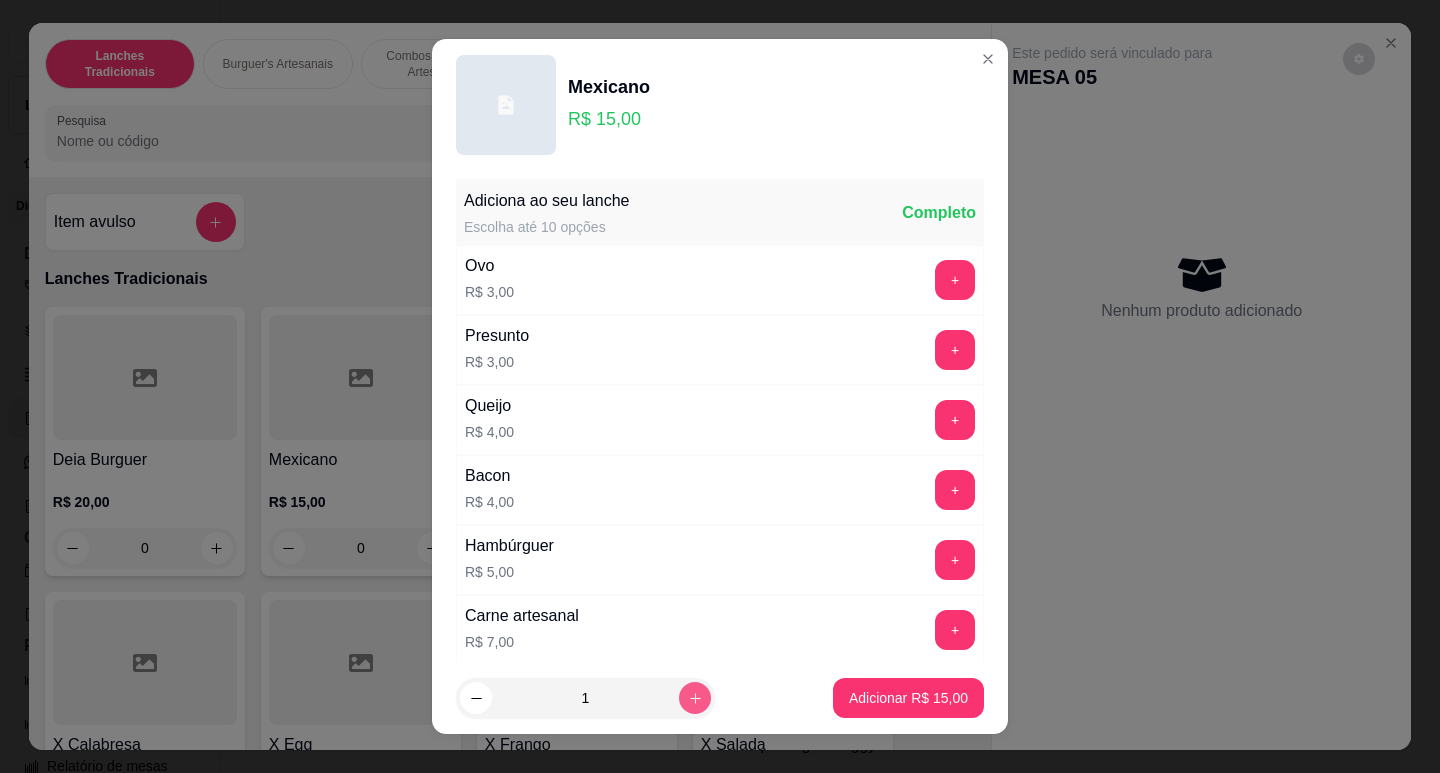 click 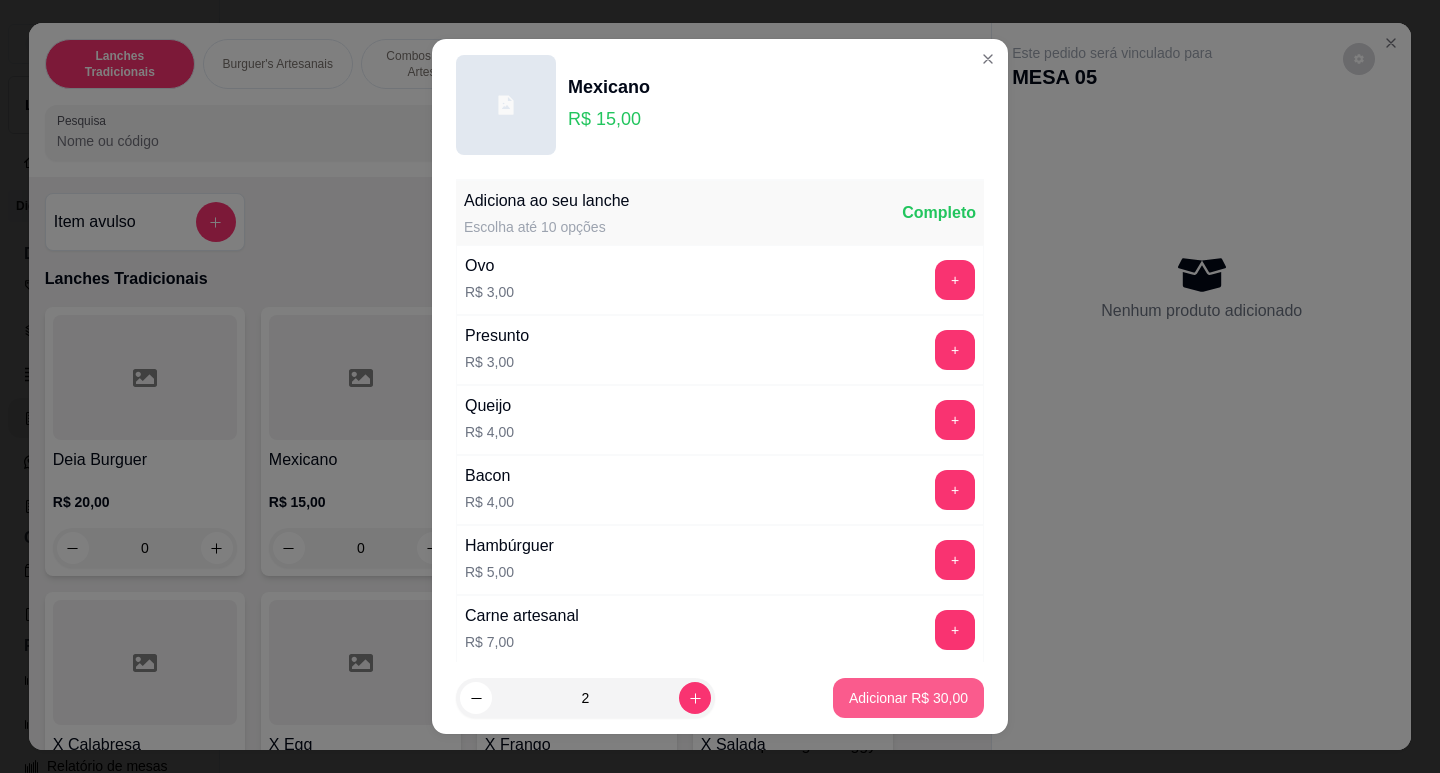 click on "Adicionar   R$ 30,00" at bounding box center [908, 698] 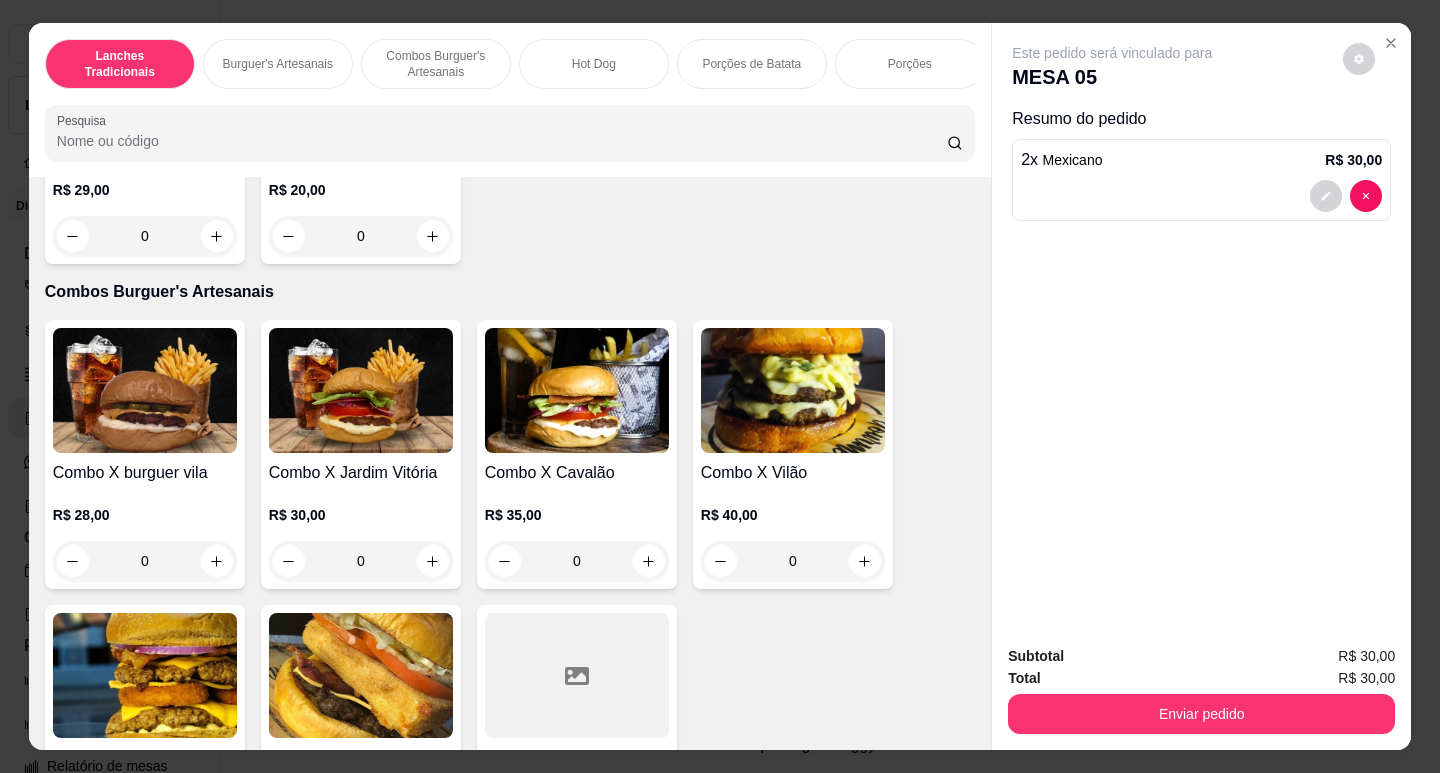 scroll, scrollTop: 1500, scrollLeft: 0, axis: vertical 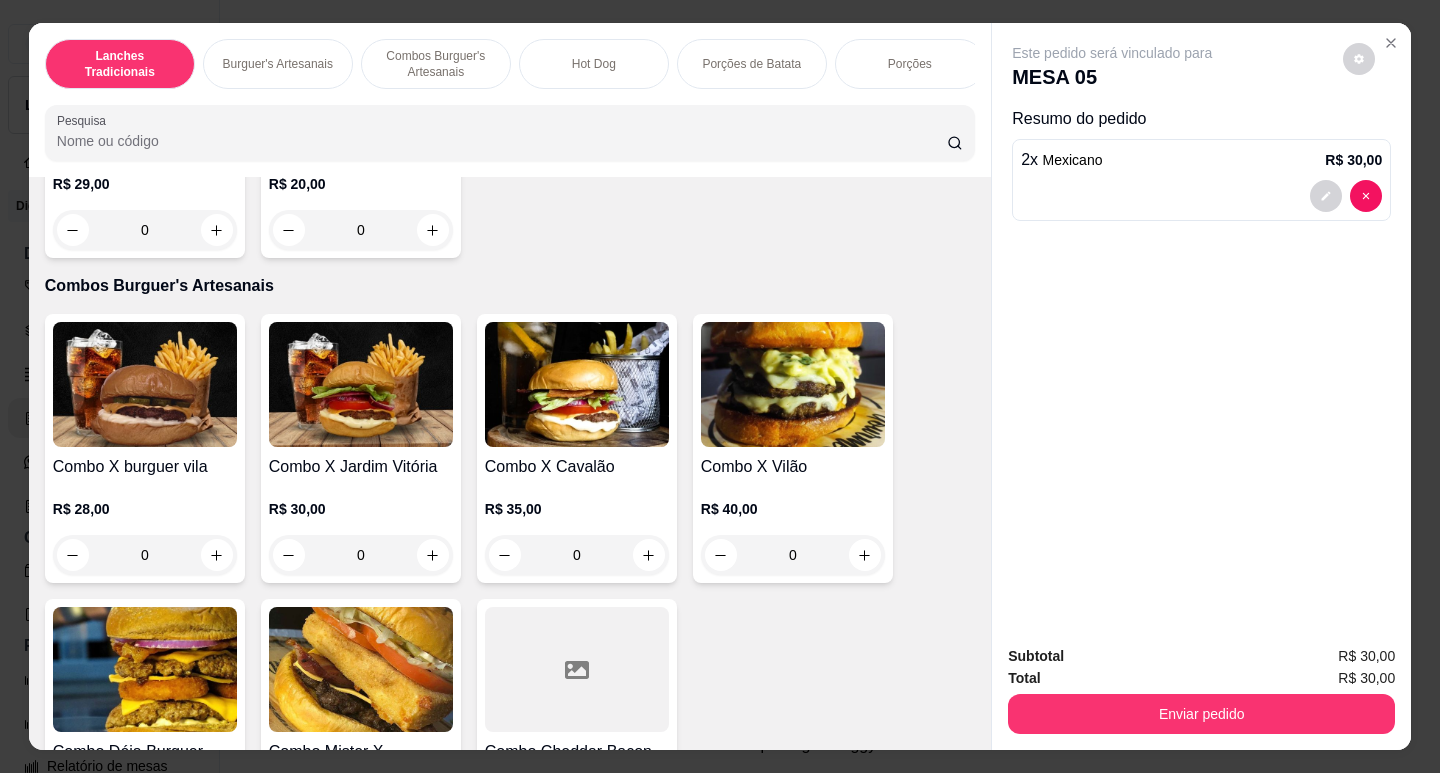 click on "0" at bounding box center (145, 555) 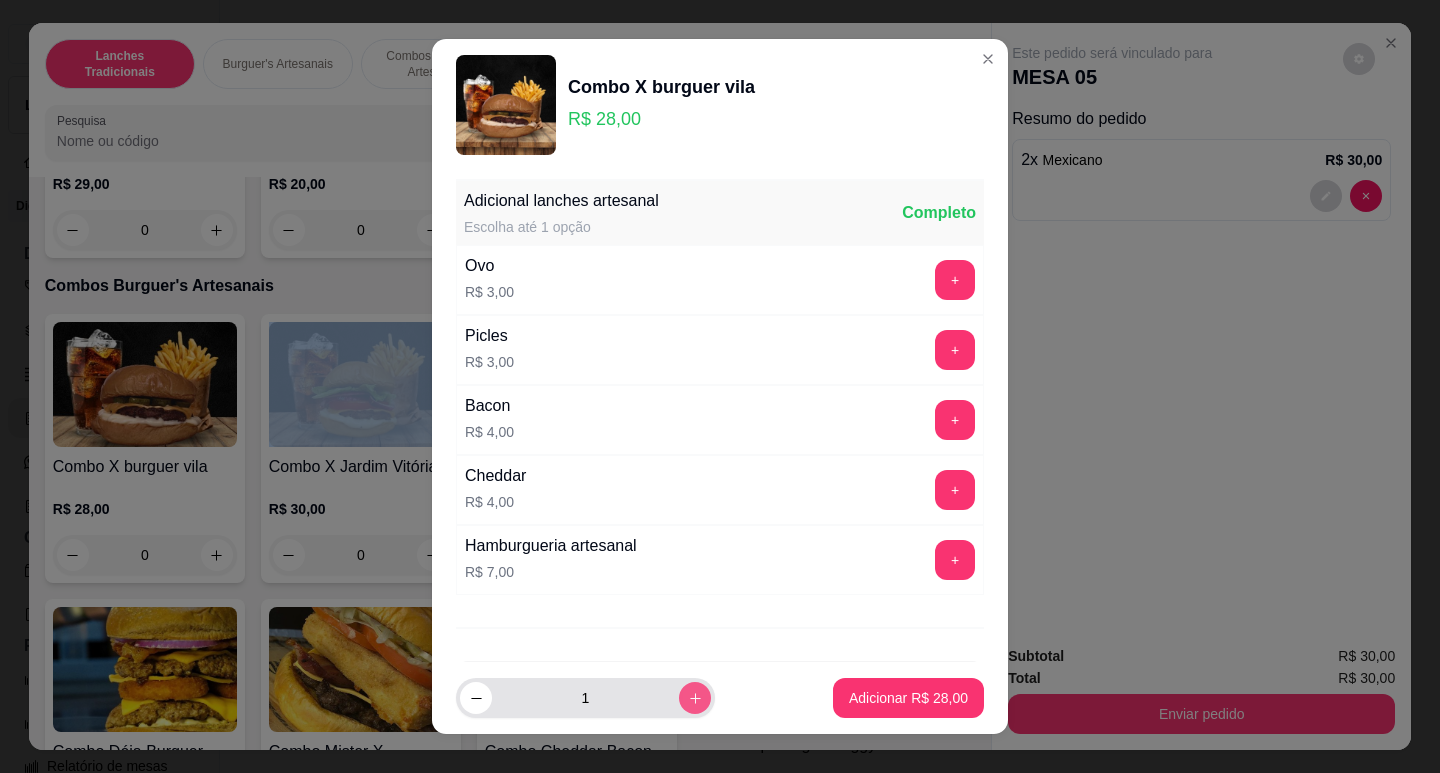 click 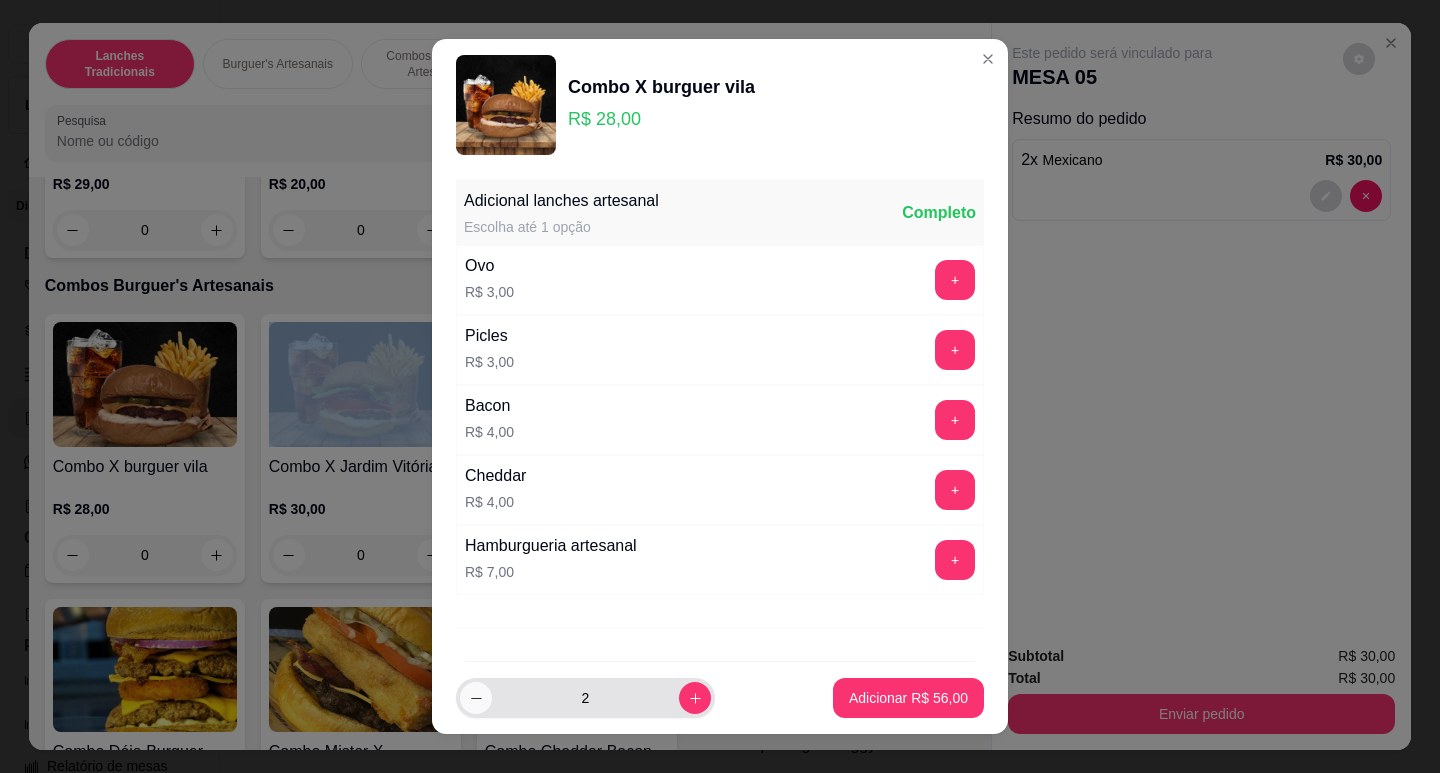 click at bounding box center (476, 698) 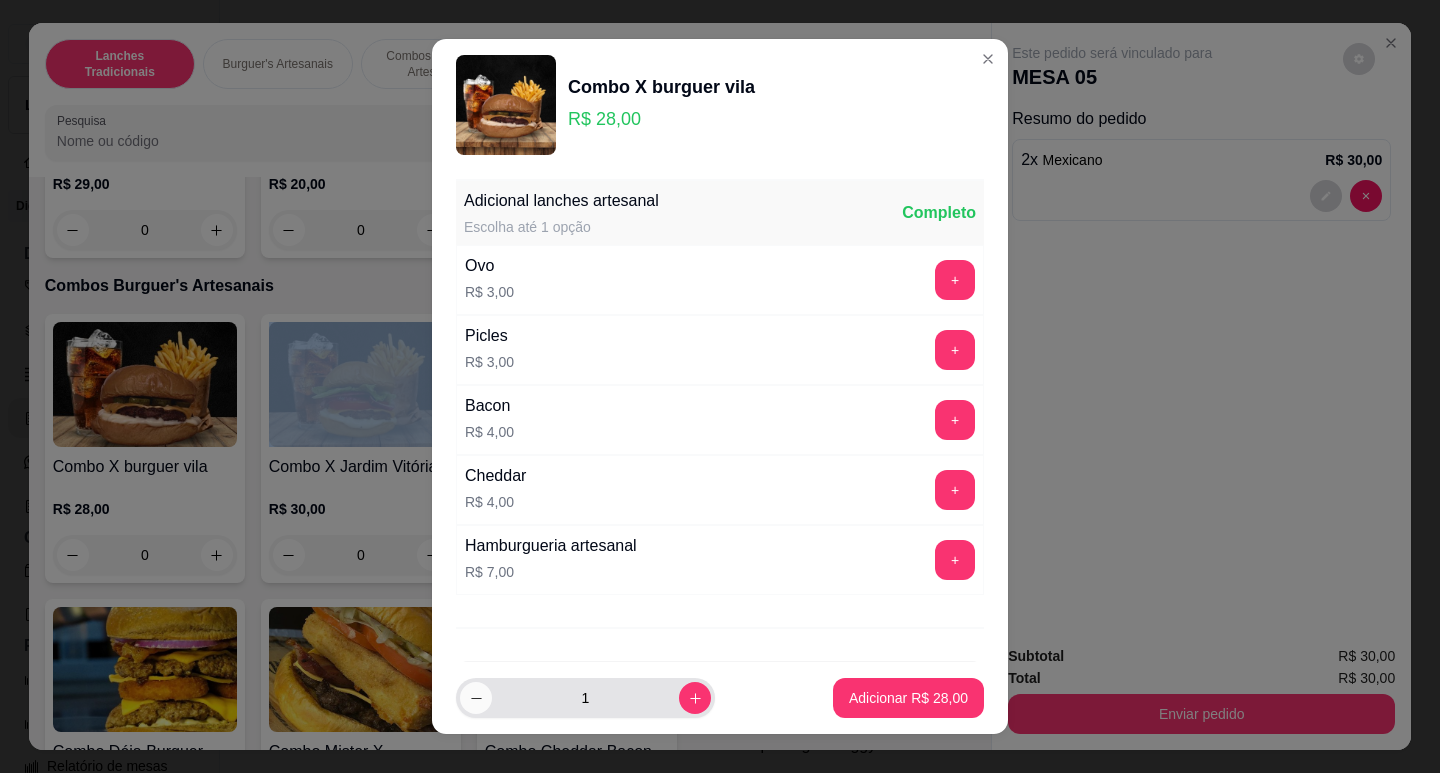 click at bounding box center (476, 698) 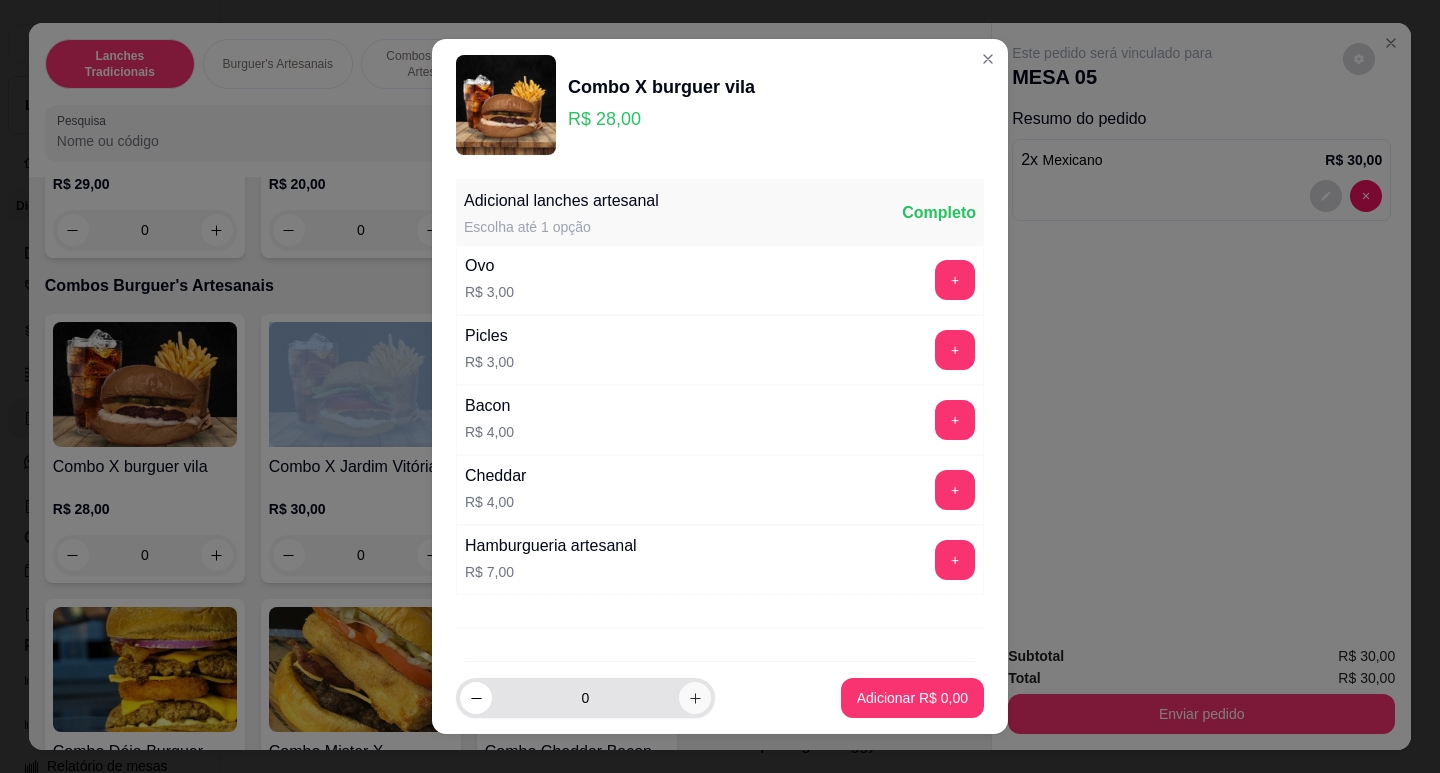 click 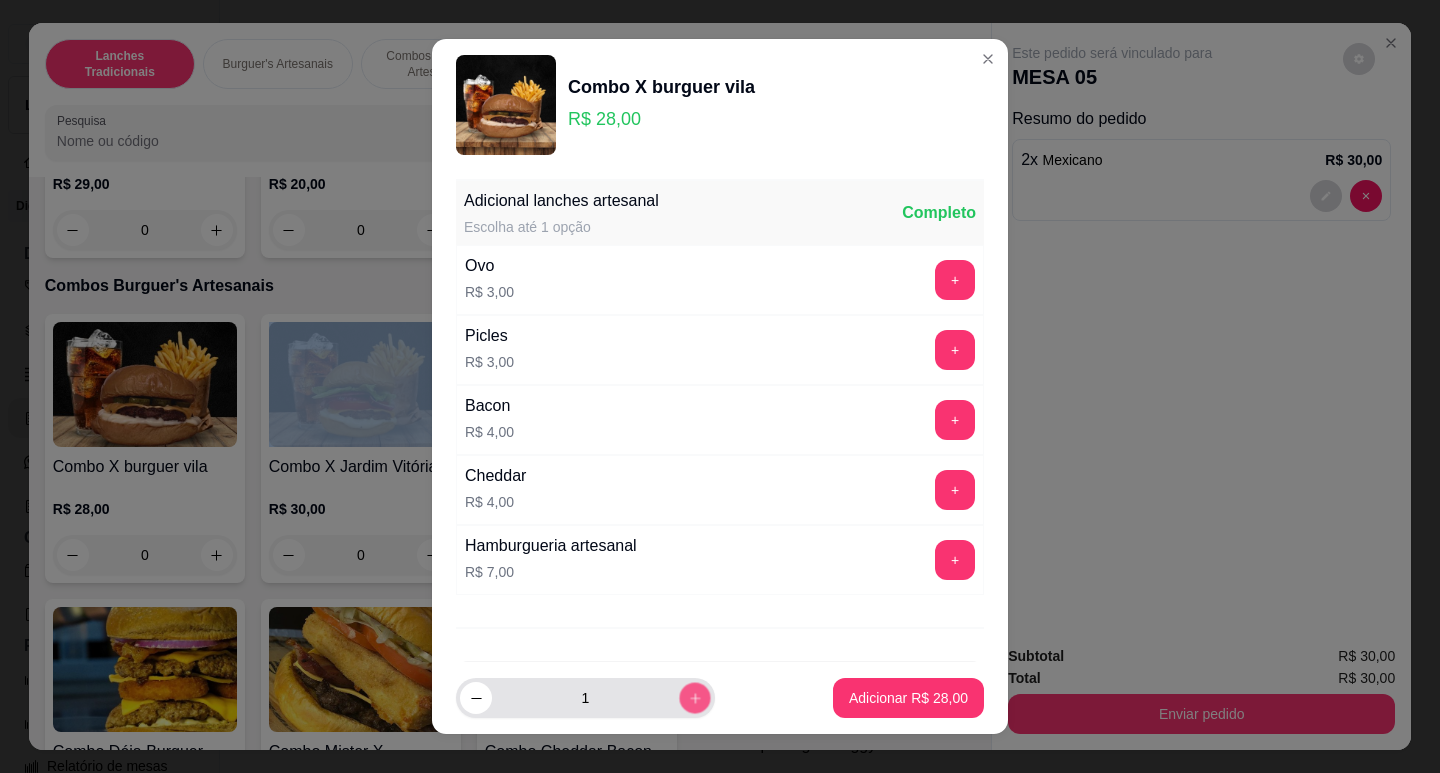 click 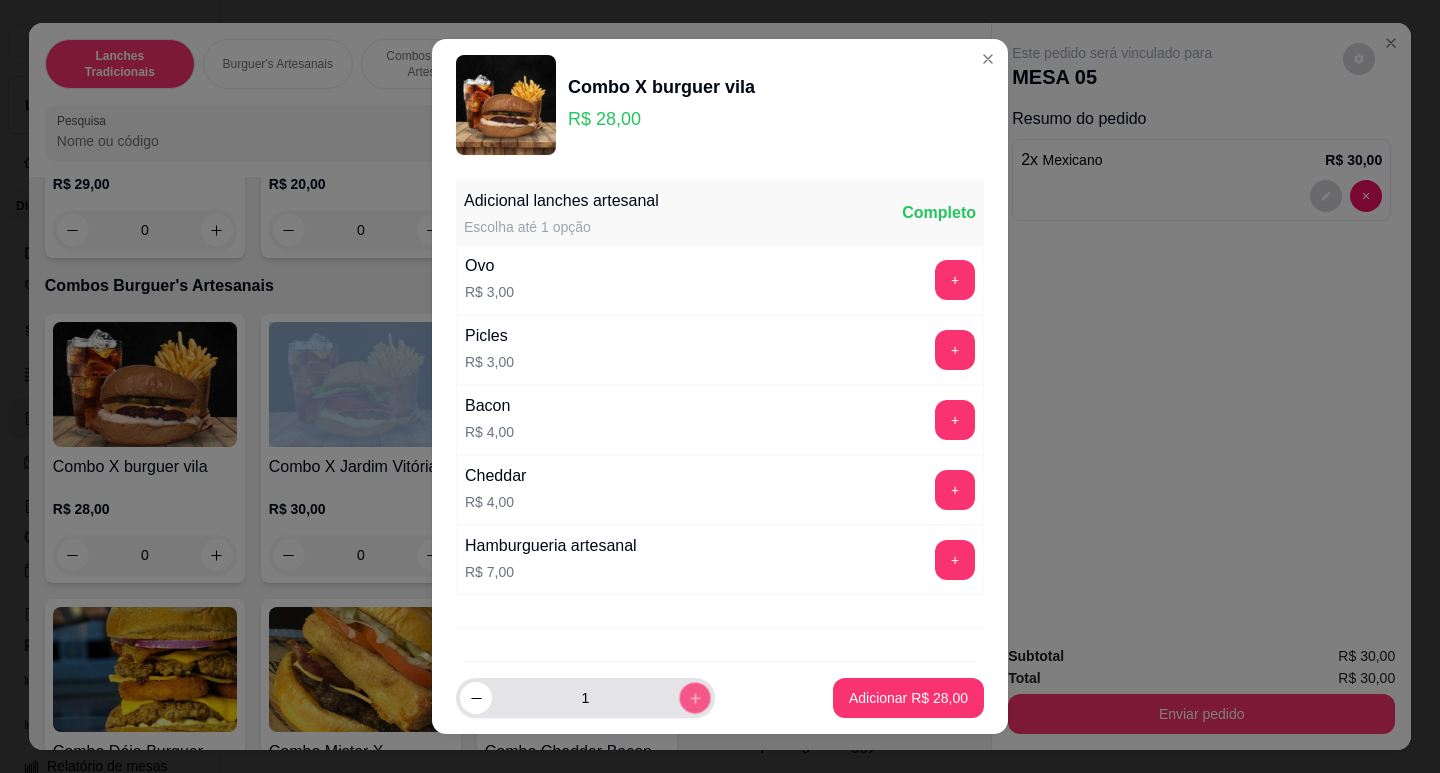 type on "2" 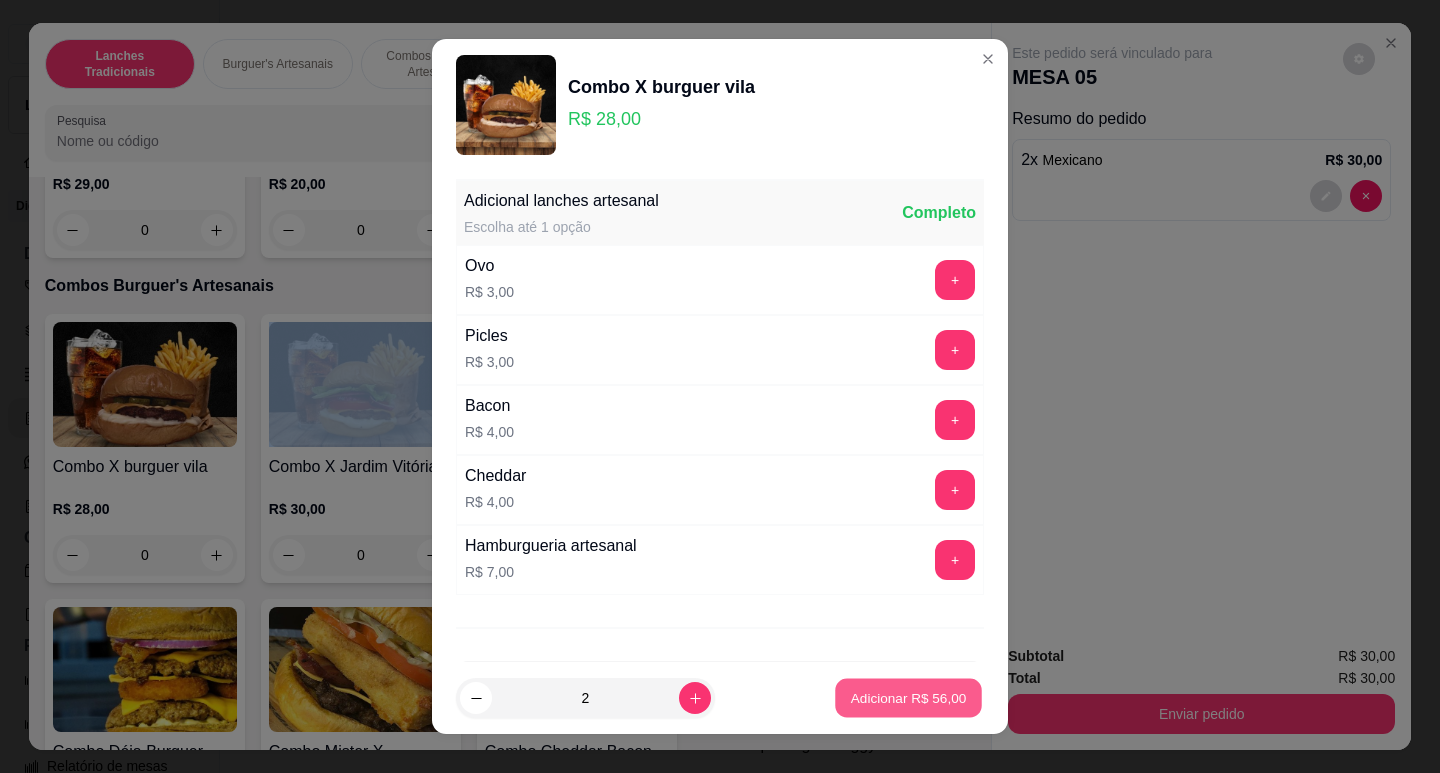 click on "Adicionar   R$ 56,00" at bounding box center [909, 698] 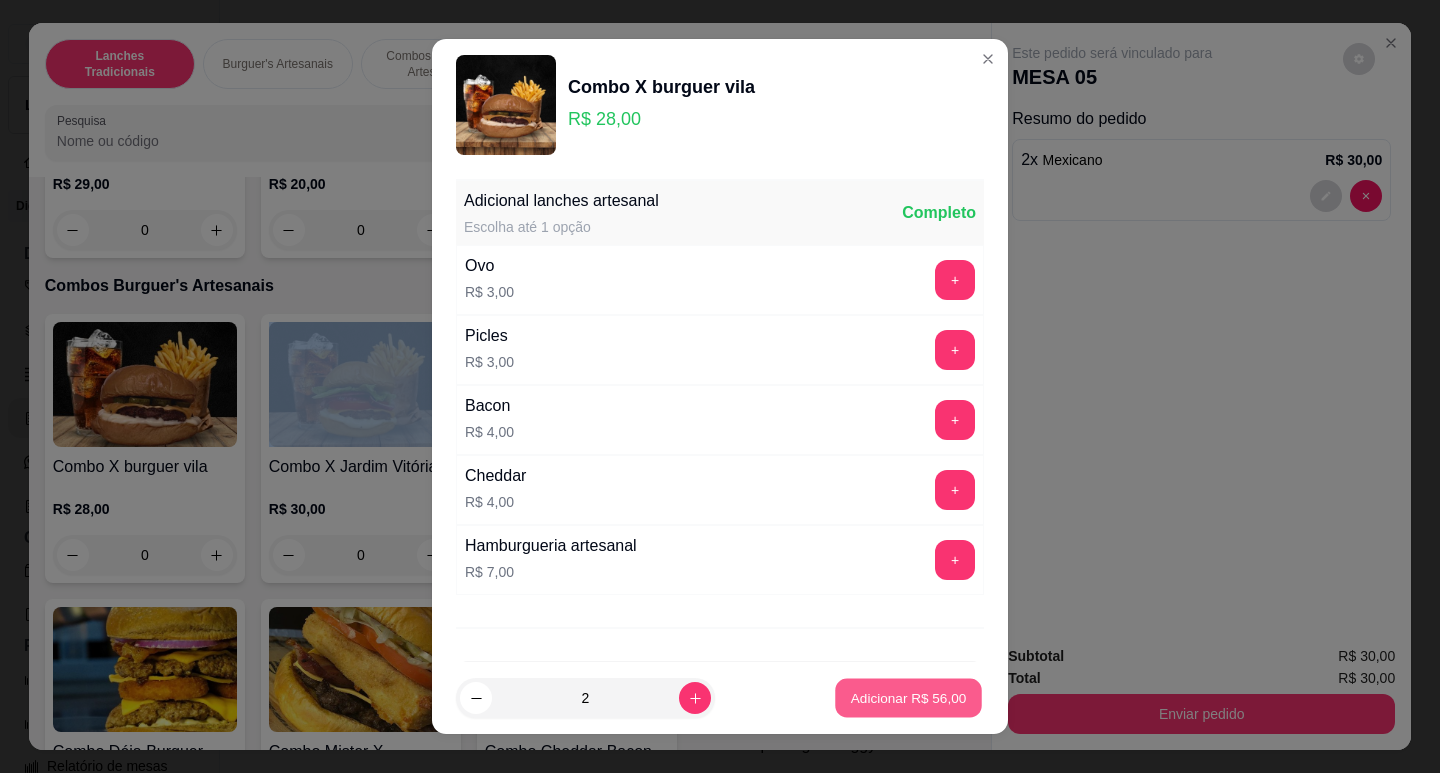 type on "2" 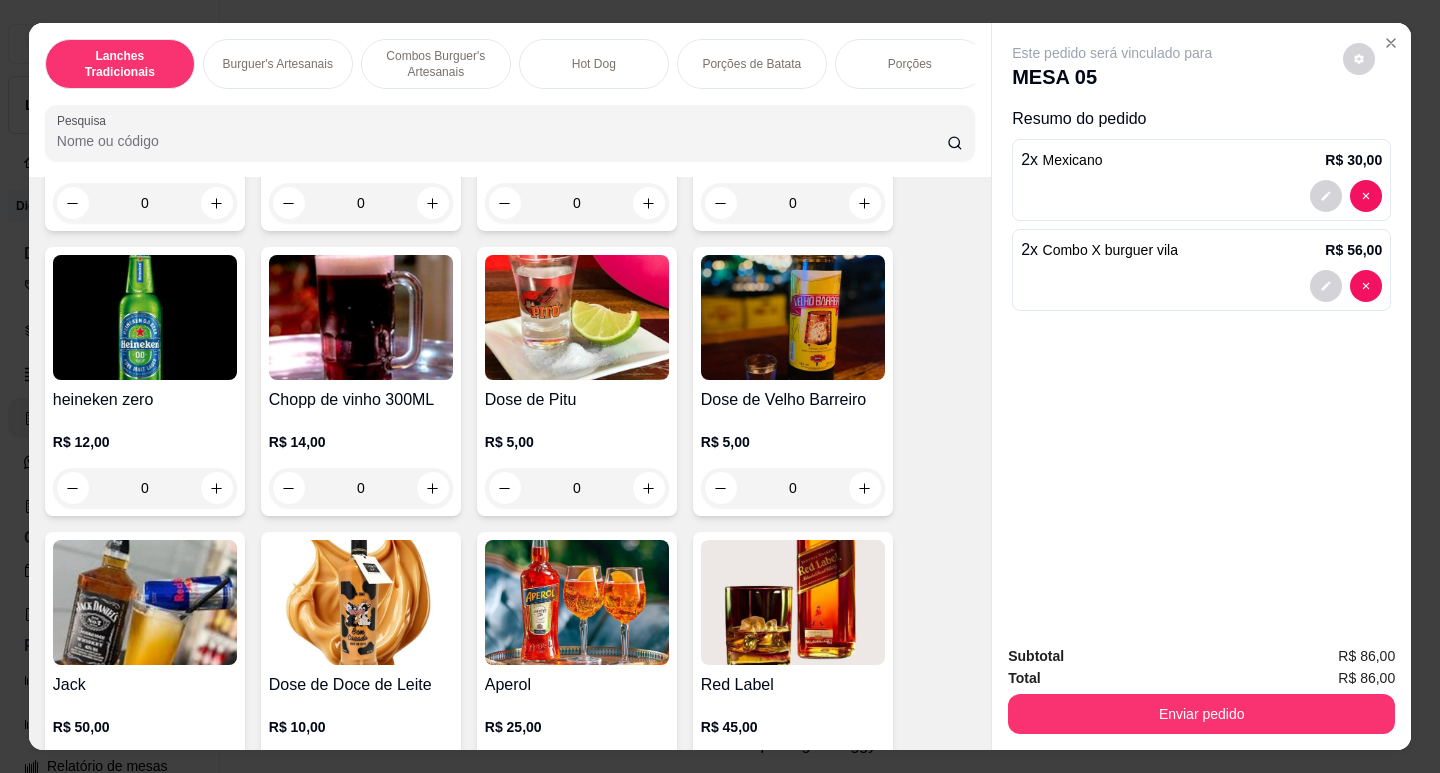scroll, scrollTop: 7200, scrollLeft: 0, axis: vertical 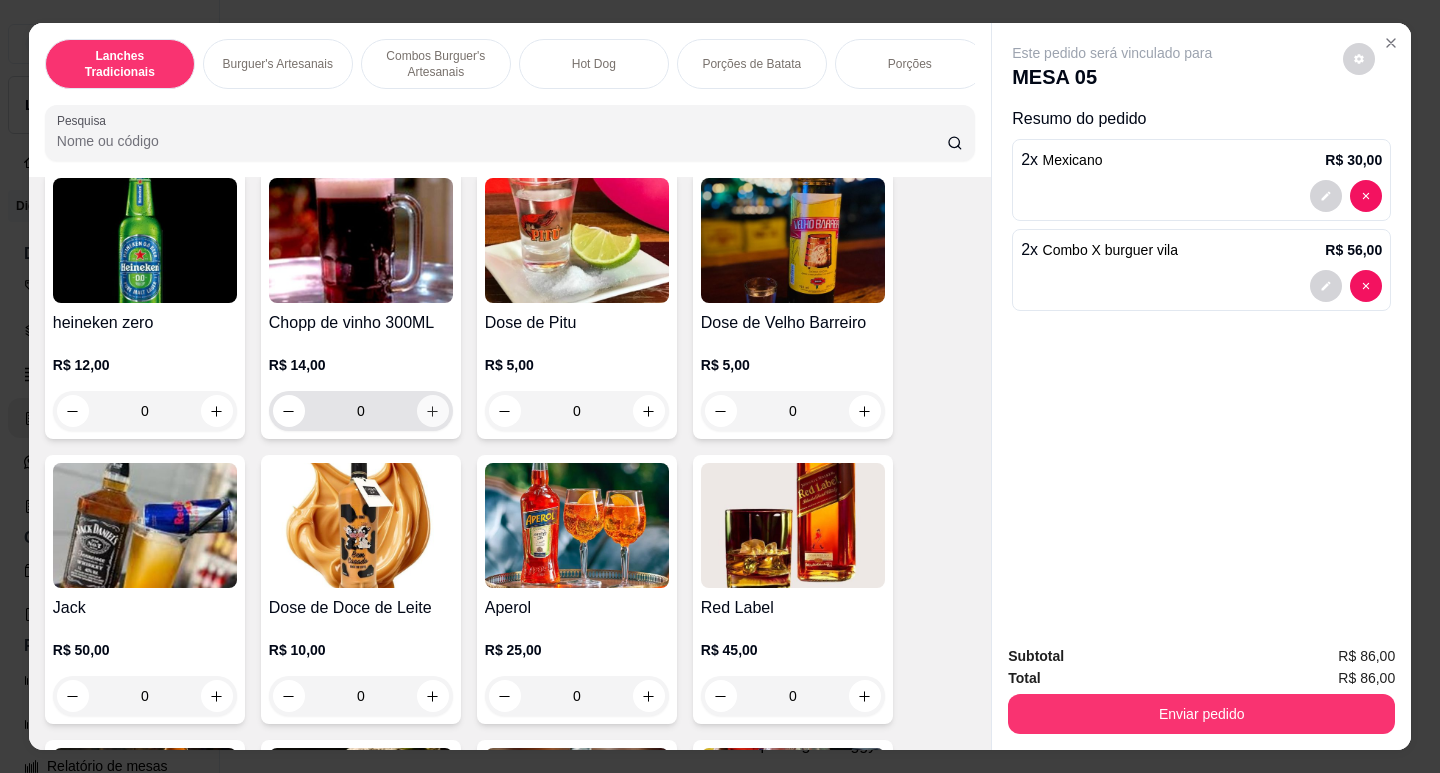 click 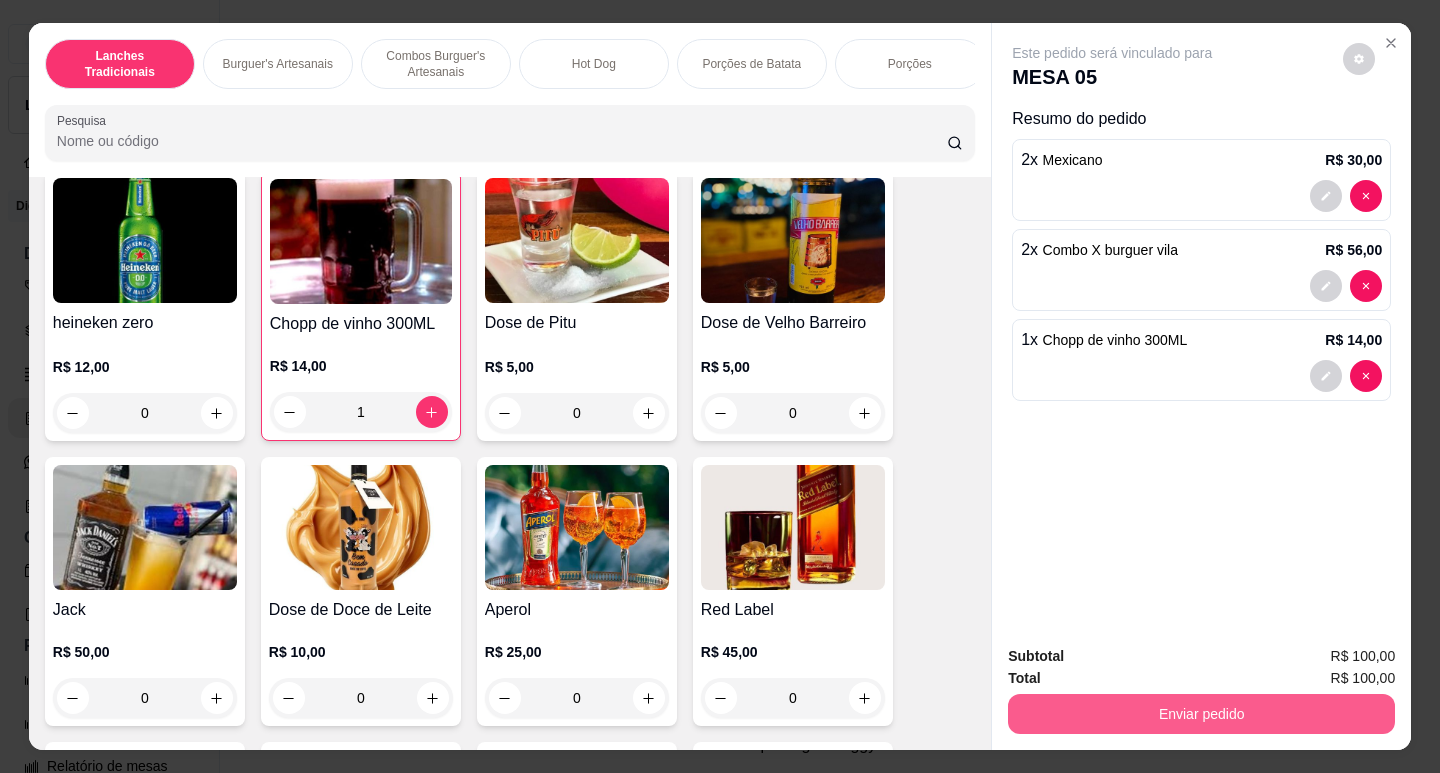 click on "Enviar pedido" at bounding box center (1201, 714) 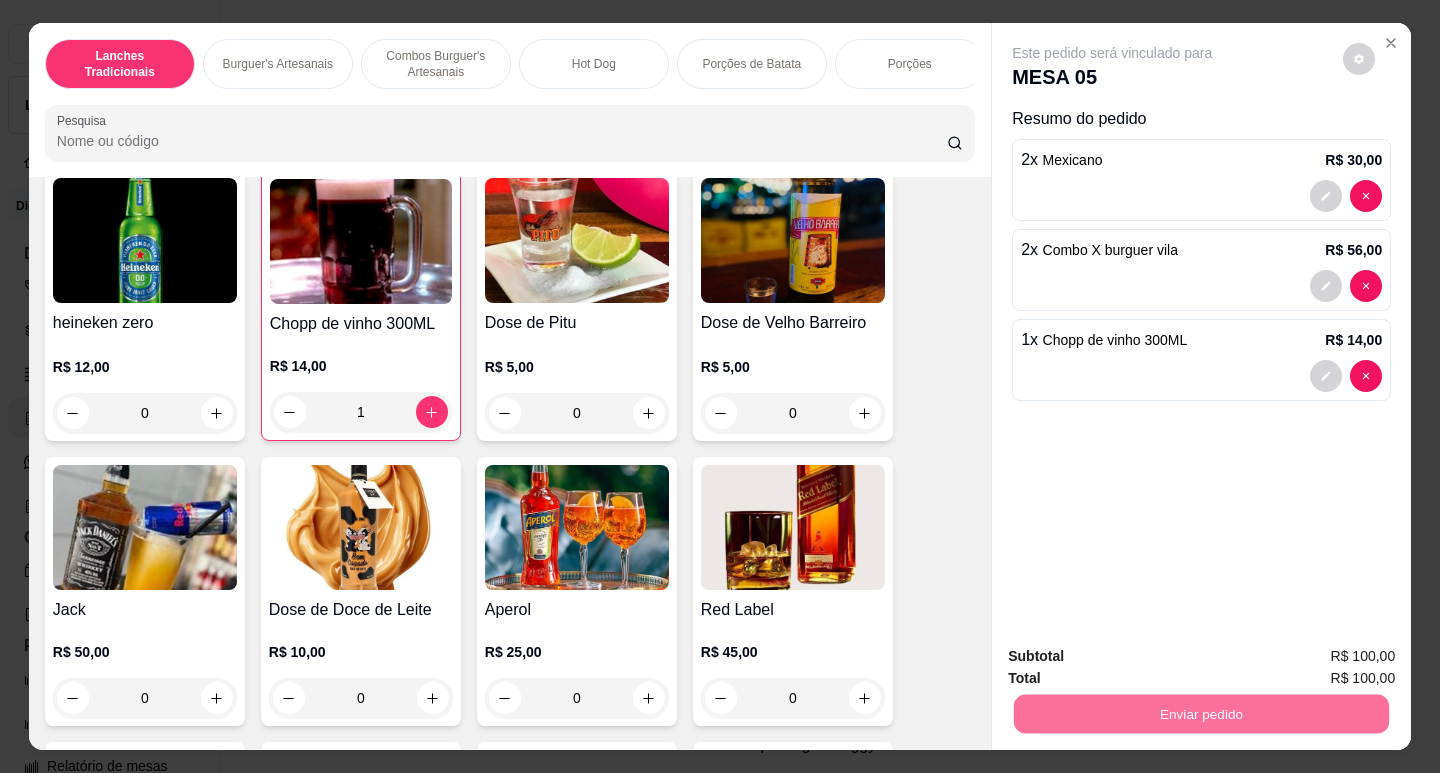 click on "Não registrar e enviar pedido" at bounding box center [1136, 656] 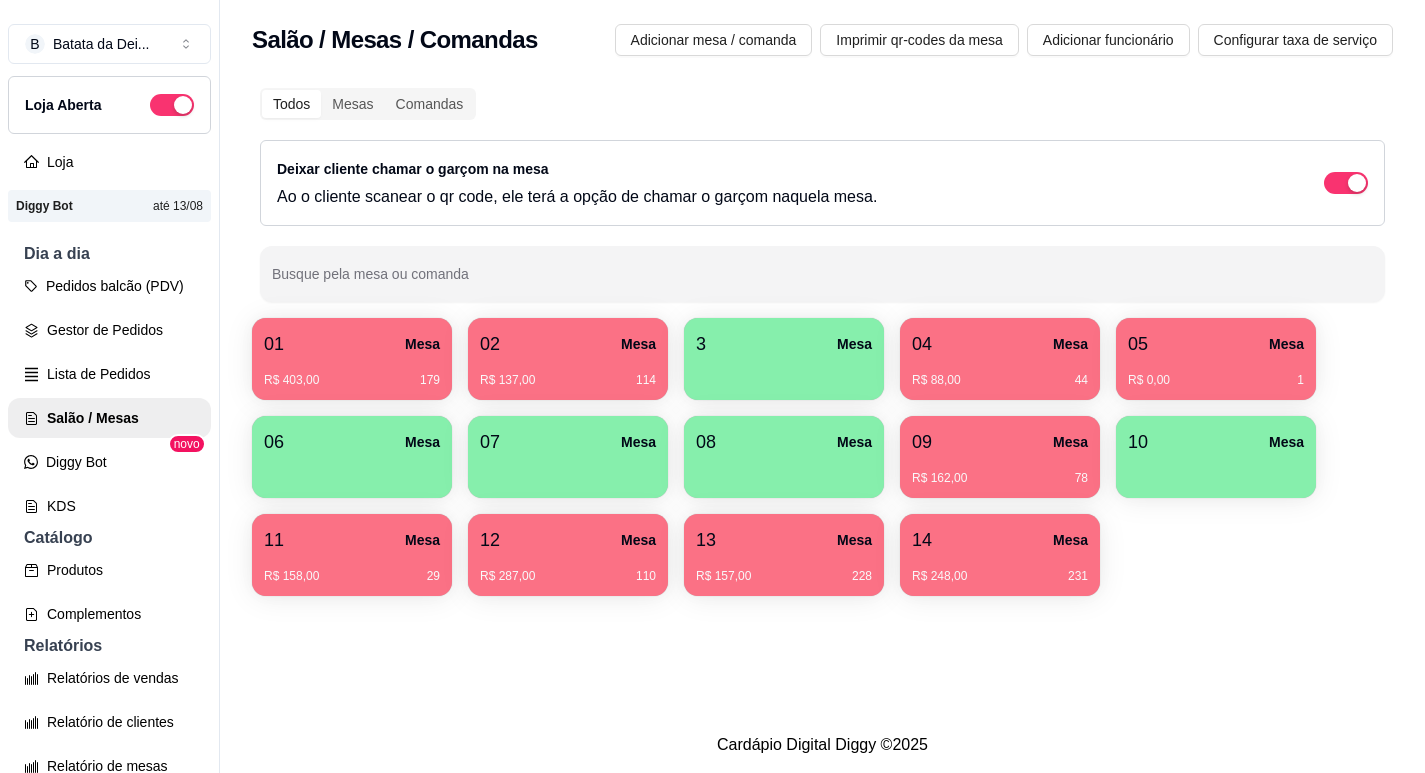 click on "04 Mesa R$ 88,00 44" at bounding box center (1000, 359) 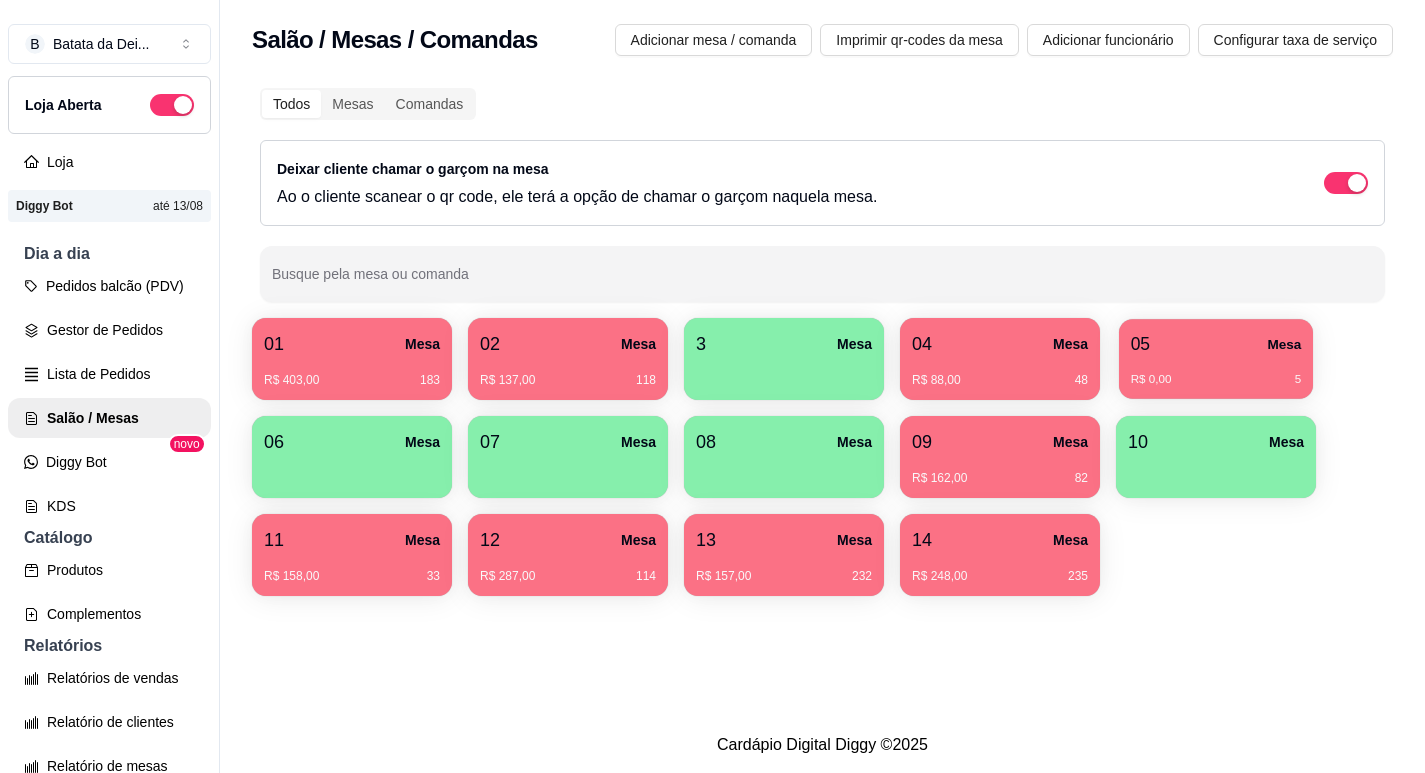 click on "05 Mesa" at bounding box center [1216, 344] 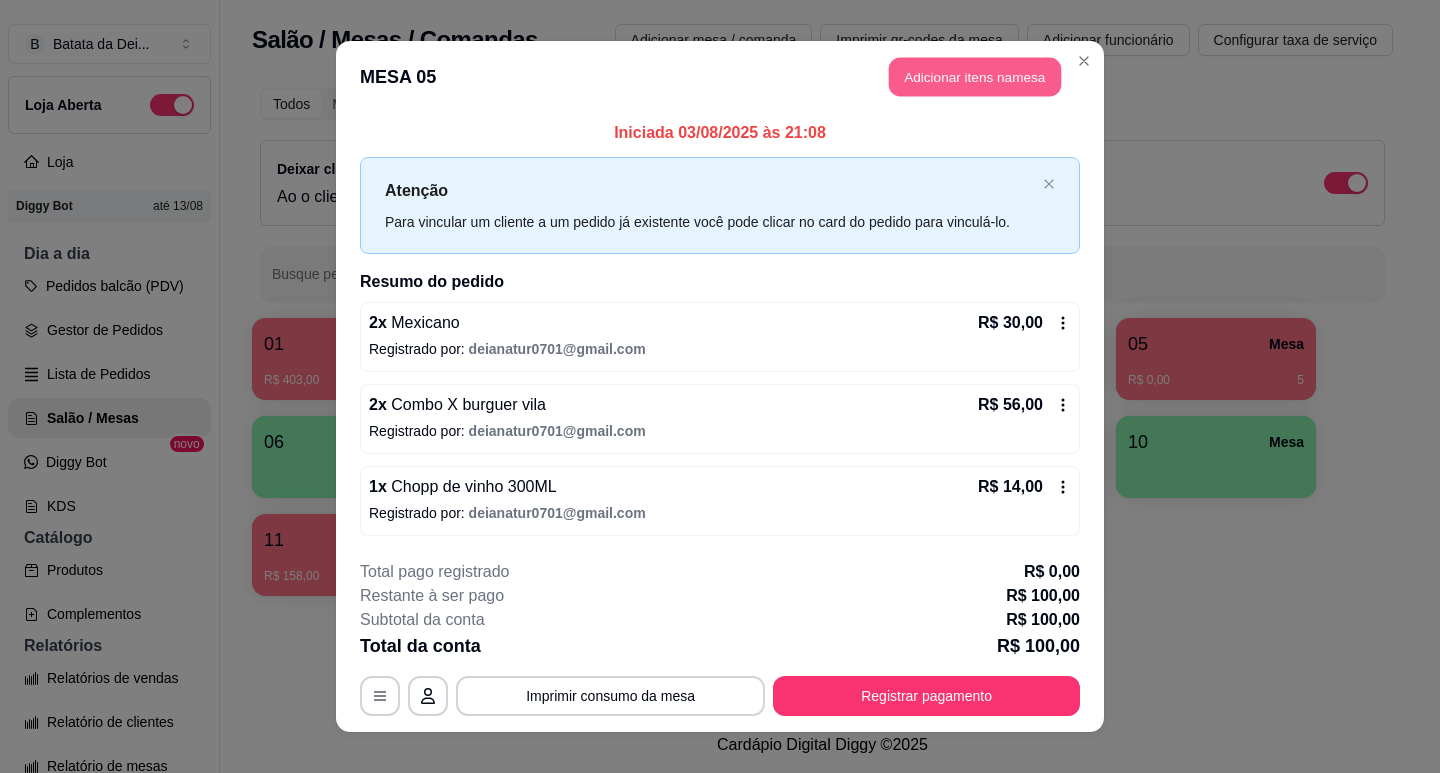 click on "Adicionar itens na  mesa" at bounding box center (975, 77) 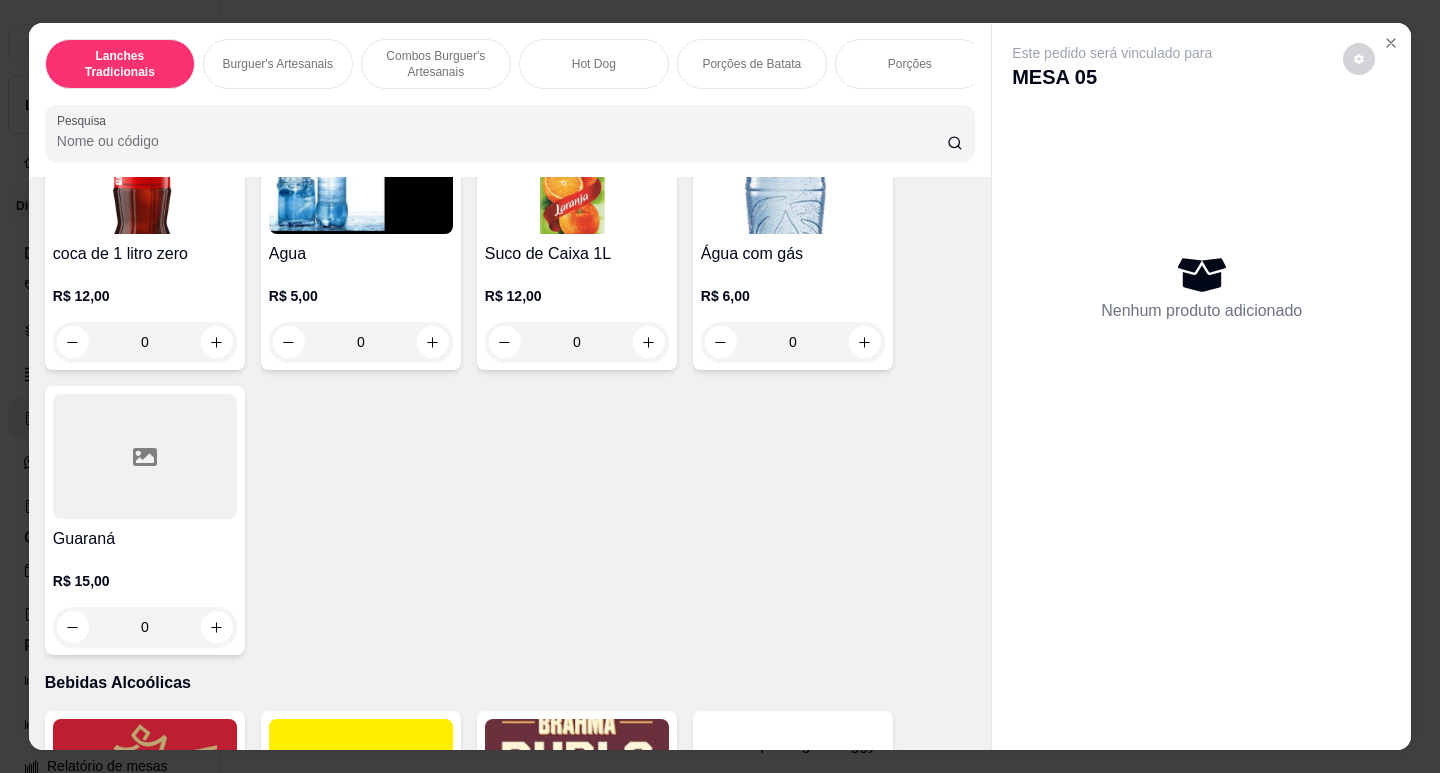 scroll, scrollTop: 5500, scrollLeft: 0, axis: vertical 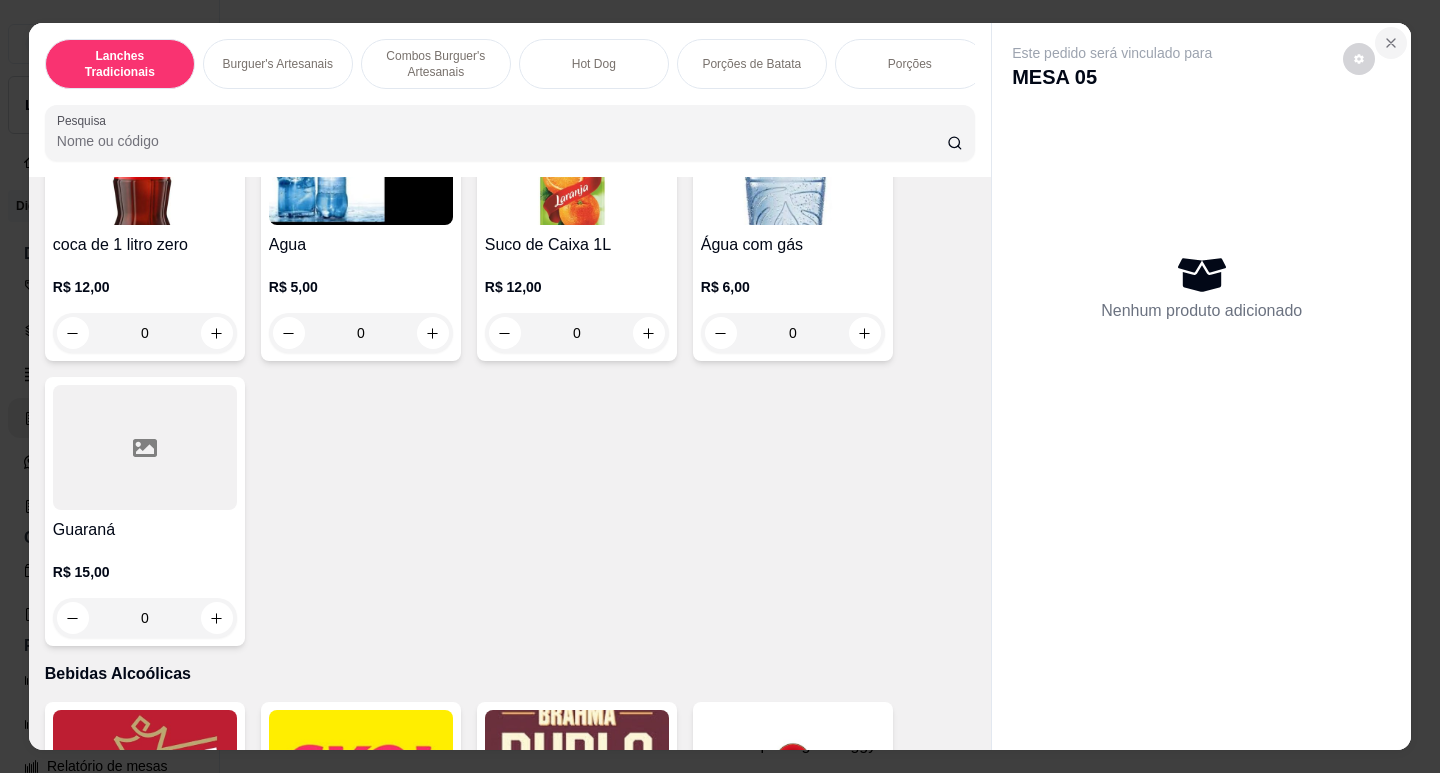 click 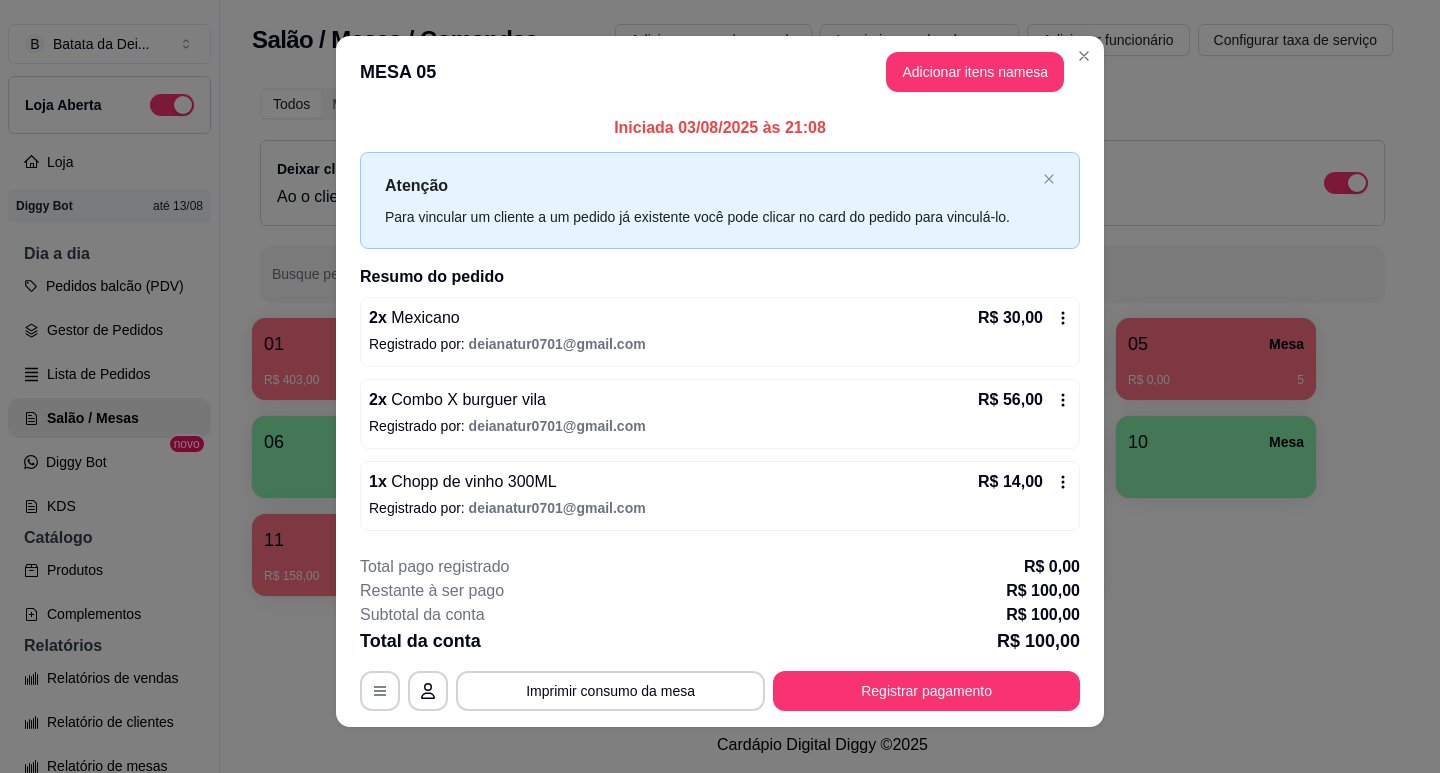 scroll, scrollTop: 0, scrollLeft: 0, axis: both 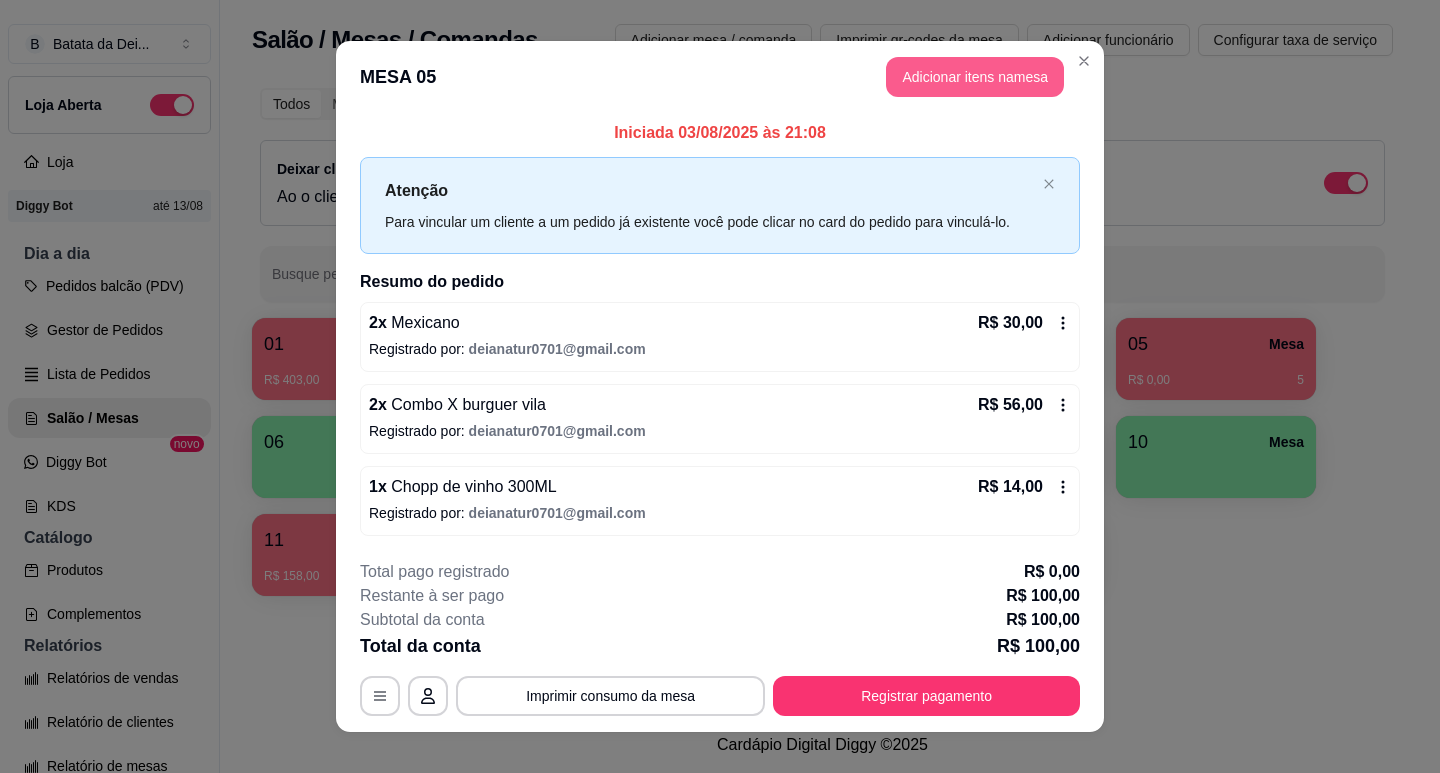 click on "Adicionar itens na  mesa" at bounding box center [975, 77] 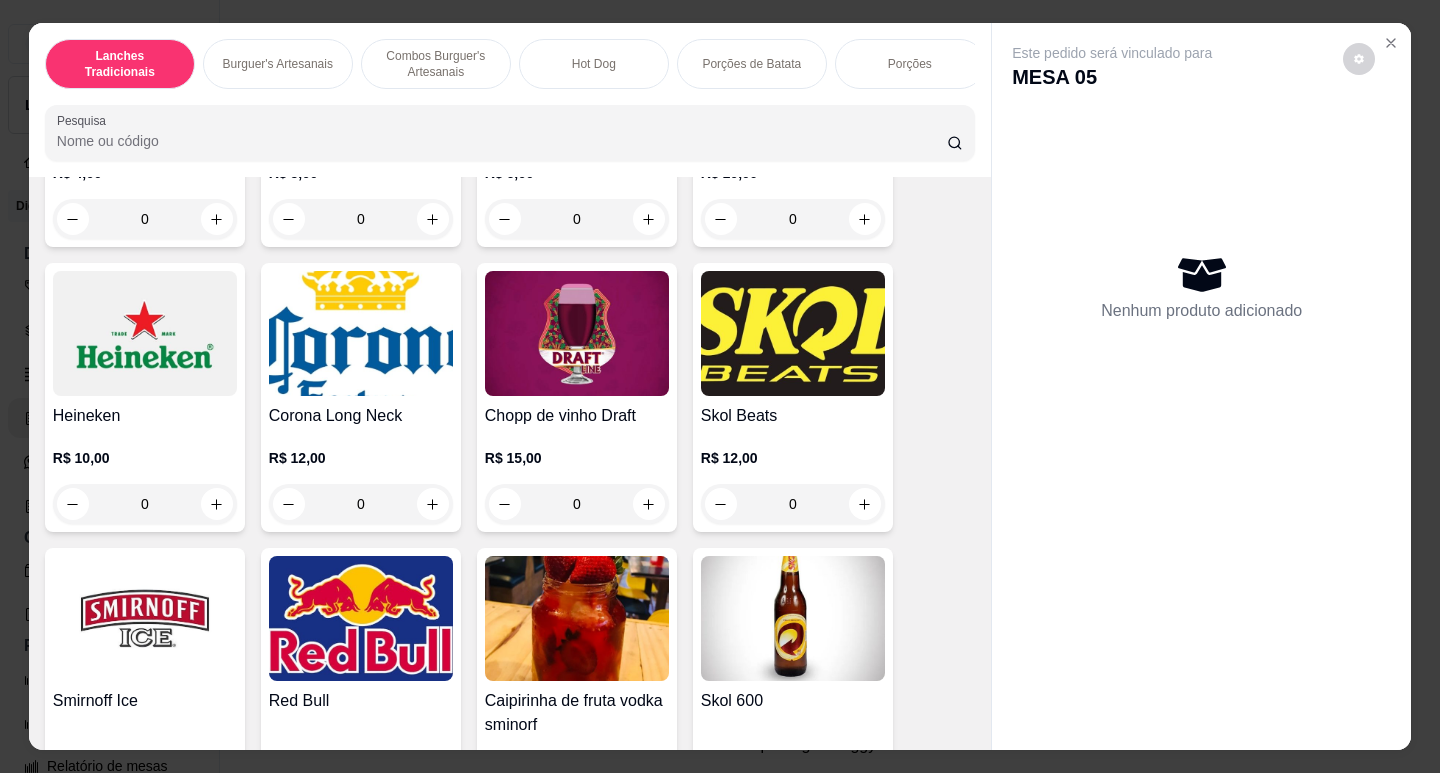 scroll, scrollTop: 6300, scrollLeft: 0, axis: vertical 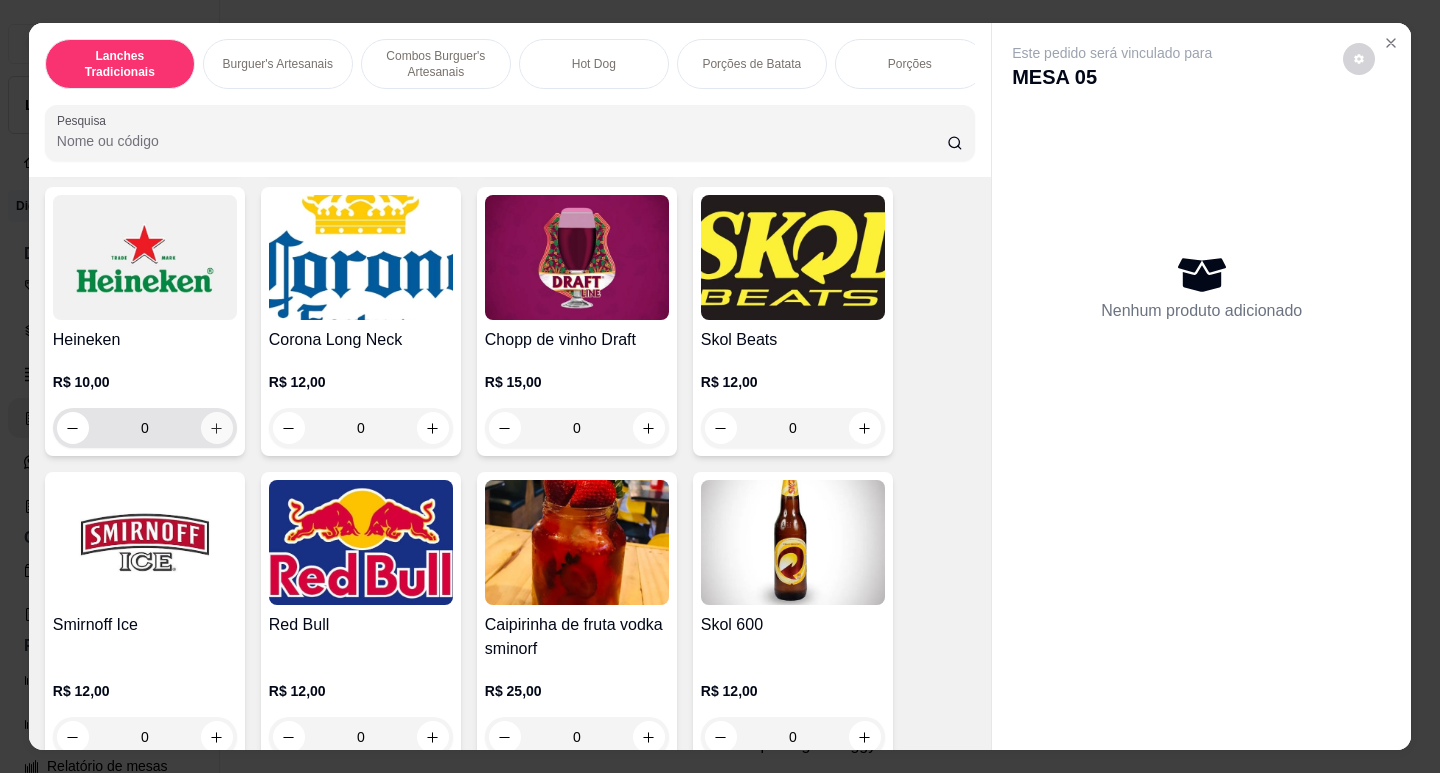 click 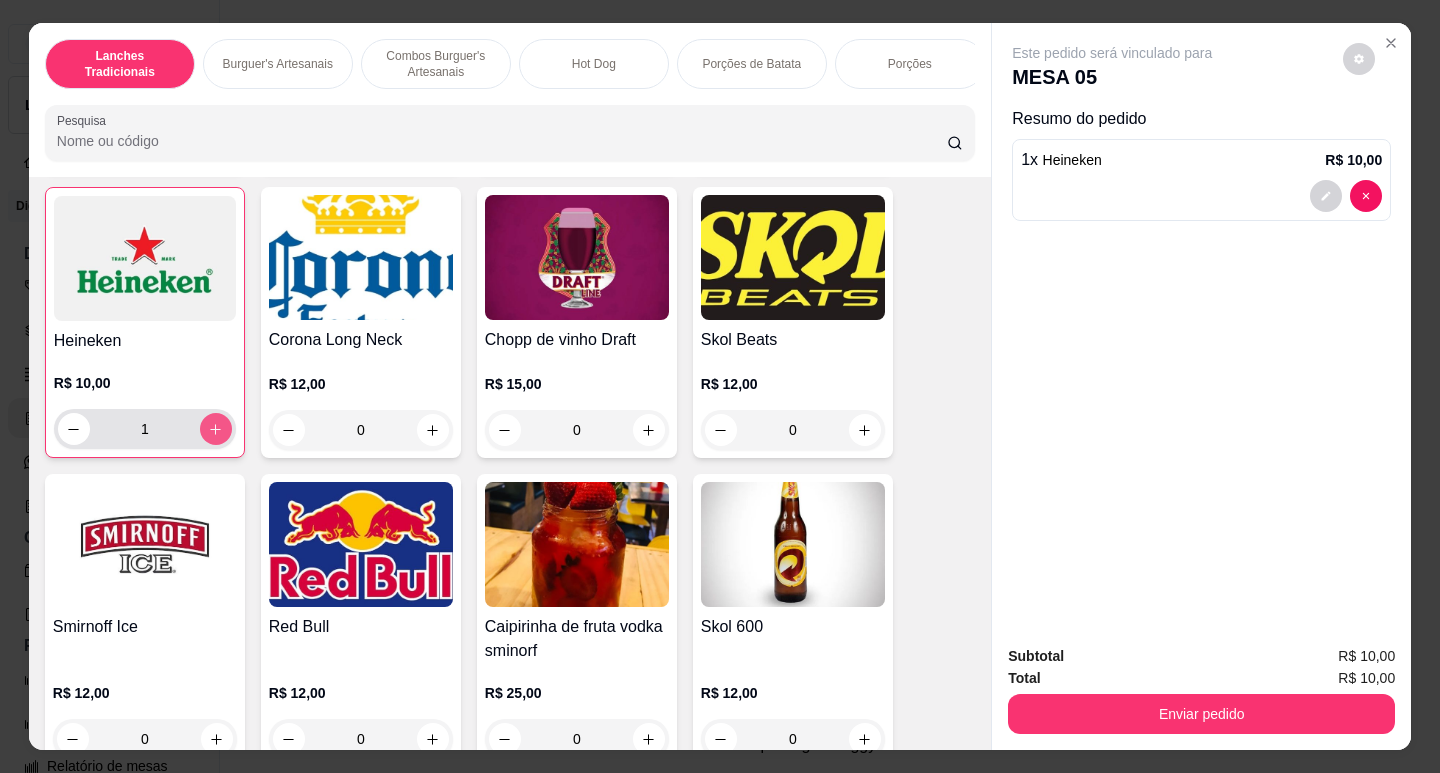 type on "1" 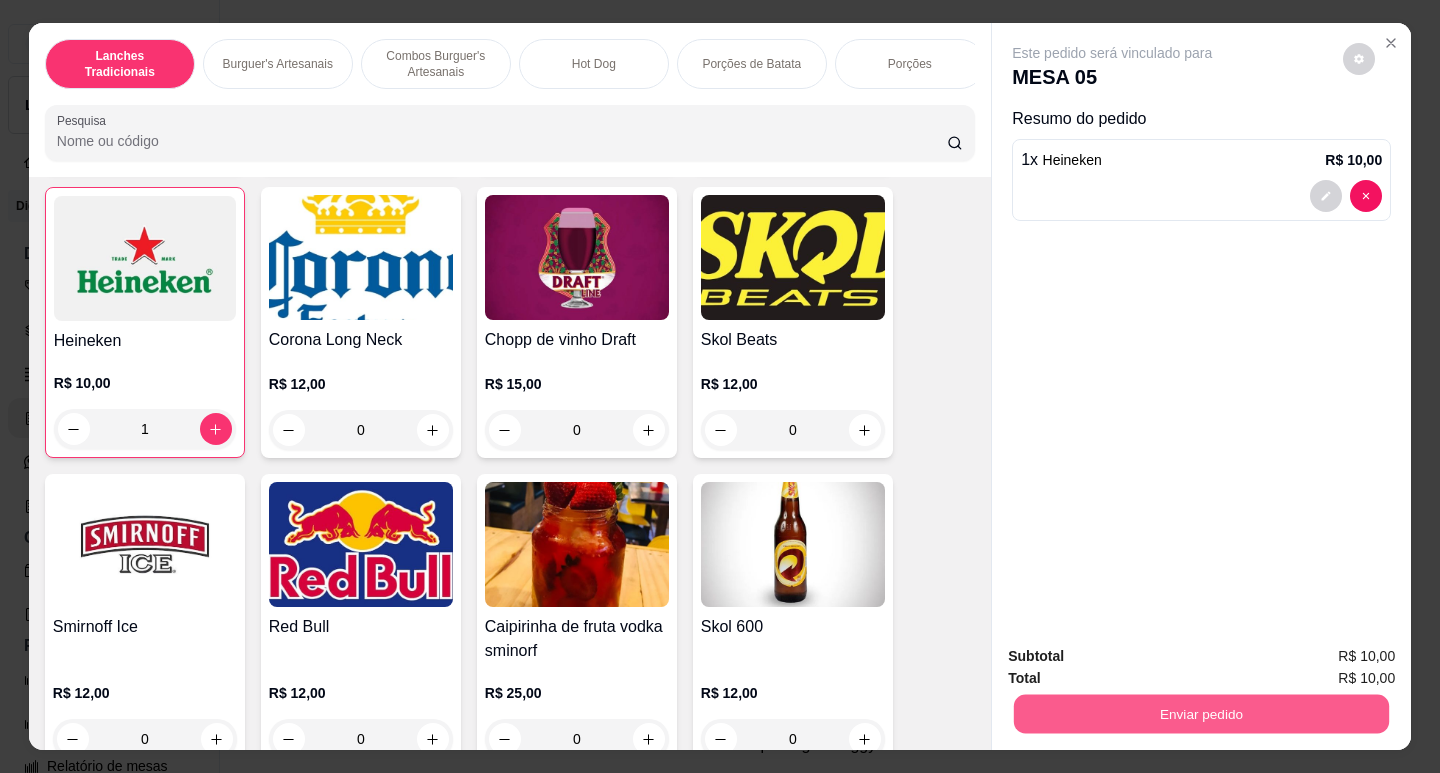 click on "Enviar pedido" at bounding box center (1201, 713) 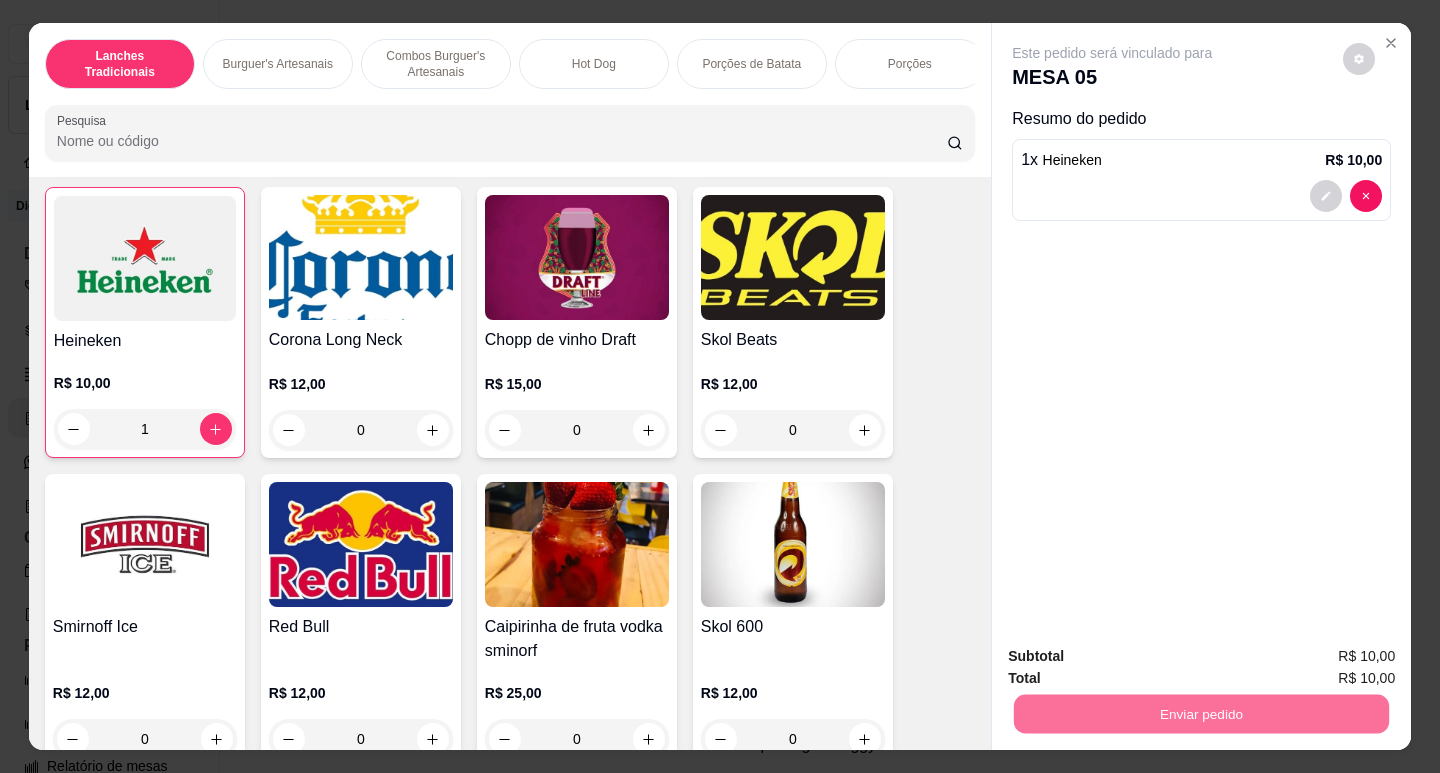 click on "Não registrar e enviar pedido" at bounding box center [1135, 657] 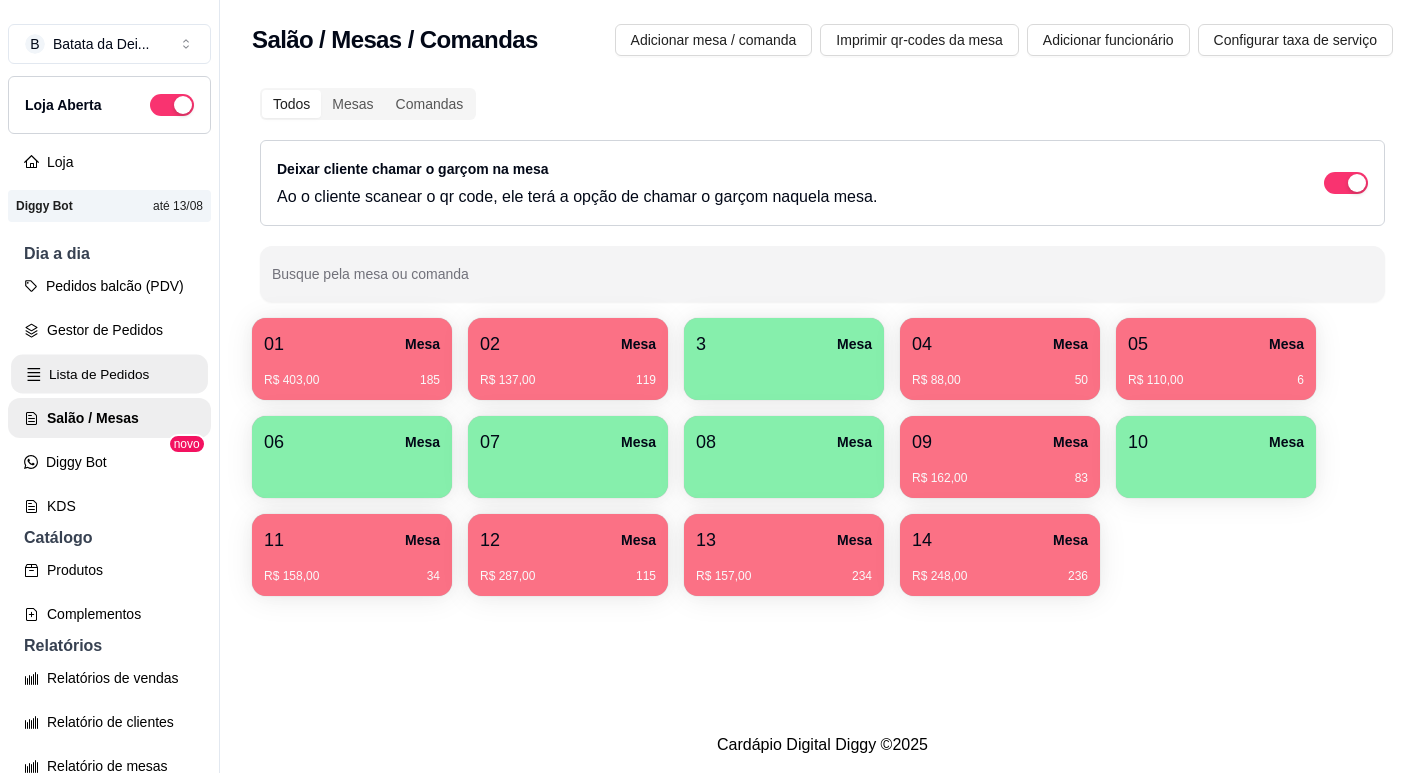 click on "Lista de Pedidos" at bounding box center [109, 374] 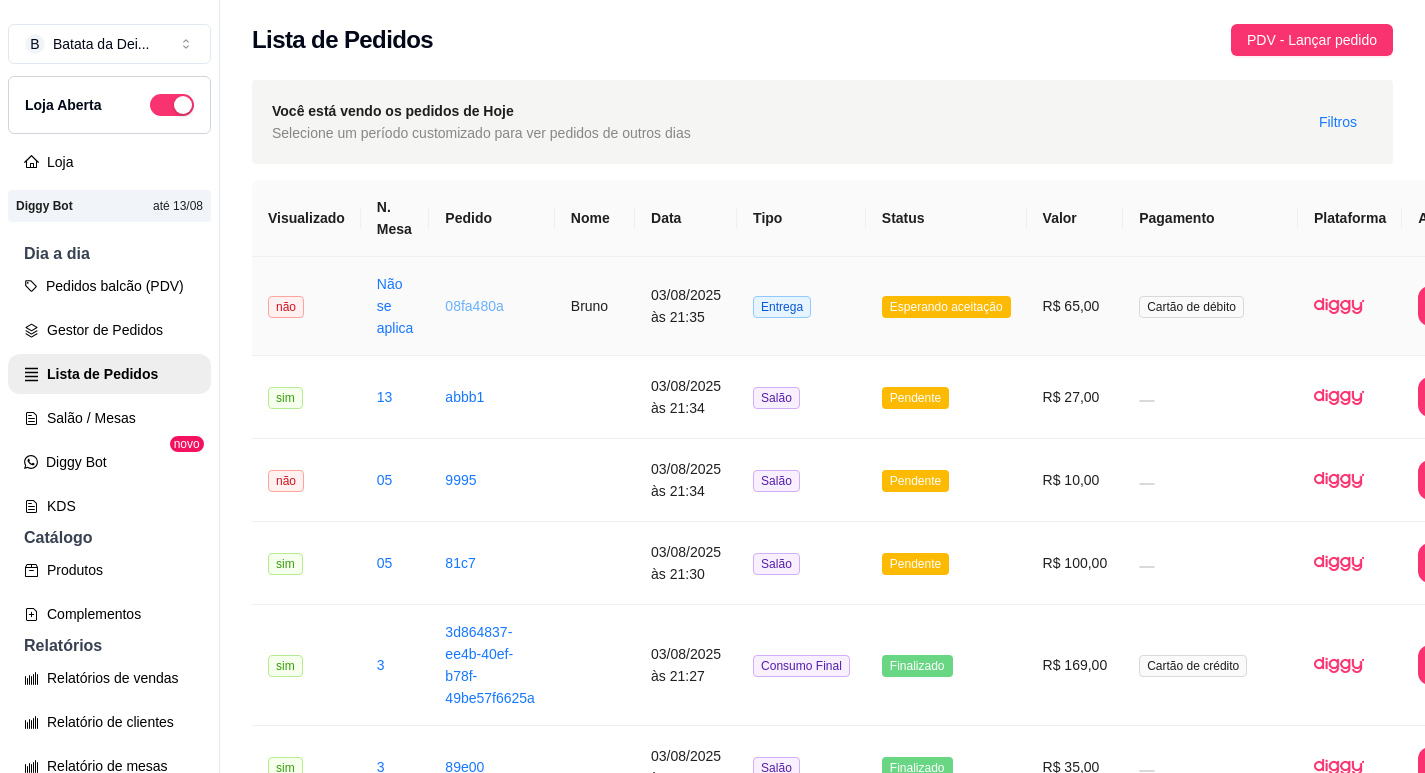 click on "08fa480a" at bounding box center (474, 306) 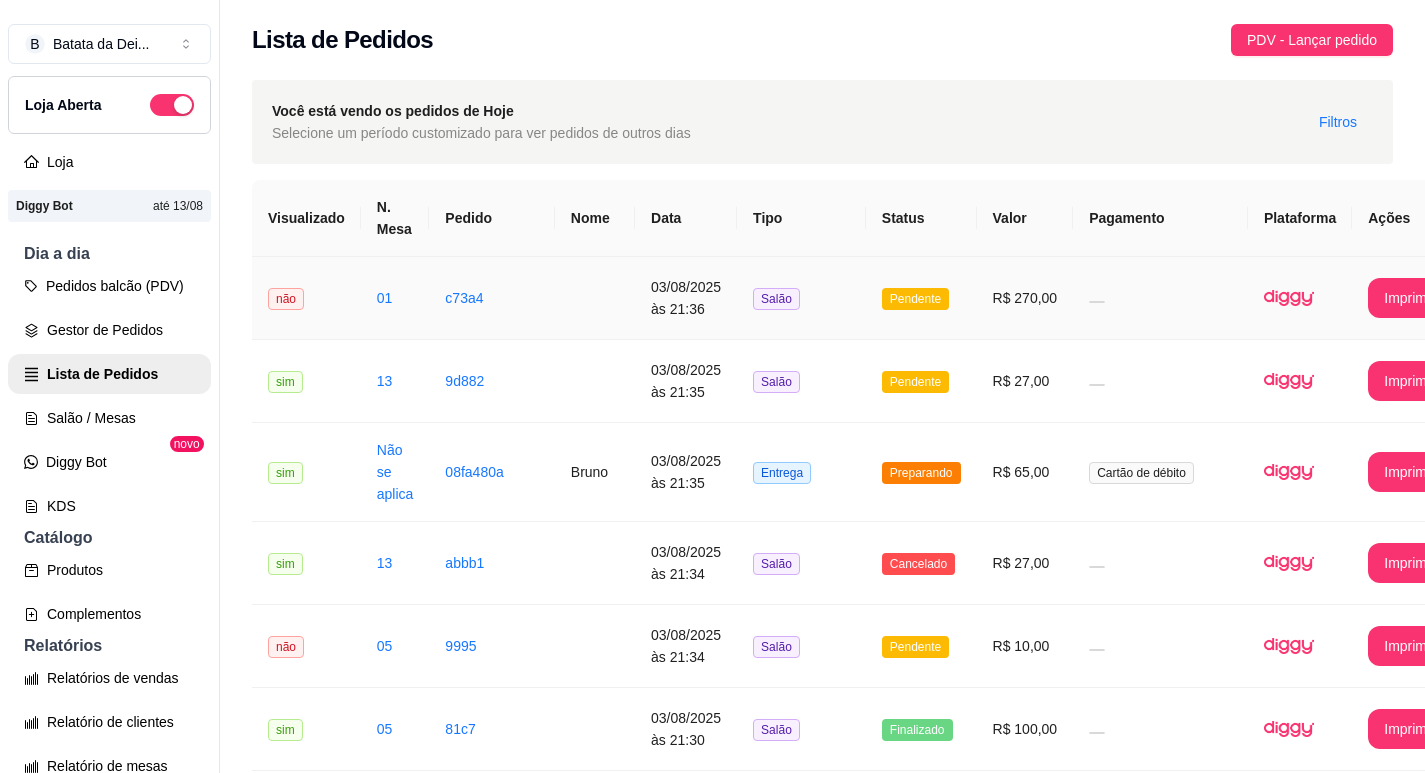 click on "c73a4" at bounding box center (491, 298) 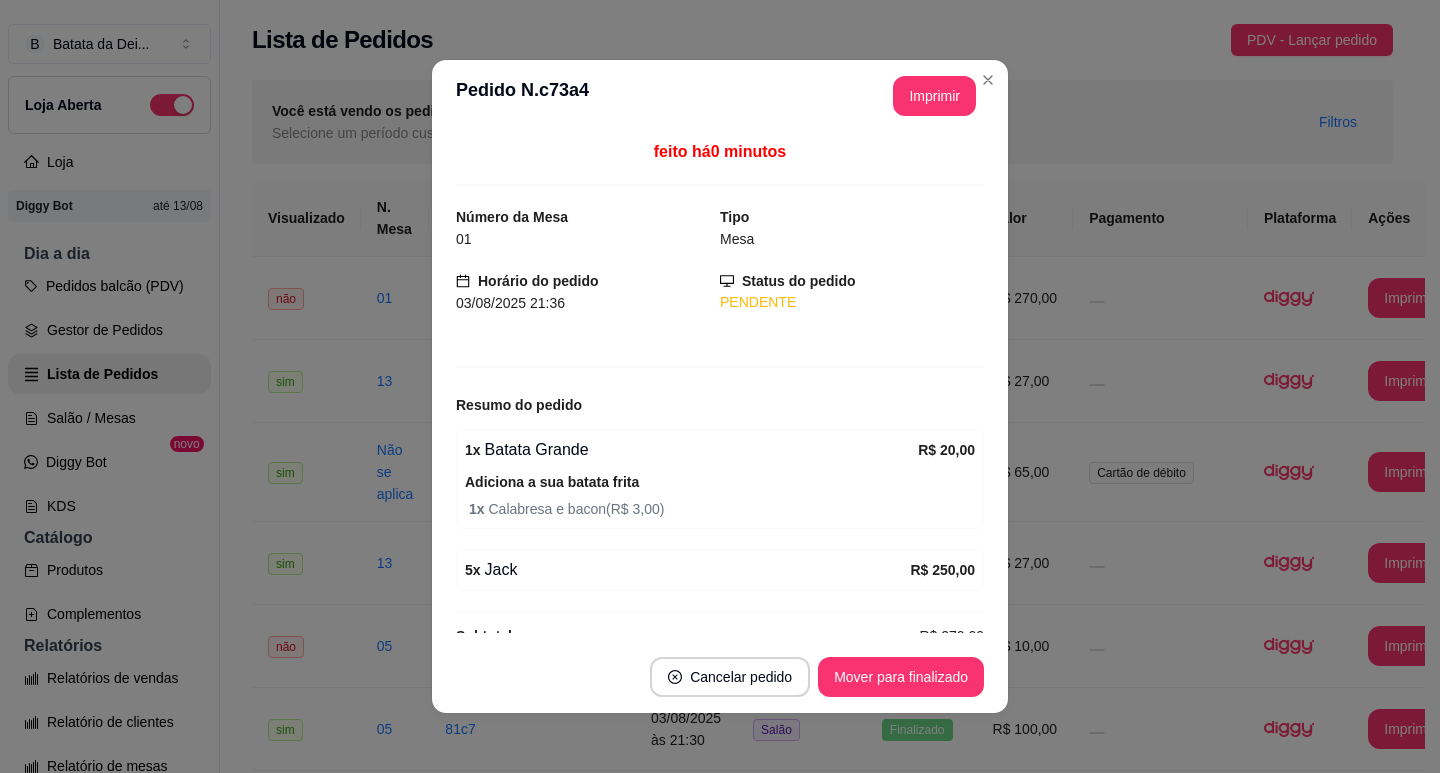 scroll, scrollTop: 36, scrollLeft: 0, axis: vertical 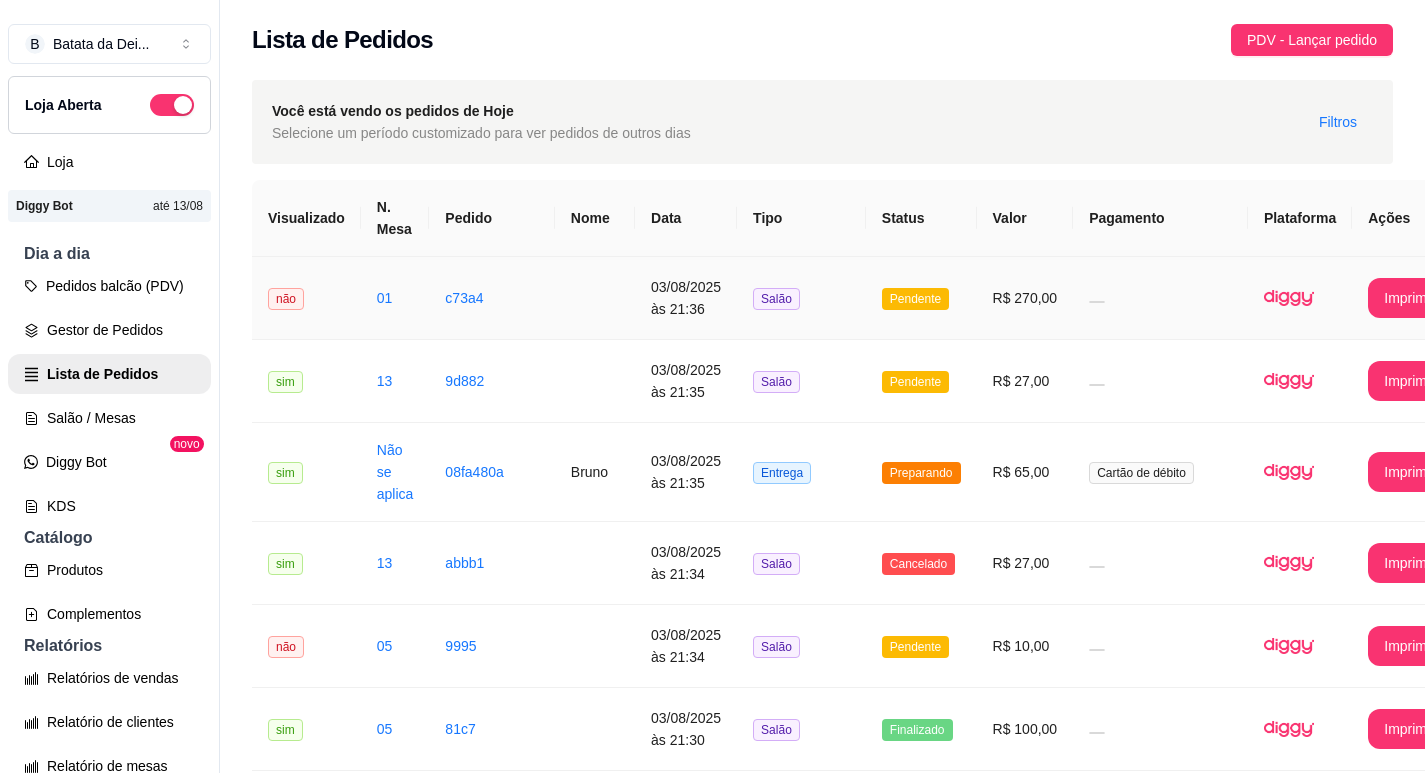 click on "c73a4" at bounding box center [491, 298] 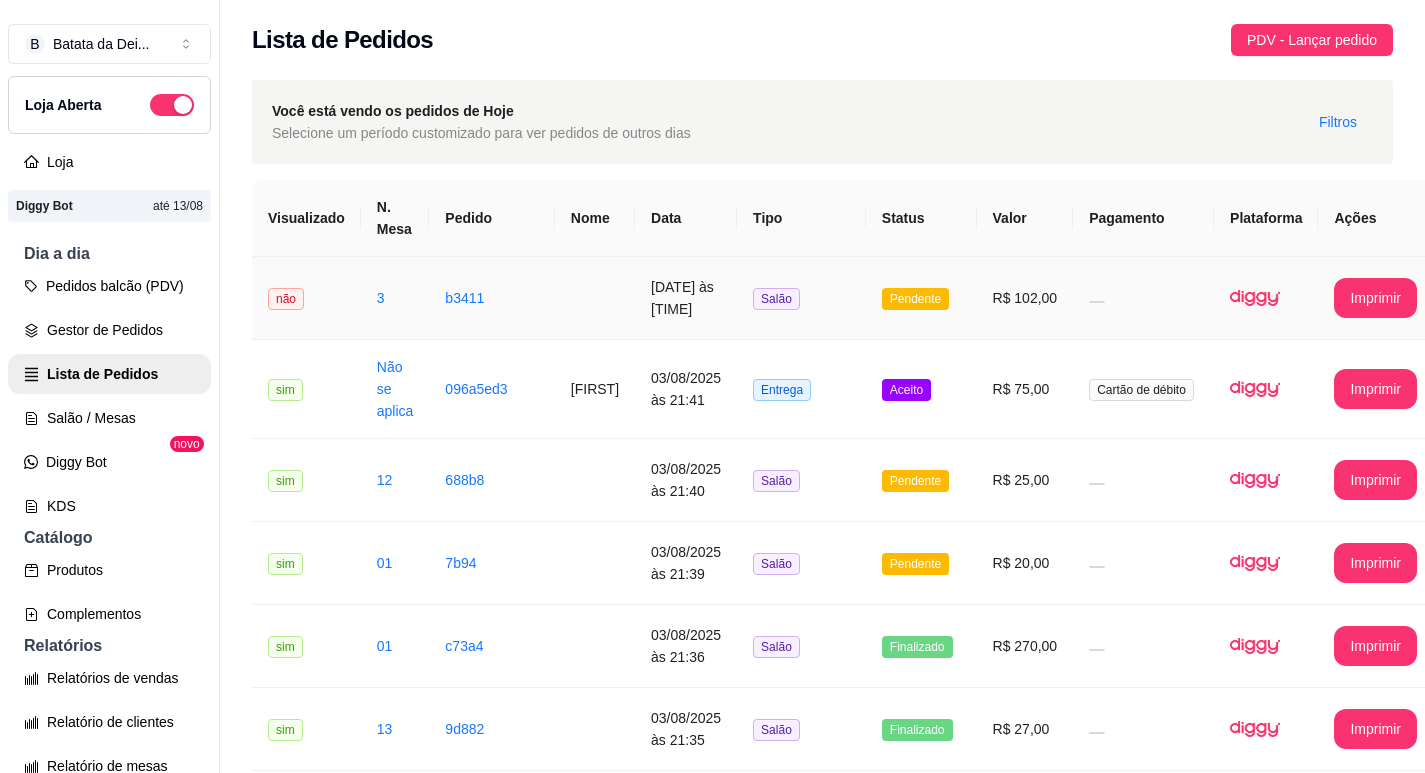 click on "3" at bounding box center [395, 298] 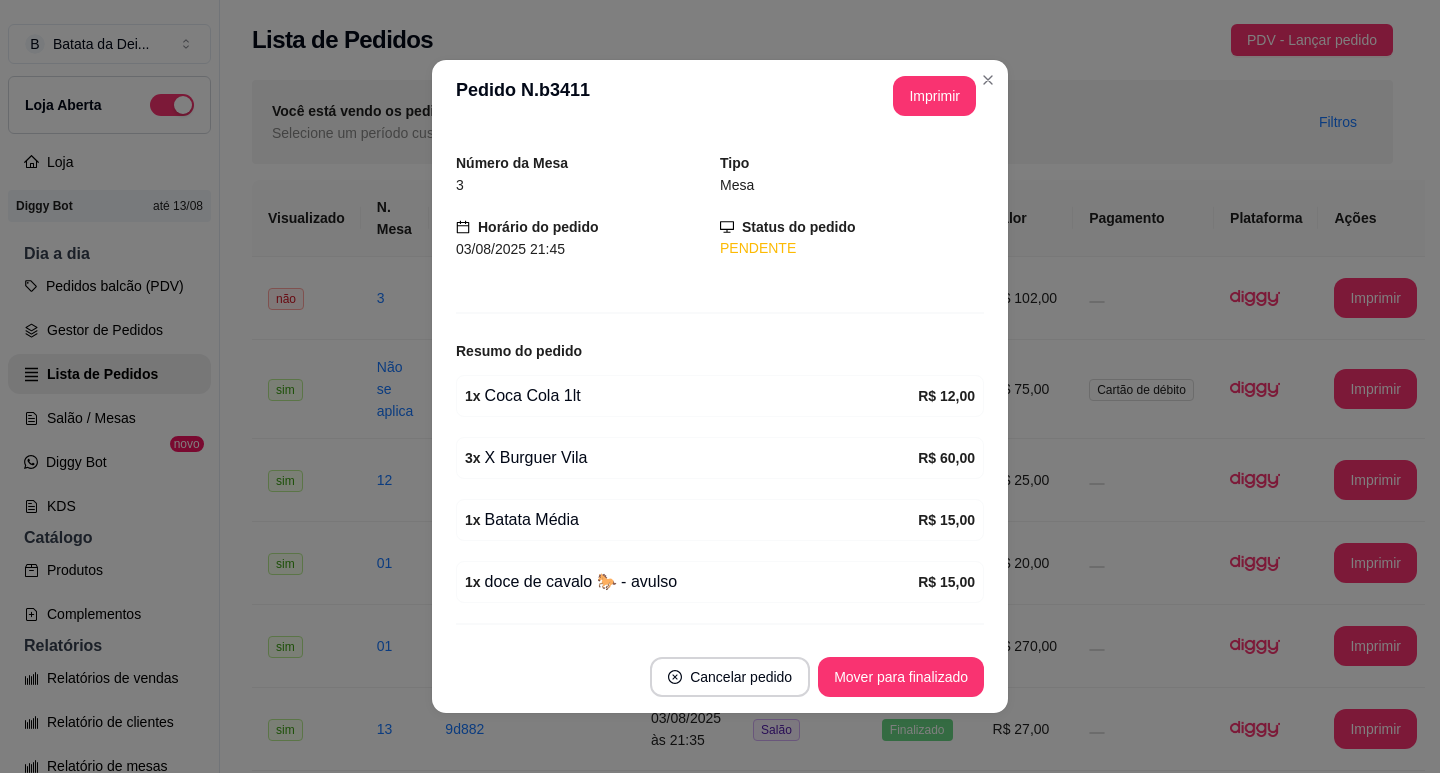 scroll, scrollTop: 102, scrollLeft: 0, axis: vertical 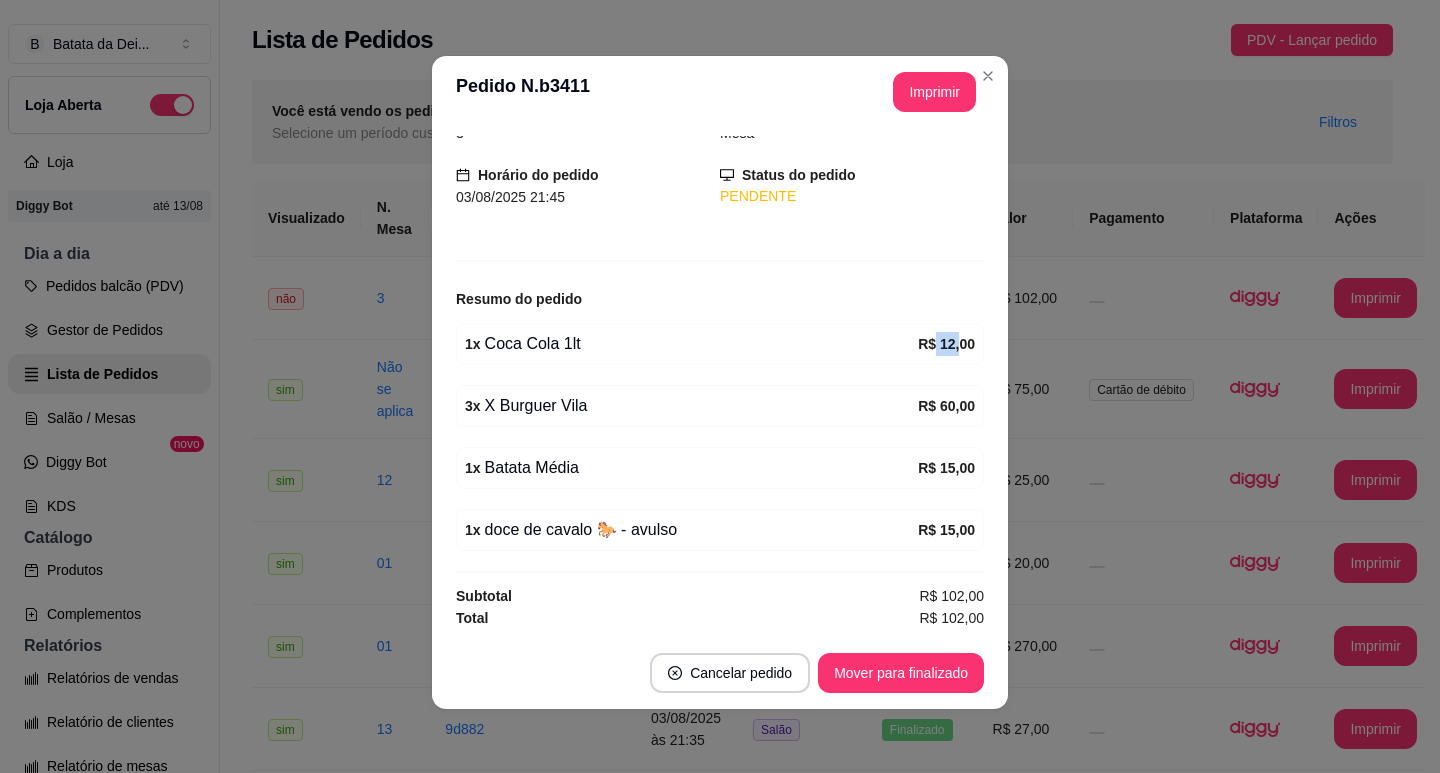 drag, startPoint x: 931, startPoint y: 353, endPoint x: 440, endPoint y: 314, distance: 492.54645 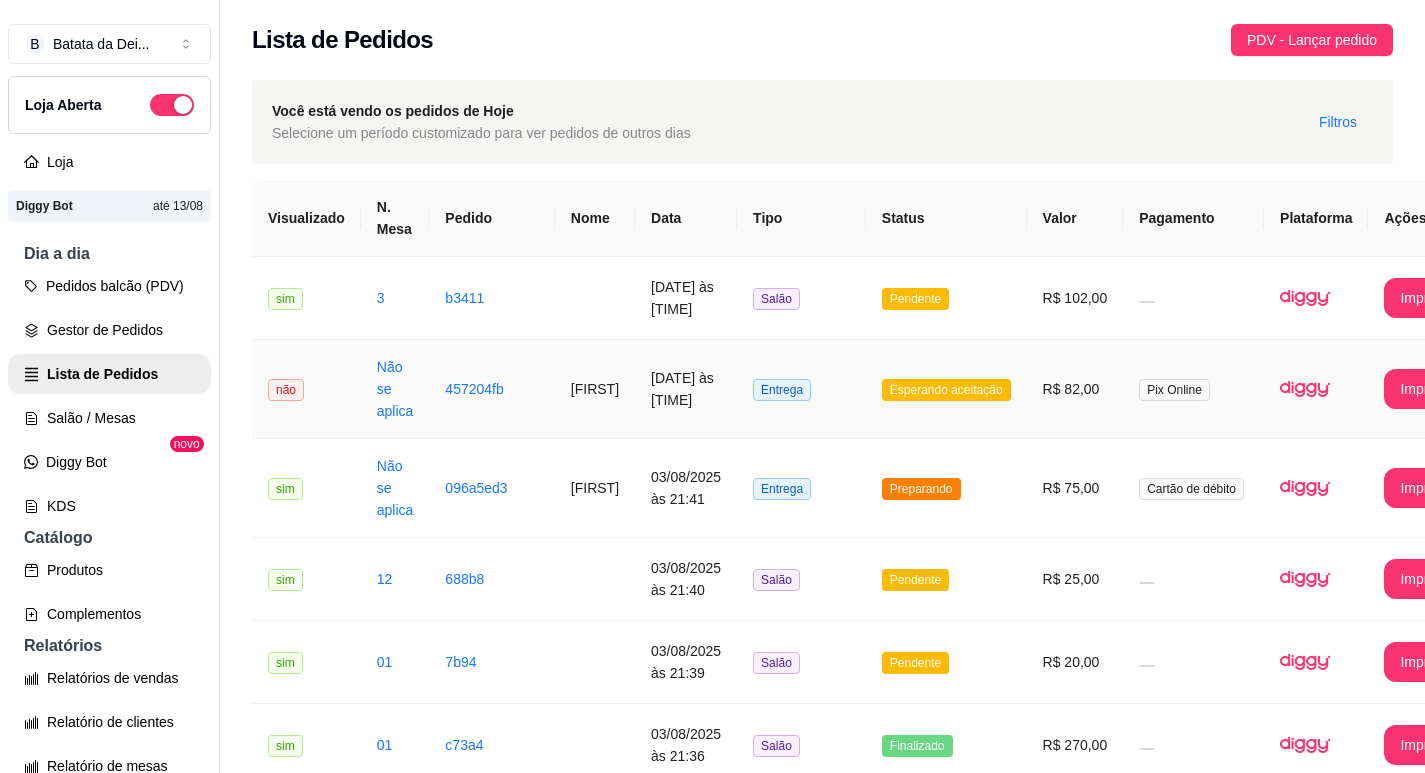 click on "[FIRST] [LAST]" at bounding box center [595, 389] 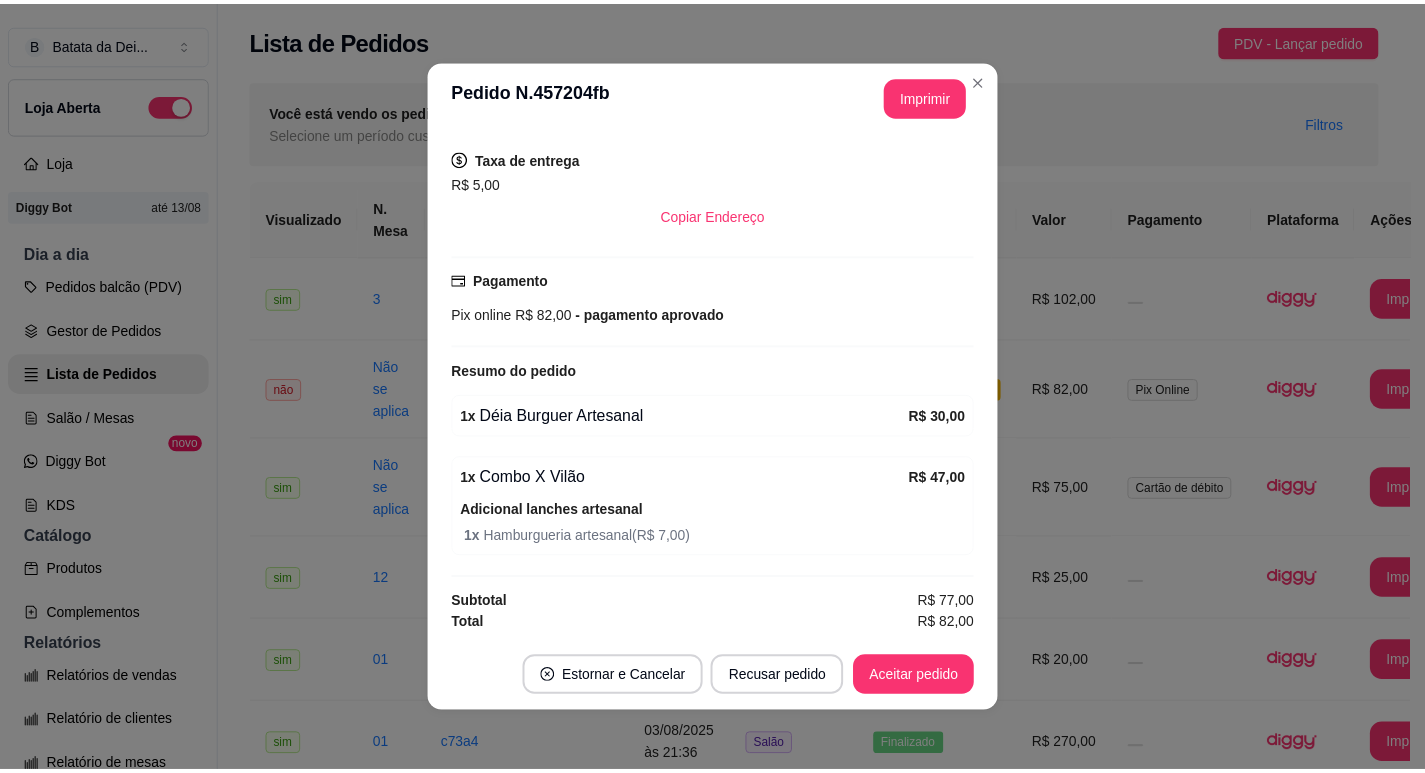 scroll, scrollTop: 428, scrollLeft: 0, axis: vertical 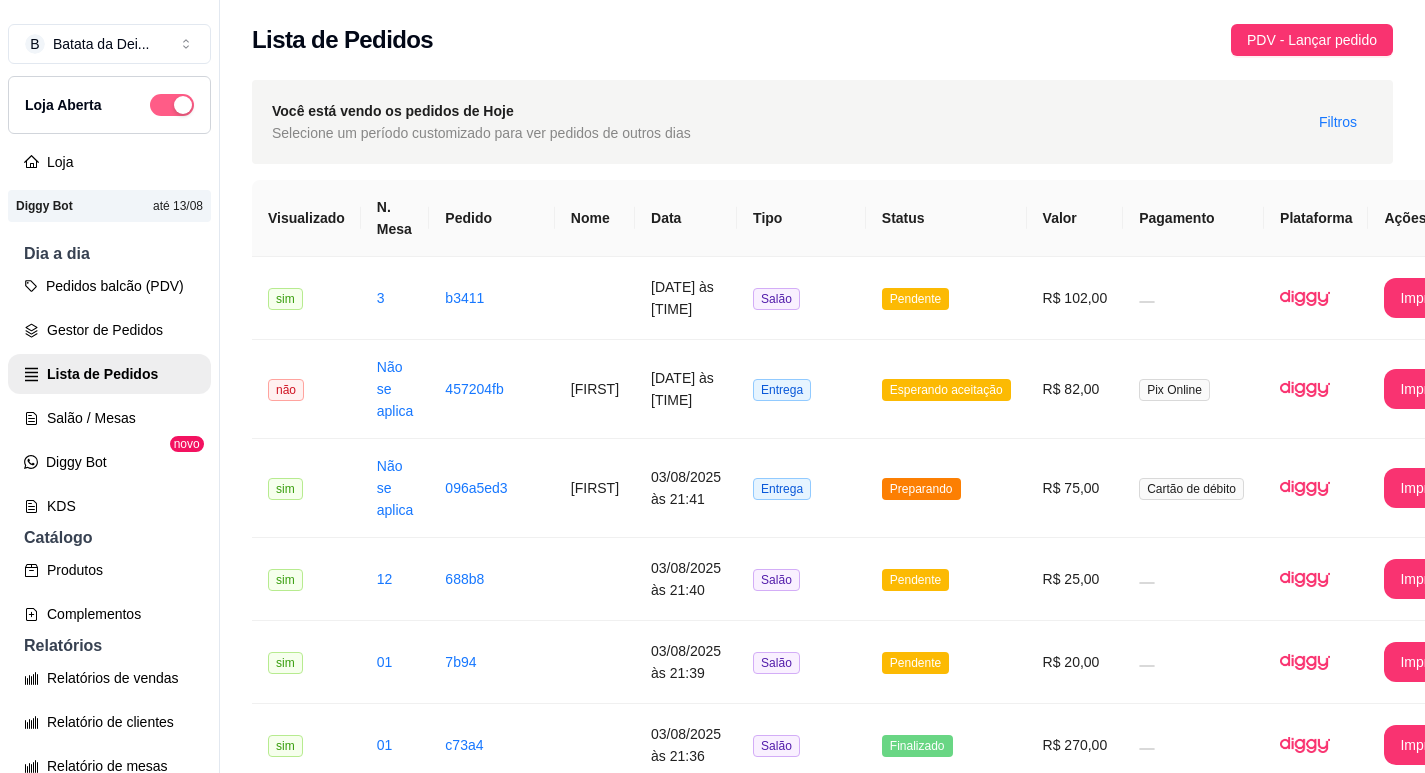 click at bounding box center (183, 105) 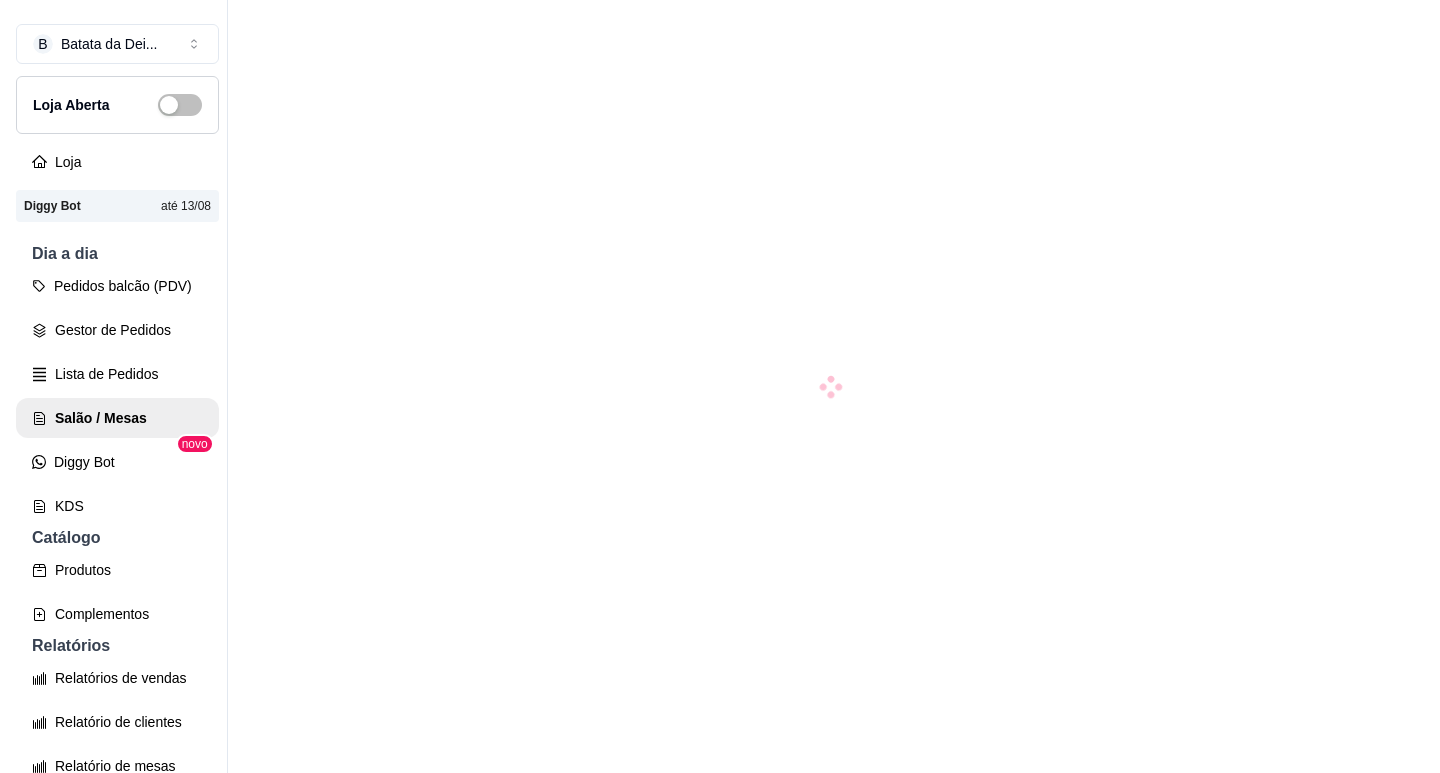 scroll, scrollTop: 0, scrollLeft: 0, axis: both 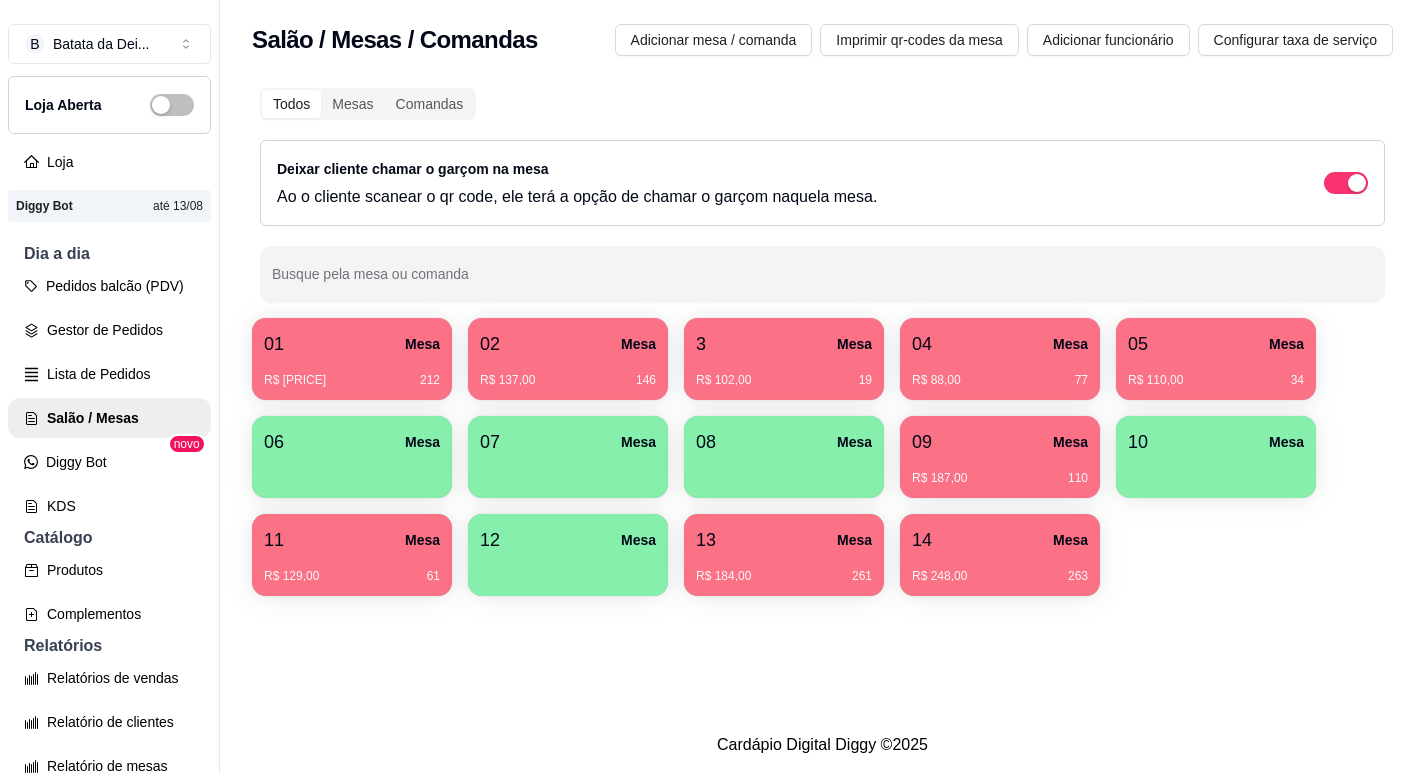 click on "B Batata da Dei ... Loja Aberta Loja Diggy Bot até 13/08   Dia a dia Pedidos balcão (PDV) Gestor de Pedidos Lista de Pedidos Salão / Mesas Diggy Bot novo KDS Catálogo Produtos Complementos Relatórios Relatórios de vendas Relatório de clientes Relatório de mesas Relatório de fidelidade novo Gerenciar Entregadores novo Nota Fiscal (NFC-e) Controle de caixa Controle de fiado Cupons Clientes Estoque Configurações Diggy Planos Precisa de ajuda? Sair" at bounding box center (110, 402) 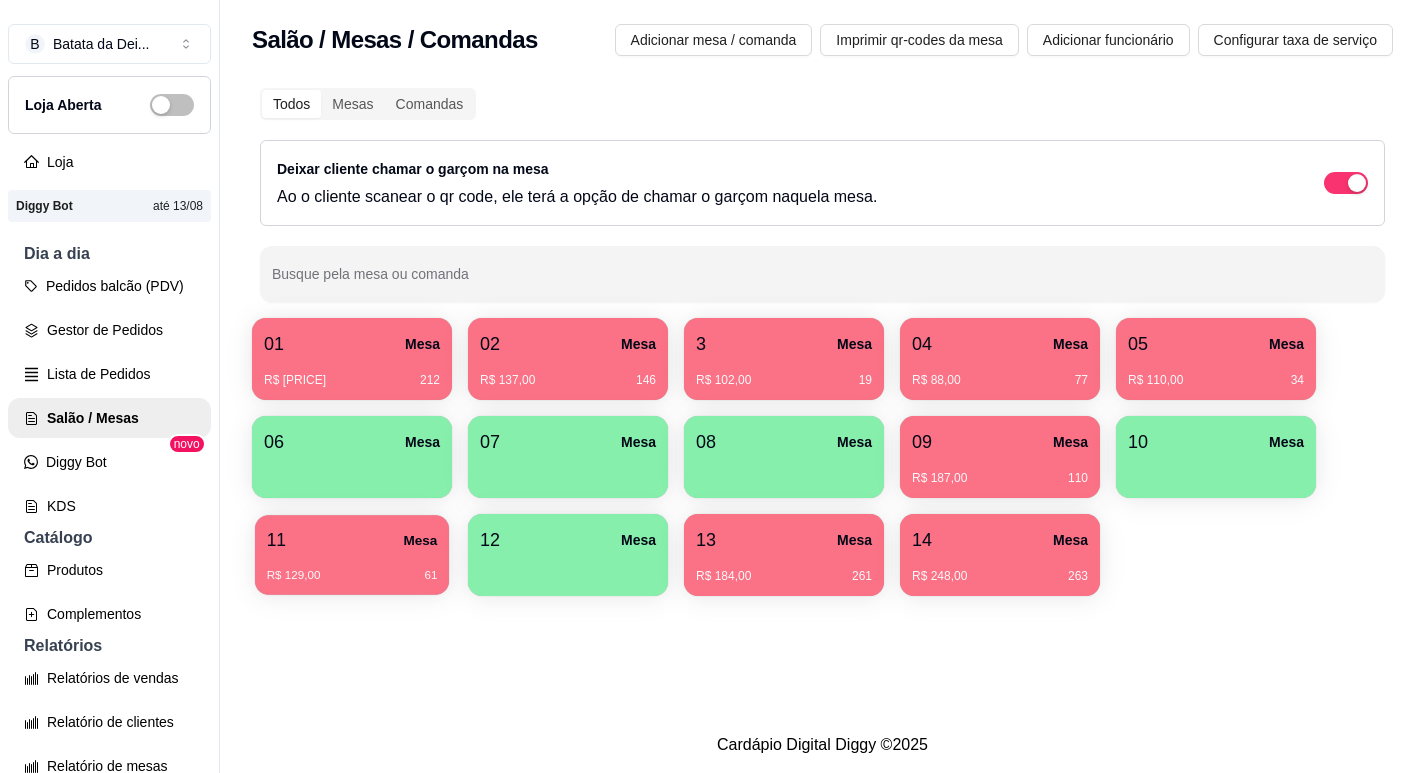 click on "[NUMBER] [STREET] R$ [PRICE] [NUMBER]" at bounding box center (352, 555) 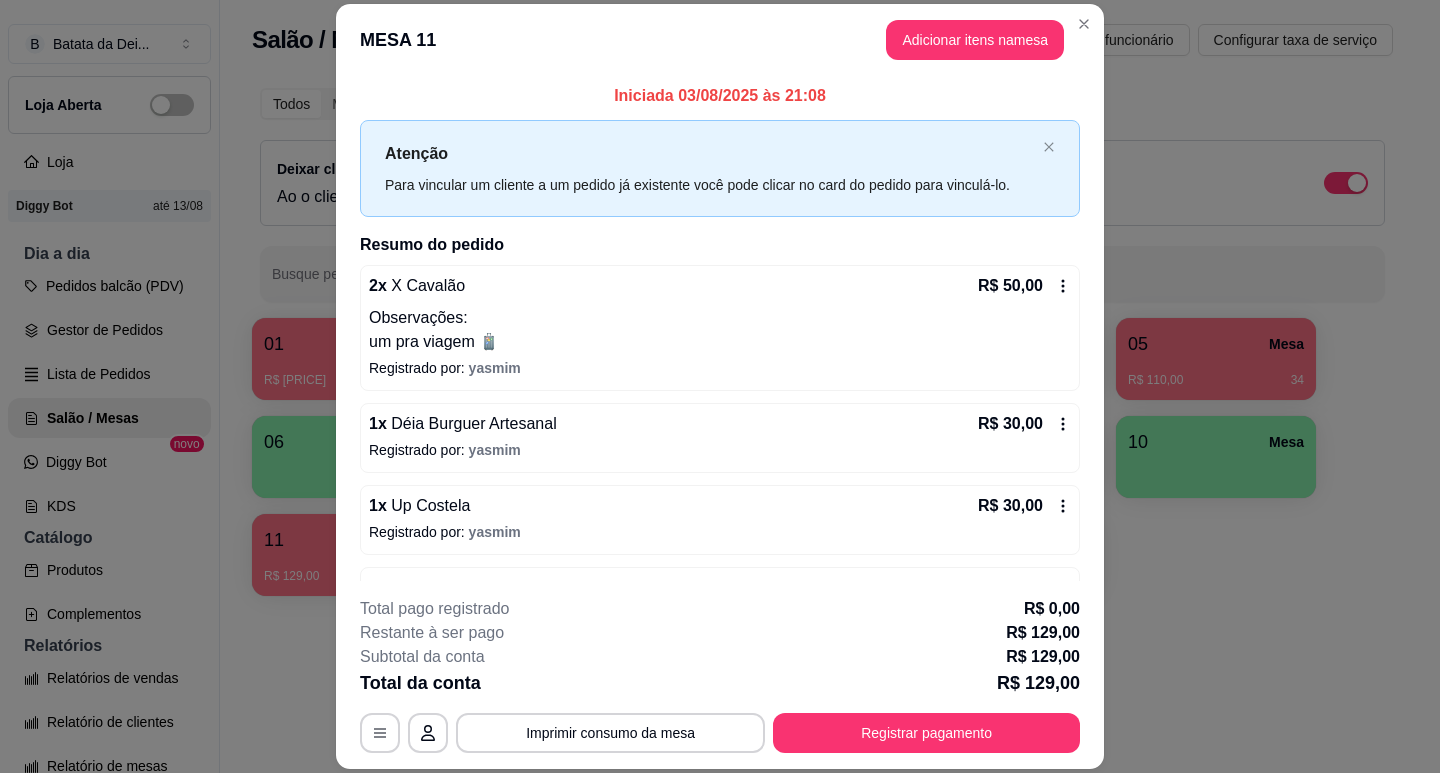 click on "Registrar pagamento" at bounding box center (926, 733) 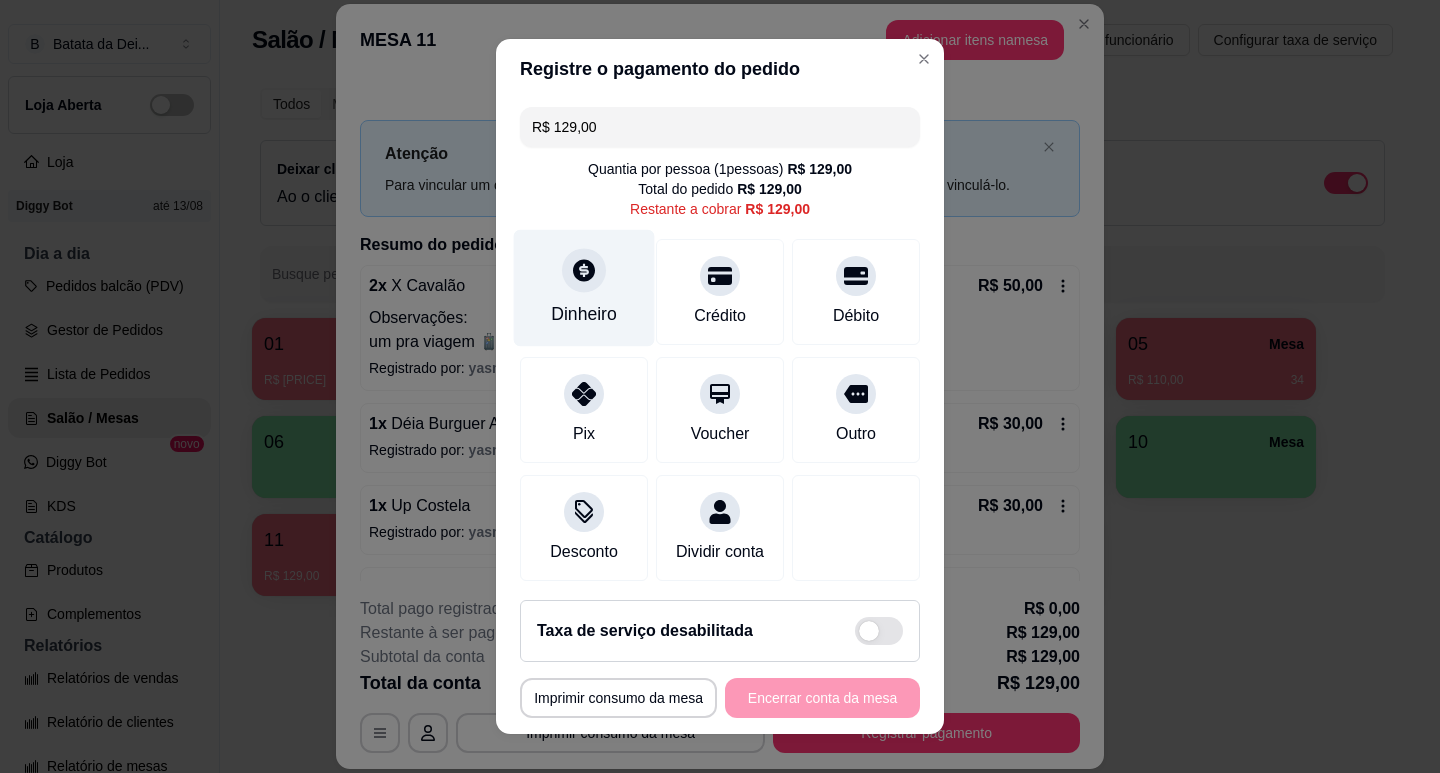click on "Dinheiro" at bounding box center (584, 287) 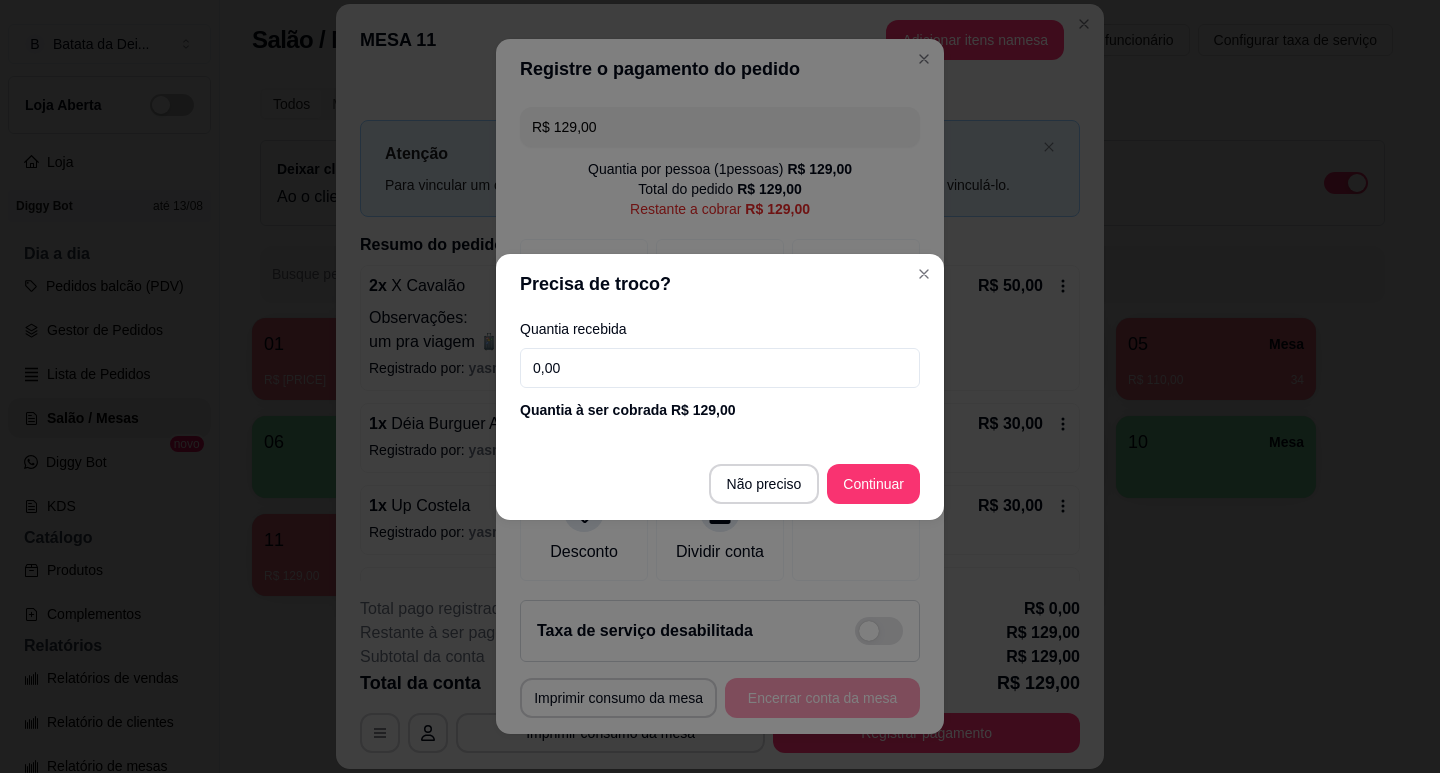 click on "0,00" at bounding box center [720, 368] 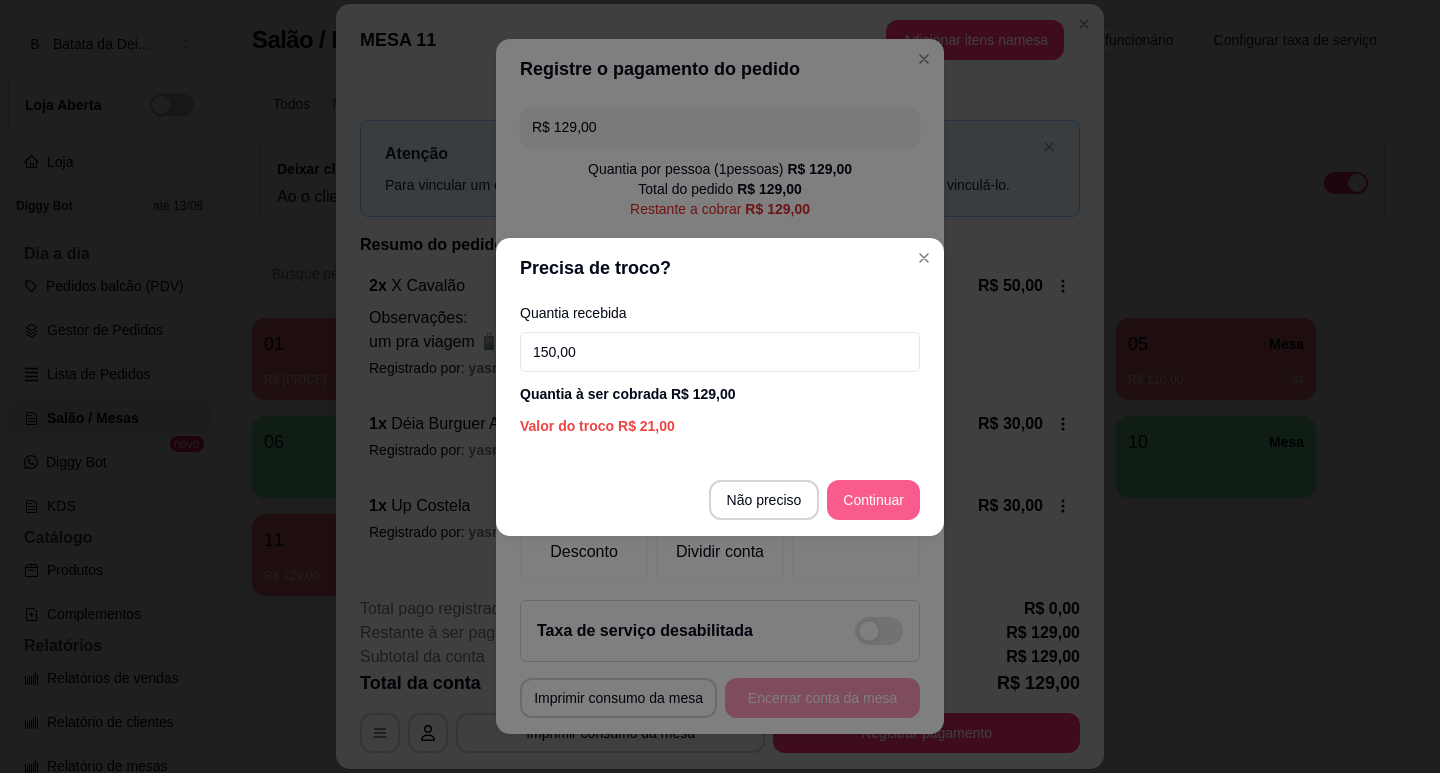 type on "150,00" 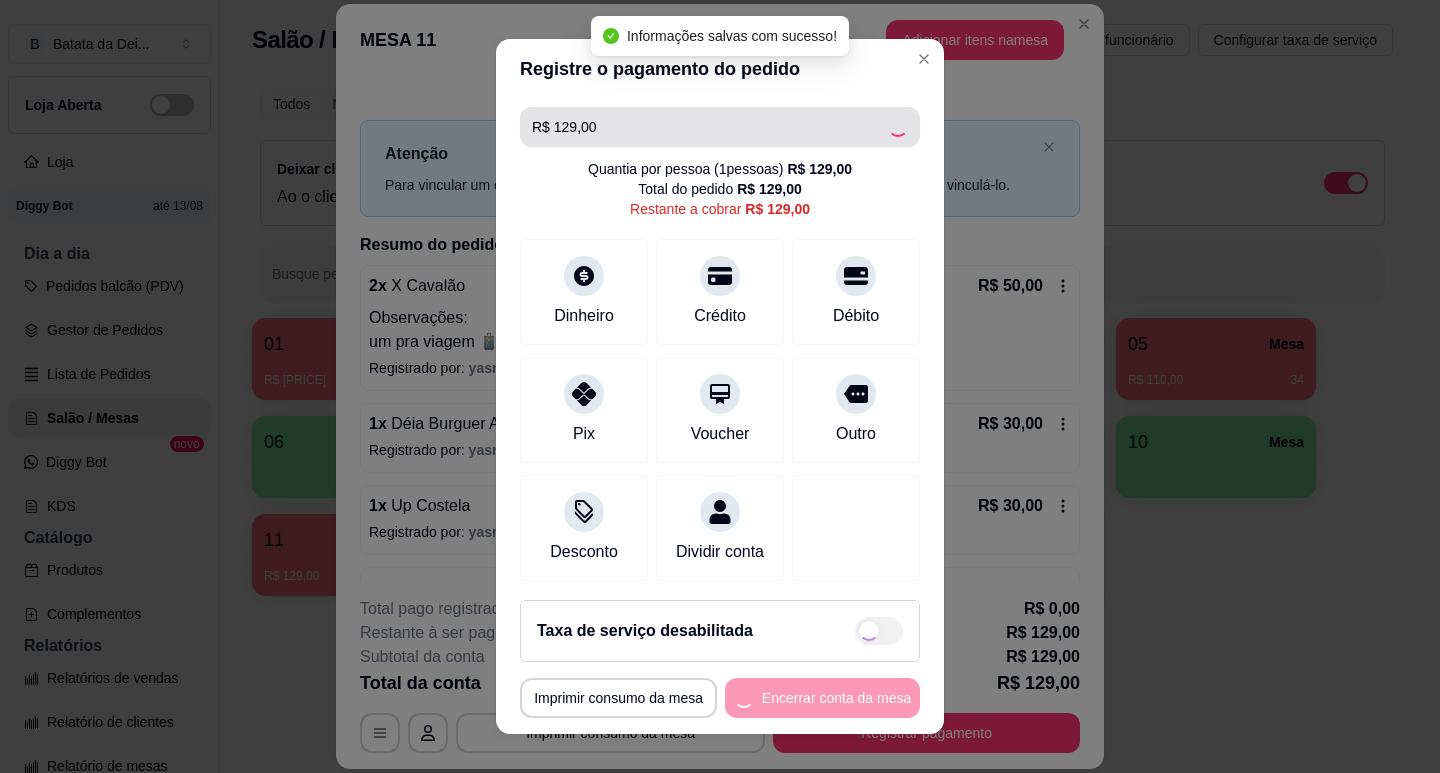 type on "R$ 0,00" 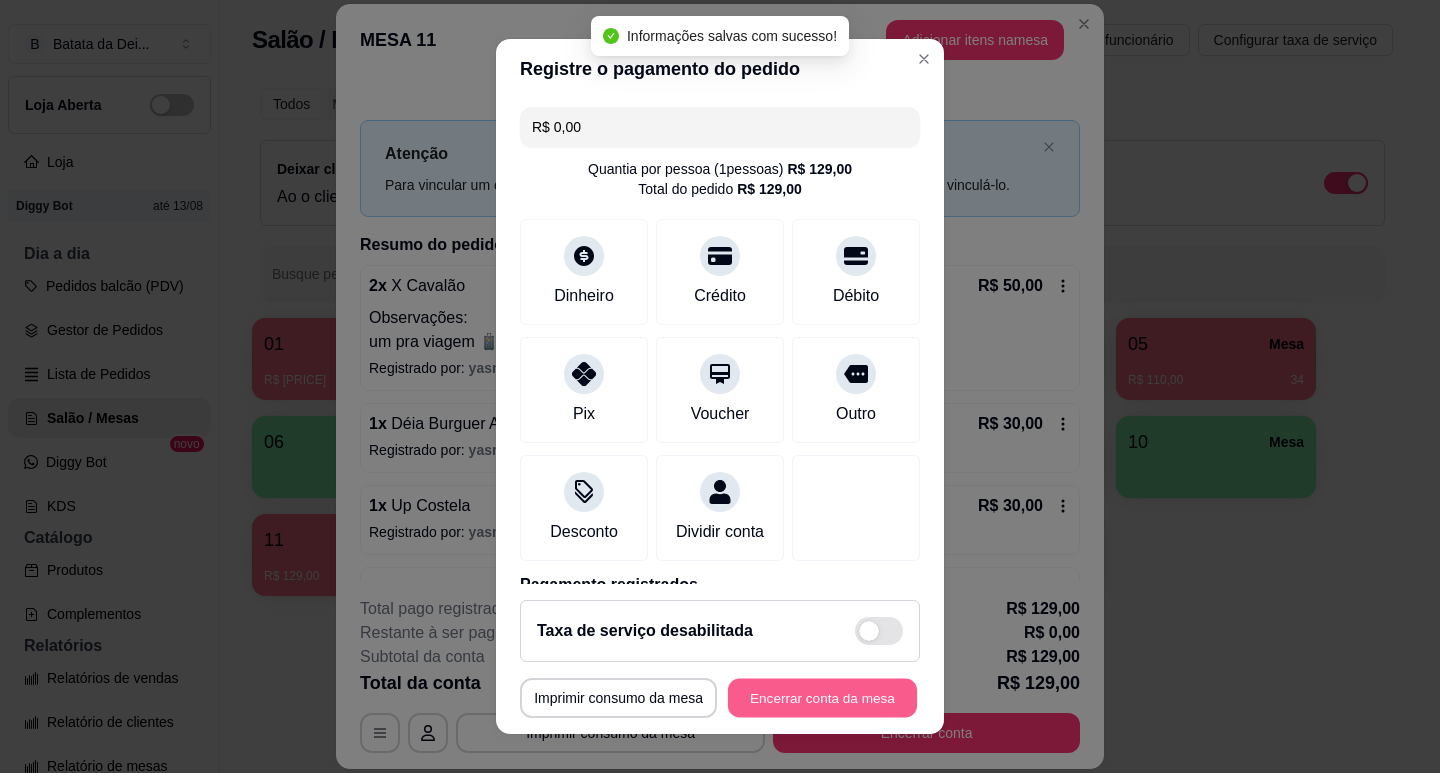 click on "Encerrar conta da mesa" at bounding box center [822, 698] 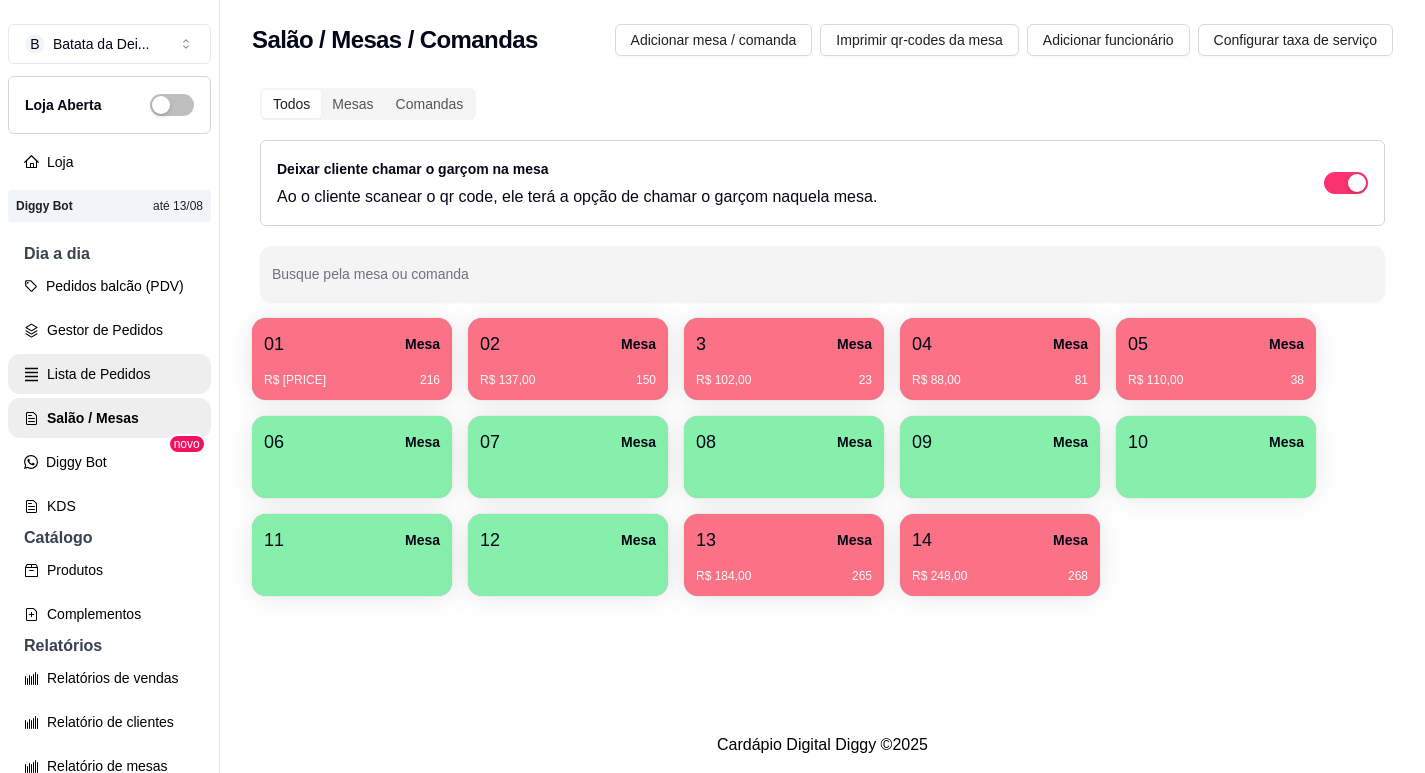click on "Lista de Pedidos" at bounding box center [109, 374] 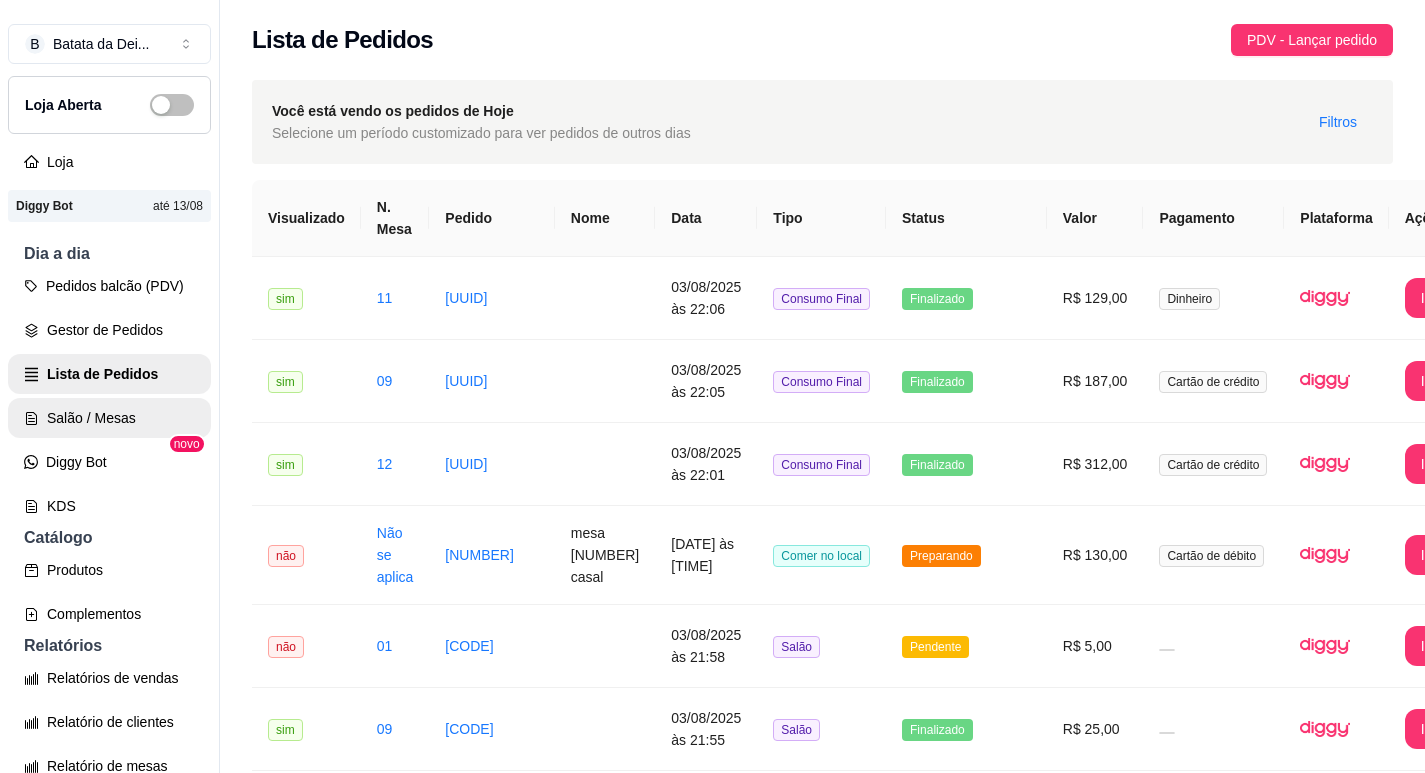 click on "Salão / Mesas" at bounding box center [109, 418] 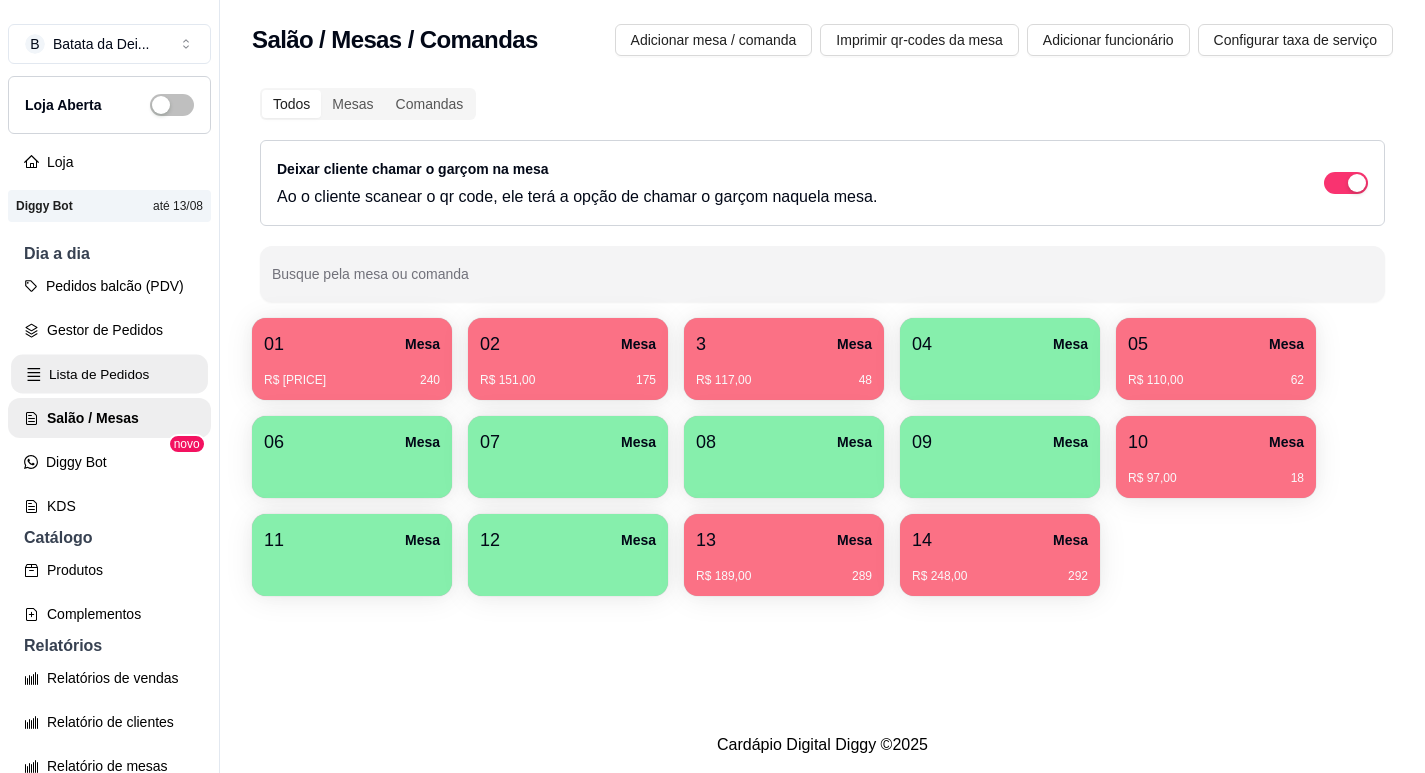 click on "Lista de Pedidos" at bounding box center [109, 374] 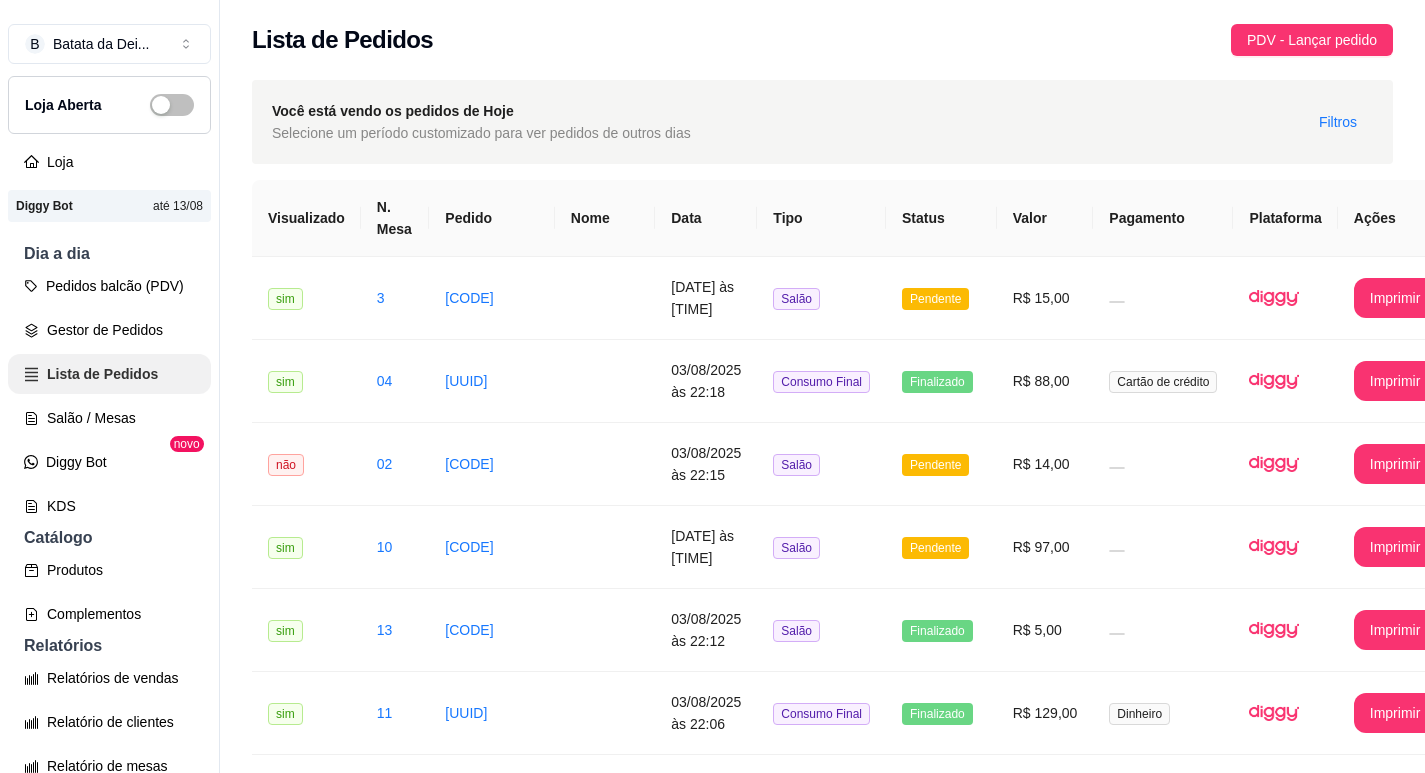 click on "Gestor de Pedidos" at bounding box center [109, 330] 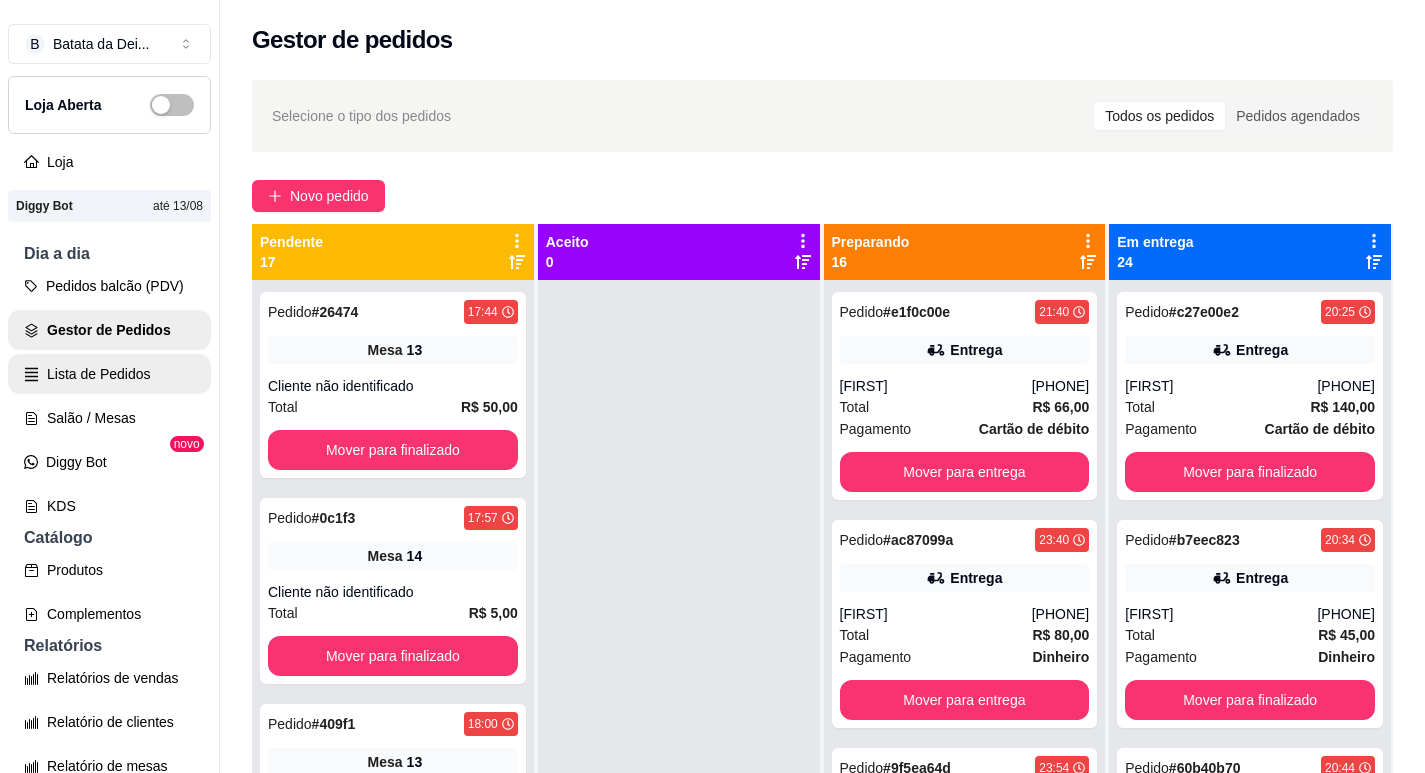 click on "Lista de Pedidos" at bounding box center [109, 374] 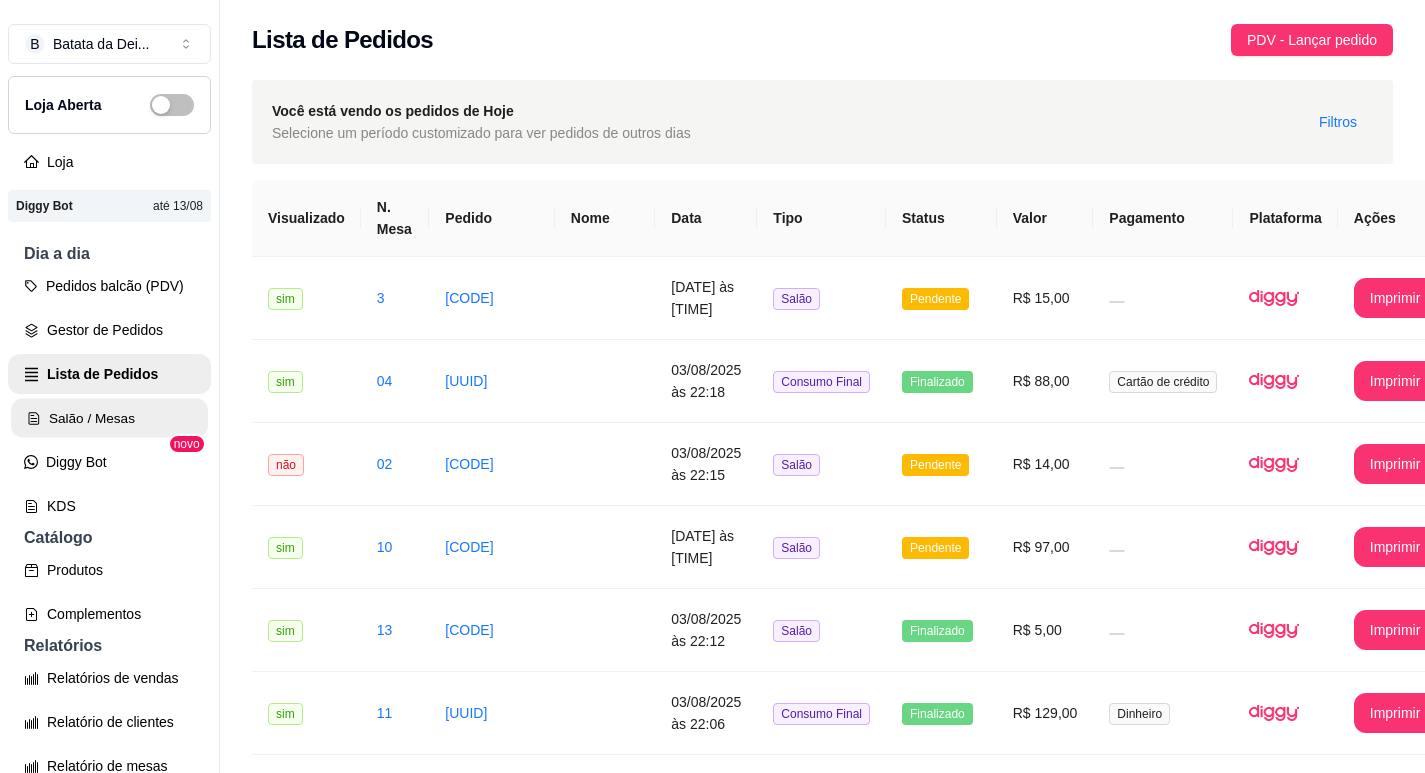 click on "Salão / Mesas" at bounding box center [109, 418] 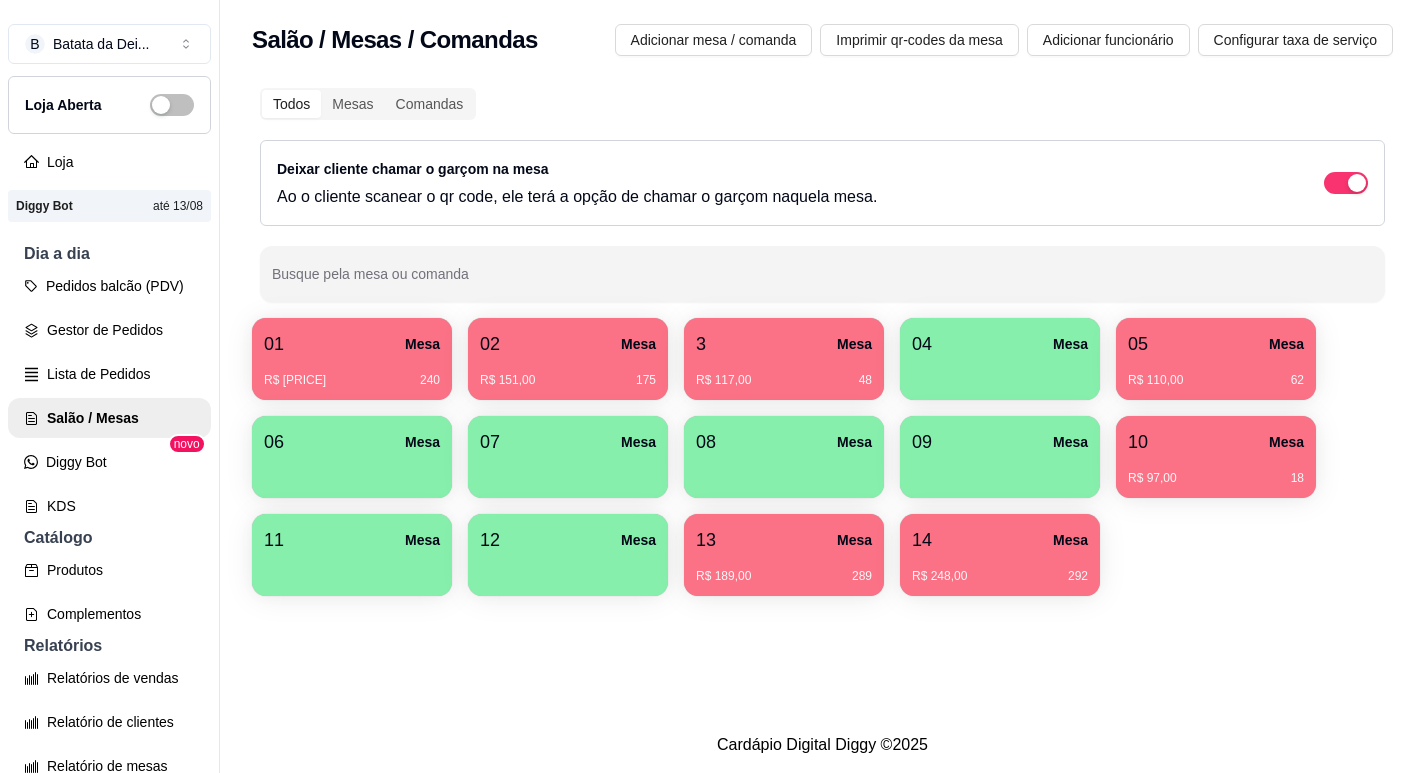 click on "01 Mesa" at bounding box center (352, 344) 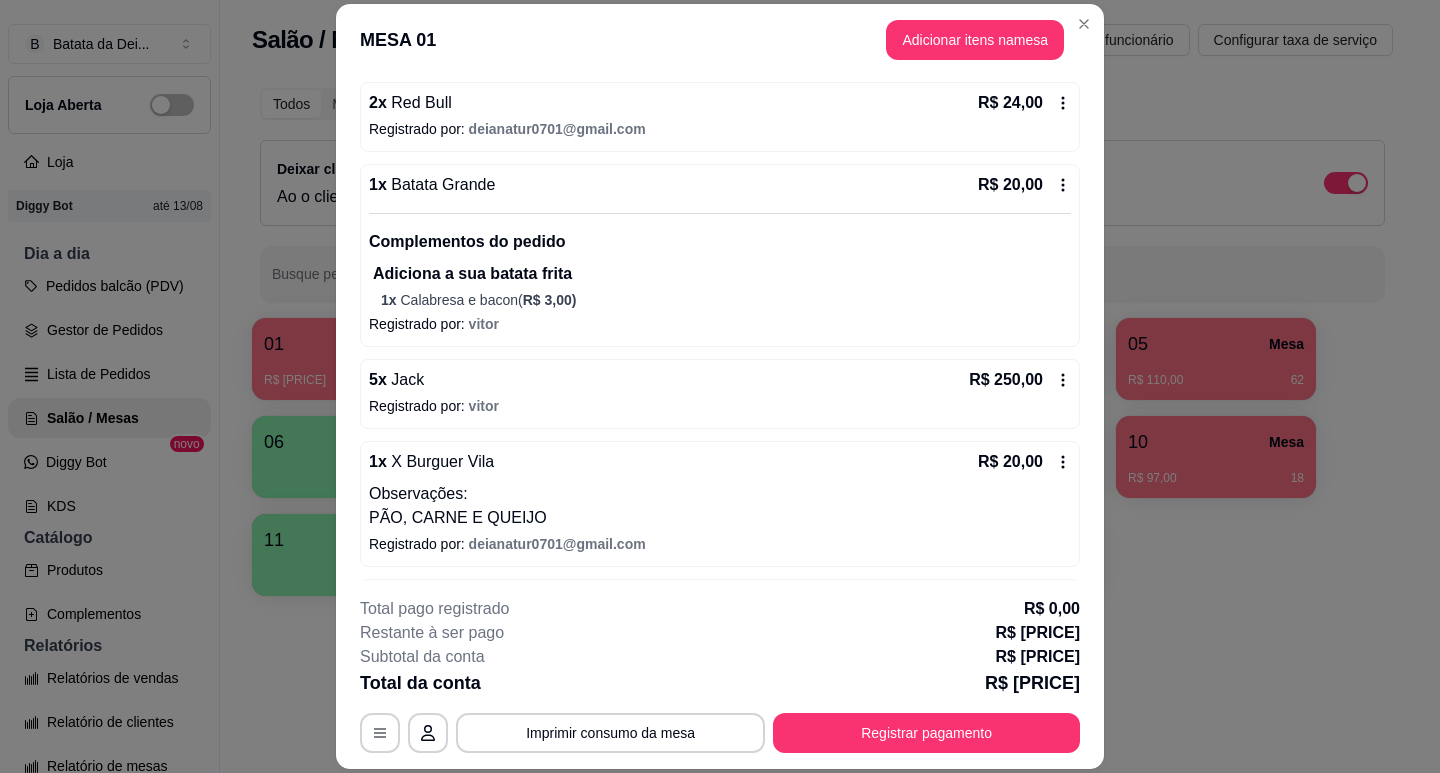 scroll, scrollTop: 946, scrollLeft: 0, axis: vertical 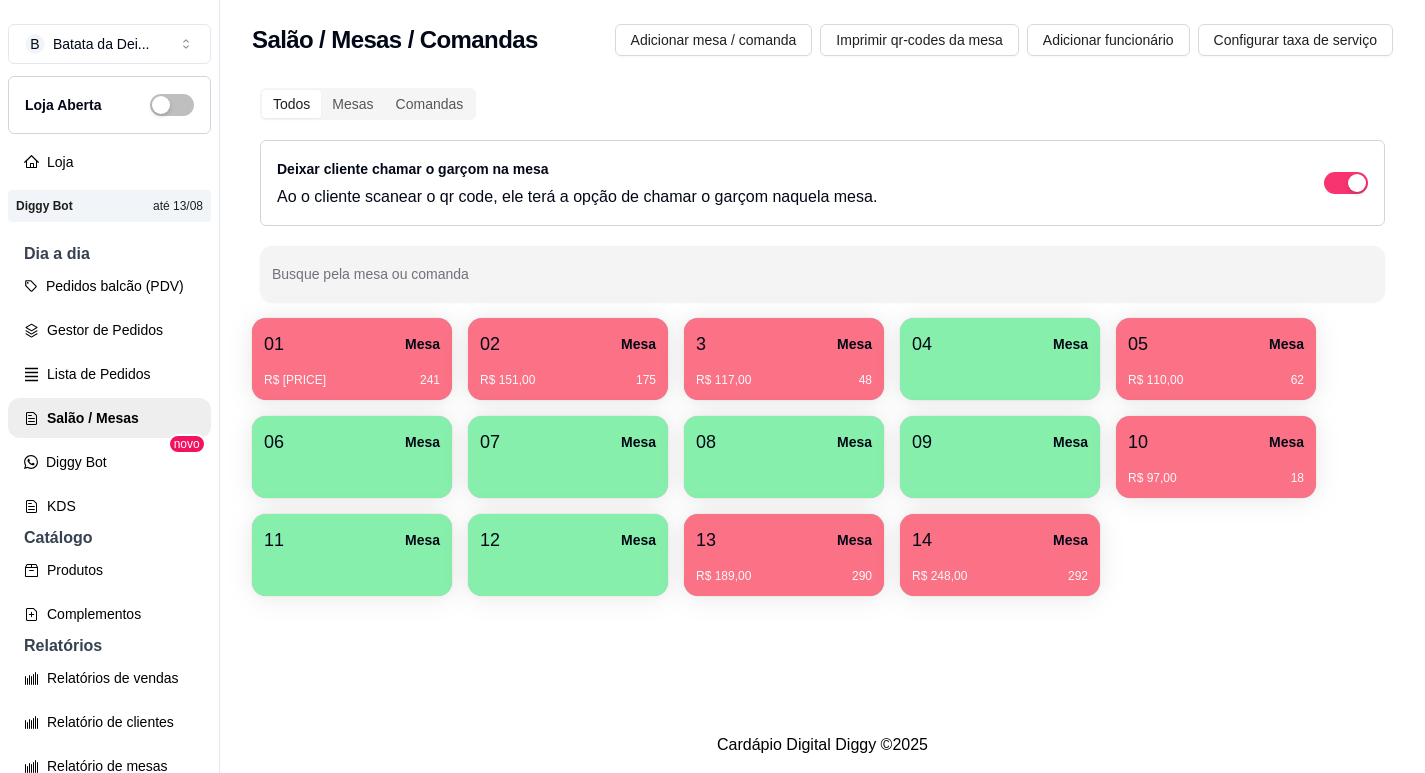 click on "R$ [PRICE] [NUMBER]" at bounding box center (1000, 569) 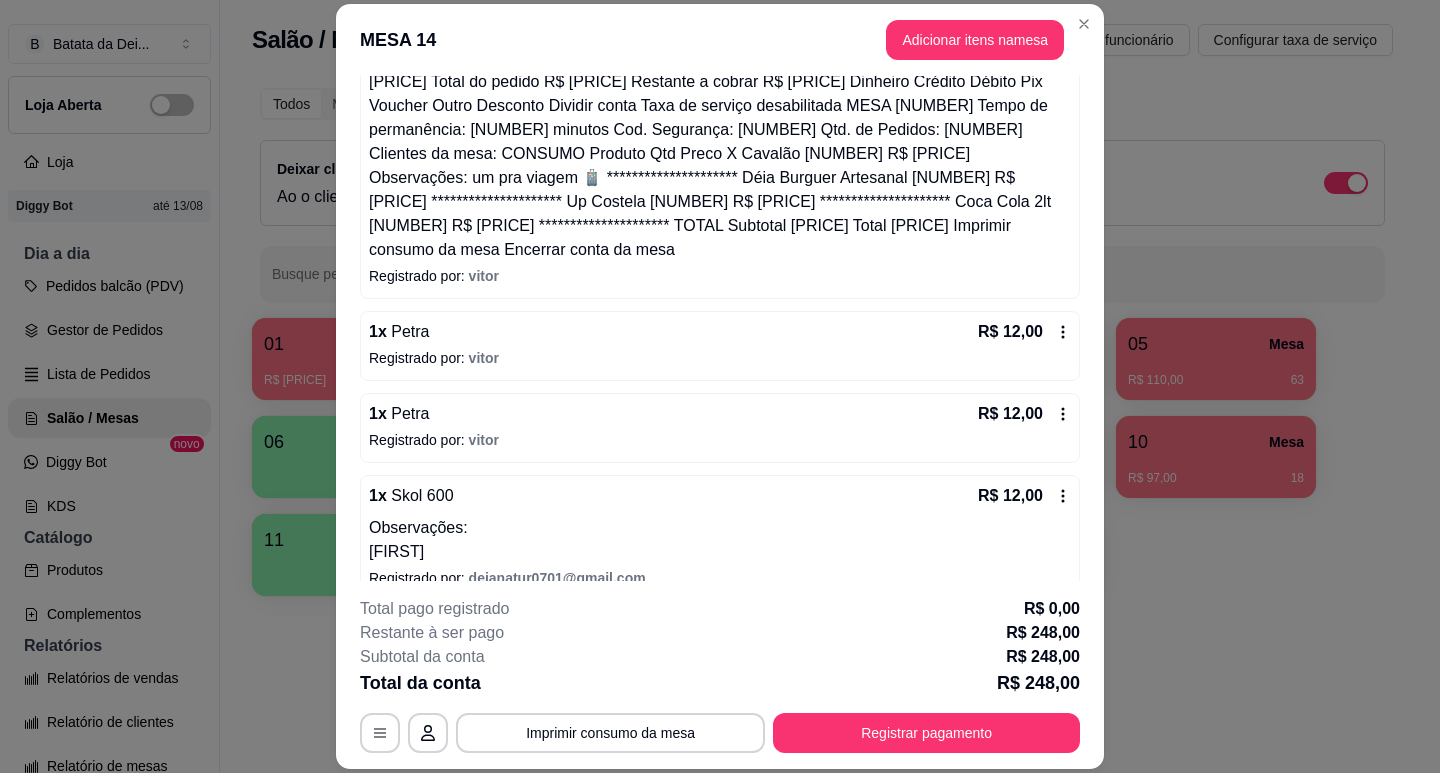 scroll, scrollTop: 800, scrollLeft: 0, axis: vertical 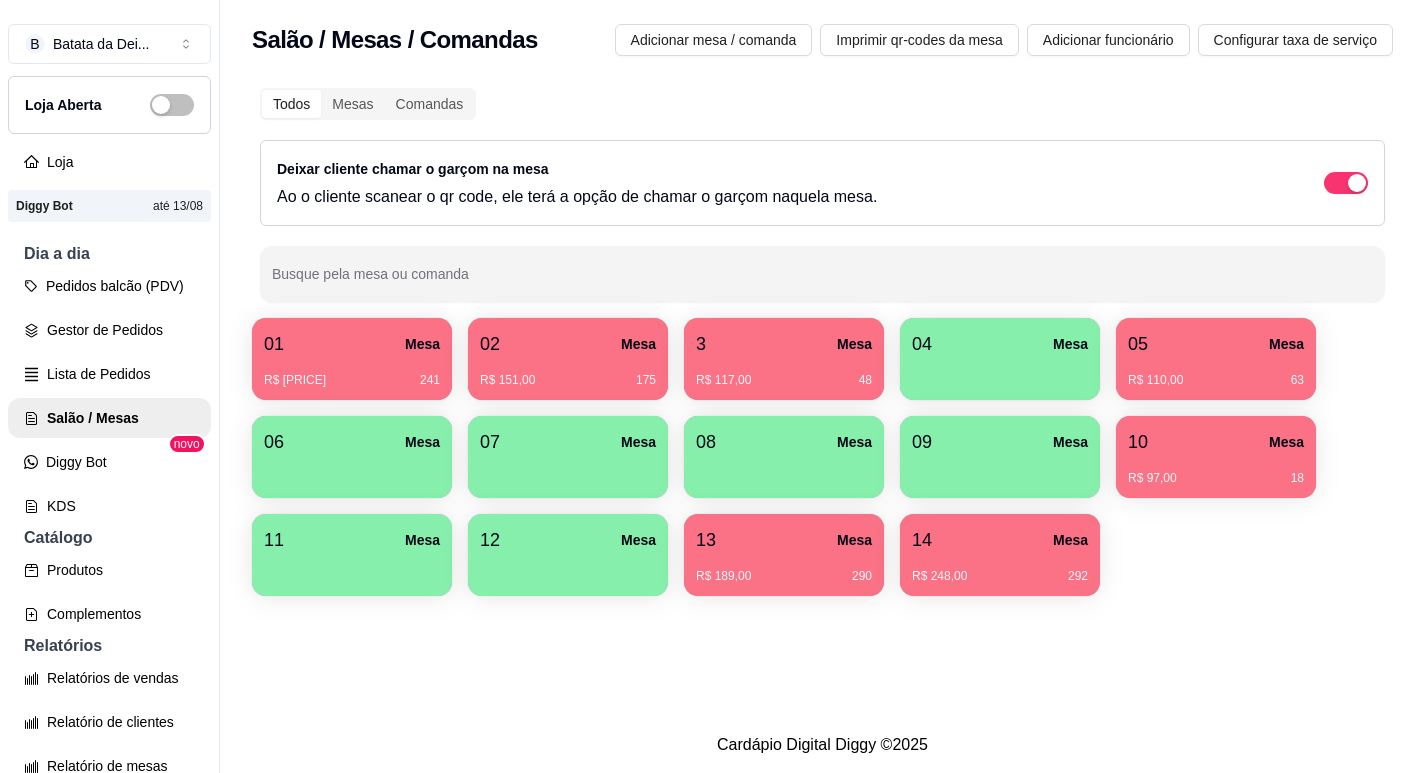 click on "10 Mesa" at bounding box center (1216, 442) 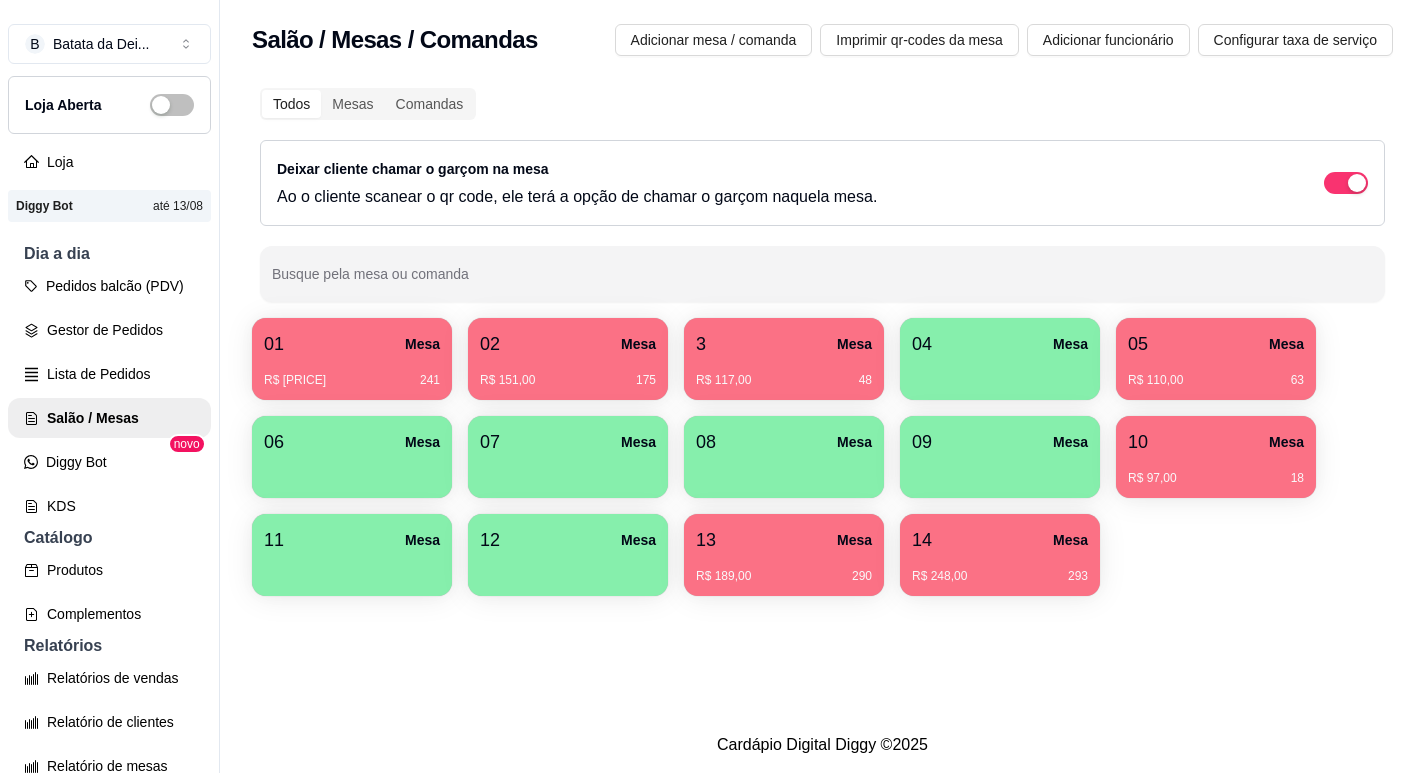 click on "05 Mesa" at bounding box center (1216, 344) 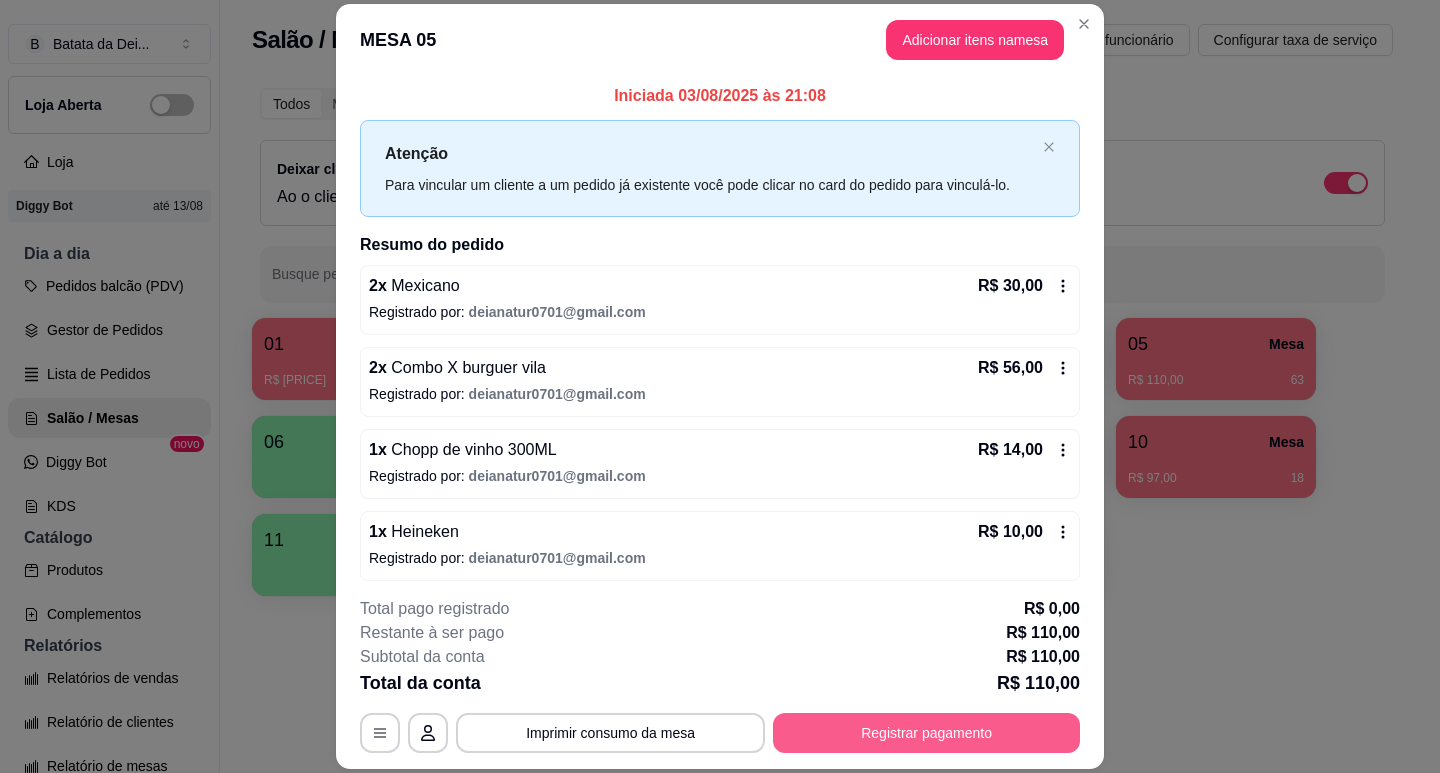 click on "Registrar pagamento" at bounding box center (926, 733) 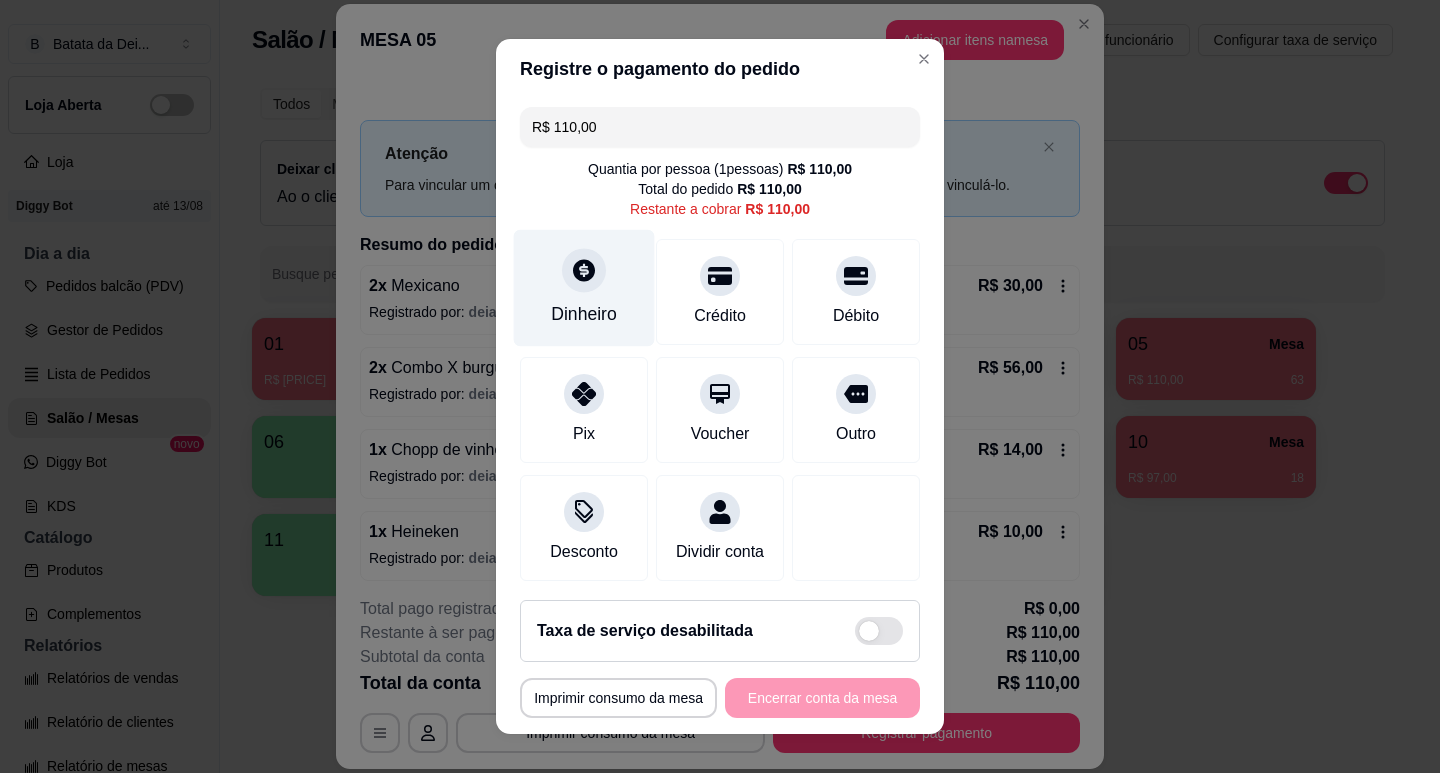 click 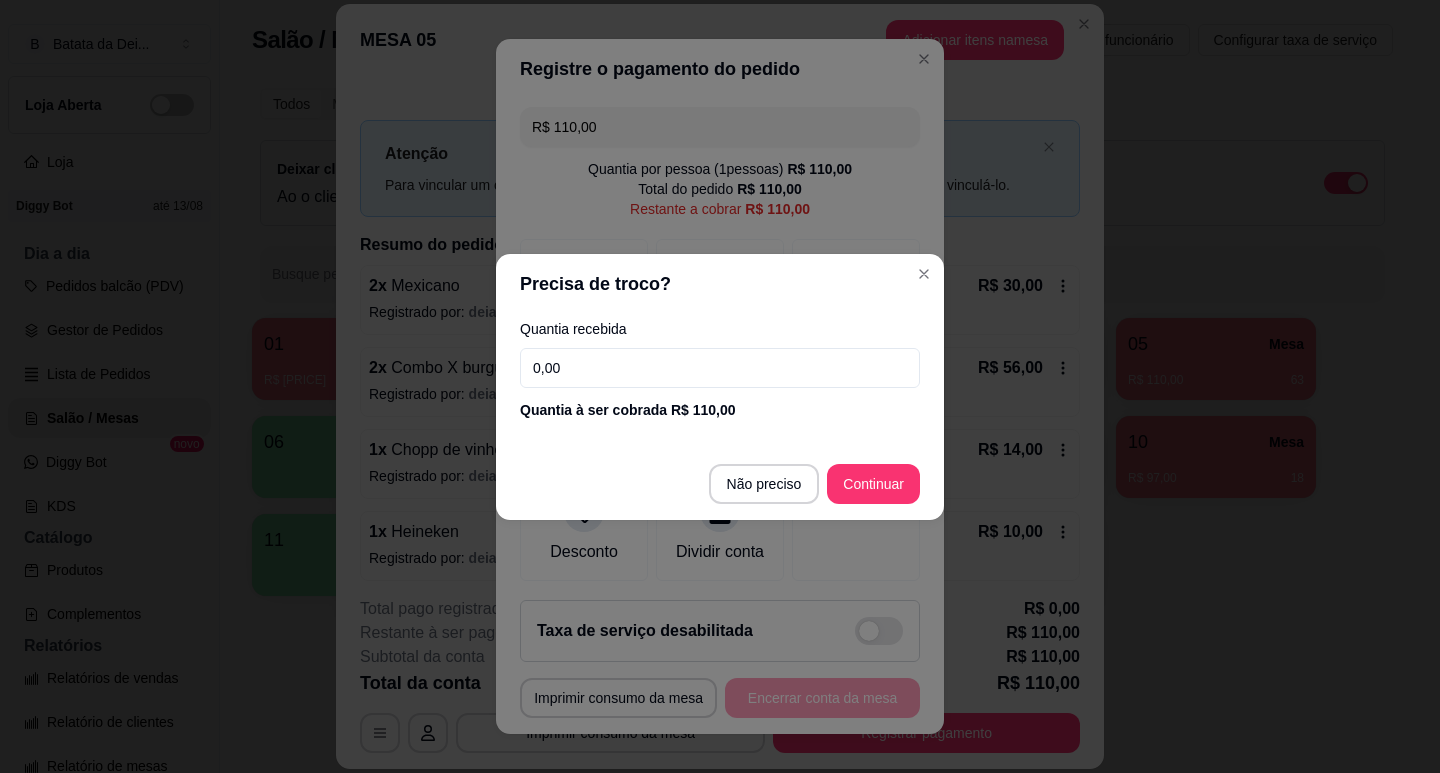 click on "0,00" at bounding box center [720, 368] 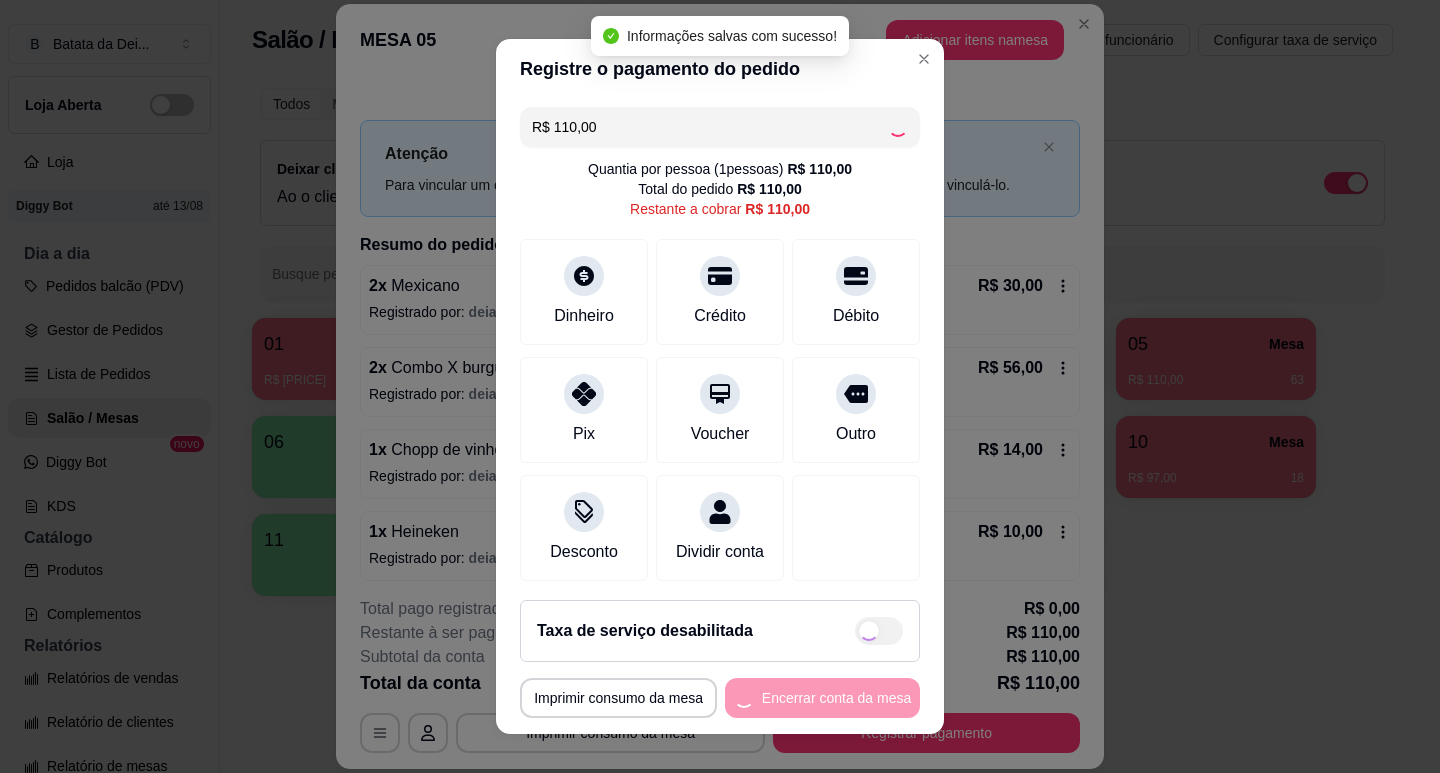 type on "R$ 0,00" 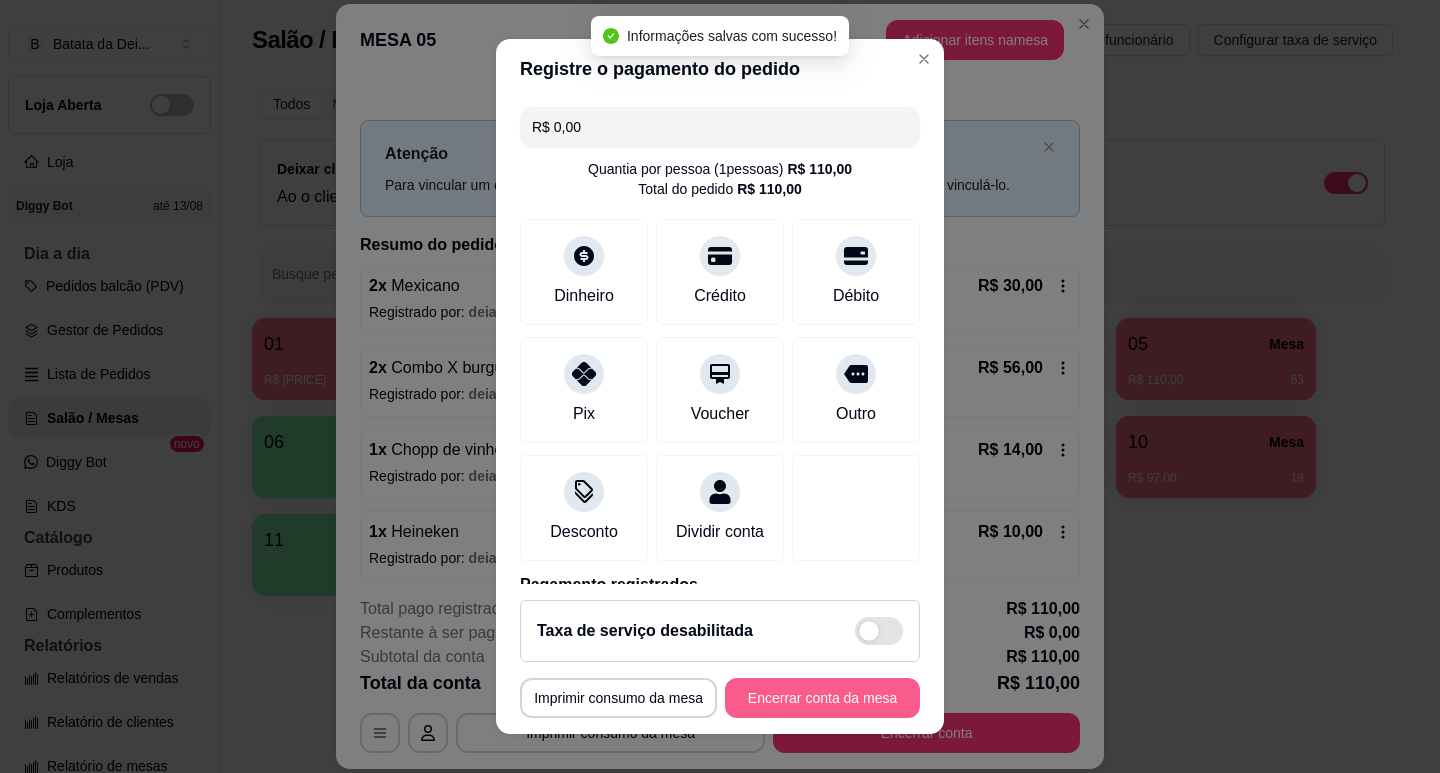 click on "Encerrar conta da mesa" at bounding box center [822, 698] 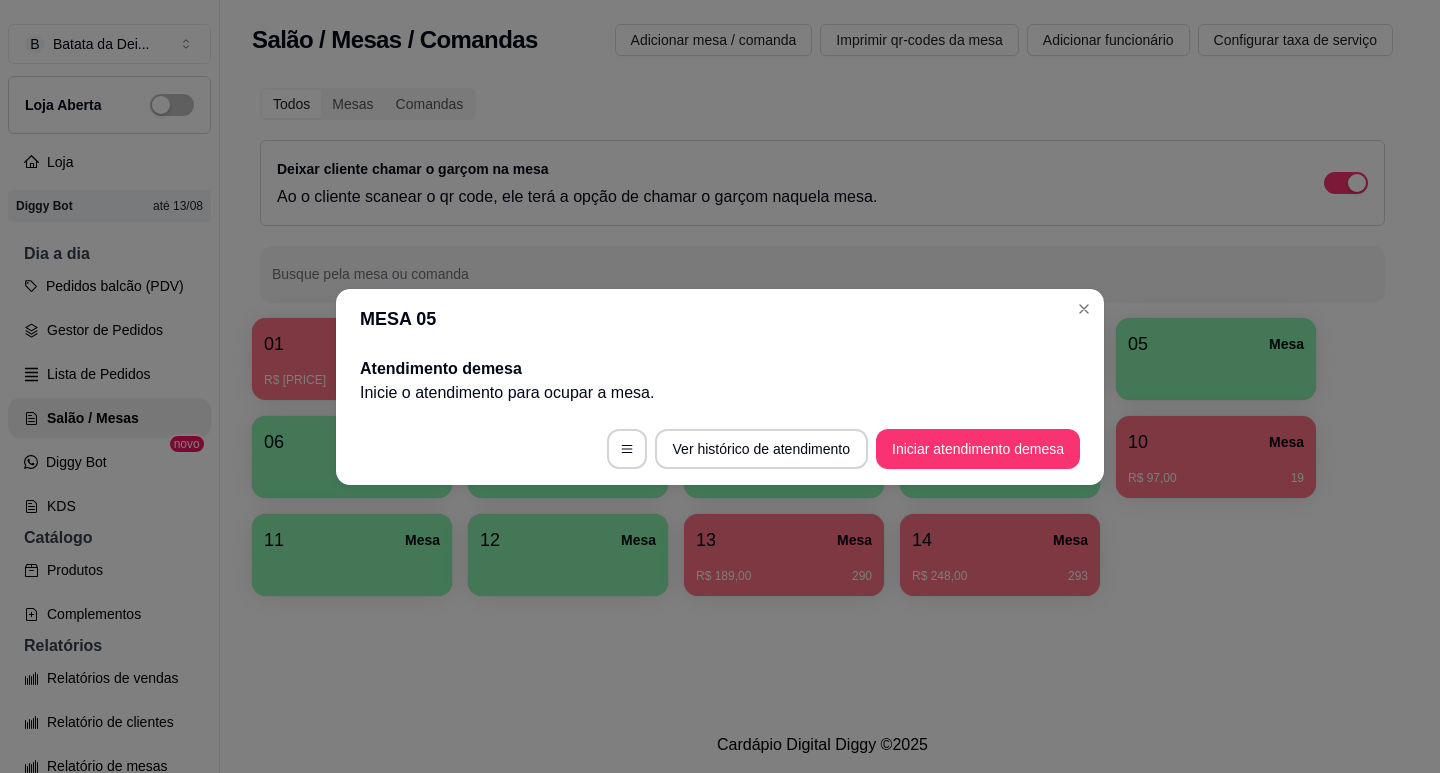 type 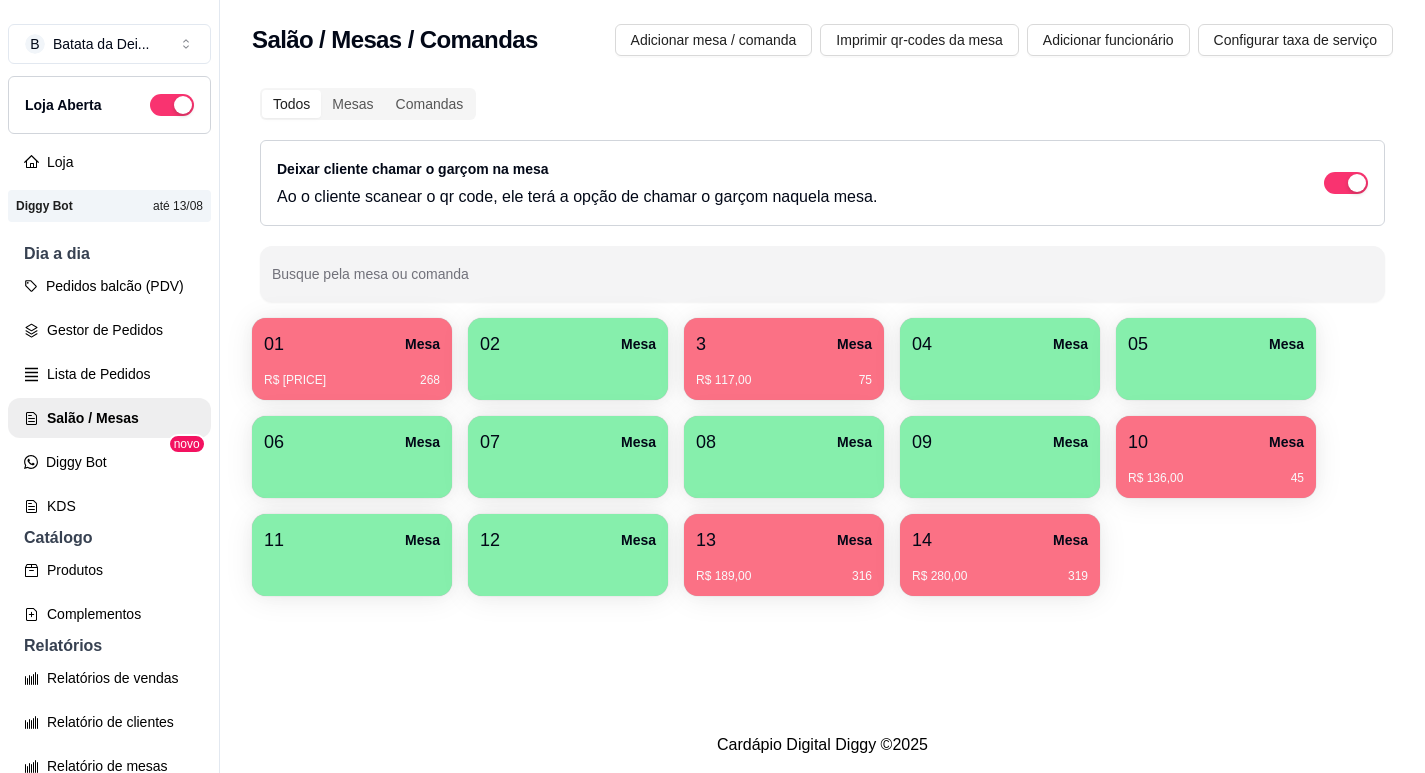 click on "R$ [PRICE] [NUMBER]" at bounding box center (784, 373) 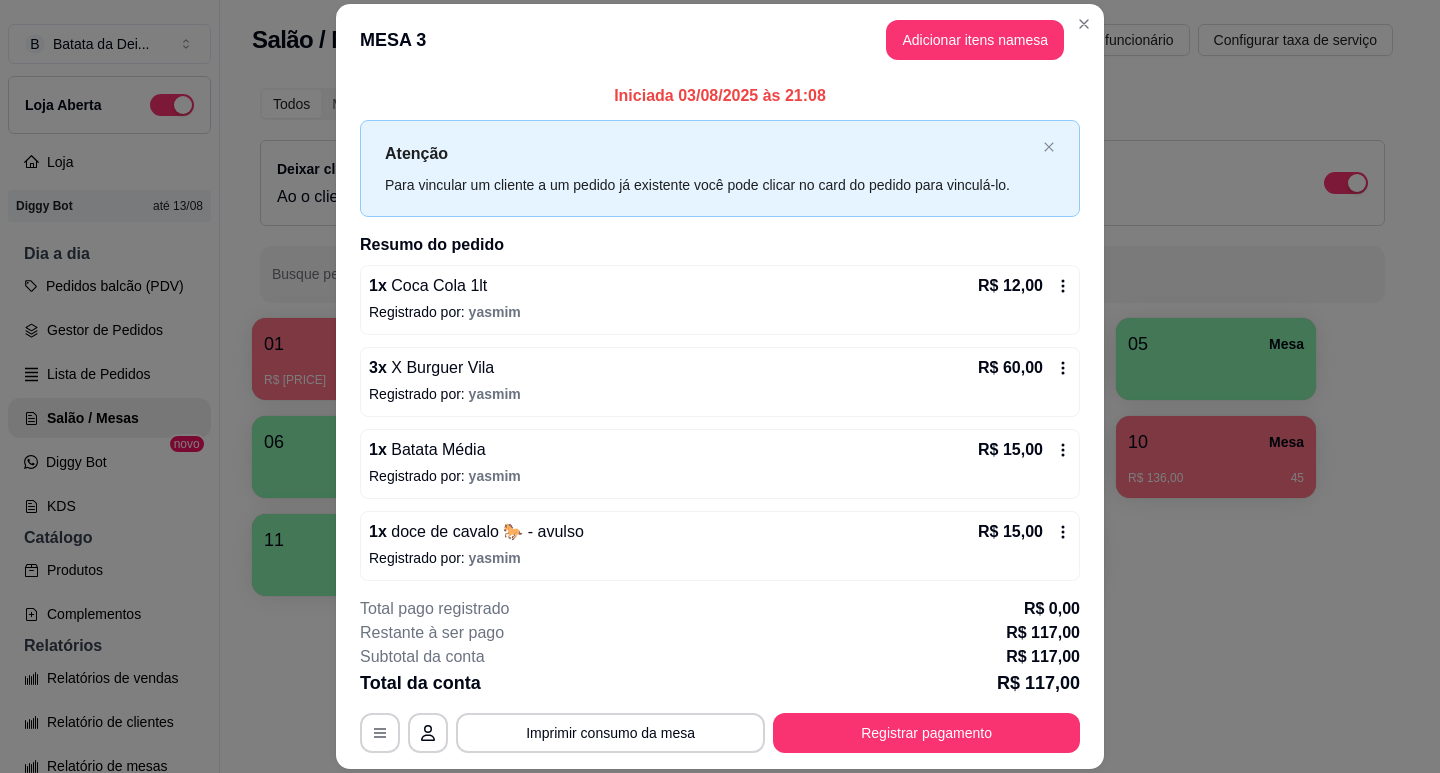 drag, startPoint x: 976, startPoint y: 60, endPoint x: 944, endPoint y: 49, distance: 33.83785 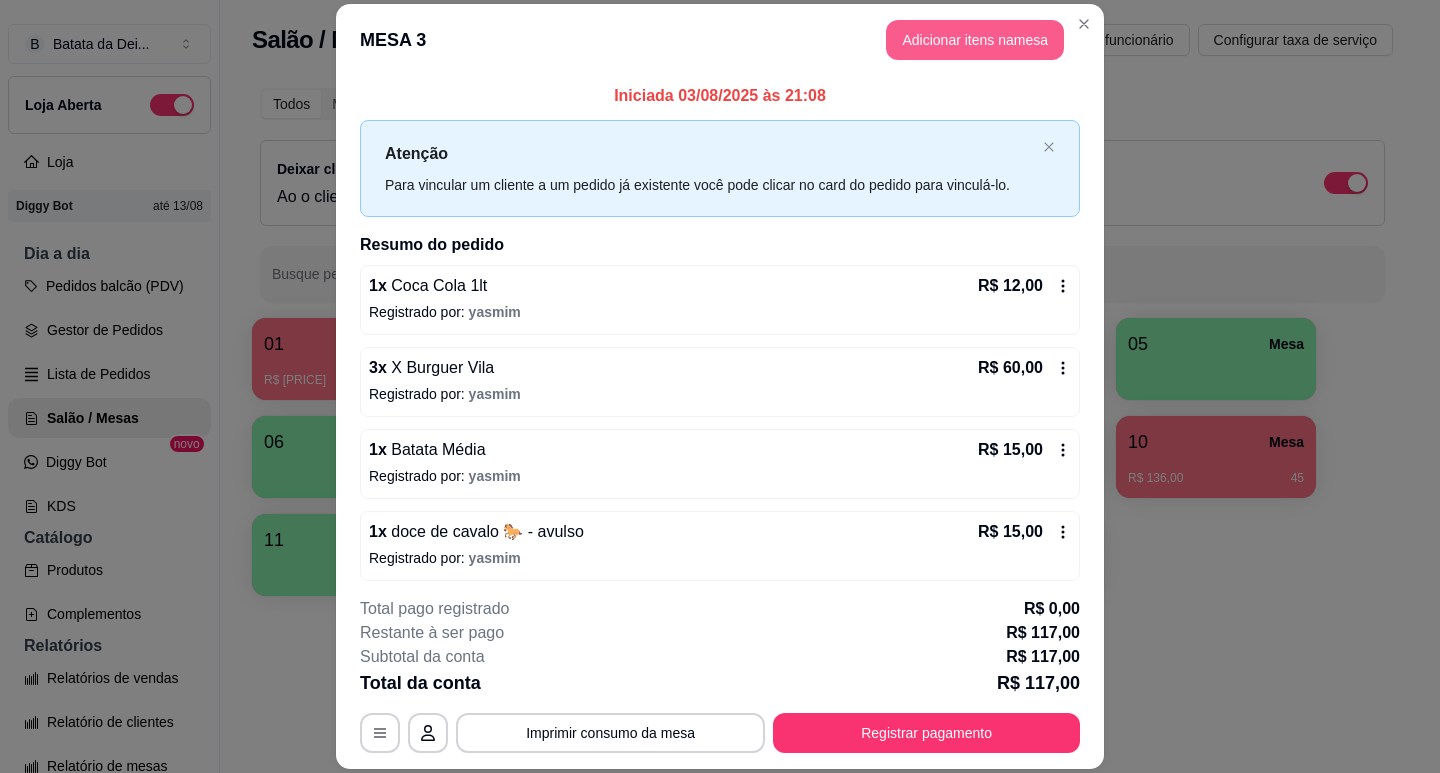 click on "Adicionar itens na  mesa" at bounding box center (975, 40) 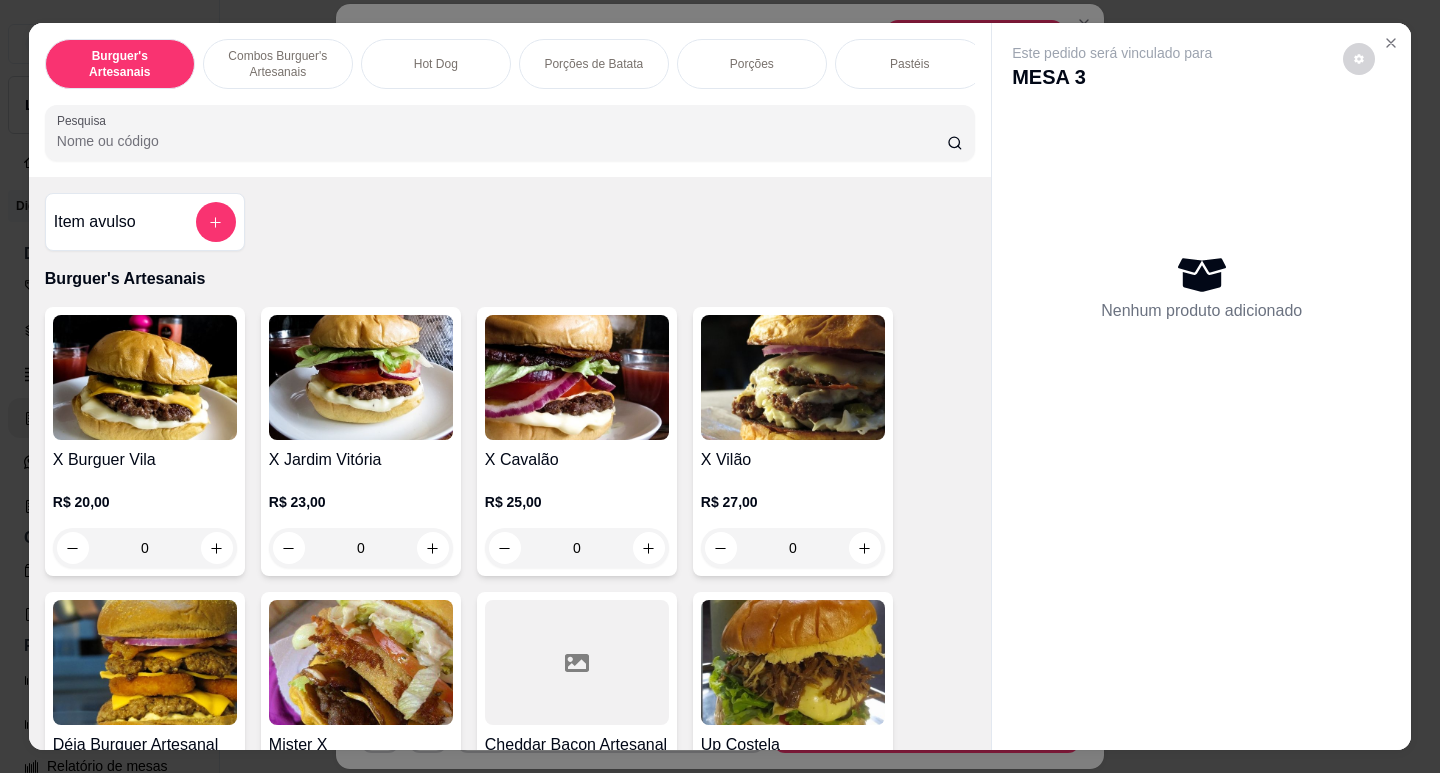 click on "Este pedido será vinculado para   MESA 3 Nenhum produto adicionado" at bounding box center (1201, 370) 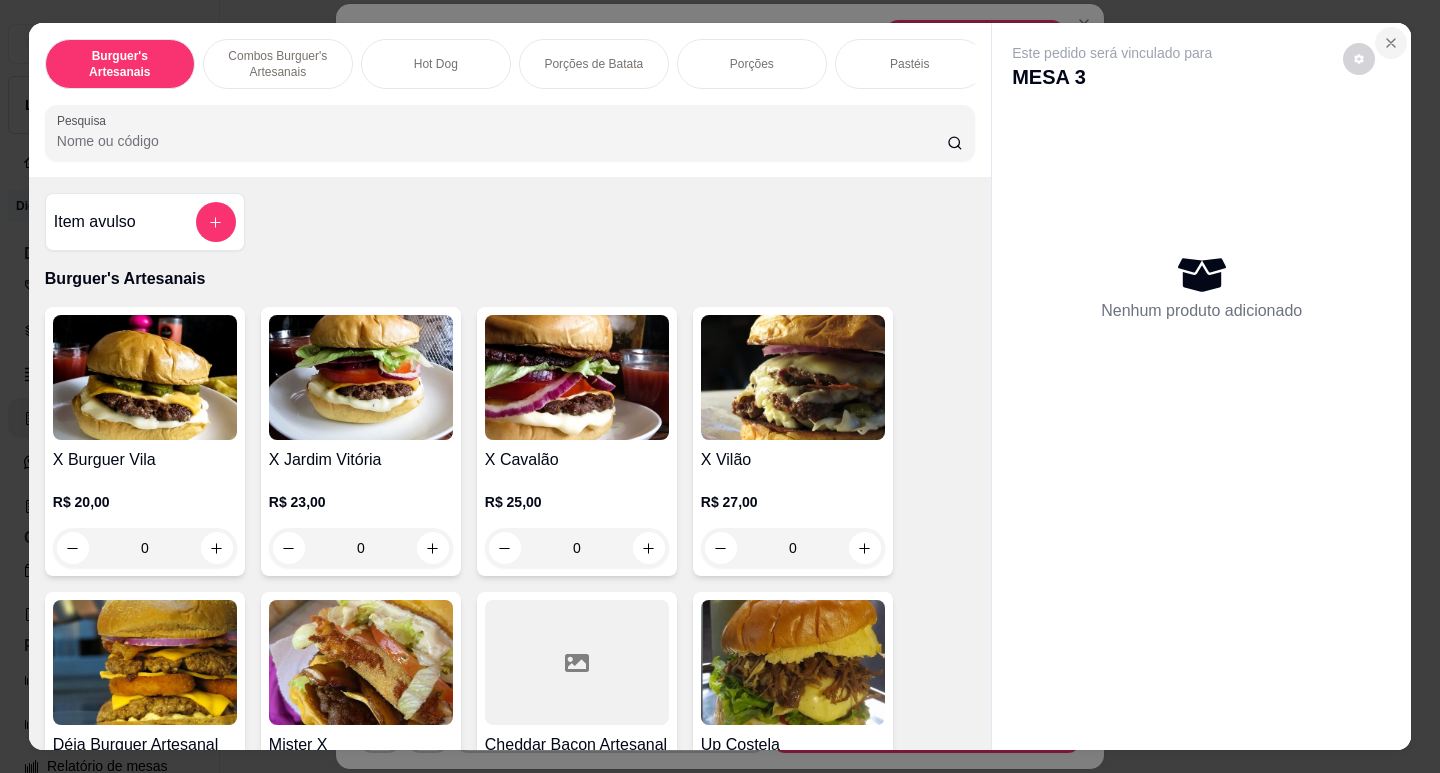 click 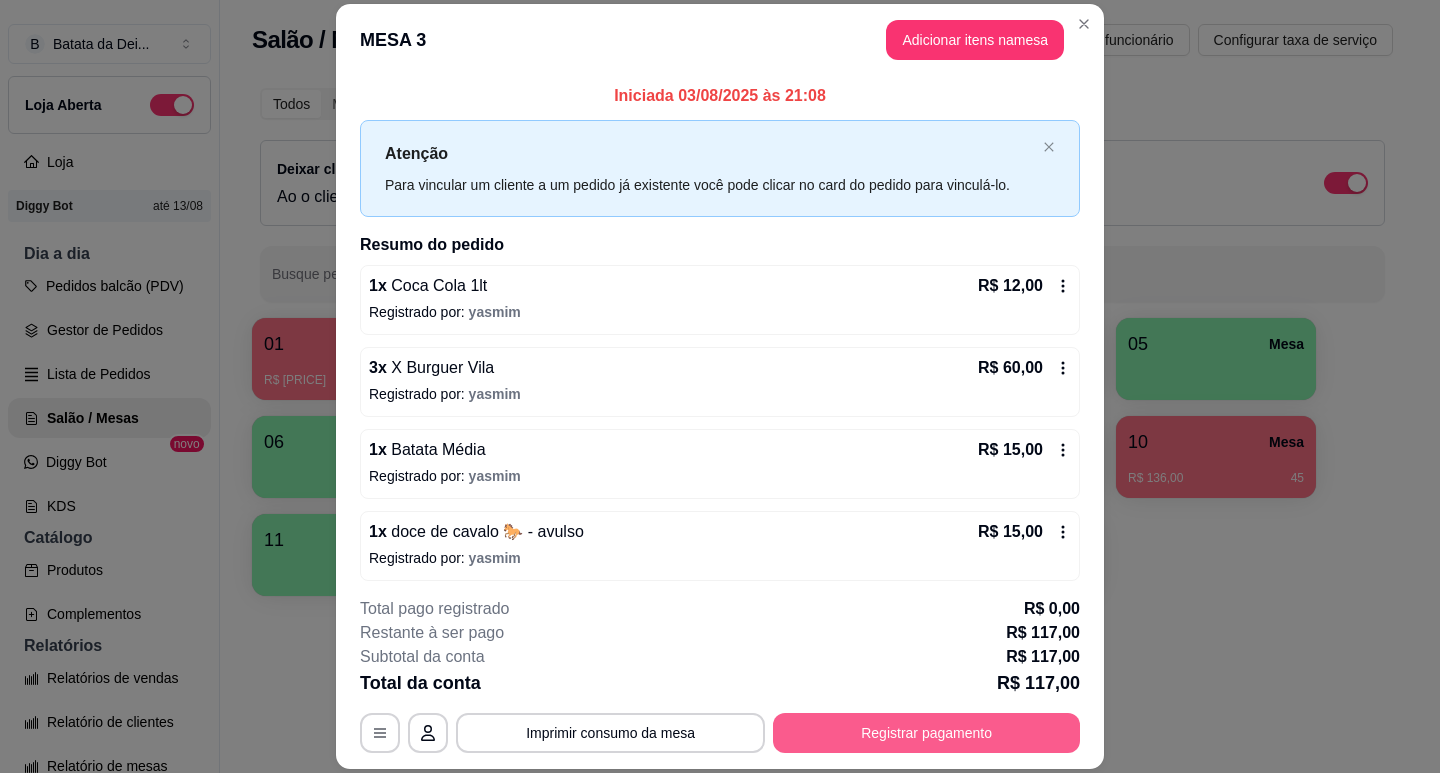 click on "Registrar pagamento" at bounding box center [926, 733] 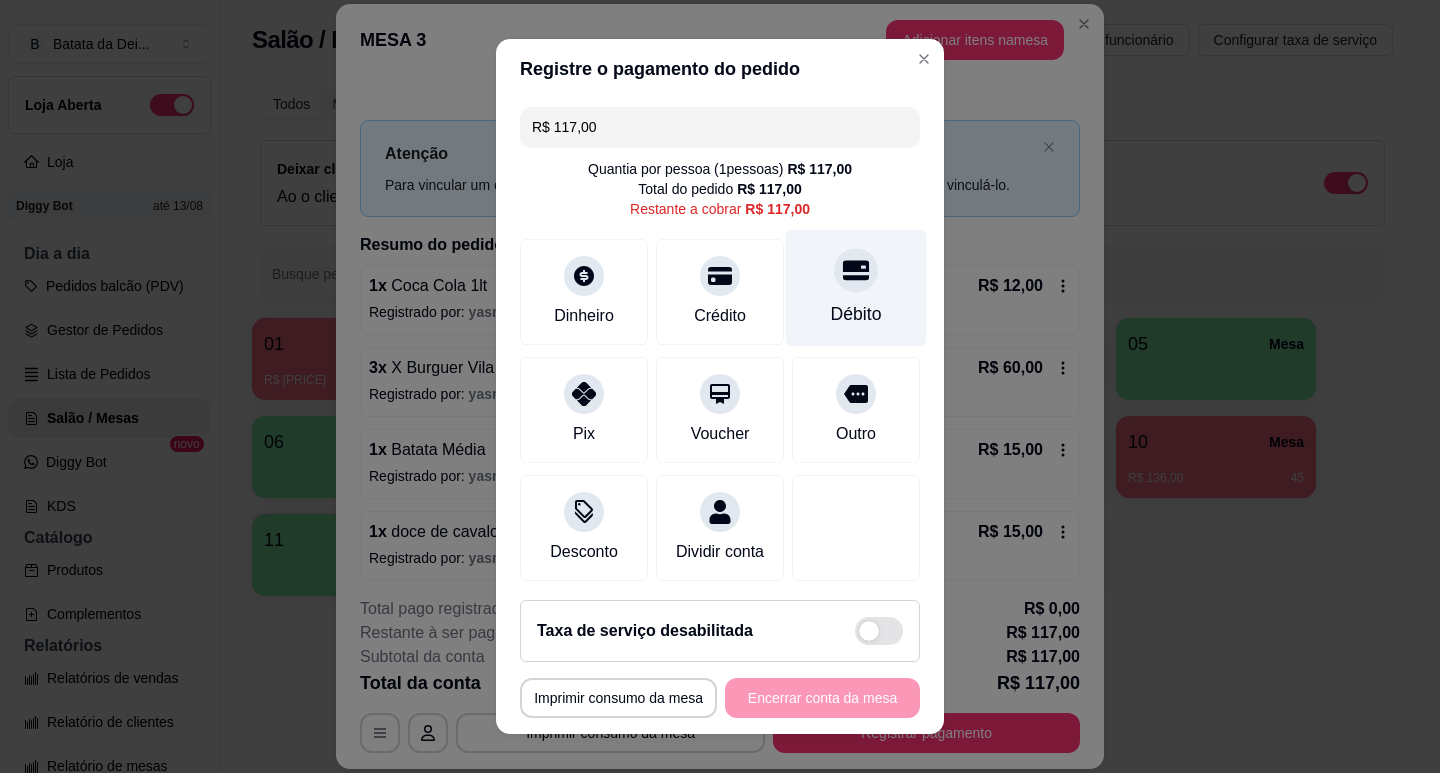 click 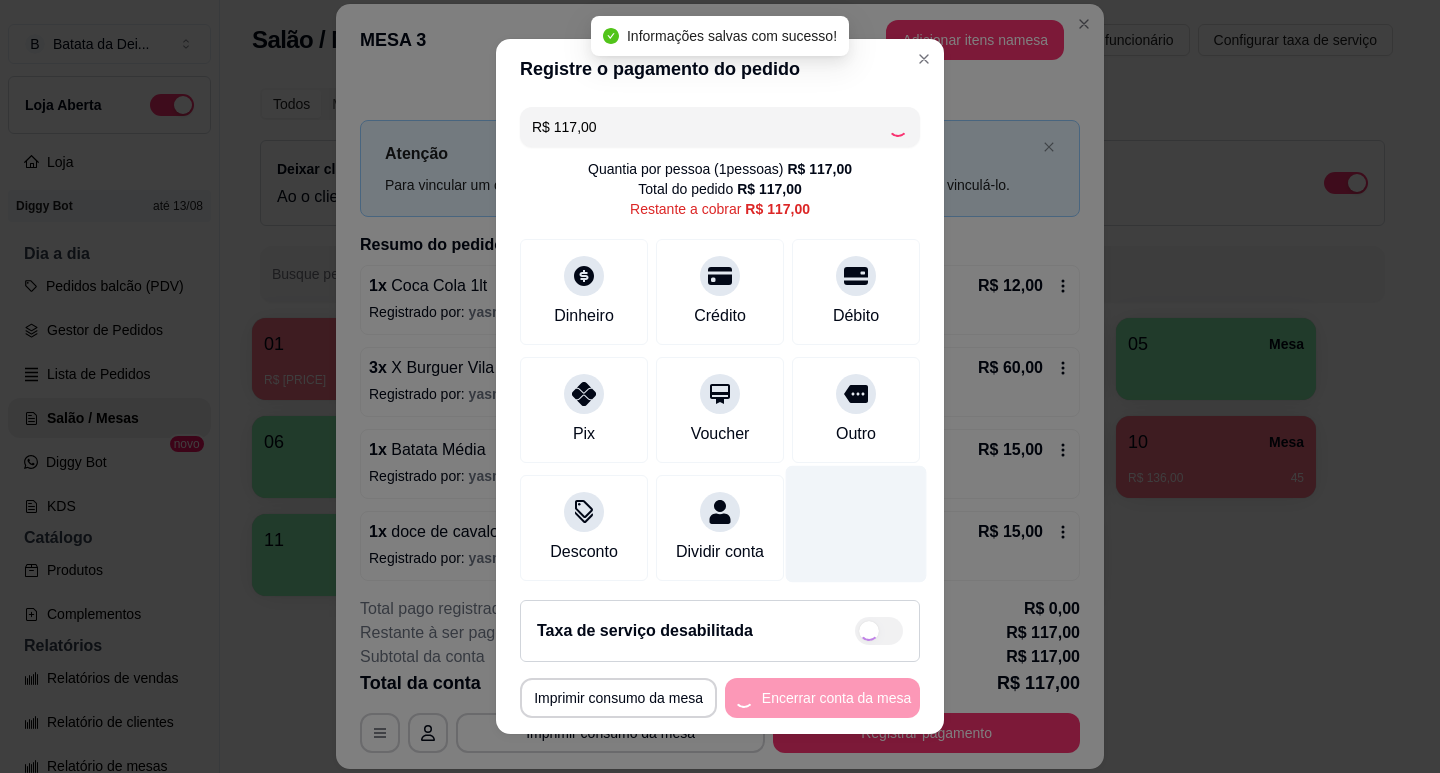 type on "R$ 0,00" 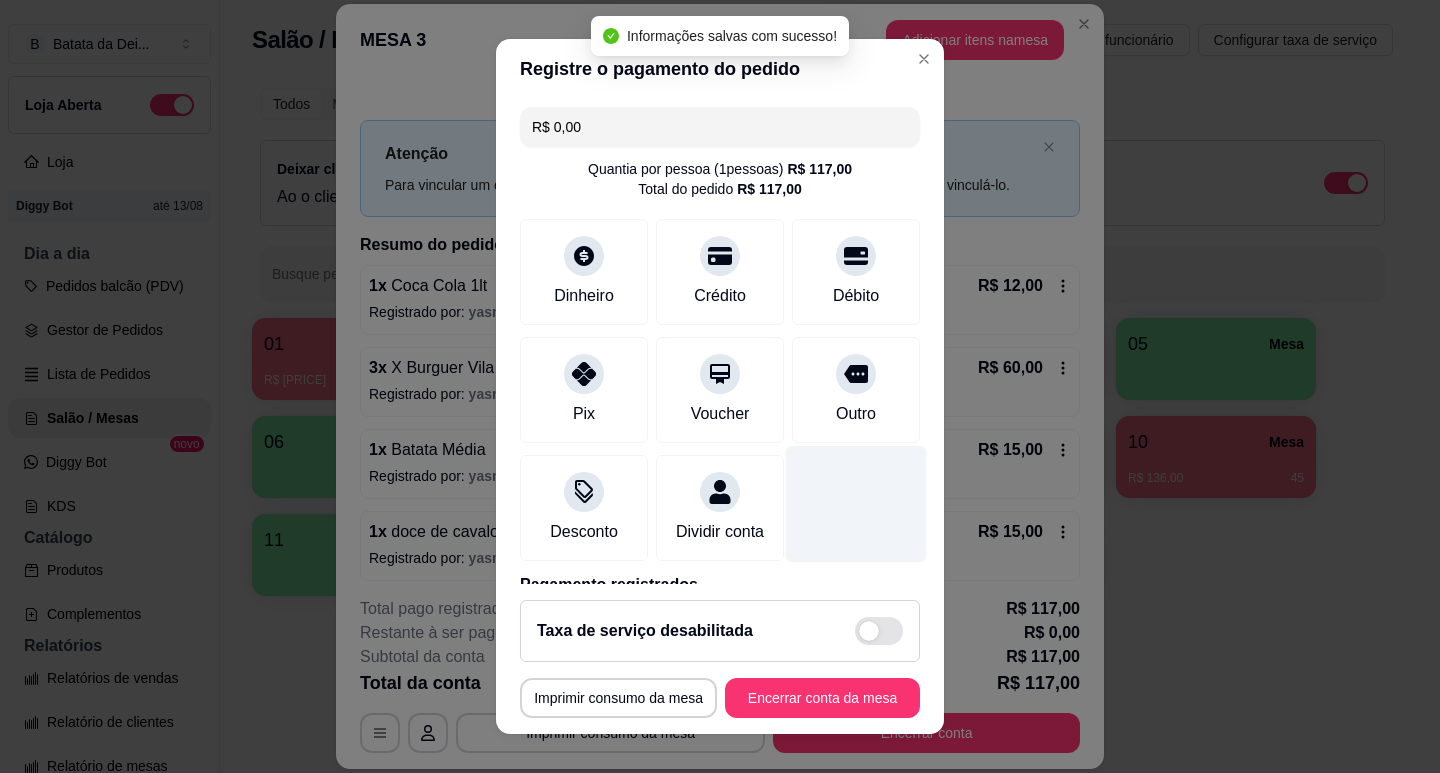 click at bounding box center [856, 503] 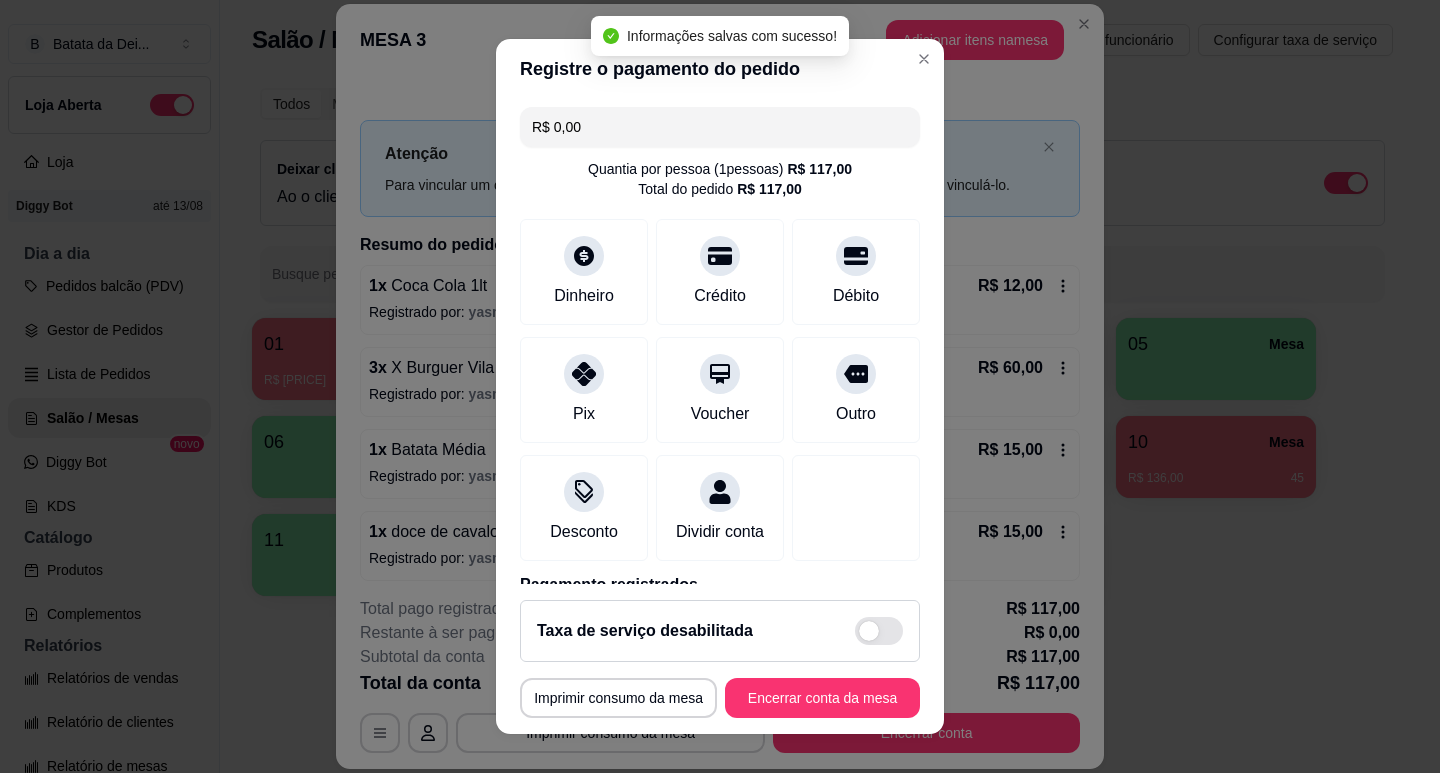 drag, startPoint x: 847, startPoint y: 654, endPoint x: 844, endPoint y: 620, distance: 34.132095 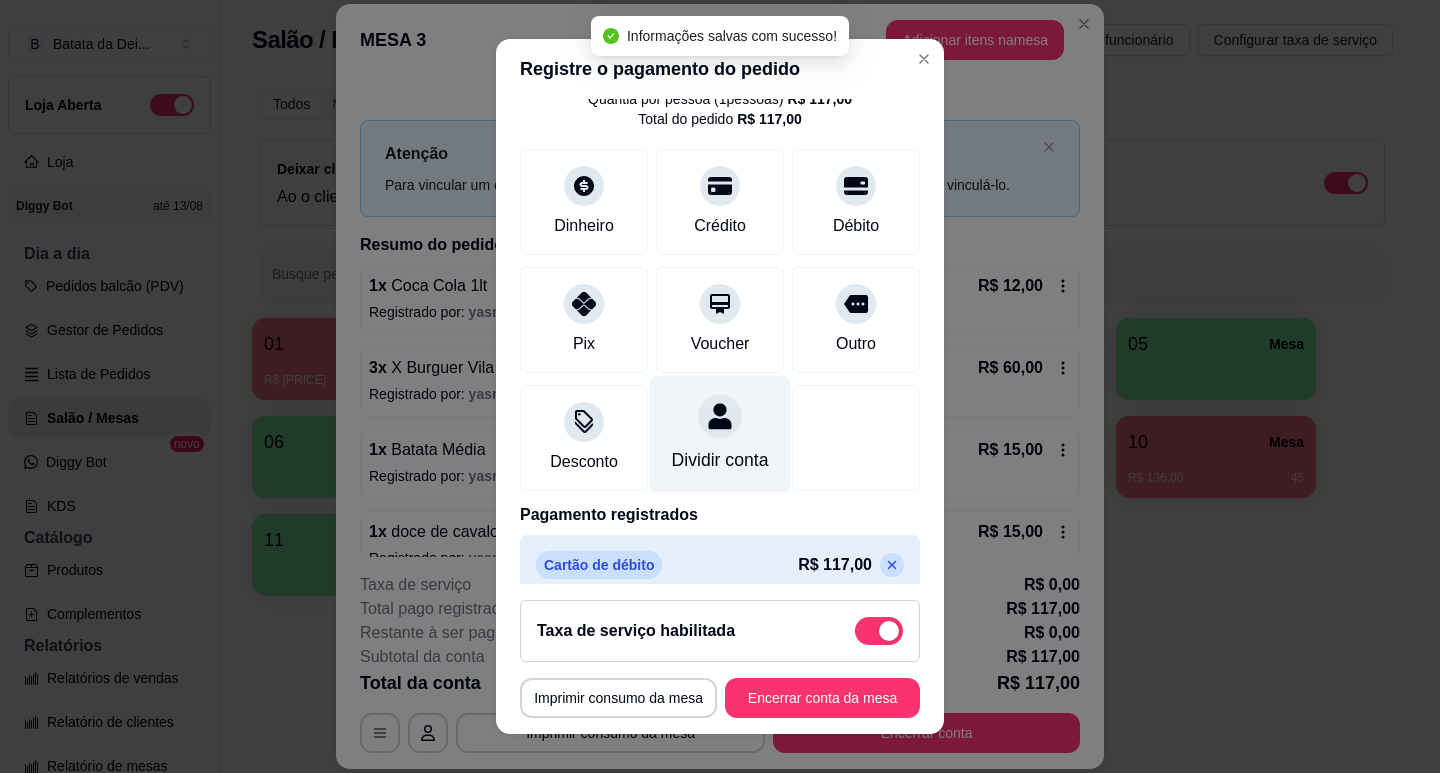 scroll, scrollTop: 132, scrollLeft: 0, axis: vertical 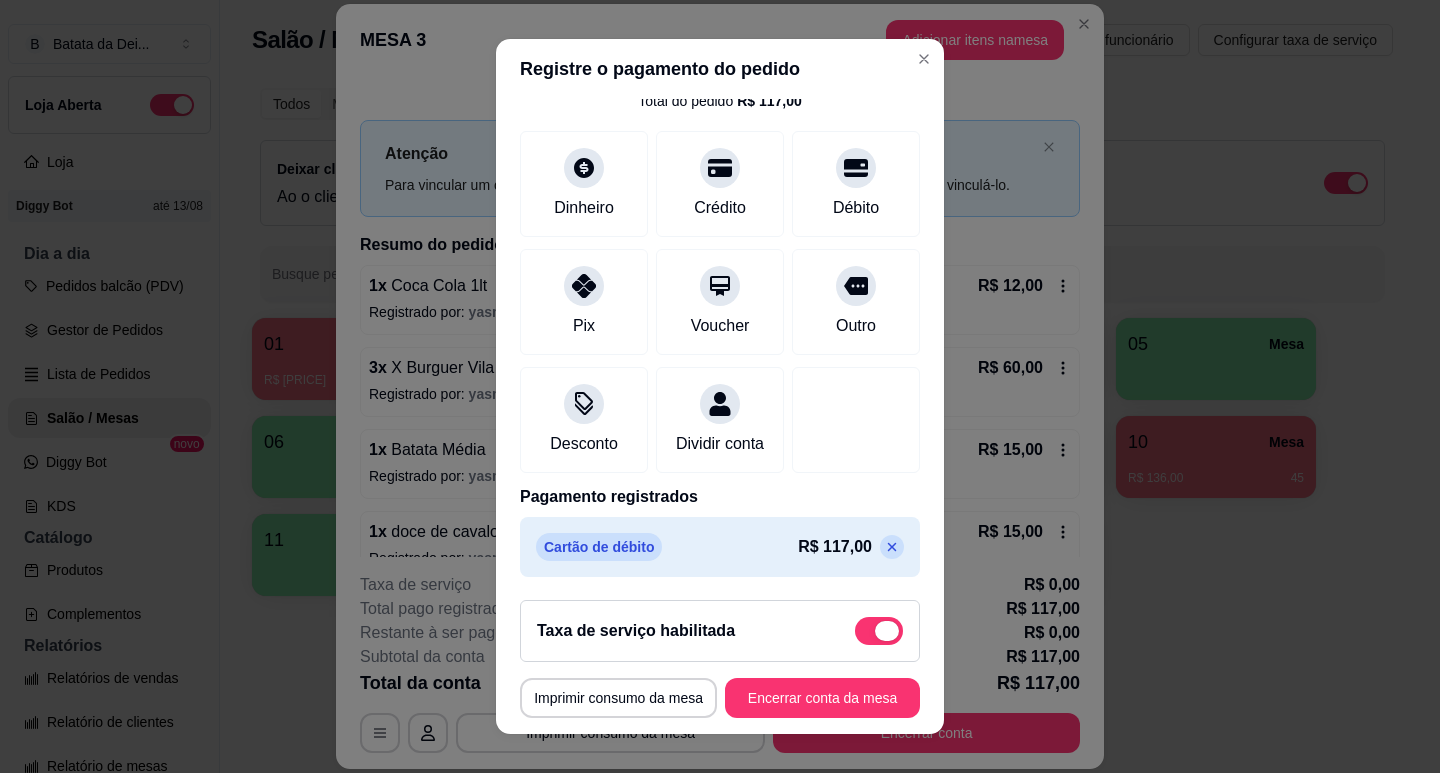 click at bounding box center [887, 631] 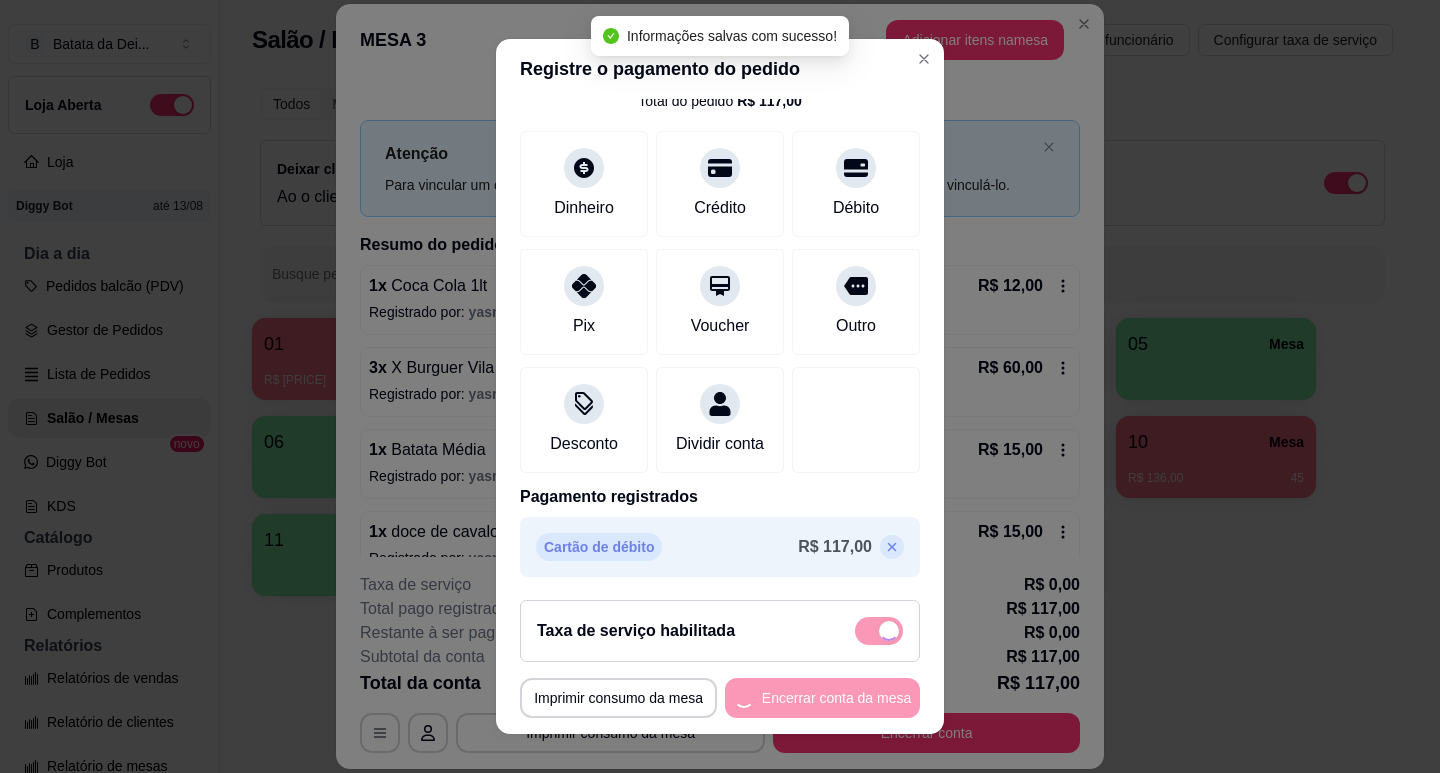 checkbox on "false" 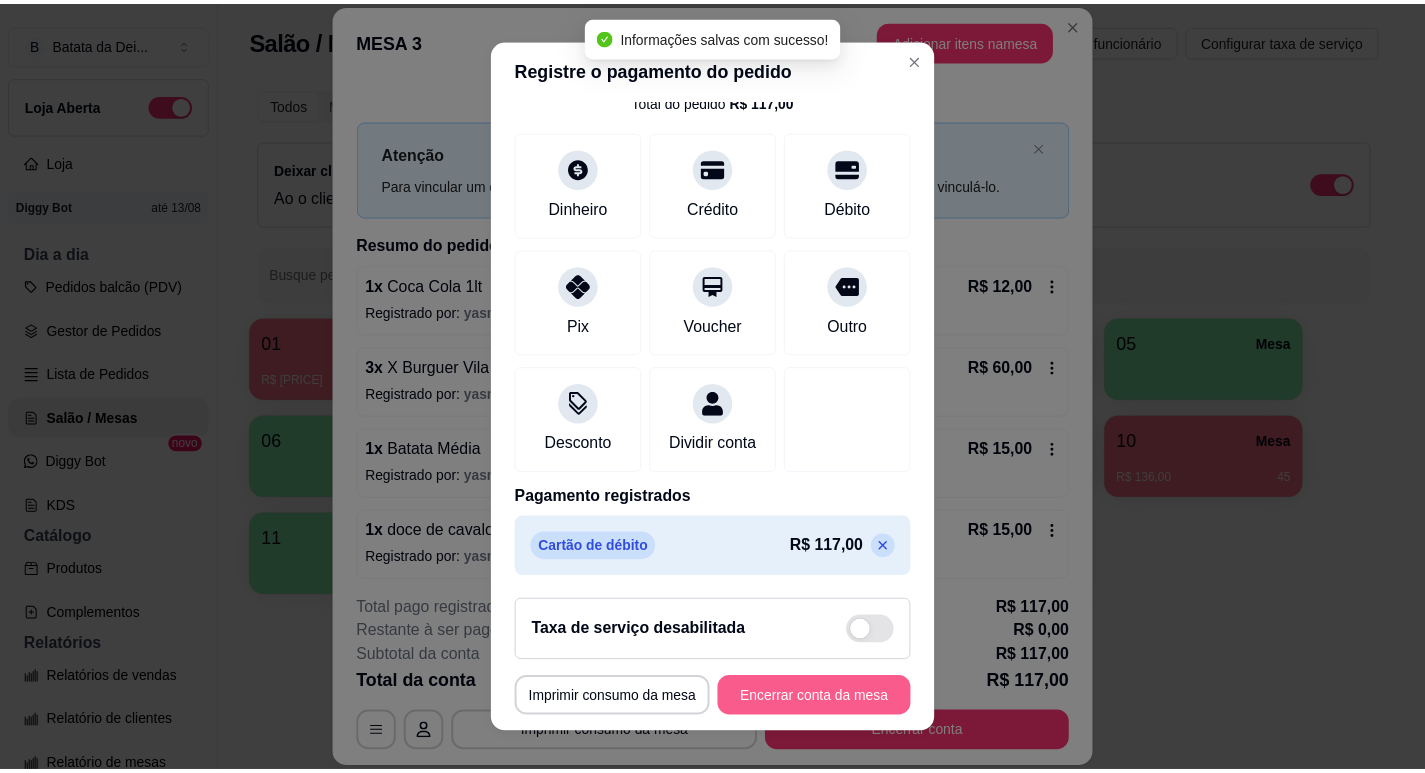 scroll, scrollTop: 112, scrollLeft: 0, axis: vertical 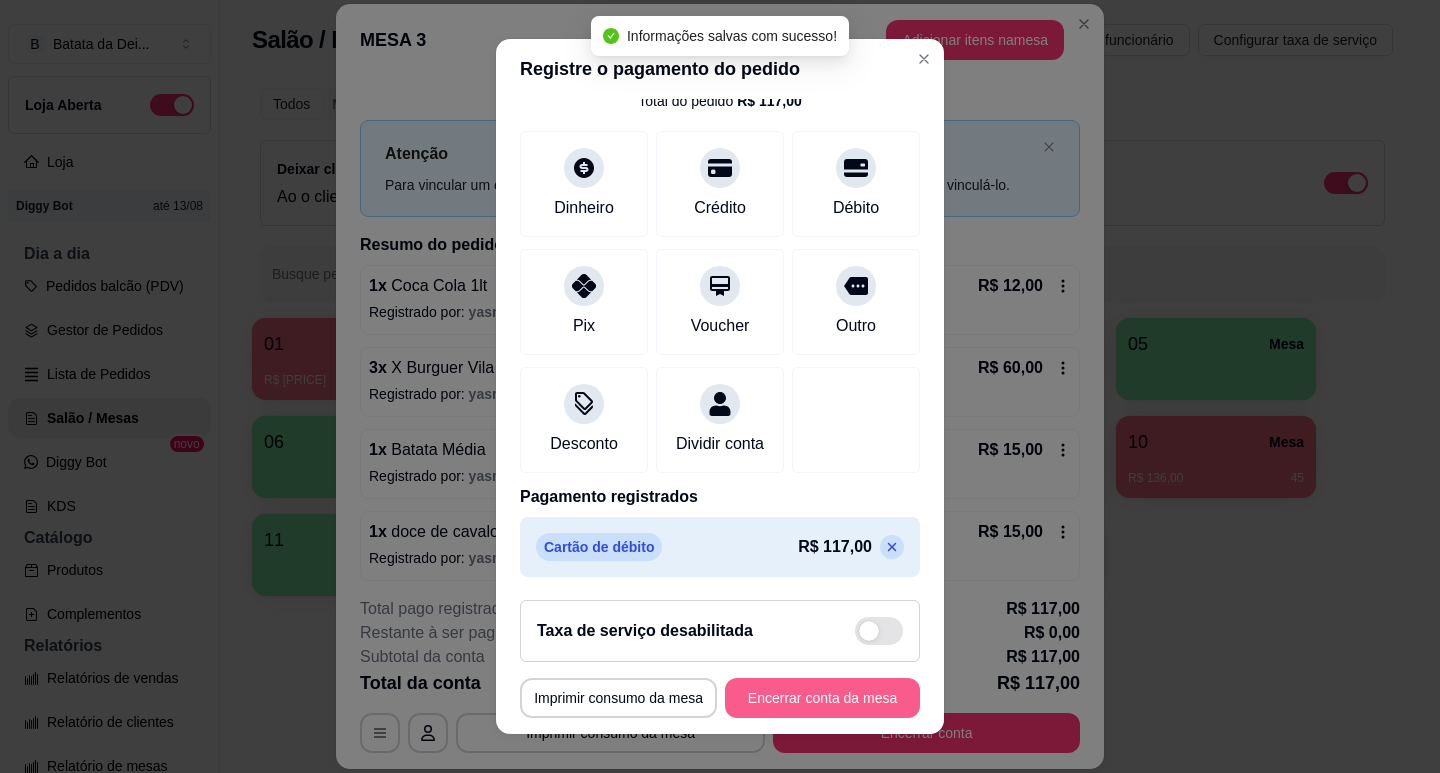 click on "Encerrar conta da mesa" at bounding box center (822, 698) 